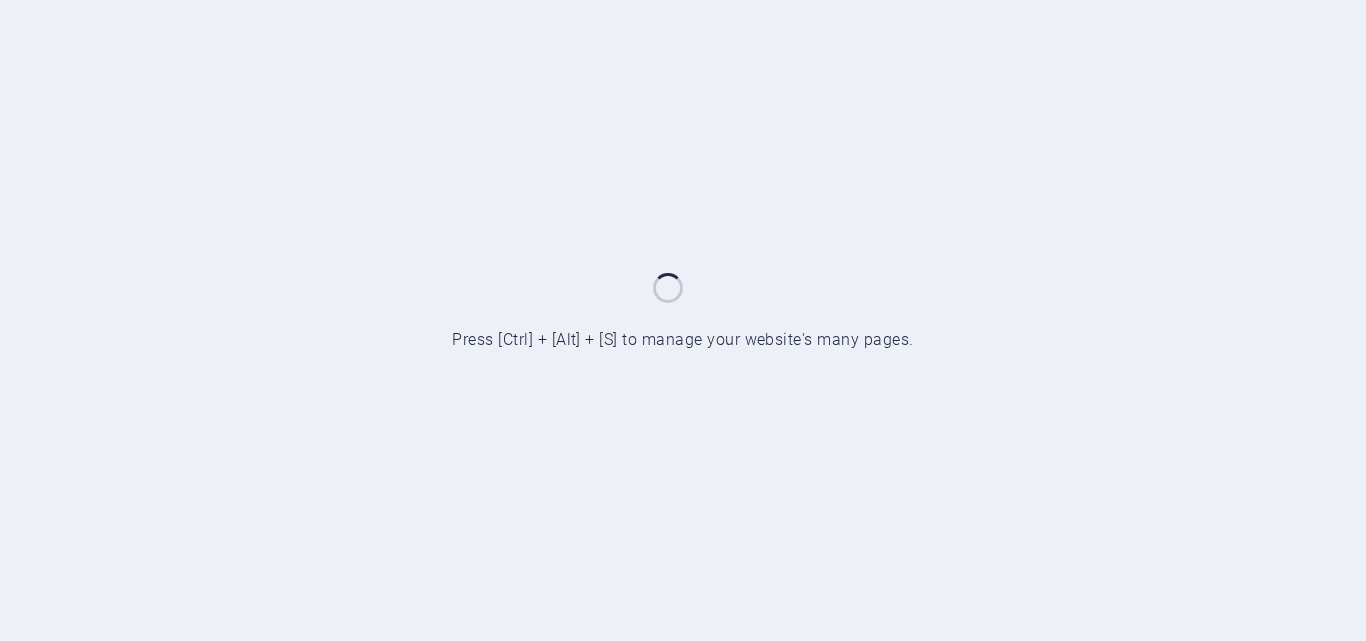 scroll, scrollTop: 0, scrollLeft: 0, axis: both 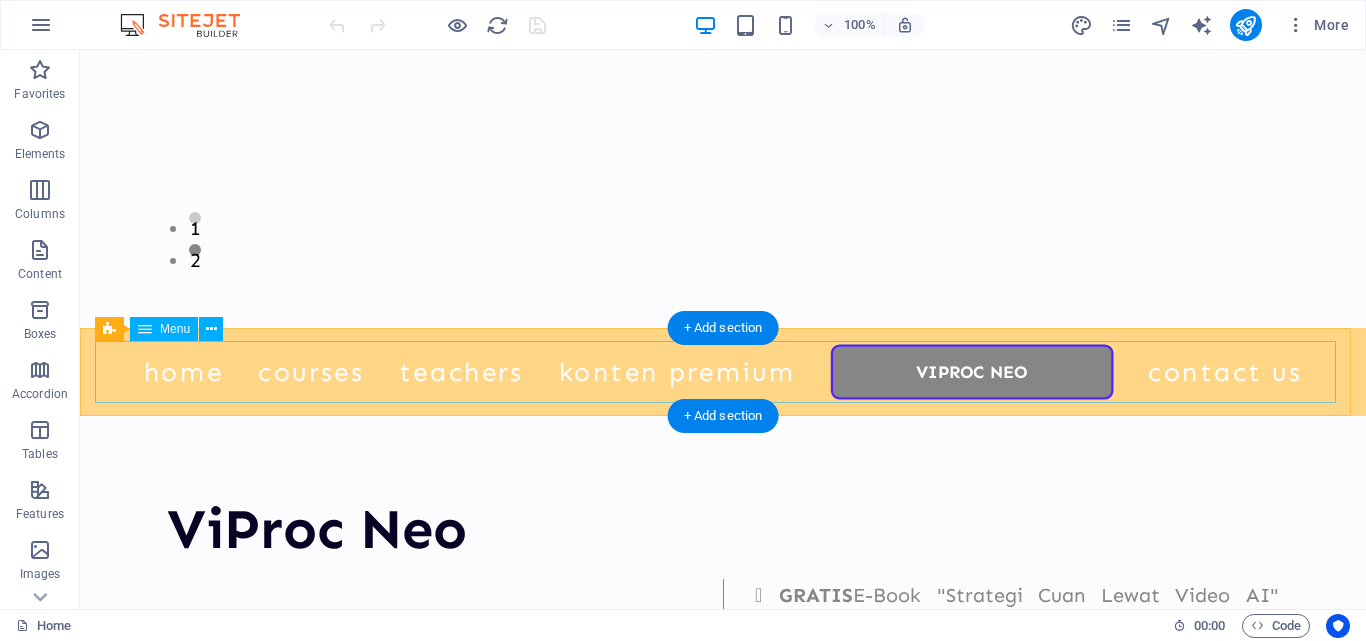 click on "Home Courses Teachers Konten Premium ViProc Neo Contact Us" at bounding box center [723, 372] 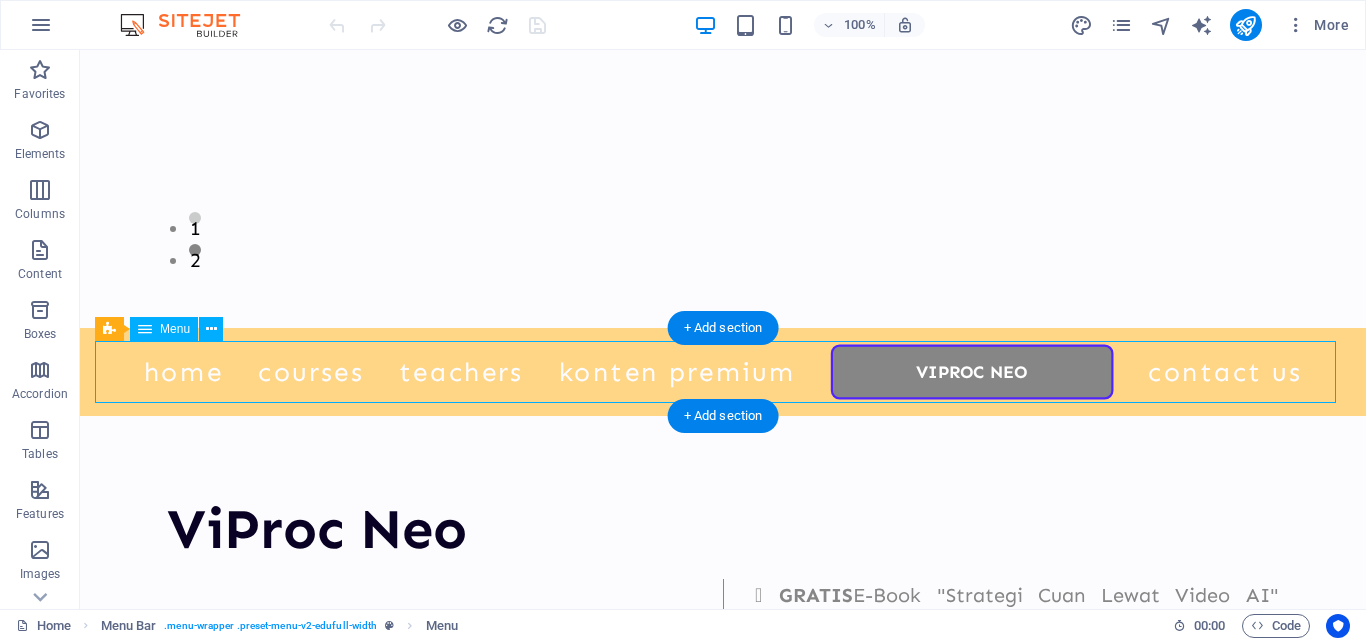 click on "Home Courses Teachers Konten Premium ViProc Neo Contact Us" at bounding box center (723, 372) 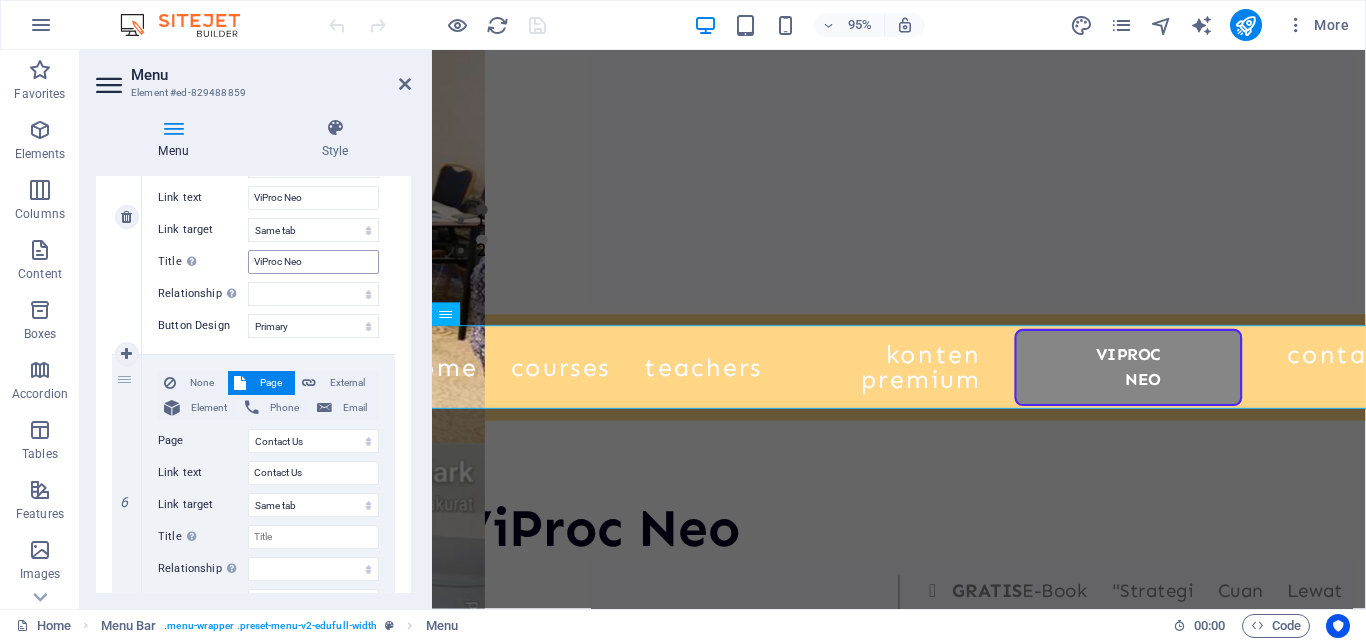 scroll, scrollTop: 1278, scrollLeft: 0, axis: vertical 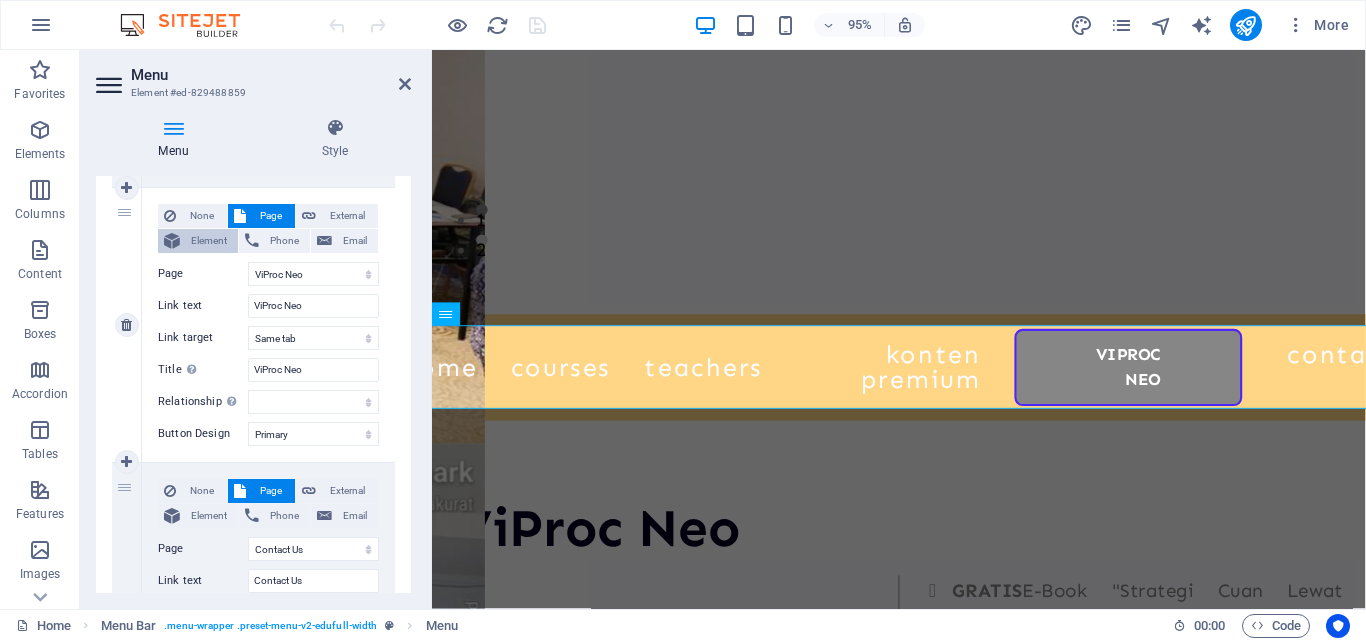 click on "Element" at bounding box center (209, 241) 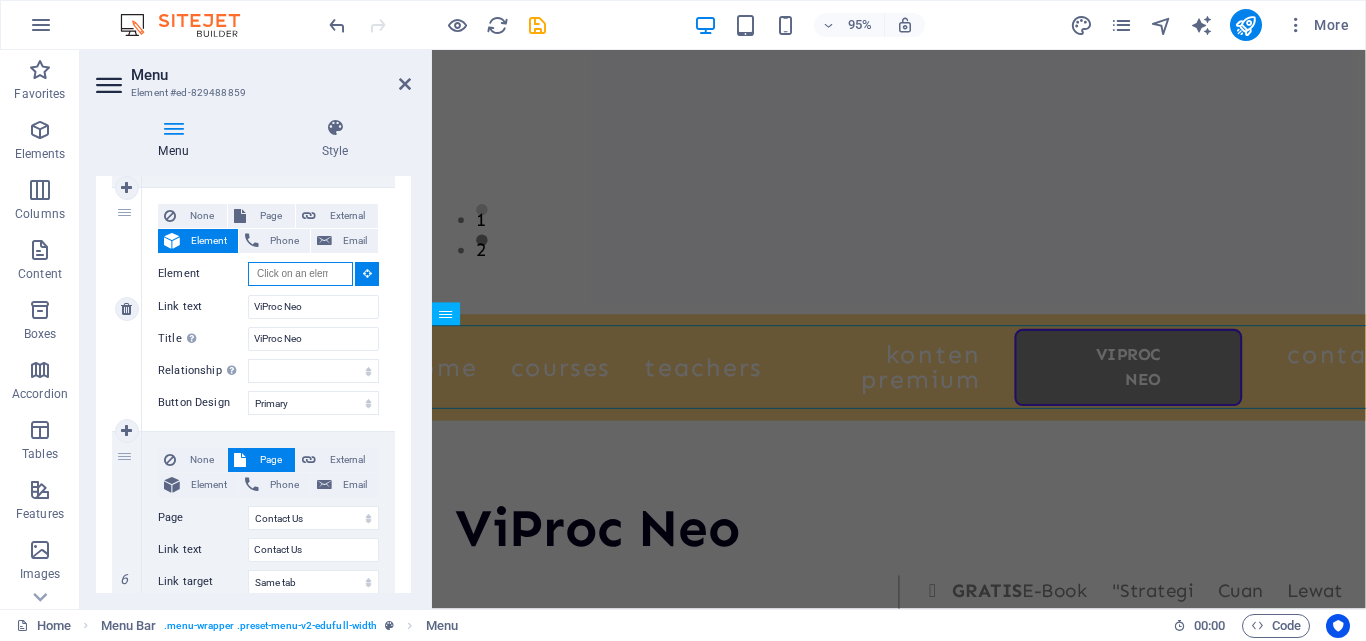 click on "Element" at bounding box center [300, 274] 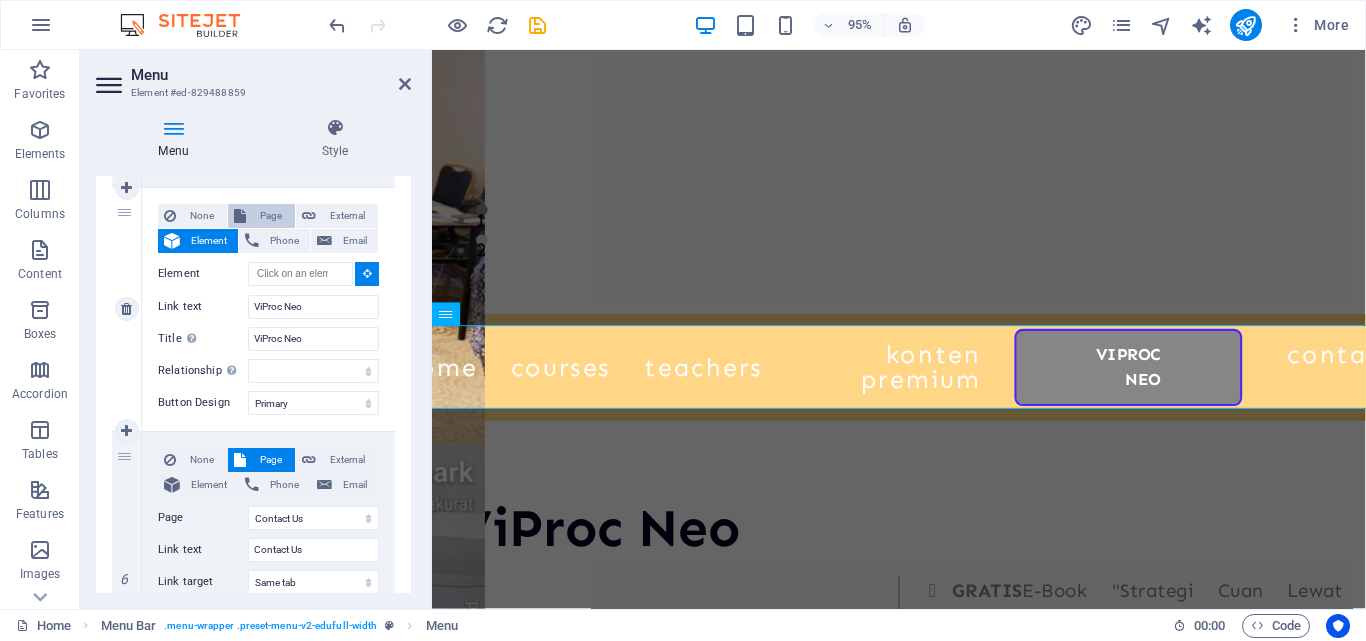 click on "Page" at bounding box center (270, 216) 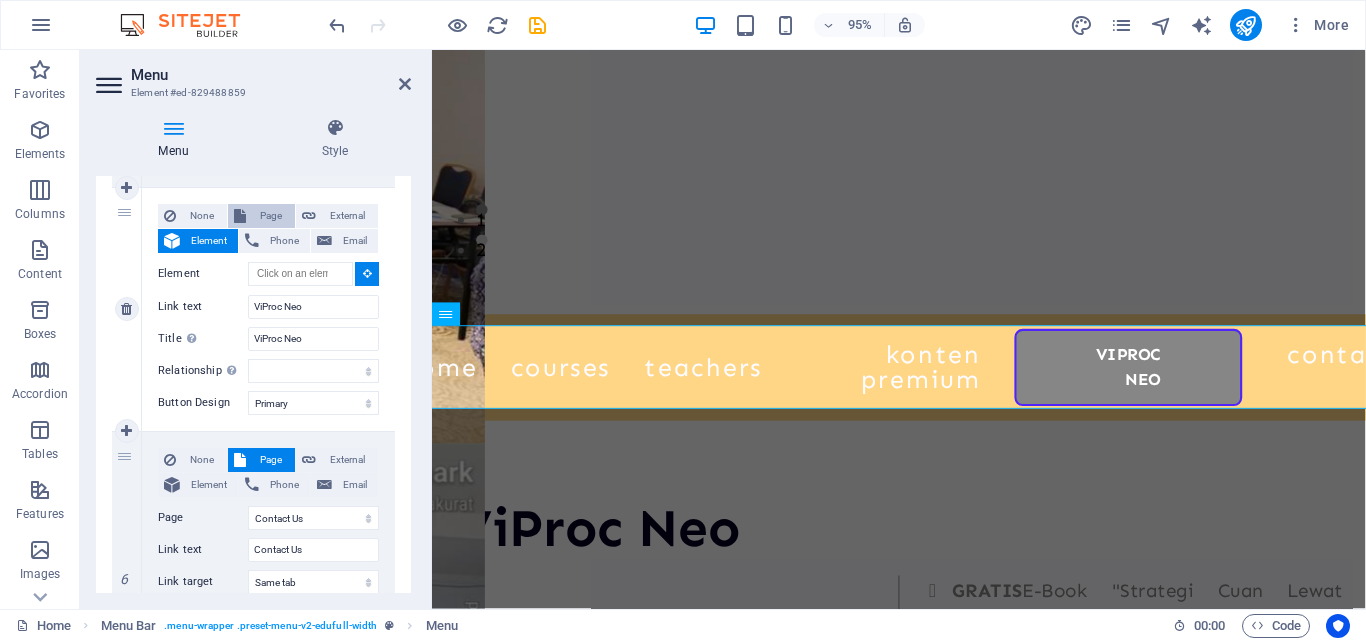 select 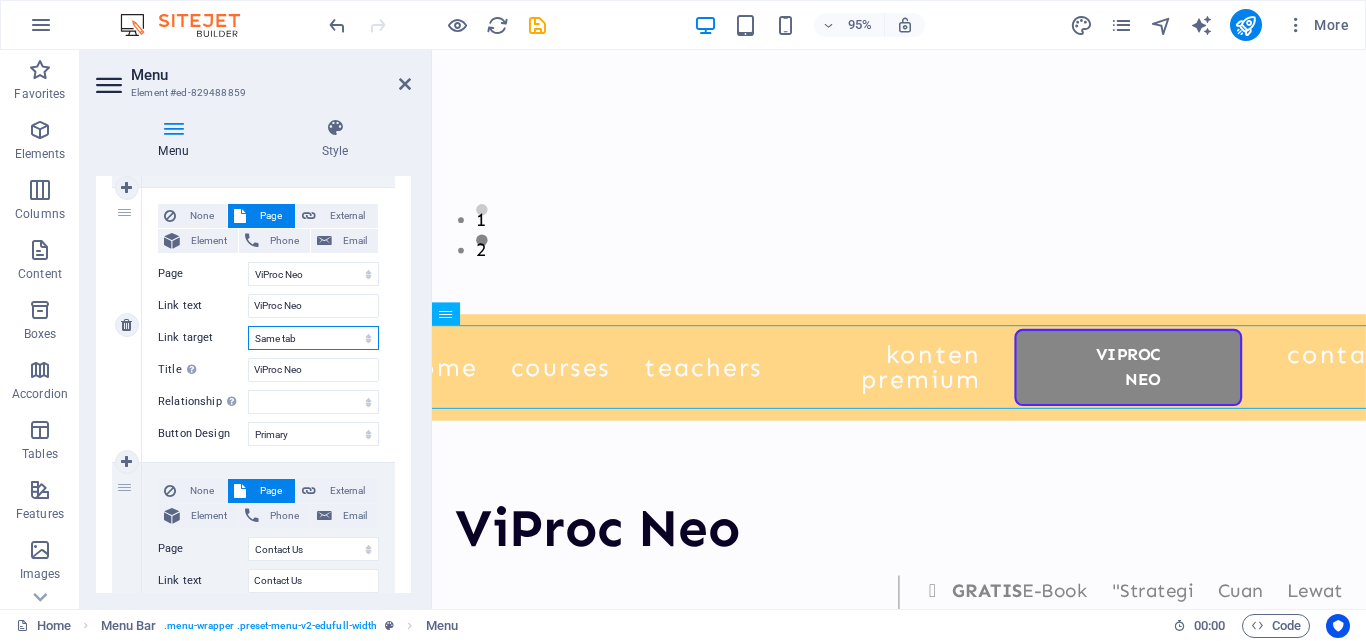 click on "New tab Same tab Overlay" at bounding box center (313, 338) 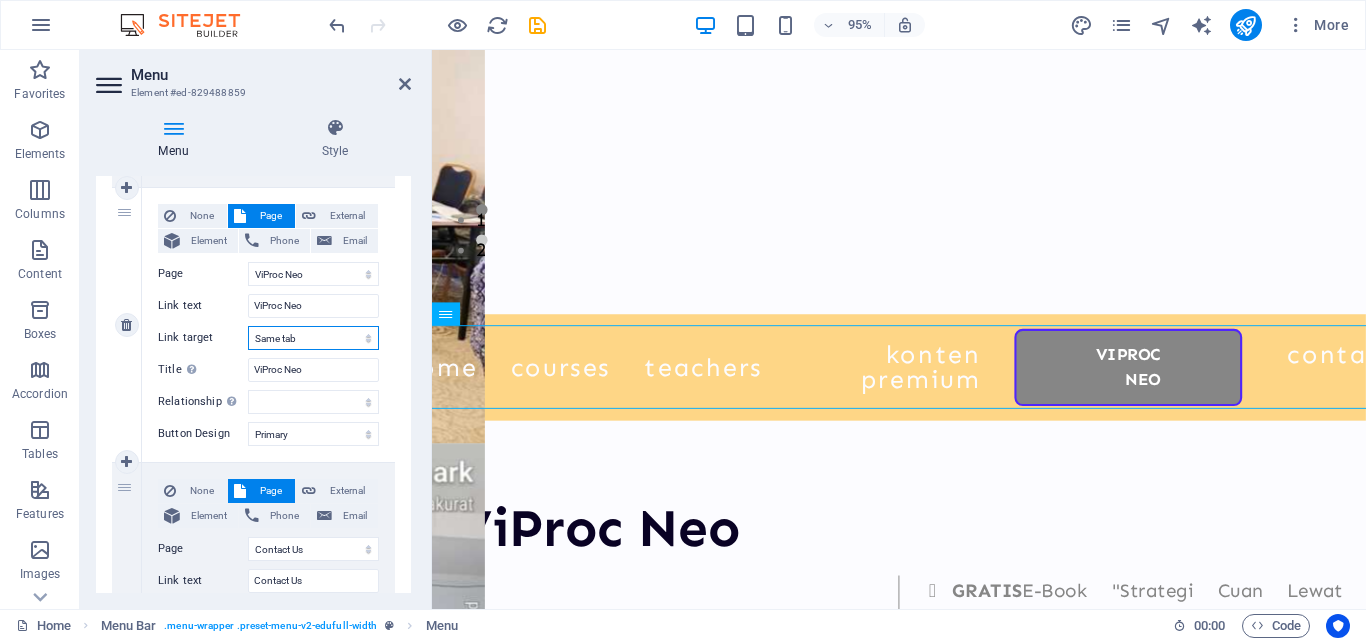 select on "blank" 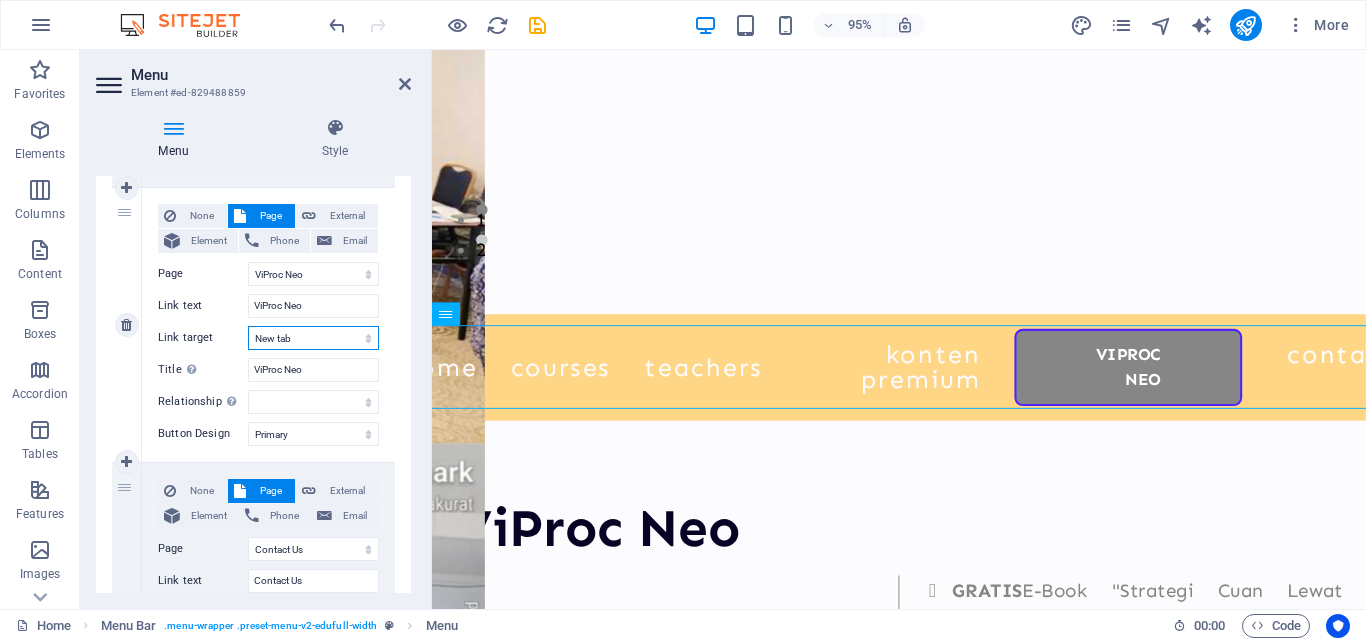 click on "New tab Same tab Overlay" at bounding box center [313, 338] 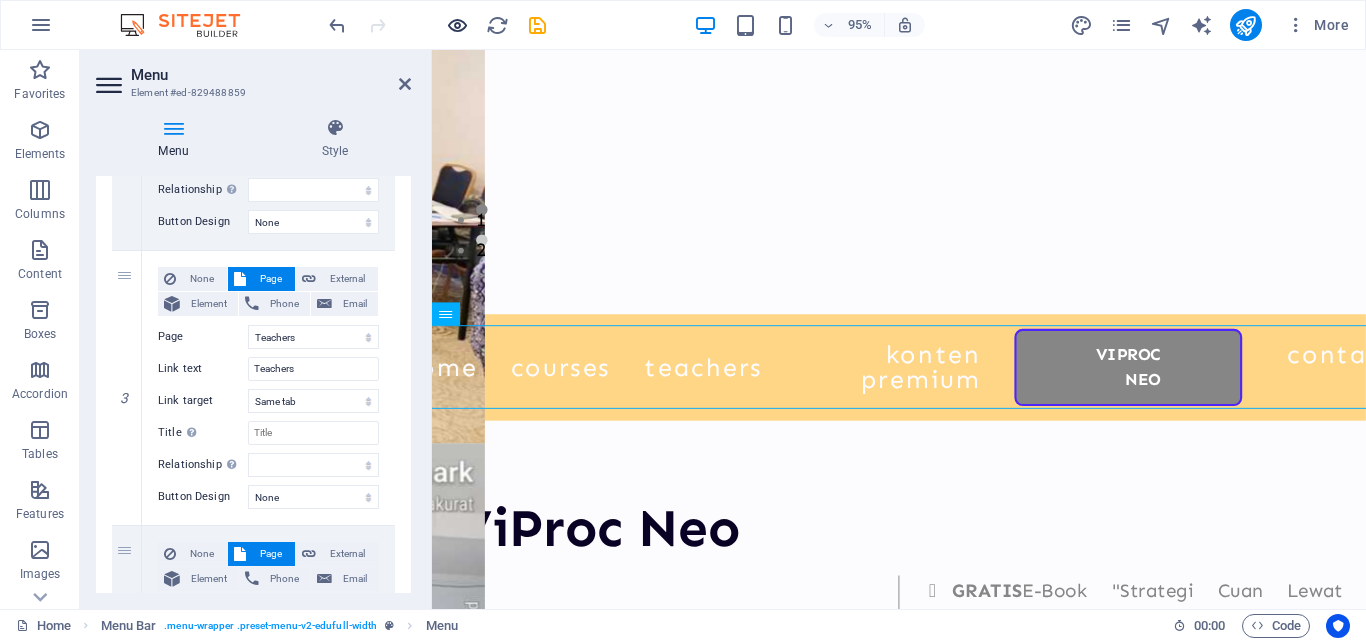scroll, scrollTop: 578, scrollLeft: 0, axis: vertical 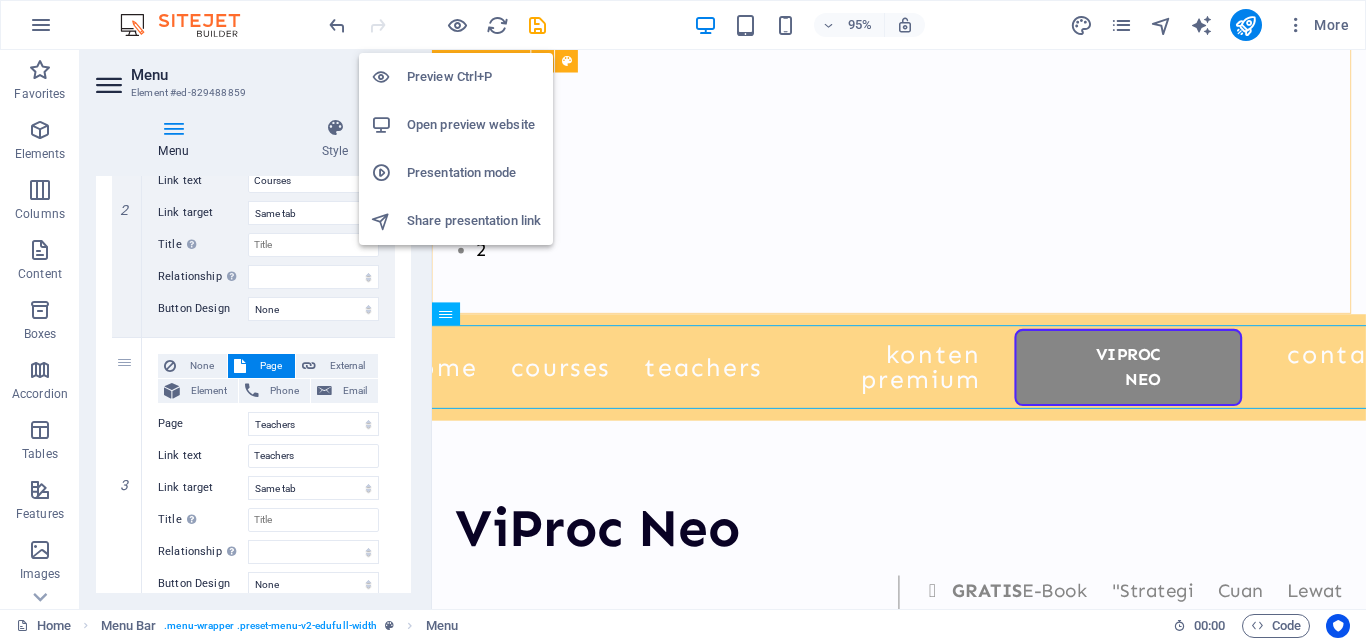 click on "Preview Ctrl+P" at bounding box center (474, 77) 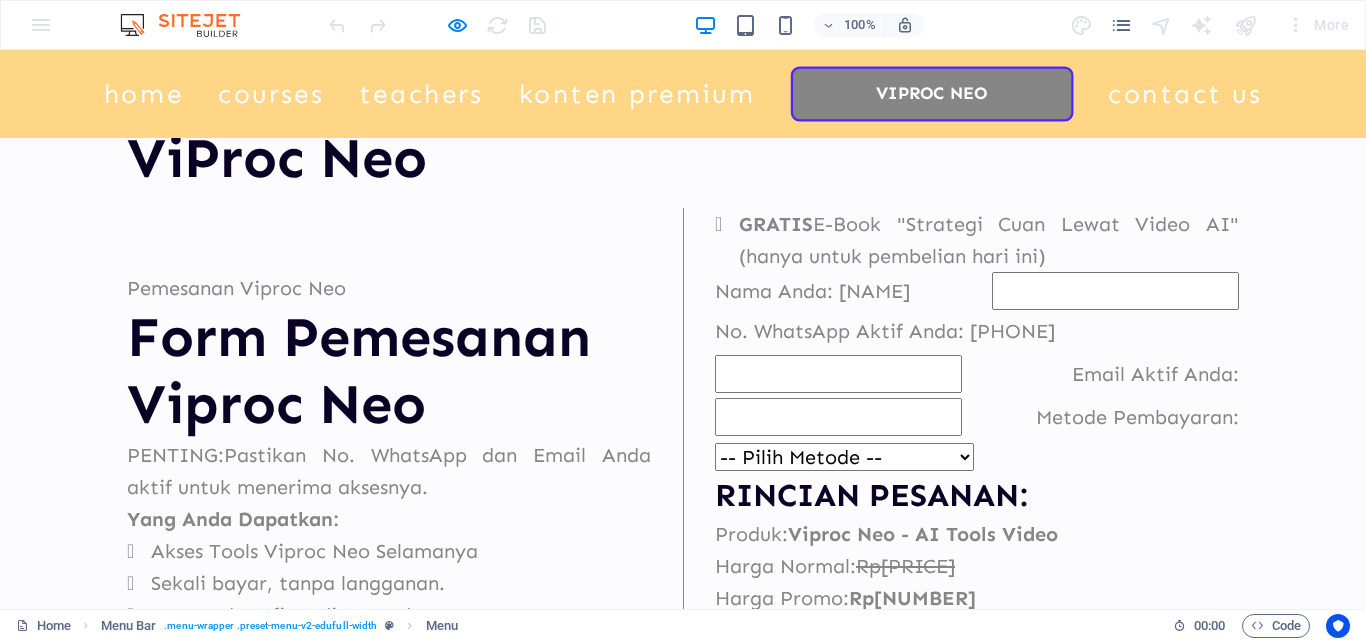 scroll, scrollTop: 1057, scrollLeft: 0, axis: vertical 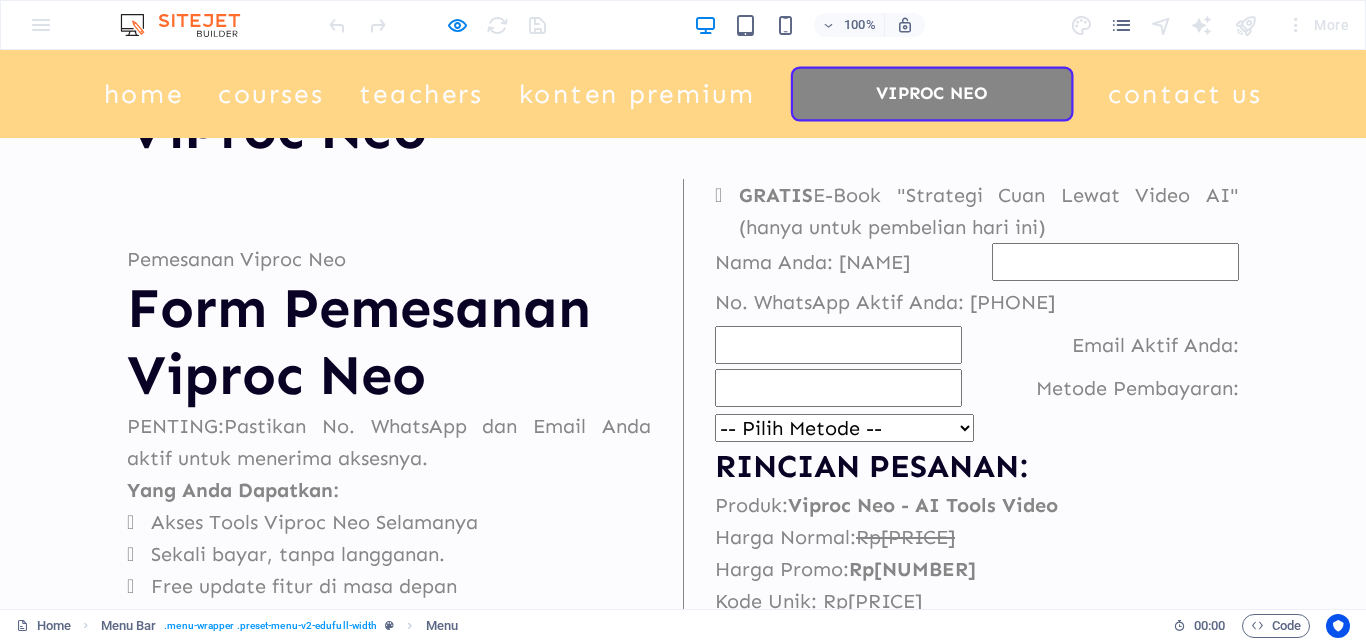 click on "-- Pilih Metode --
Bank Transfer
BCA Virtual Account
BNI Virtual Account
Permata Virtual Account
Mandiri Bill
GoPay
OVO
DANA" at bounding box center [844, 428] 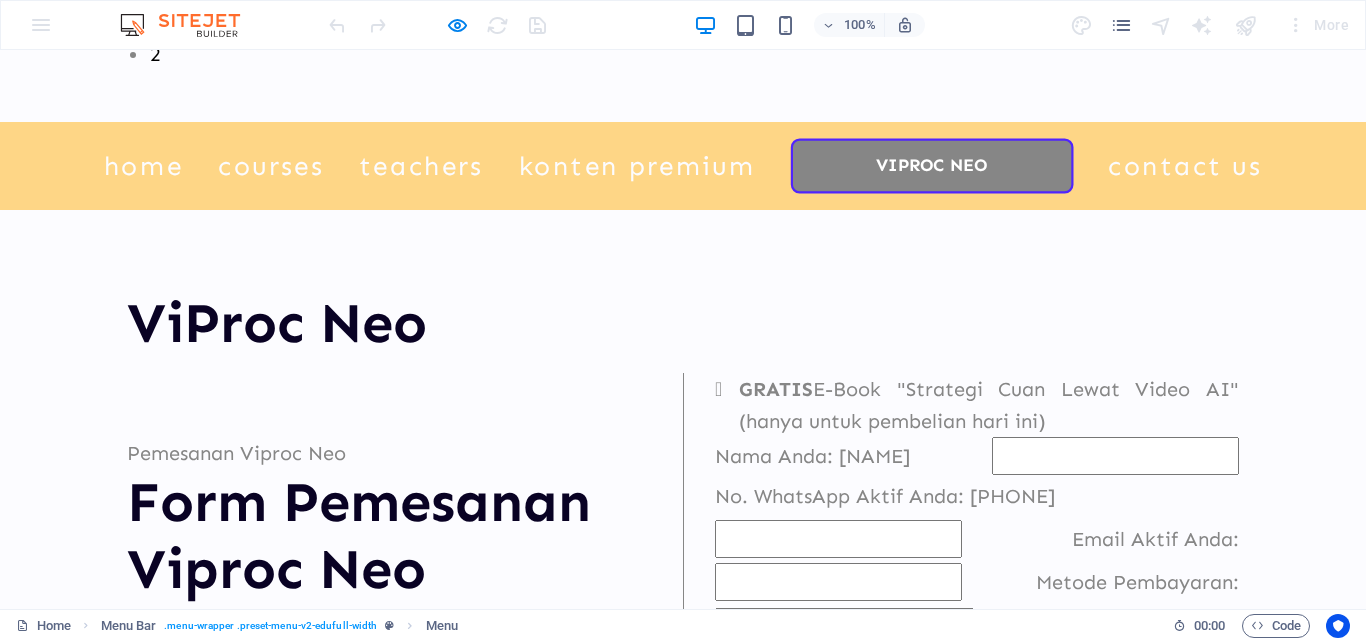 scroll, scrollTop: 857, scrollLeft: 0, axis: vertical 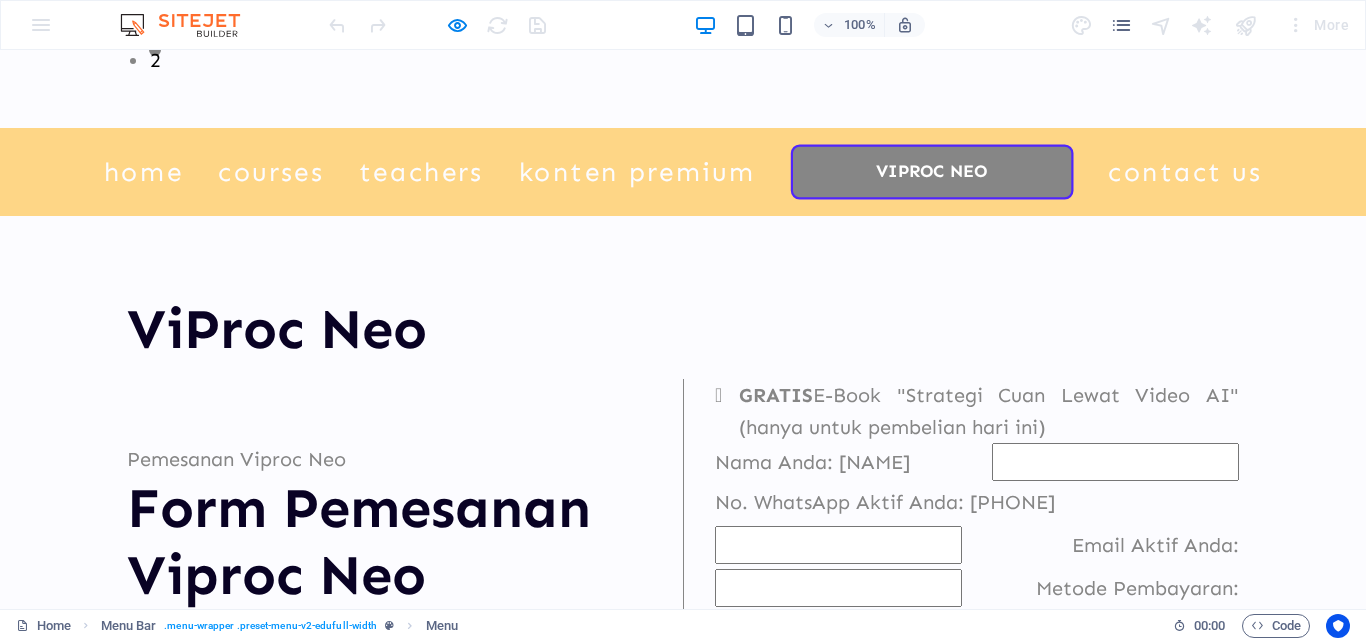 click on "Nama Anda:" at bounding box center [812, 462] 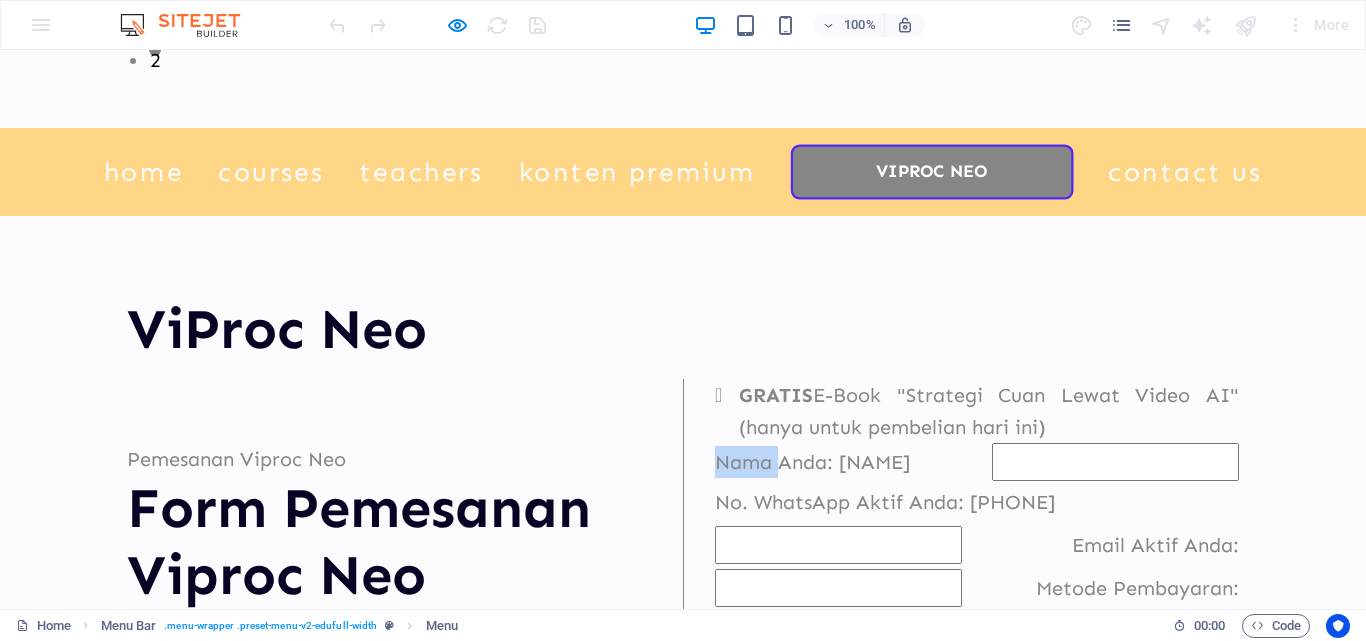 click on "Nama Anda:" at bounding box center [812, 462] 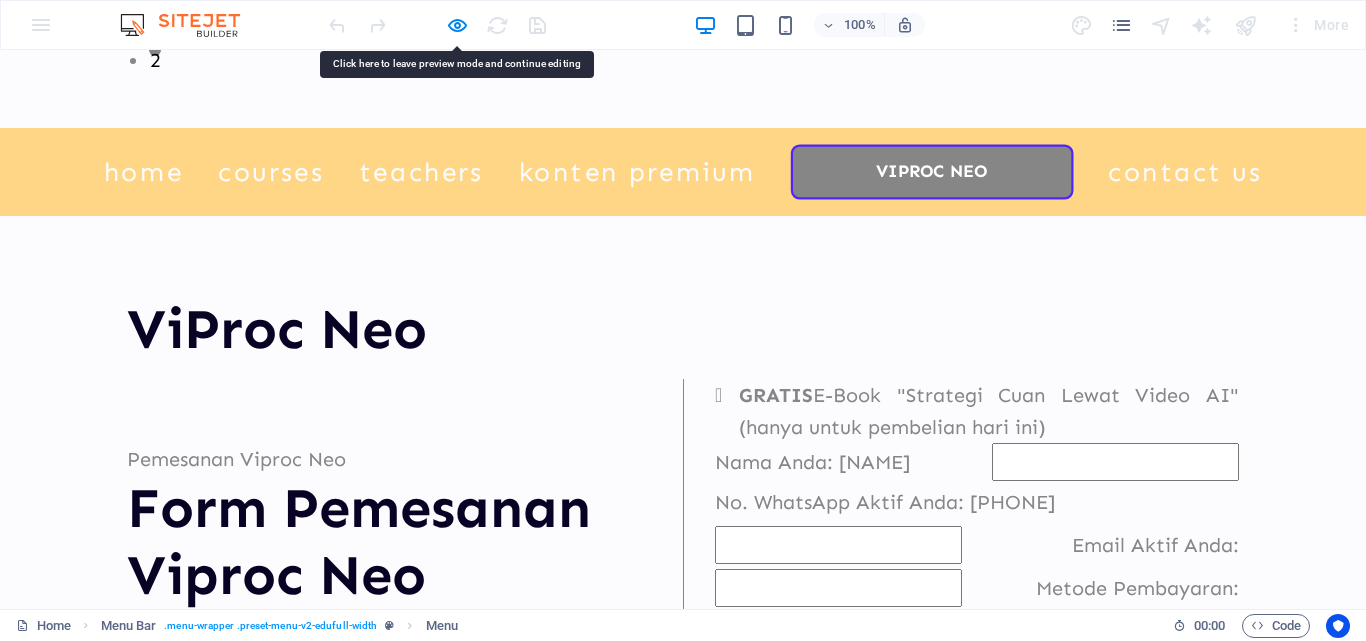 click on "Pemesanan Viproc Neo
Form Pemesanan Viproc Neo
PENTING:  Pastikan No. WhatsApp dan Email Anda aktif untuk menerima aksesnya.
Yang Anda Dapatkan:
Akses Tools Viproc Neo Selamanya
Sekali bayar, tanpa langganan.
Free update fitur di masa depan
Support Grup Telegram
Support Khusus dari saya pribadi via WhatsApp
GRATIS  E-Book "Strategi Cuan Lewat Video AI" (hanya untuk pembelian hari ini)
Nama Anda:
No. WhatsApp Aktif Anda:
Email Aktif Anda:
Metode Pembayaran:
-- Pilih Metode --
Bank Transfer
BCA Virtual Account
BNI Virtual Account
Permata Virtual Account
Mandiri Bill
GoPay
OVO
DANA" at bounding box center [683, 630] 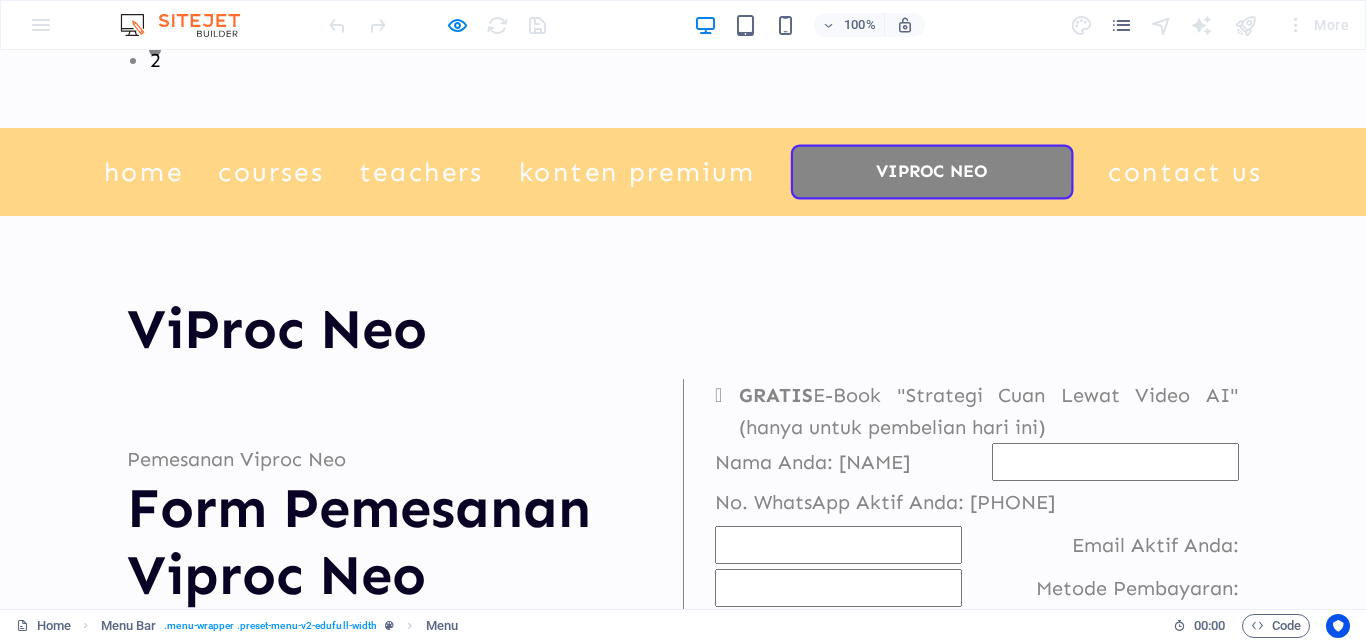 select 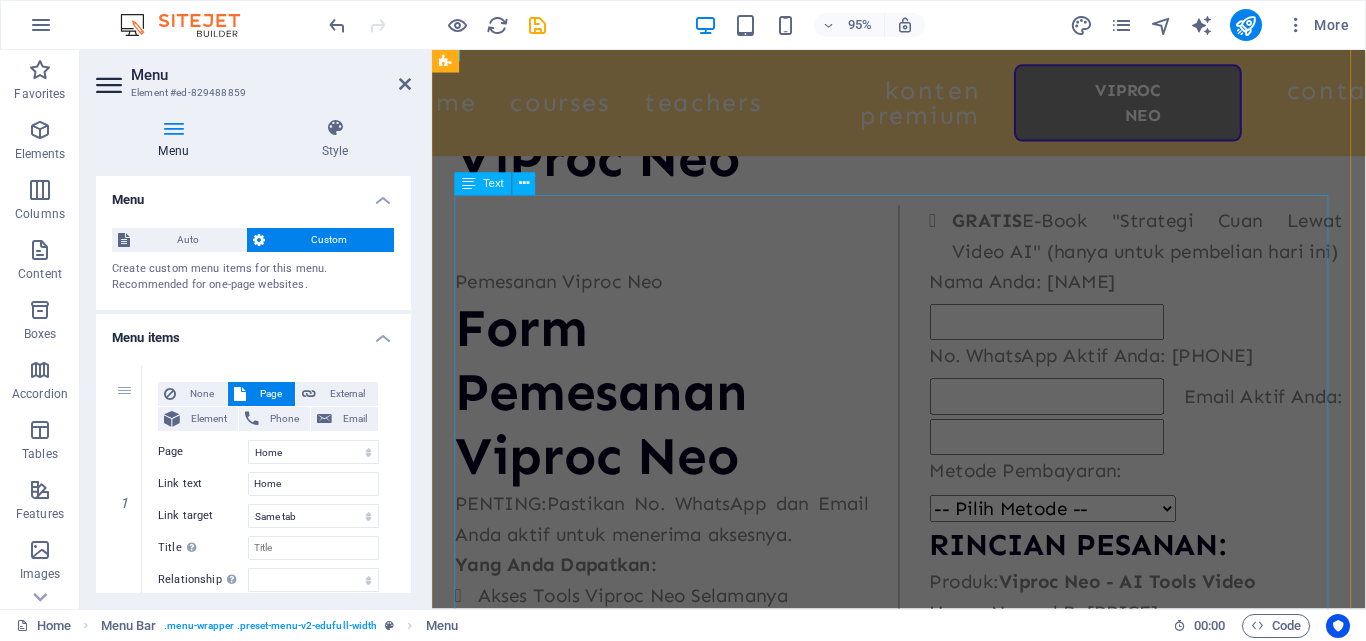 scroll, scrollTop: 1057, scrollLeft: 0, axis: vertical 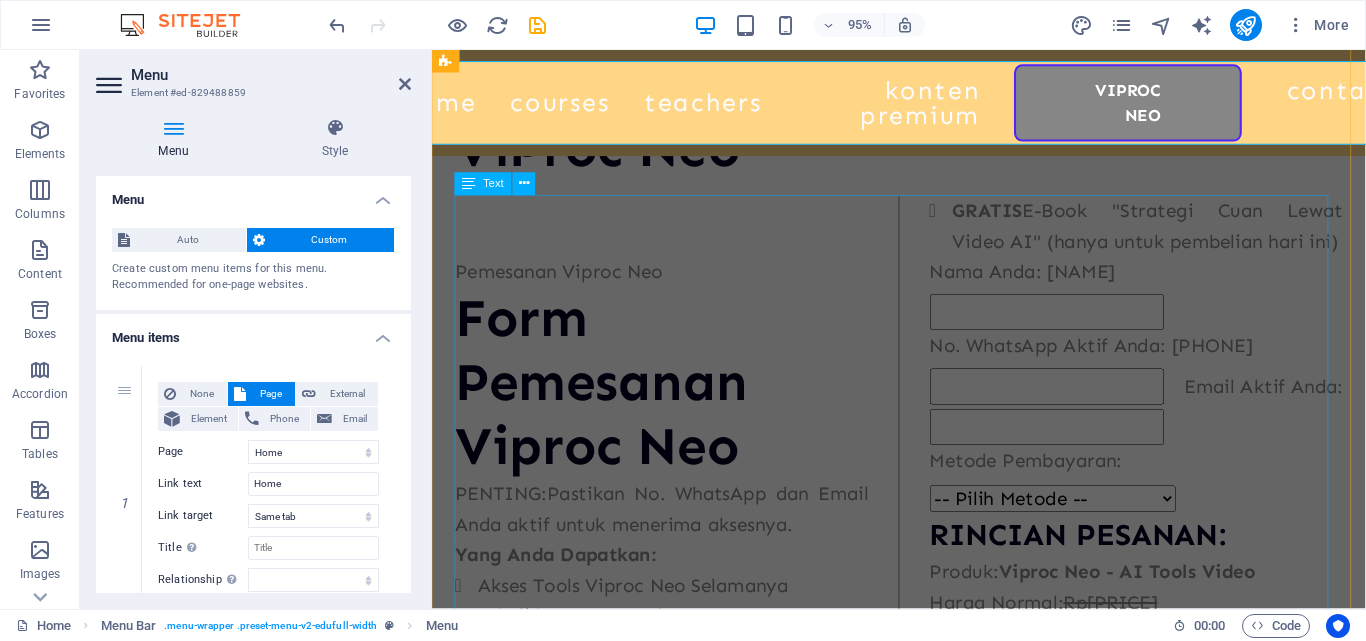 click on "Pemesanan Viproc Neo
Form Pemesanan Viproc Neo
PENTING:  Pastikan No. WhatsApp dan Email Anda aktif untuk menerima aksesnya.
Yang Anda Dapatkan:
Akses Tools Viproc Neo Selamanya
Sekali bayar, tanpa langganan.
Free update fitur di masa depan
Support Grup Telegram
Support Khusus dari saya pribadi via WhatsApp
GRATIS  E-Book "Strategi Cuan Lewat Video AI" (hanya untuk pembelian hari ini)
Nama Anda:
No. WhatsApp Aktif Anda:
Email Aktif Anda:
Metode Pembayaran:
-- Pilih Metode --
Bank Transfer
BCA Virtual Account
BNI Virtual Account
Permata Virtual Account
Mandiri Bill
GoPay
OVO
DANA" at bounding box center (923, 496) 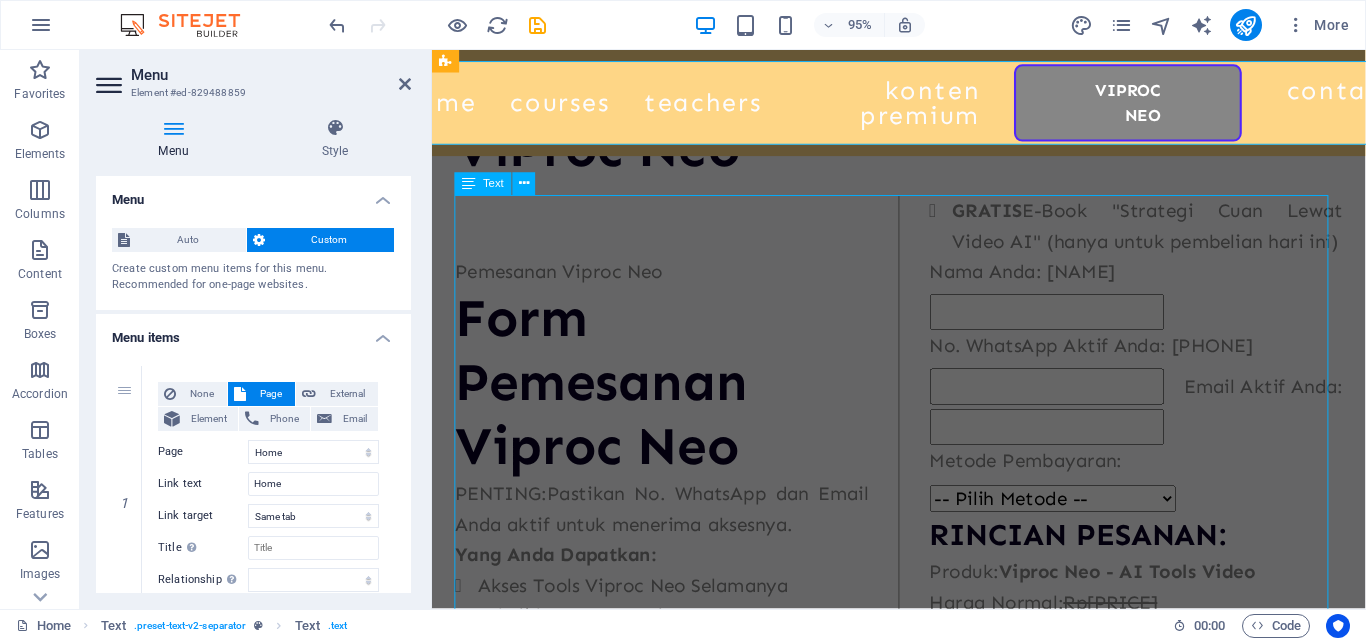 click on "Pemesanan Viproc Neo
Form Pemesanan Viproc Neo
PENTING:  Pastikan No. WhatsApp dan Email Anda aktif untuk menerima aksesnya.
Yang Anda Dapatkan:
Akses Tools Viproc Neo Selamanya
Sekali bayar, tanpa langganan.
Free update fitur di masa depan
Support Grup Telegram
Support Khusus dari saya pribadi via WhatsApp
GRATIS  E-Book "Strategi Cuan Lewat Video AI" (hanya untuk pembelian hari ini)
Nama Anda:
No. WhatsApp Aktif Anda:
Email Aktif Anda:
Metode Pembayaran:
-- Pilih Metode --
Bank Transfer
BCA Virtual Account
BNI Virtual Account
Permata Virtual Account
Mandiri Bill
GoPay
OVO
DANA" at bounding box center (923, 496) 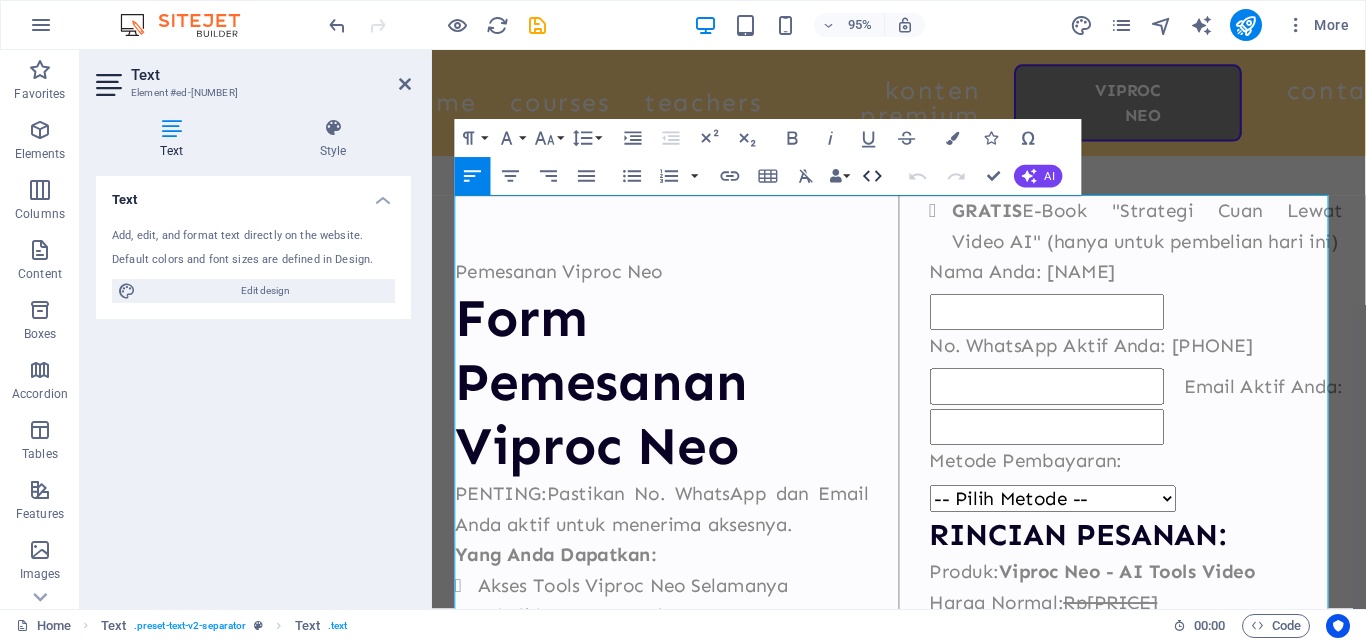 click 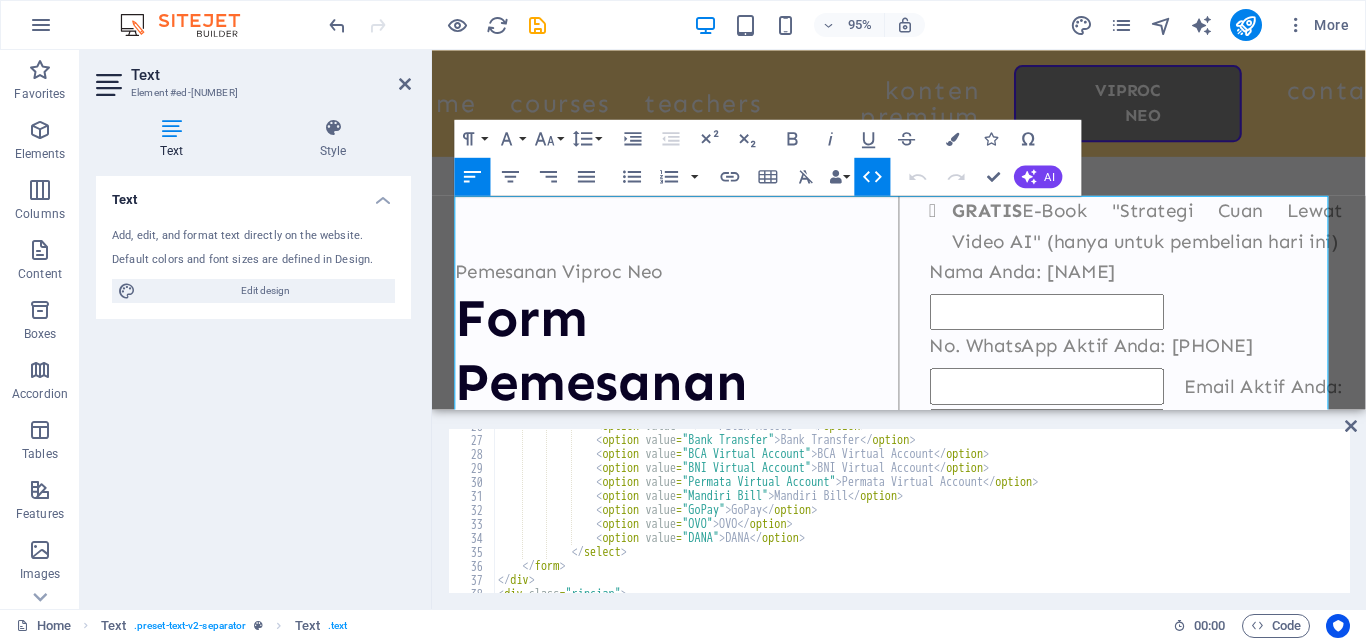 scroll, scrollTop: 360, scrollLeft: 0, axis: vertical 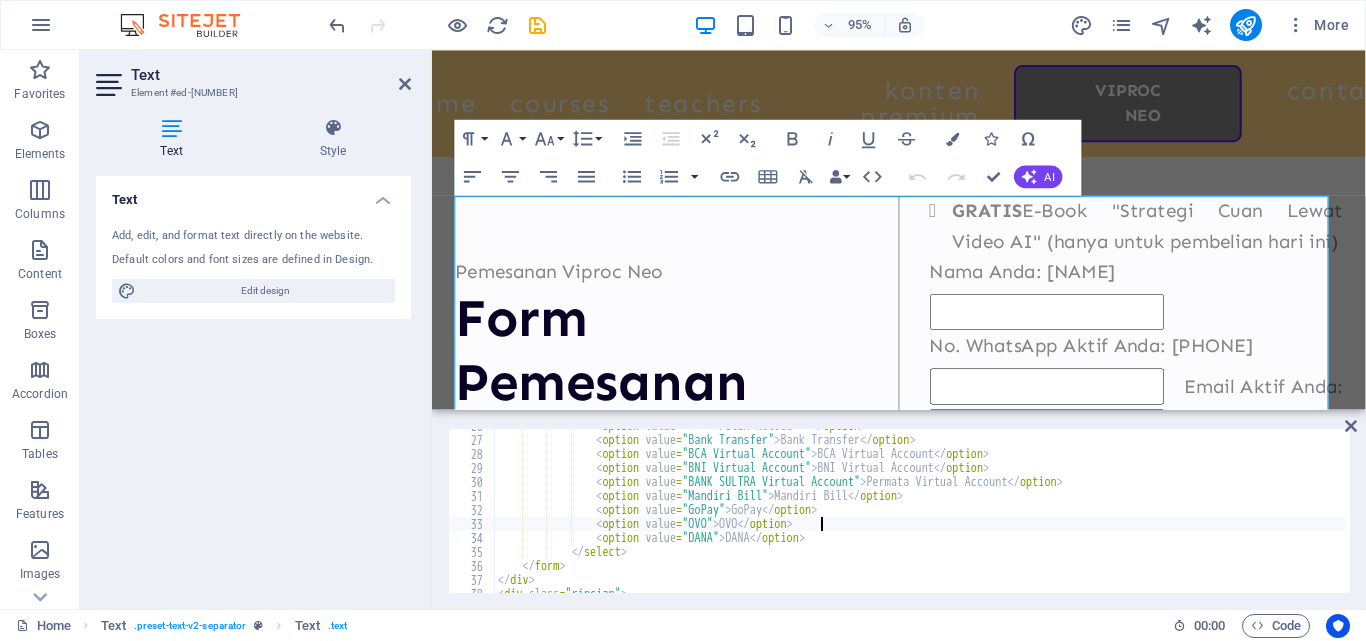 click on "< option   value = "" > -- Pilih Metode -- </ option >                     < option   value = "Bank Transfer" > Bank Transfer </ option >                     < option   value = "BCA Virtual Account" > BCA Virtual Account </ option >                     < option   value = "BNI Virtual Account" > BNI Virtual Account </ option >                     < option   value = "BANK SULTRA Virtual Account" > Permata Virtual Account </ option >                     < option   value = "Mandiri Bill" > Mandiri Bill </ option >                     < option   value = "GoPay" > GoPay </ option >                     < option   value = "OVO" > OVO </ option >                     < option   value = "DANA" > DANA </ option >                </ select >      </ form > </ div > < div   class = "rincian" >" at bounding box center (993, 513) 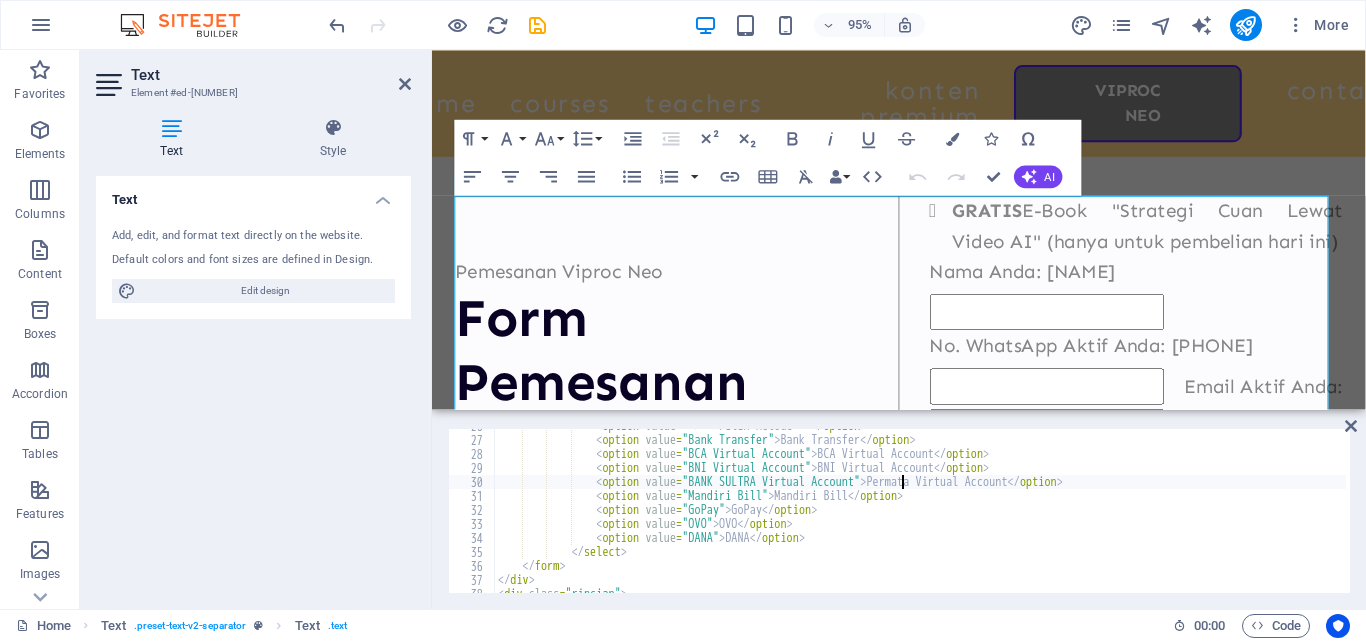 click on "< option   value = "" > -- Pilih Metode -- </ option >                     < option   value = "Bank Transfer" > Bank Transfer </ option >                     < option   value = "BCA Virtual Account" > BCA Virtual Account </ option >                     < option   value = "BNI Virtual Account" > BNI Virtual Account </ option >                     < option   value = "BANK SULTRA Virtual Account" > Permata Virtual Account </ option >                     < option   value = "Mandiri Bill" > Mandiri Bill </ option >                     < option   value = "GoPay" > GoPay </ option >                     < option   value = "OVO" > OVO </ option >                     < option   value = "DANA" > DANA </ option >                </ select >      </ form > </ div > < div   class = "rincian" >" at bounding box center [993, 513] 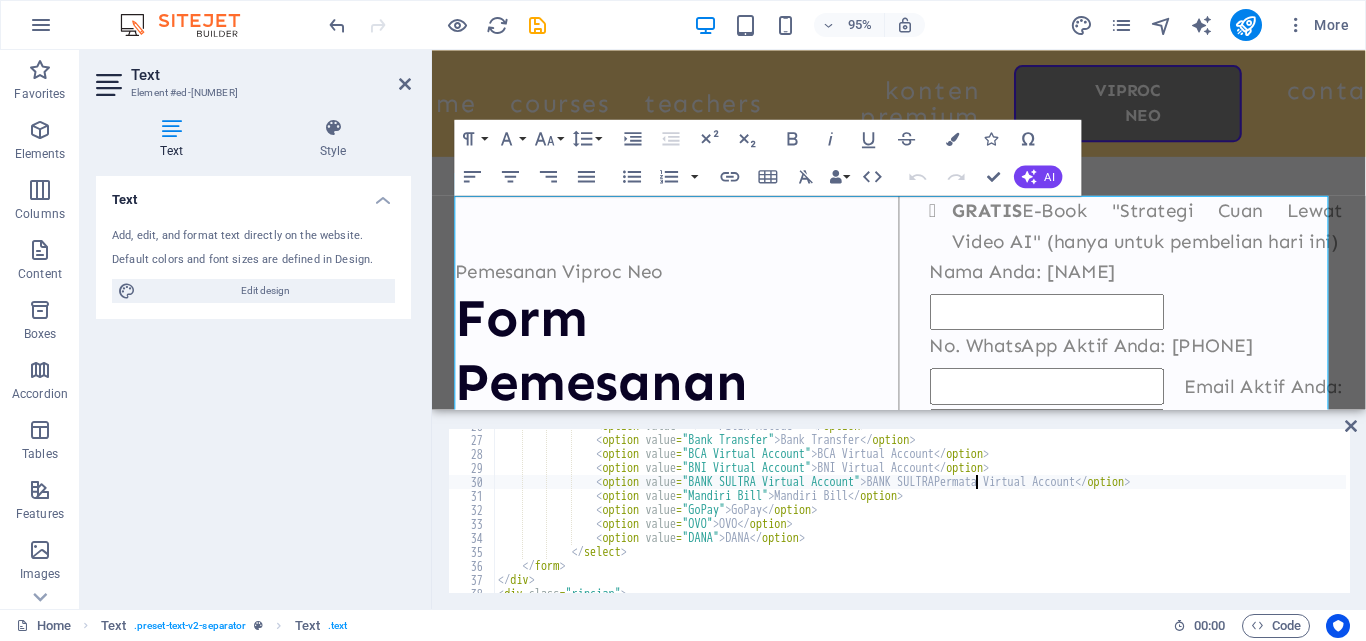 scroll, scrollTop: 0, scrollLeft: 39, axis: horizontal 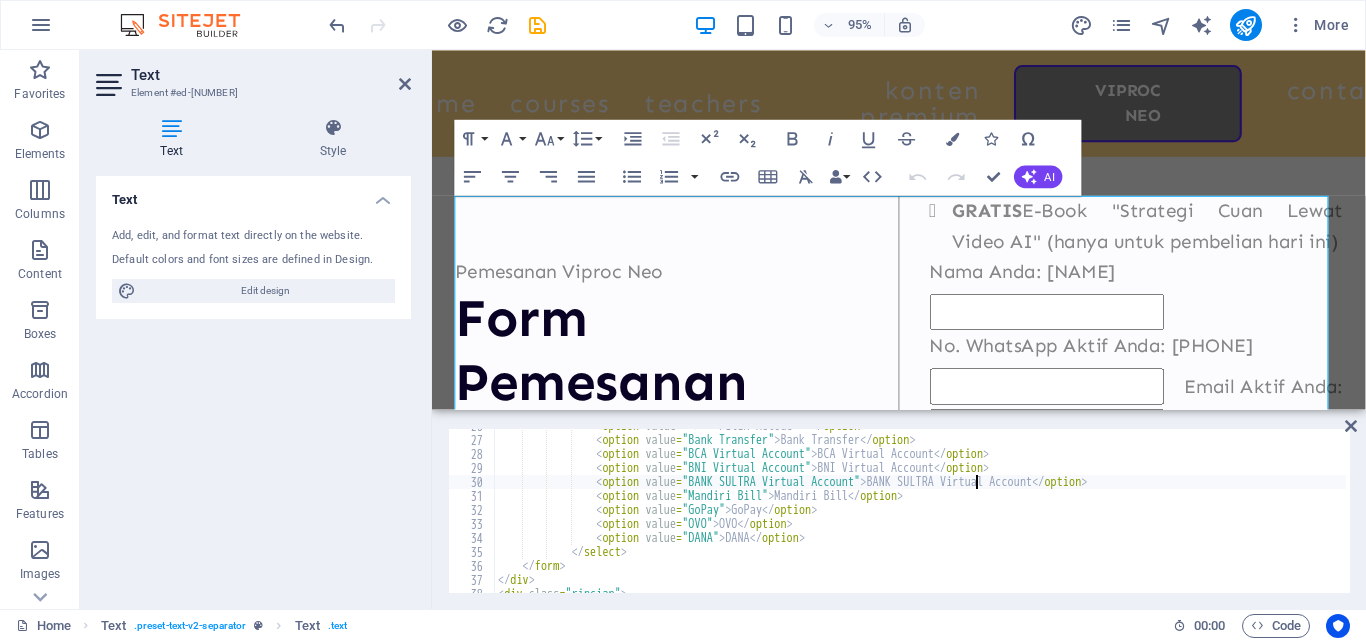 click on "< option   value = "" > -- Pilih Metode -- </ option >                     < option   value = "Bank Transfer" > Bank Transfer </ option >                     < option   value = "BCA Virtual Account" > BCA Virtual Account </ option >                     < option   value = "BNI Virtual Account" > BNI Virtual Account </ option >                     < option   value = "BANK SULTRA Virtual Account" > BANK SULTRA Virtual Account </ option >                     < option   value = "Mandiri Bill" > Mandiri Bill </ option >                     < option   value = "GoPay" > GoPay </ option >                     < option   value = "OVO" > OVO </ option >                     < option   value = "DANA" > DANA </ option >                </ select >      </ form > </ div > < div   class = "rincian" >" at bounding box center (993, 513) 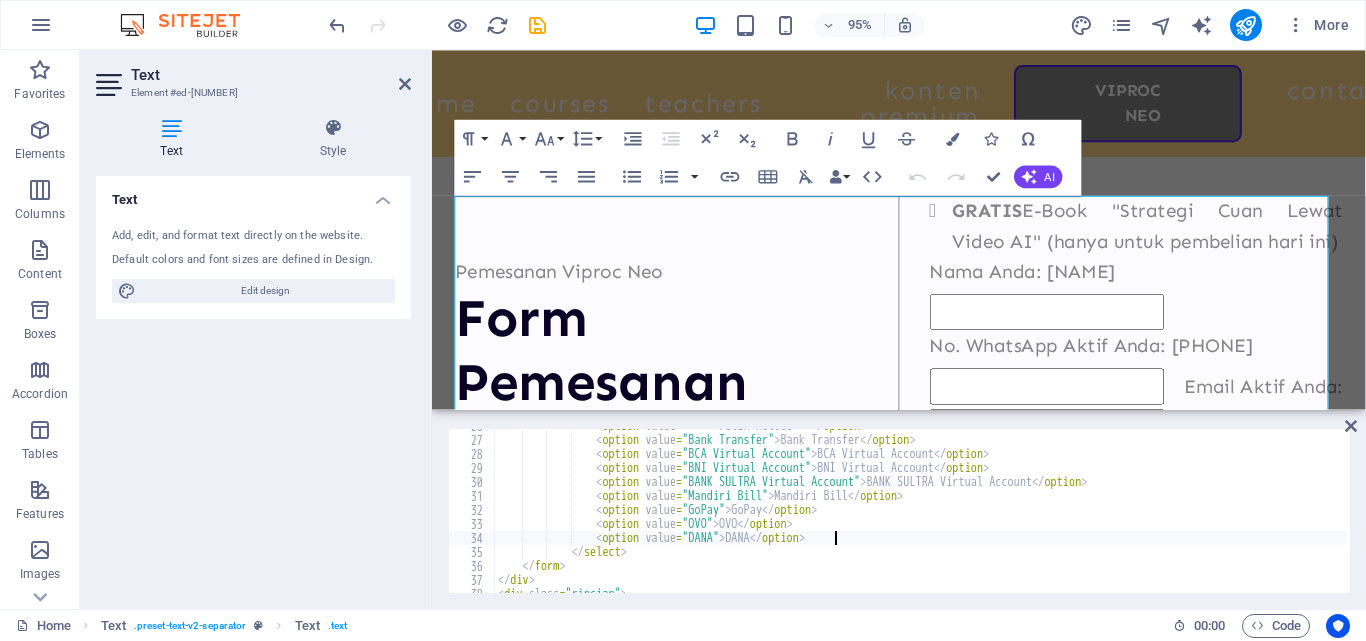 scroll, scrollTop: 0, scrollLeft: 27, axis: horizontal 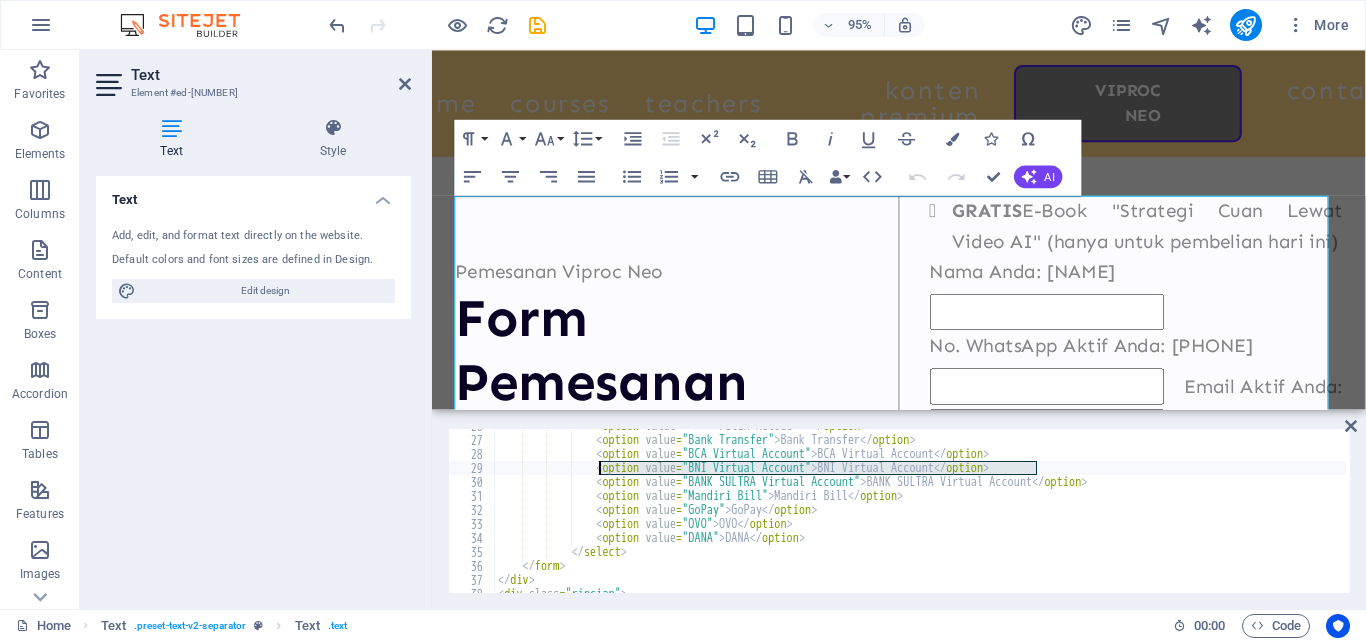 drag, startPoint x: 1046, startPoint y: 471, endPoint x: 601, endPoint y: 462, distance: 445.091 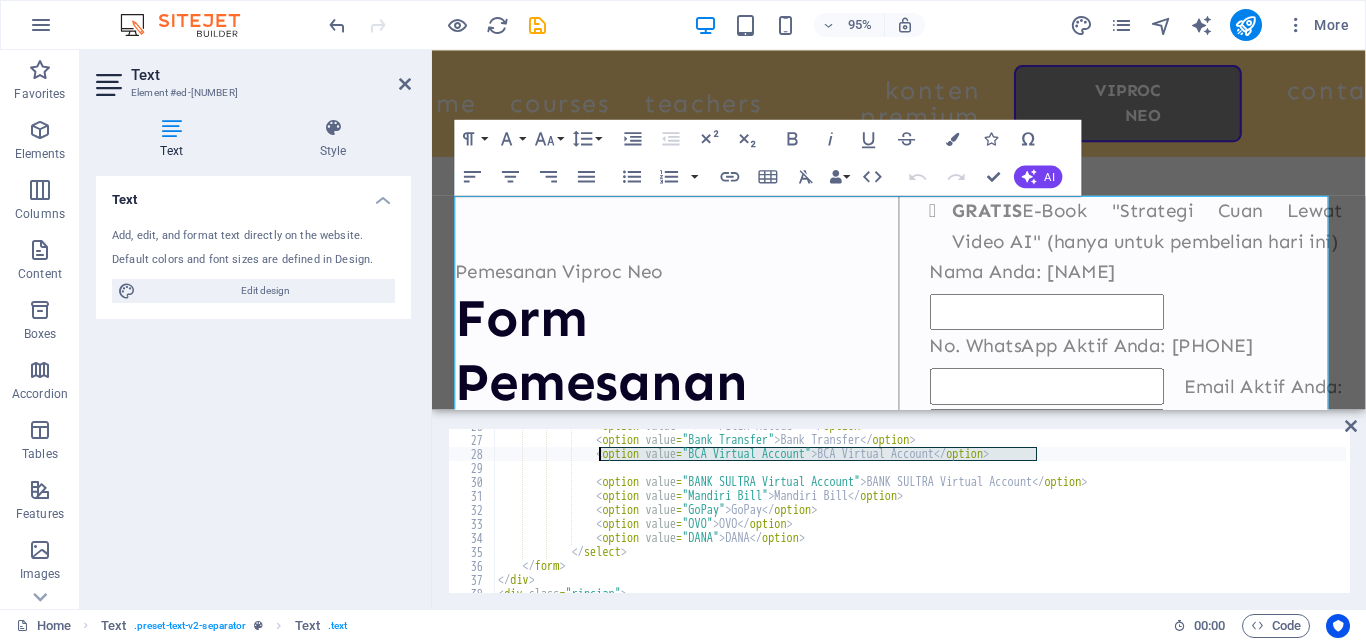 drag, startPoint x: 1048, startPoint y: 452, endPoint x: 576, endPoint y: 447, distance: 472.0265 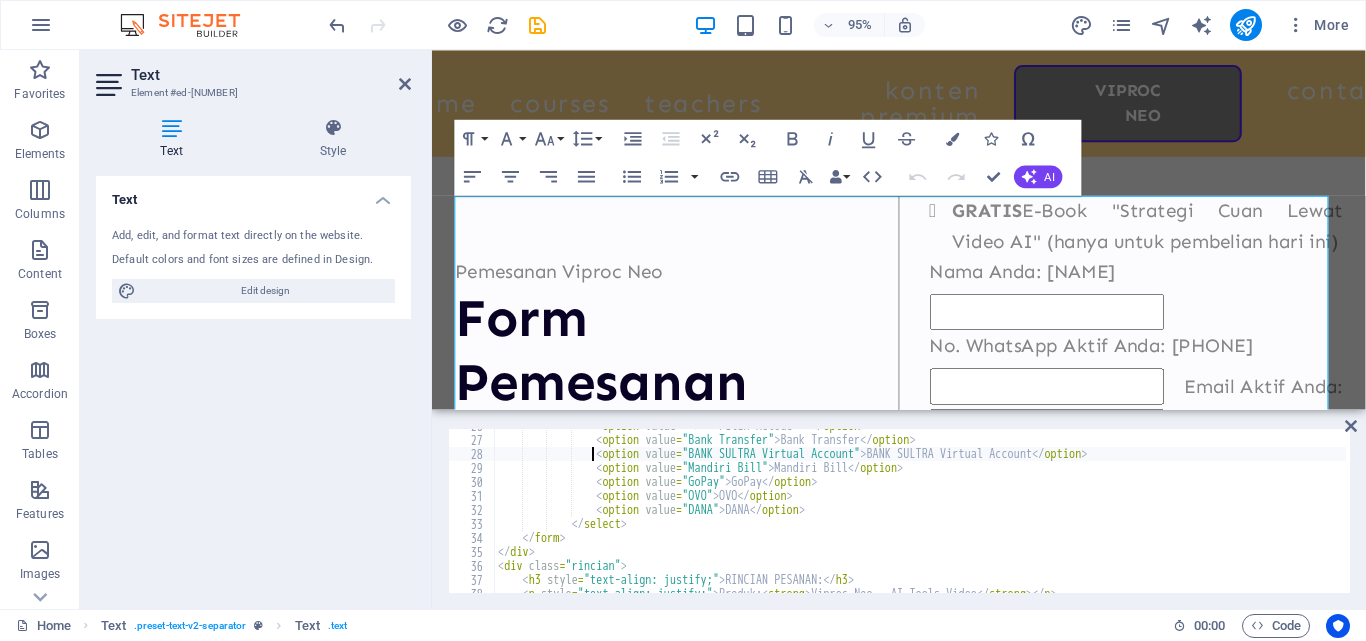 type on "<option value="BANK SULTRA Virtual Account">BANK SULTRA Virtual Account</option>" 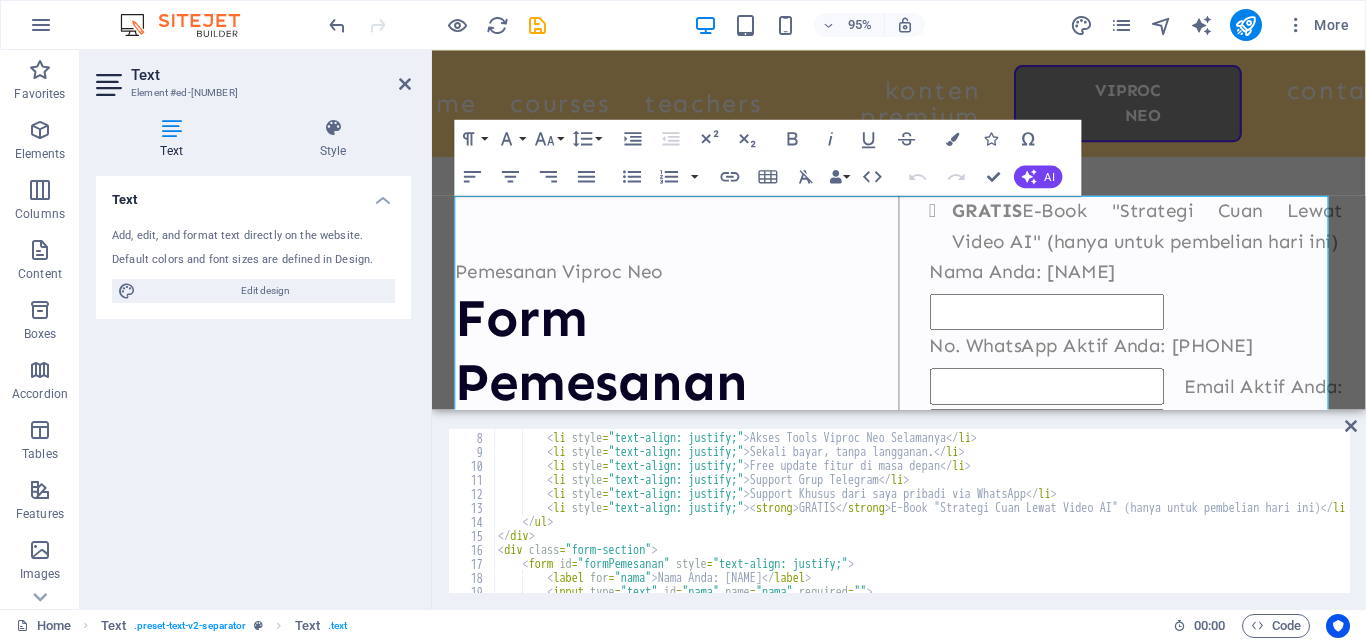 scroll, scrollTop: 0, scrollLeft: 0, axis: both 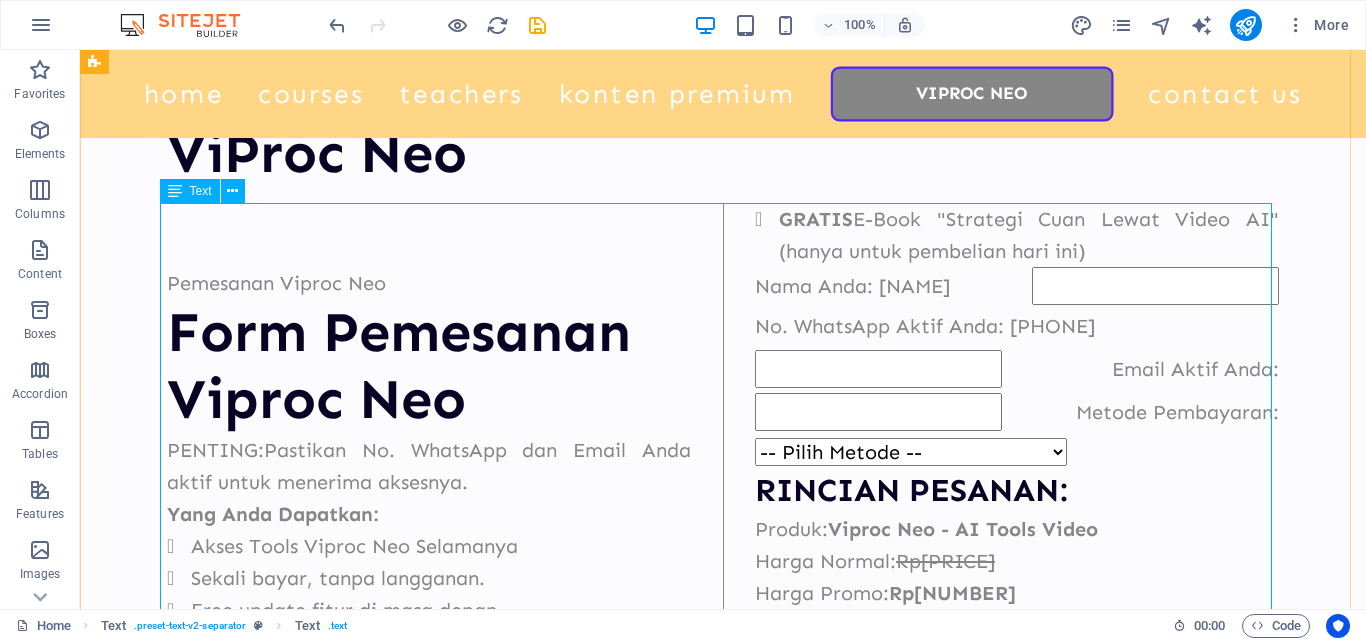 click on "Pemesanan Viproc Neo
Form Pemesanan Viproc Neo
PENTING:  Pastikan No. WhatsApp dan Email Anda aktif untuk menerima aksesnya.
Yang Anda Dapatkan:
Akses Tools Viproc Neo Selamanya
Sekali bayar, tanpa langganan.
Free update fitur di masa depan
Support Grup Telegram
Support Khusus dari saya pribadi via WhatsApp
GRATIS  E-Book "Strategi Cuan Lewat Video AI" (hanya untuk pembelian hari ini)
Nama Anda:
No. WhatsApp Aktif Anda:
Email Aktif Anda:
Metode Pembayaran:
-- Pilih Metode --
Bank Transfer
BANK SULTRA Virtual Account
Mandiri Bill
GoPay
OVO
DANA
RINCIAN PESANAN:
Produk:  Viproc Neo - AI Tools Video
Harga Normal:  Rp399.000
Harga Promo:  Rp79.000
Kode Unik: Rp0
Total: Rp79.000
Kirim Sekarang via WhatsApp" at bounding box center (723, 454) 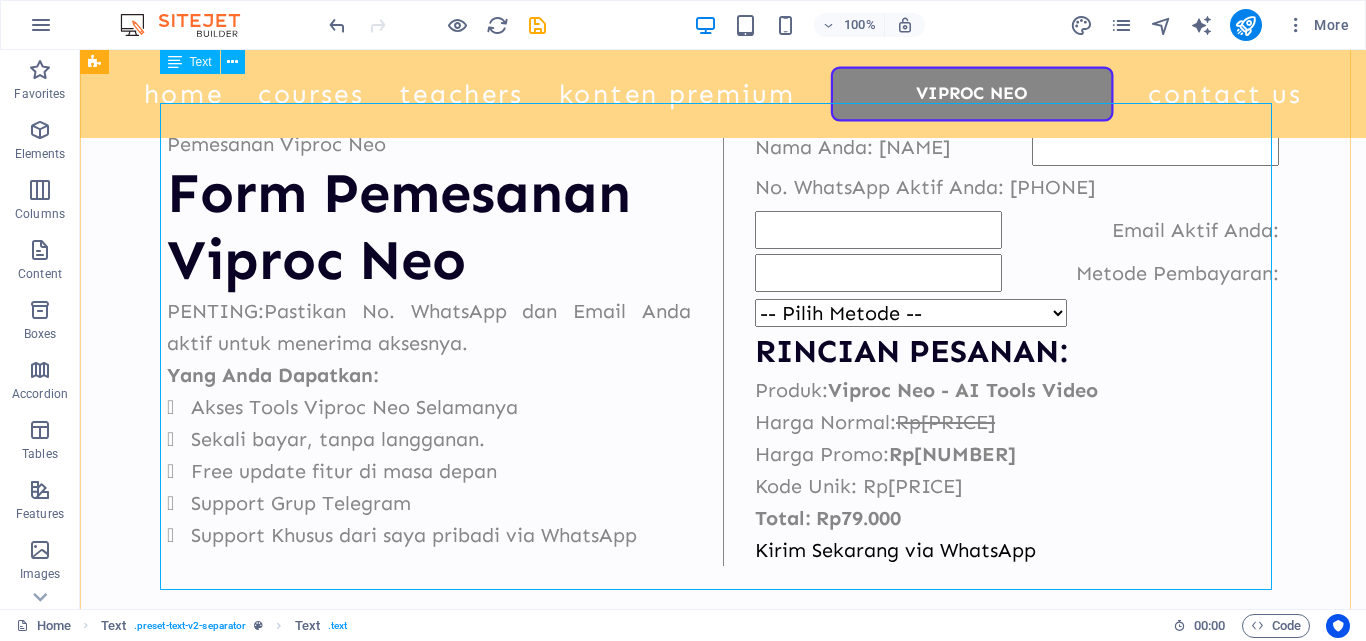 scroll, scrollTop: 1133, scrollLeft: 0, axis: vertical 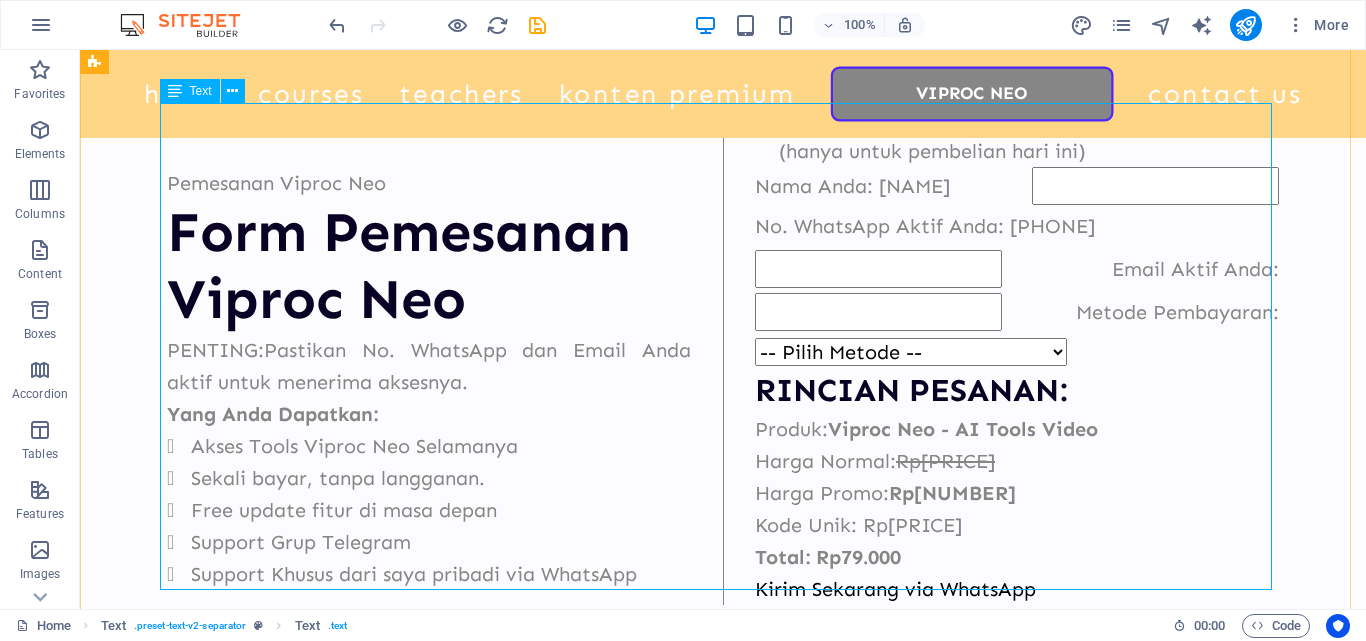 click on "Pemesanan Viproc Neo
Form Pemesanan Viproc Neo
PENTING:  Pastikan No. WhatsApp dan Email Anda aktif untuk menerima aksesnya.
Yang Anda Dapatkan:
Akses Tools Viproc Neo Selamanya
Sekali bayar, tanpa langganan.
Free update fitur di masa depan
Support Grup Telegram
Support Khusus dari saya pribadi via WhatsApp
GRATIS  E-Book "Strategi Cuan Lewat Video AI" (hanya untuk pembelian hari ini)
Nama Anda:
No. WhatsApp Aktif Anda:
Email Aktif Anda:
Metode Pembayaran:
-- Pilih Metode --
Bank Transfer
BANK SULTRA Virtual Account
Mandiri Bill
GoPay
OVO
DANA
RINCIAN PESANAN:
Produk:  Viproc Neo - AI Tools Video
Harga Normal:  Rp399.000
Harga Promo:  Rp79.000
Kode Unik: Rp0
Total: Rp79.000
Kirim Sekarang via WhatsApp" at bounding box center (723, 354) 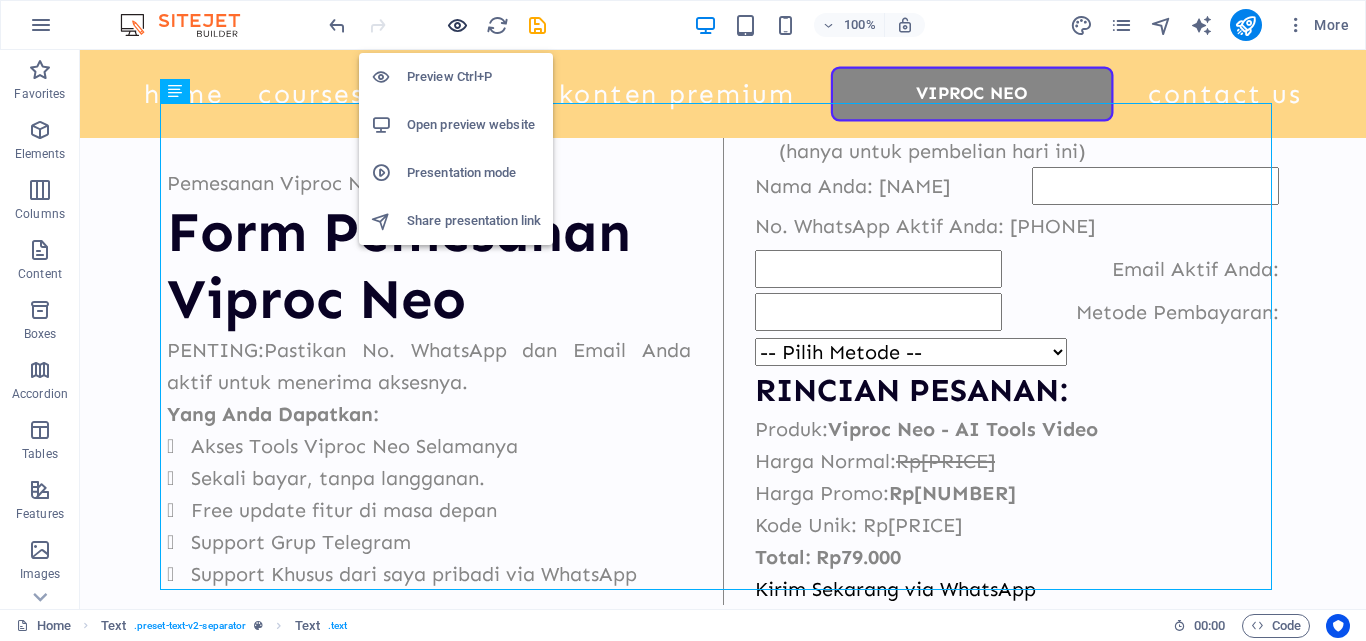 click at bounding box center (457, 25) 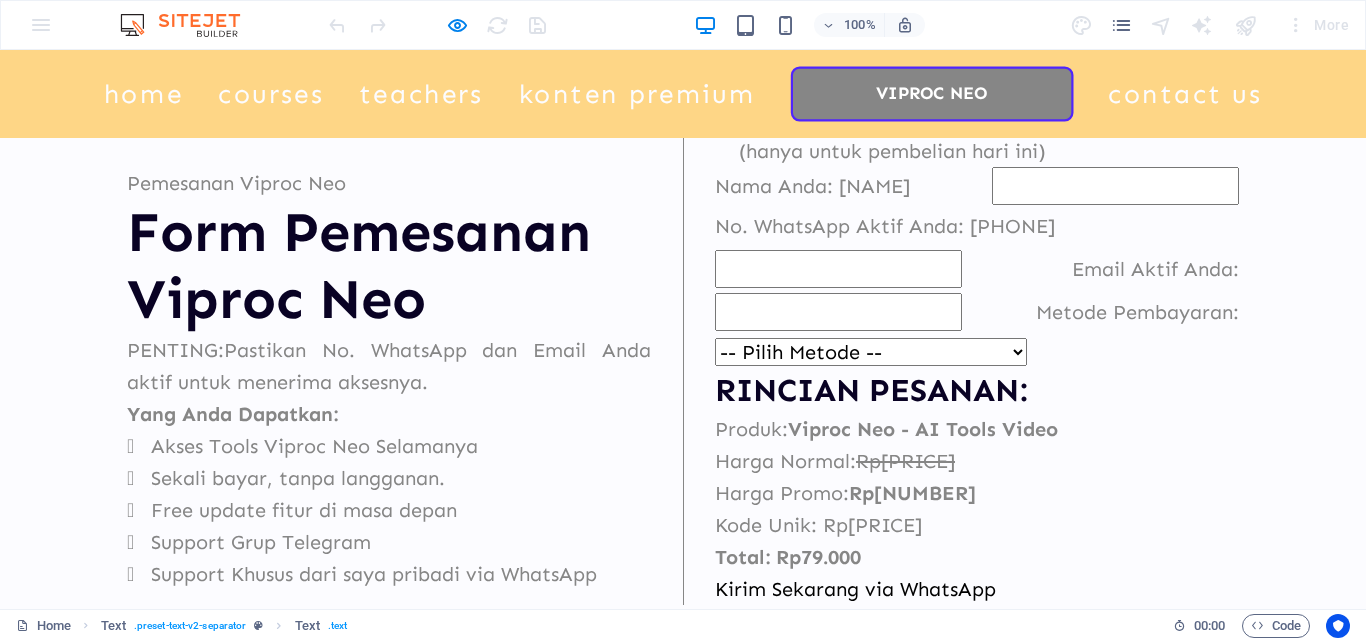 click on "-- Pilih Metode --
Bank Transfer
BANK SULTRA Virtual Account
Mandiri Bill
GoPay
OVO
DANA" at bounding box center (871, 352) 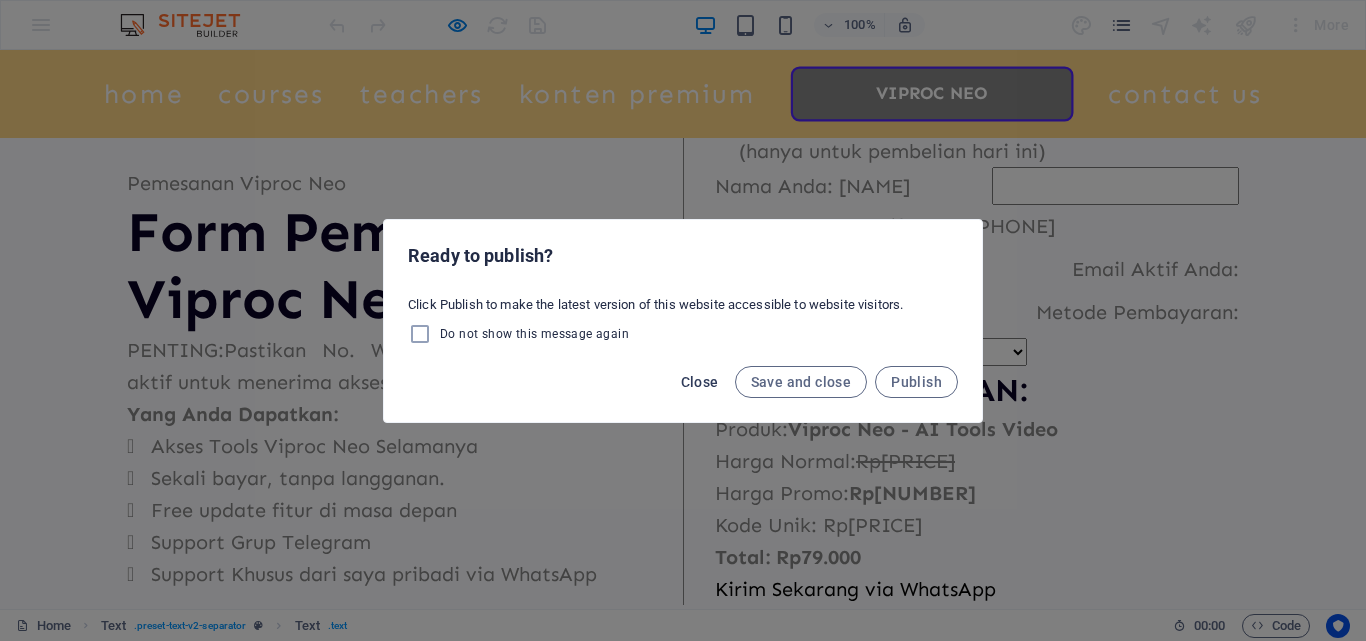 click on "Close" at bounding box center [700, 382] 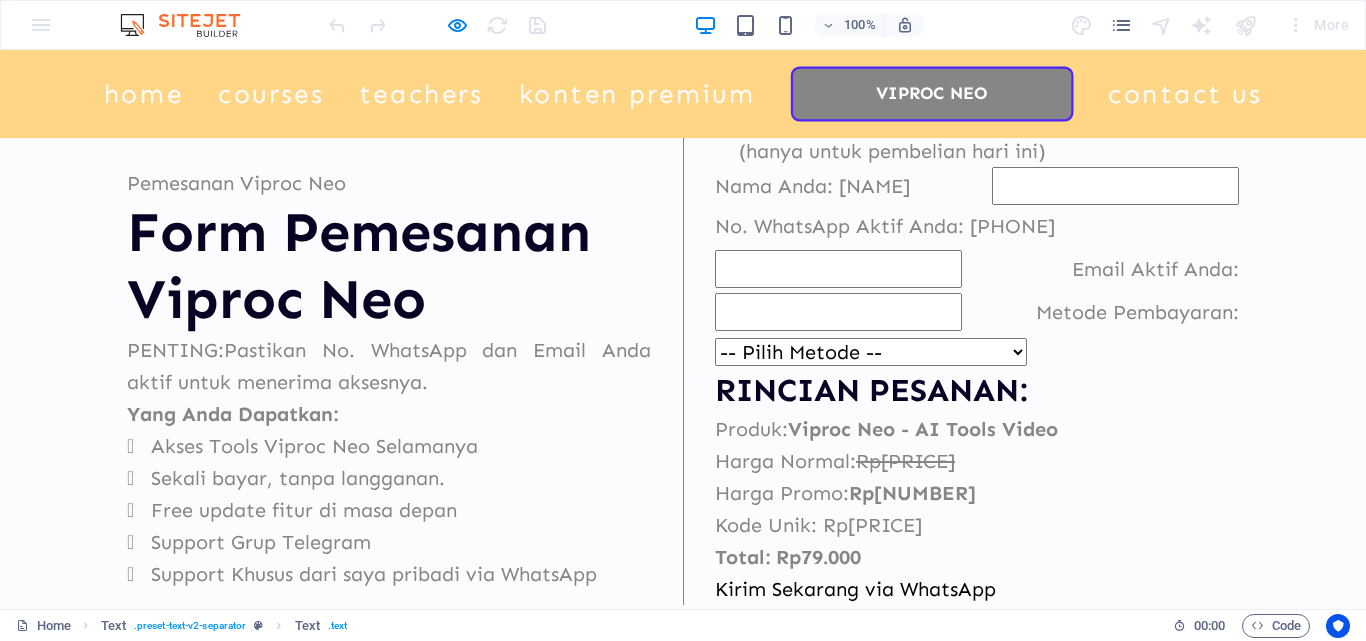 click on "-- Pilih Metode --
Bank Transfer
BANK SULTRA Virtual Account
Mandiri Bill
GoPay
OVO
DANA" at bounding box center [871, 352] 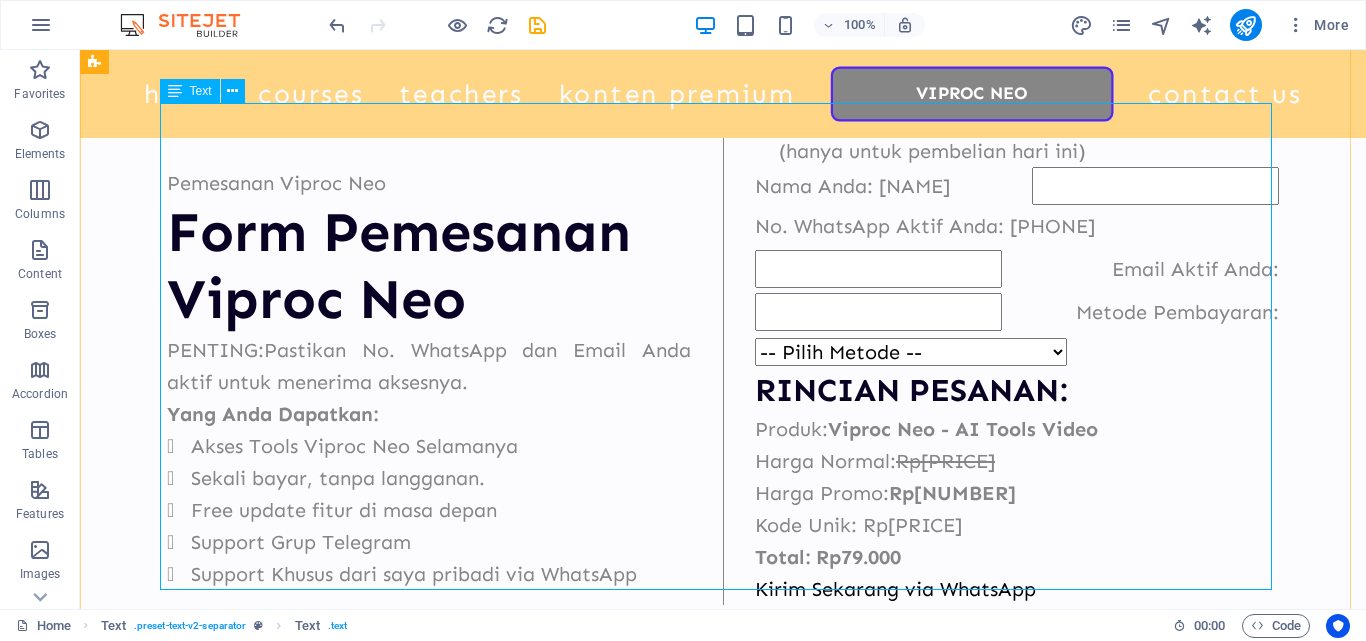 click on "Pemesanan Viproc Neo
Form Pemesanan Viproc Neo
PENTING:  Pastikan No. WhatsApp dan Email Anda aktif untuk menerima aksesnya.
Yang Anda Dapatkan:
Akses Tools Viproc Neo Selamanya
Sekali bayar, tanpa langganan.
Free update fitur di masa depan
Support Grup Telegram
Support Khusus dari saya pribadi via WhatsApp
GRATIS  E-Book "Strategi Cuan Lewat Video AI" (hanya untuk pembelian hari ini)
Nama Anda:
No. WhatsApp Aktif Anda:
Email Aktif Anda:
Metode Pembayaran:
-- Pilih Metode --
Bank Transfer
BANK SULTRA Virtual Account
Mandiri Bill
GoPay
OVO
DANA
RINCIAN PESANAN:
Produk:  Viproc Neo - AI Tools Video
Harga Normal:  Rp399.000
Harga Promo:  Rp79.000
Kode Unik: Rp0
Total: Rp79.000
Kirim Sekarang via WhatsApp" at bounding box center [723, 354] 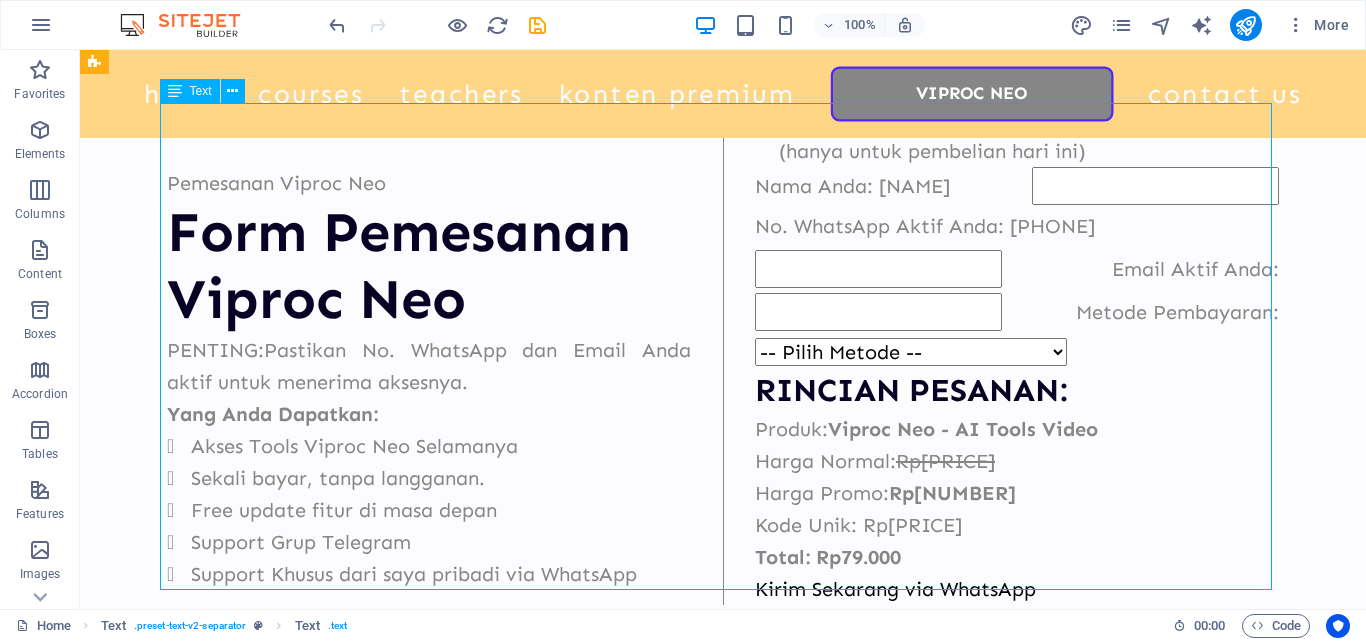 click on "Pemesanan Viproc Neo
Form Pemesanan Viproc Neo
PENTING:  Pastikan No. WhatsApp dan Email Anda aktif untuk menerima aksesnya.
Yang Anda Dapatkan:
Akses Tools Viproc Neo Selamanya
Sekali bayar, tanpa langganan.
Free update fitur di masa depan
Support Grup Telegram
Support Khusus dari saya pribadi via WhatsApp
GRATIS  E-Book "Strategi Cuan Lewat Video AI" (hanya untuk pembelian hari ini)
Nama Anda:
No. WhatsApp Aktif Anda:
Email Aktif Anda:
Metode Pembayaran:
-- Pilih Metode --
Bank Transfer
BANK SULTRA Virtual Account
Mandiri Bill
GoPay
OVO
DANA
RINCIAN PESANAN:
Produk:  Viproc Neo - AI Tools Video
Harga Normal:  Rp399.000
Harga Promo:  Rp79.000
Kode Unik: Rp0
Total: Rp79.000
Kirim Sekarang via WhatsApp" at bounding box center (723, 354) 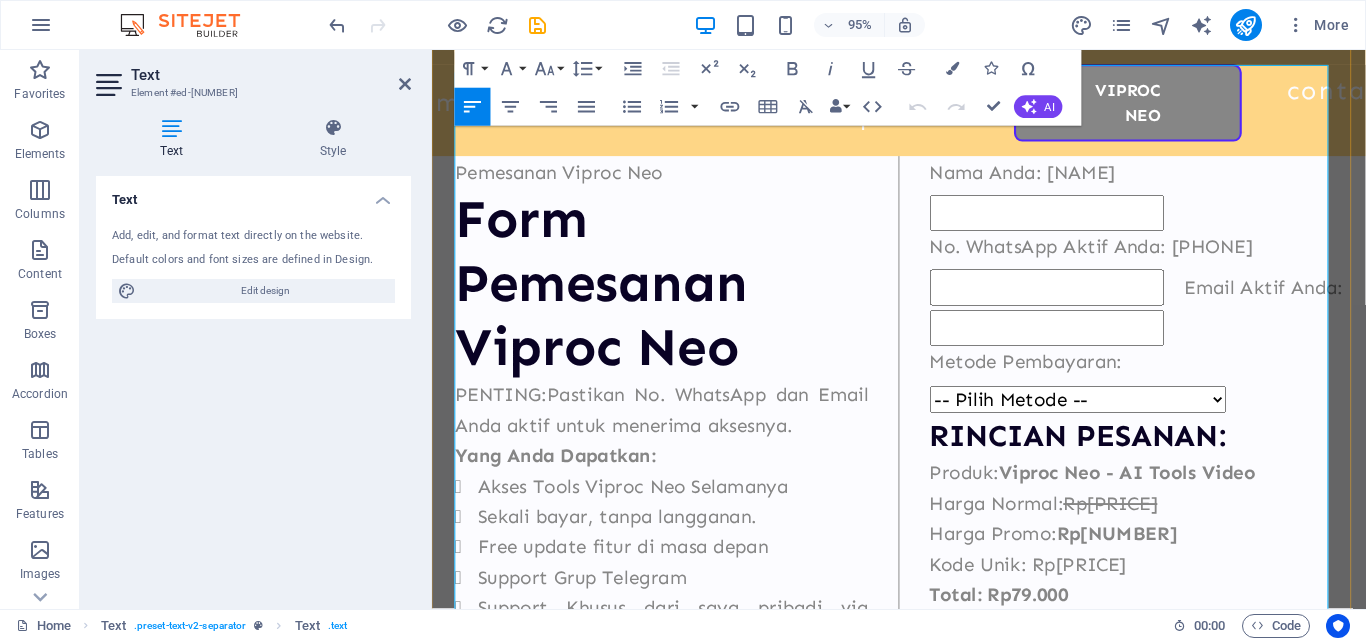 scroll, scrollTop: 1157, scrollLeft: 0, axis: vertical 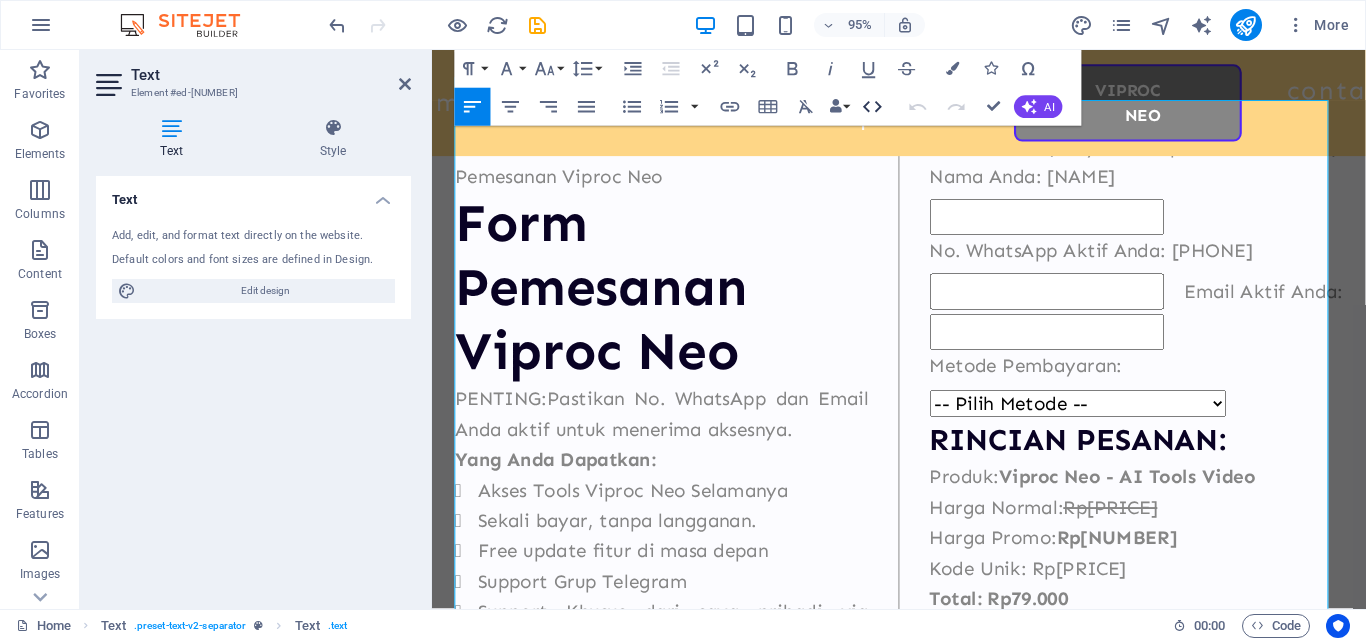 click 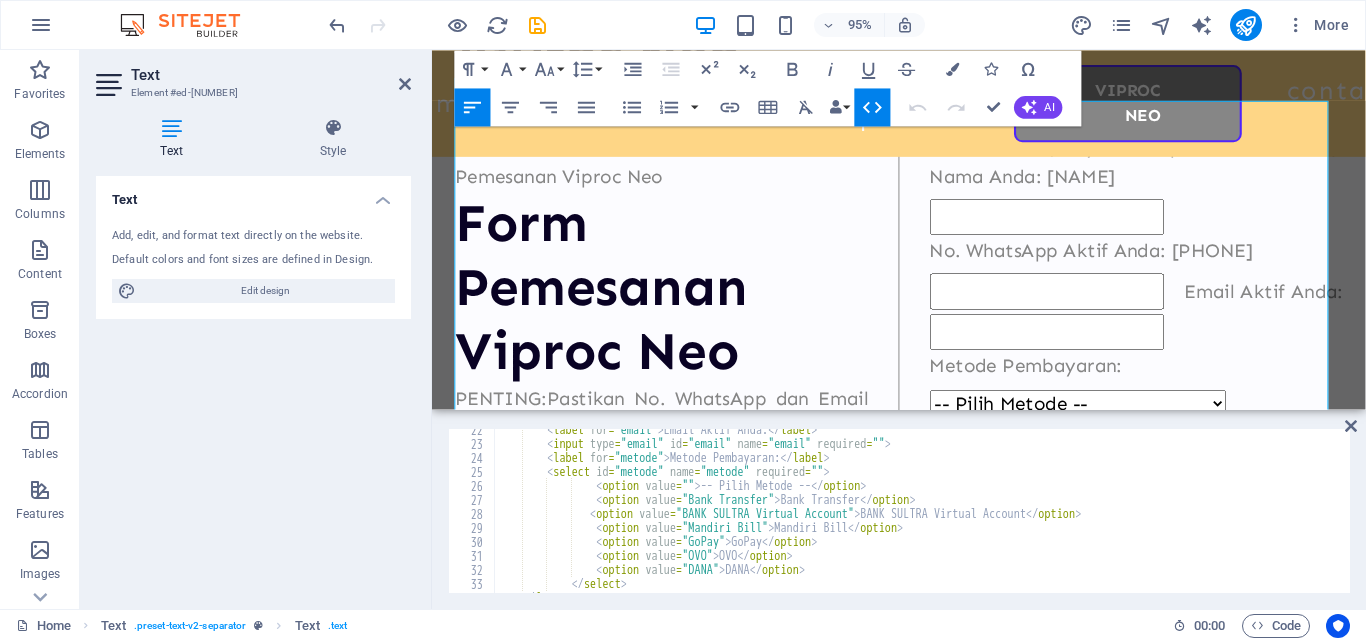 scroll, scrollTop: 360, scrollLeft: 0, axis: vertical 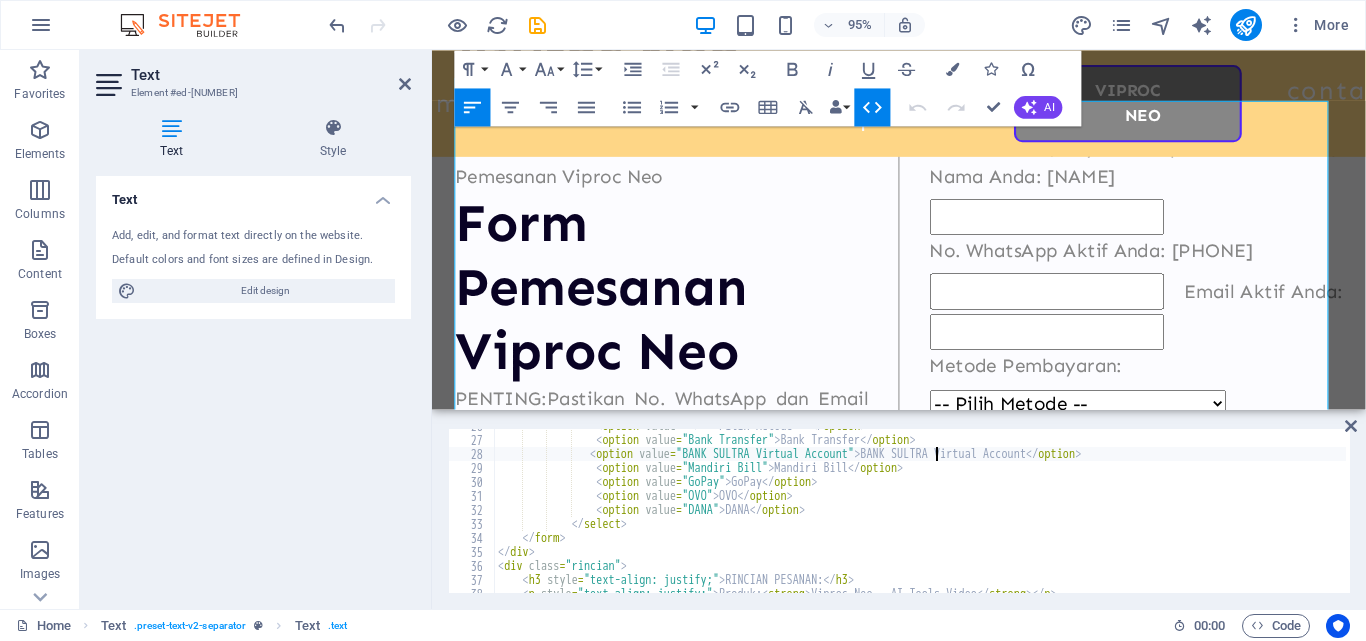 click on "< option   value = "" > -- Pilih Metode -- </ option >                     < option   value = "Bank Transfer" > Bank Transfer </ option >                    < option   value = "BANK SULTRA Virtual Account" > BANK SULTRA Virtual Account </ option >                     < option   value = "Mandiri Bill" > Mandiri Bill </ option >                     < option   value = "GoPay" > GoPay </ option >                     < option   value = "OVO" > OVO </ option >                     < option   value = "DANA" > DANA </ option >                </ select >      </ form > </ div > < div   class = "rincian" >      < h3   style = "text-align: justify;" > RINCIAN PESANAN: </ h3 >      < p   style = "text-align: justify;" > Produk:  < strong > Viproc Neo - AI Tools Video </ strong > </ p >" at bounding box center [993, 513] 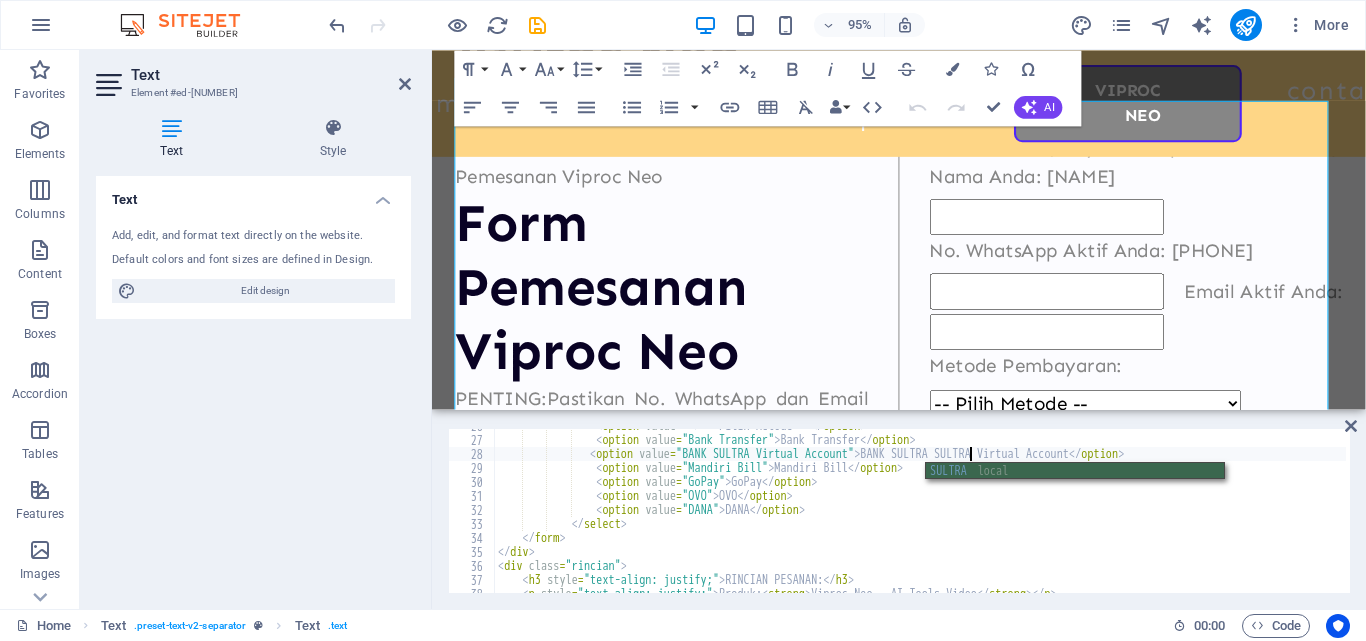 scroll, scrollTop: 0, scrollLeft: 38, axis: horizontal 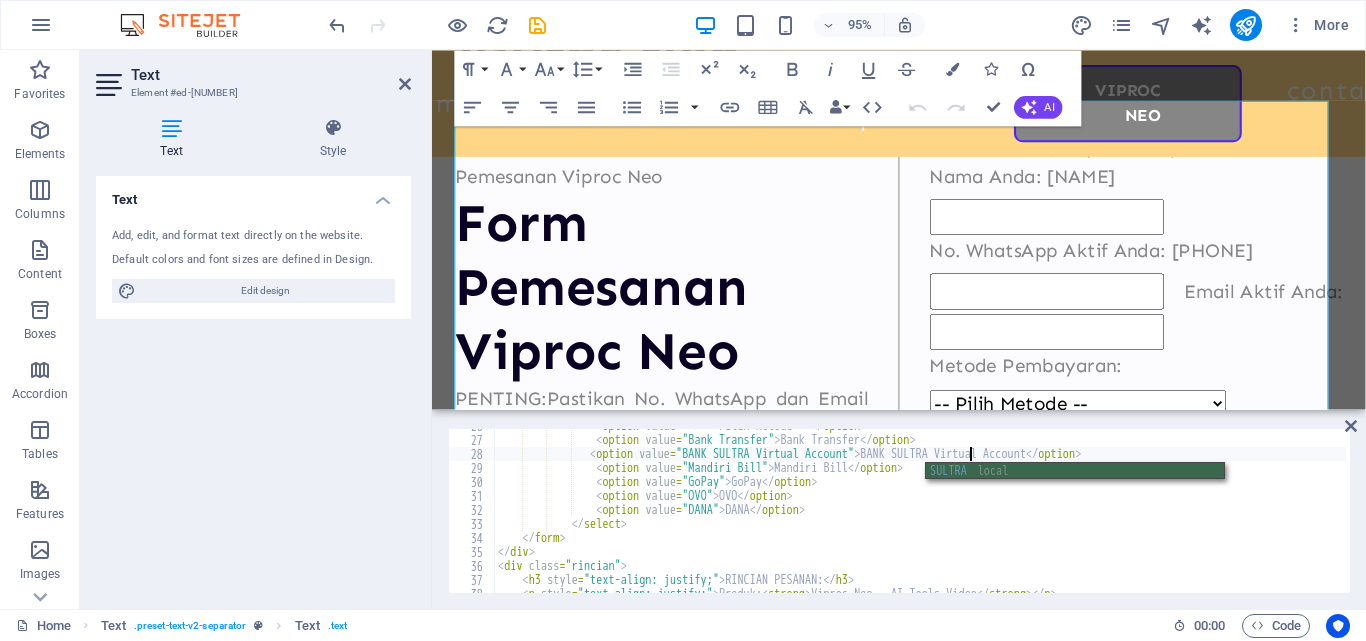 click on "< option   value = "" > -- Pilih Metode -- </ option >                     < option   value = "Bank Transfer" > Bank Transfer </ option >                    < option   value = "BANK SULTRA Virtual Account" > BANK Sultra Virtual Account </ option >                     < option   value = "Mandiri Bill" > Mandiri Bill </ option >                     < option   value = "GoPay" > GoPay </ option >                     < option   value = "OVO" > OVO </ option >                     < option   value = "DANA" > DANA </ option >                </ select >      </ form > </ div > < div   class = "rincian" >      < h3   style = "text-align: justify;" > RINCIAN PESANAN: </ h3 >      < p   style = "text-align: justify;" > Produk:  < strong > Viproc Neo - AI Tools Video </ strong > </ p >" at bounding box center (993, 513) 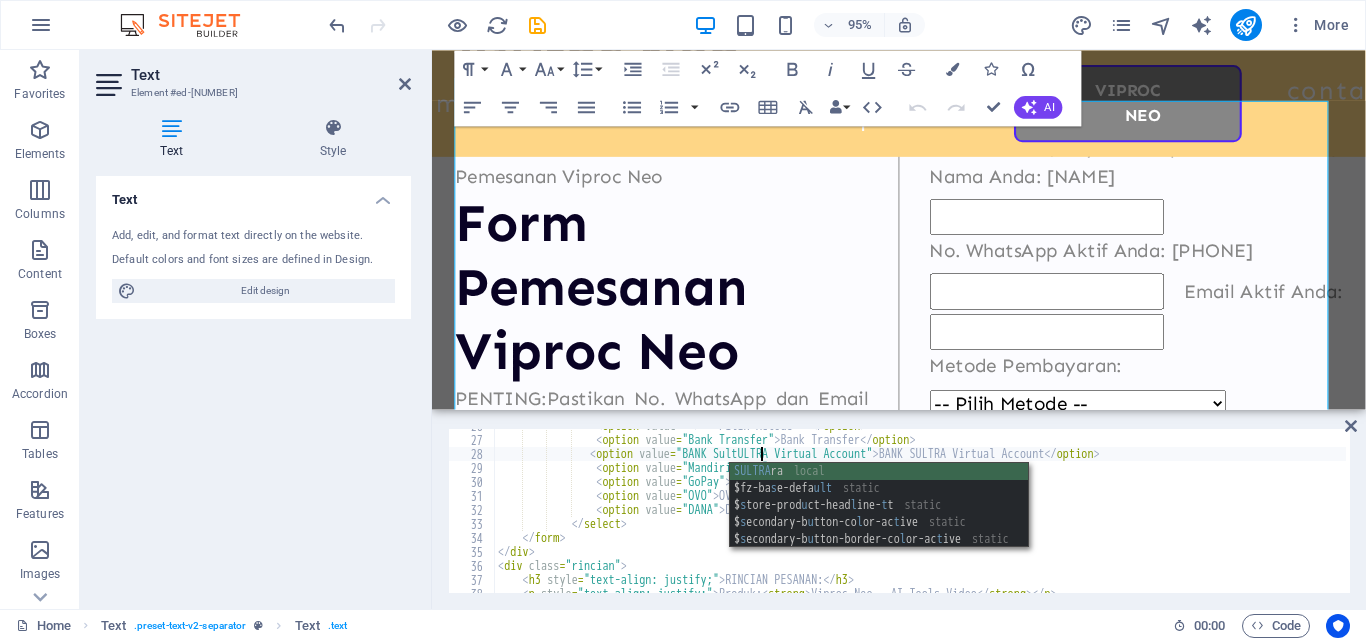 scroll, scrollTop: 0, scrollLeft: 22, axis: horizontal 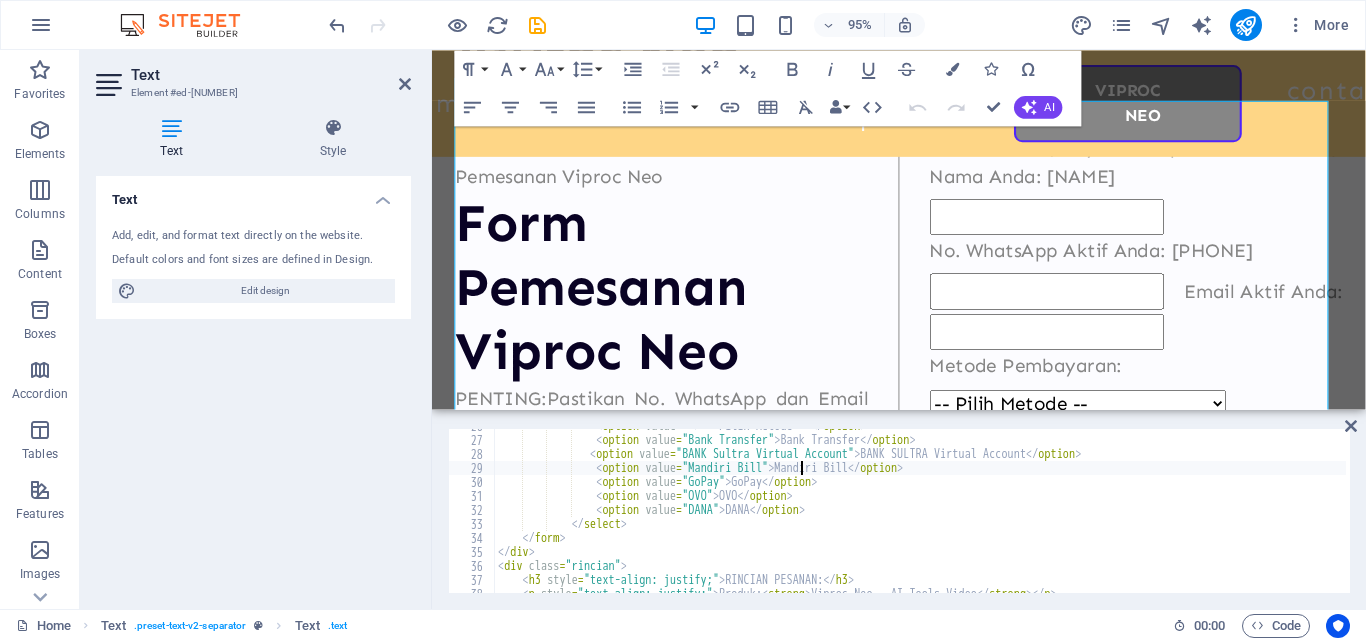 click on "< option   value = "" > -- Pilih Metode -- </ option >                     < option   value = "Bank Transfer" > Bank Transfer </ option >                    < option   value = "BANK Sultra Virtual Account" > BANK Sultra Virtual Account </ option >                     < option   value = "Mandiri Bill" > Mandiri Bill </ option >                     < option   value = "GoPay" > GoPay </ option >                     < option   value = "OVO" > OVO </ option >                     < option   value = "DANA" > DANA </ option >                </ select >      </ form > </ div > < div   class = "rincian" >      < h3   style = "text-align: justify;" > RINCIAN PESANAN: </ h3 >      < p   style = "text-align: justify;" > Produk:  < strong > Viproc Neo - AI Tools Video </ strong > </ p >" at bounding box center (993, 513) 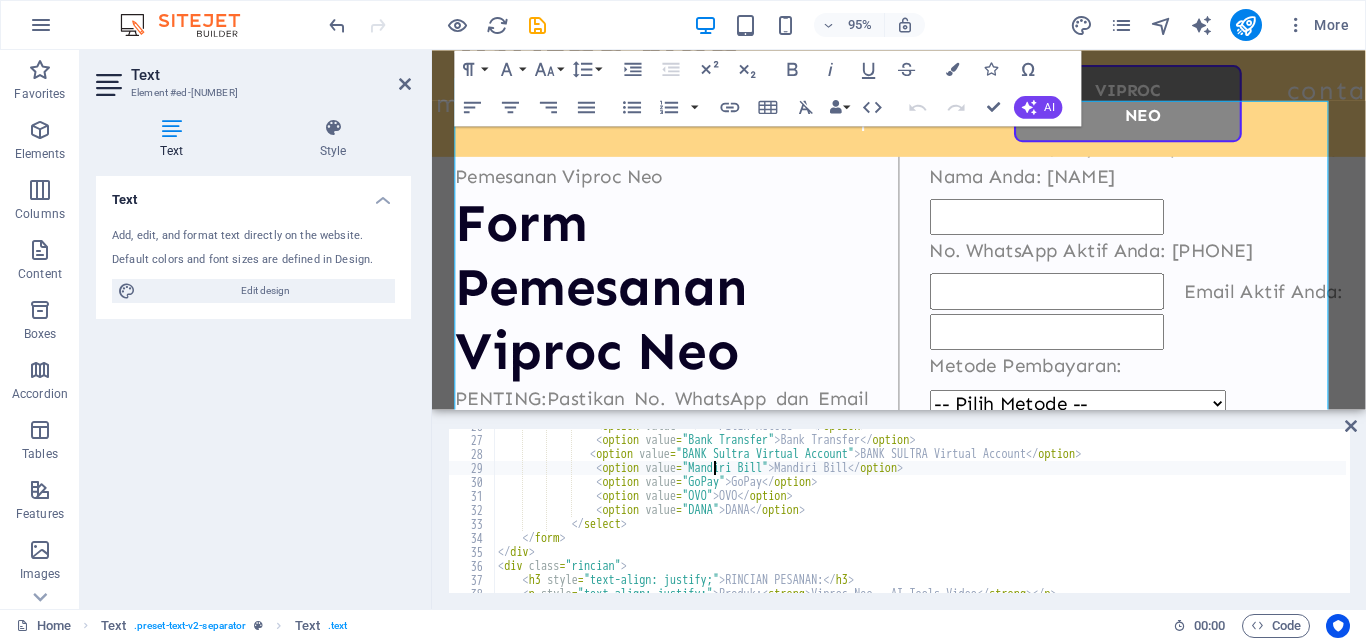 click on "< option   value = "" > -- Pilih Metode -- </ option >                     < option   value = "Bank Transfer" > Bank Transfer </ option >                    < option   value = "BANK Sultra Virtual Account" > BANK Sultra Virtual Account </ option >                     < option   value = "Mandiri Bill" > Mandiri Bill </ option >                     < option   value = "GoPay" > GoPay </ option >                     < option   value = "OVO" > OVO </ option >                     < option   value = "DANA" > DANA </ option >                </ select >      </ form > </ div > < div   class = "rincian" >      < h3   style = "text-align: justify;" > RINCIAN PESANAN: </ h3 >      < p   style = "text-align: justify;" > Produk:  < strong > Viproc Neo - AI Tools Video </ strong > </ p >" at bounding box center [993, 513] 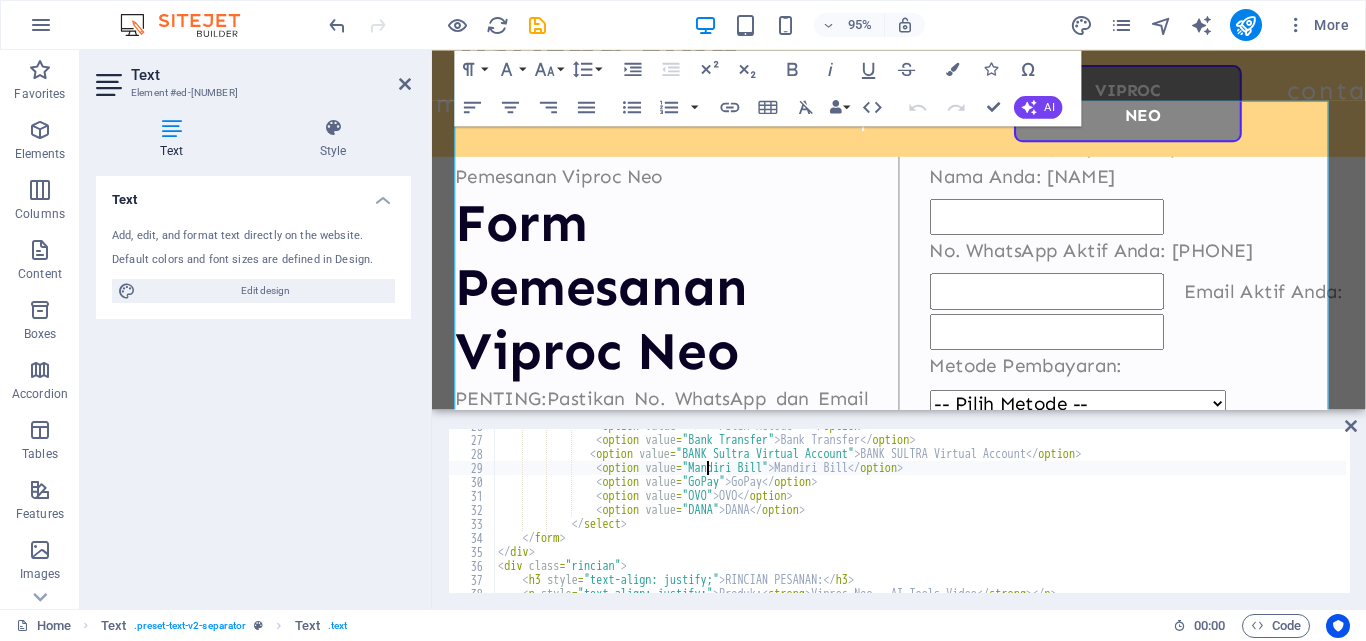 click on "< option   value = "" > -- Pilih Metode -- </ option >                     < option   value = "Bank Transfer" > Bank Transfer </ option >                    < option   value = "BANK Sultra Virtual Account" > BANK Sultra Virtual Account </ option >                     < option   value = "Mandiri Bill" > Mandiri Bill </ option >                     < option   value = "GoPay" > GoPay </ option >                     < option   value = "OVO" > OVO </ option >                     < option   value = "DANA" > DANA </ option >                </ select >      </ form > </ div > < div   class = "rincian" >      < h3   style = "text-align: justify;" > RINCIAN PESANAN: </ h3 >      < p   style = "text-align: justify;" > Produk:  < strong > Viproc Neo - AI Tools Video </ strong > </ p >" at bounding box center (993, 513) 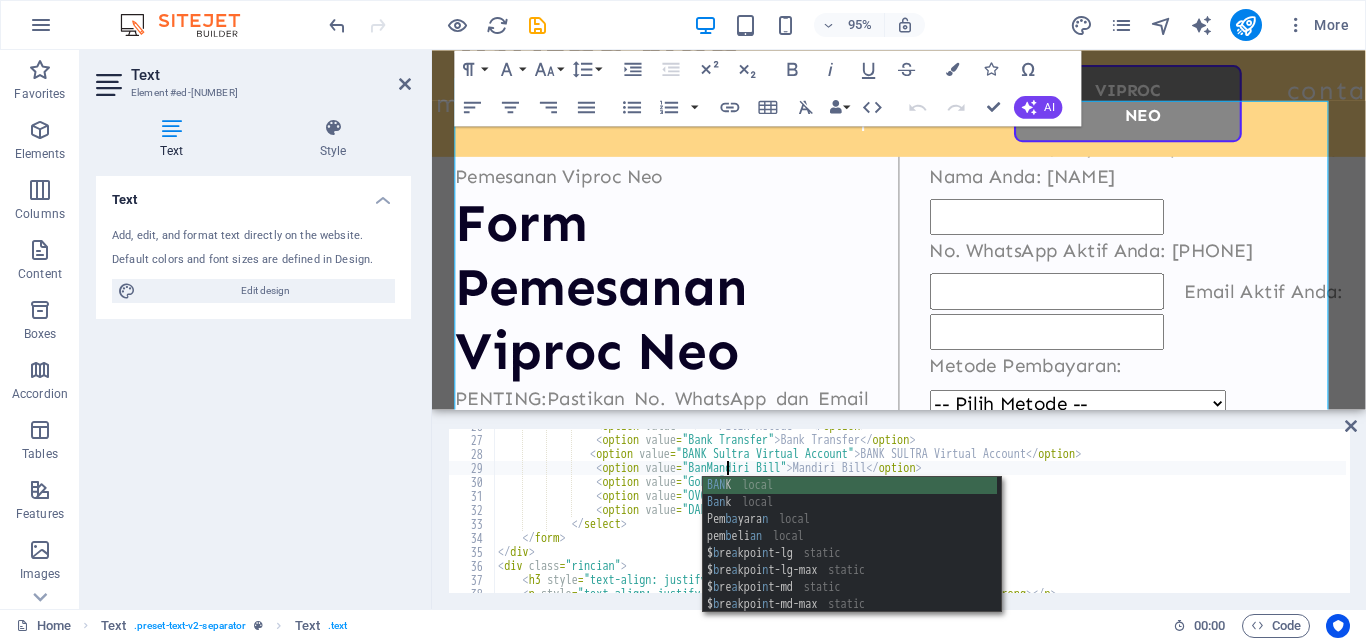 scroll, scrollTop: 0, scrollLeft: 19, axis: horizontal 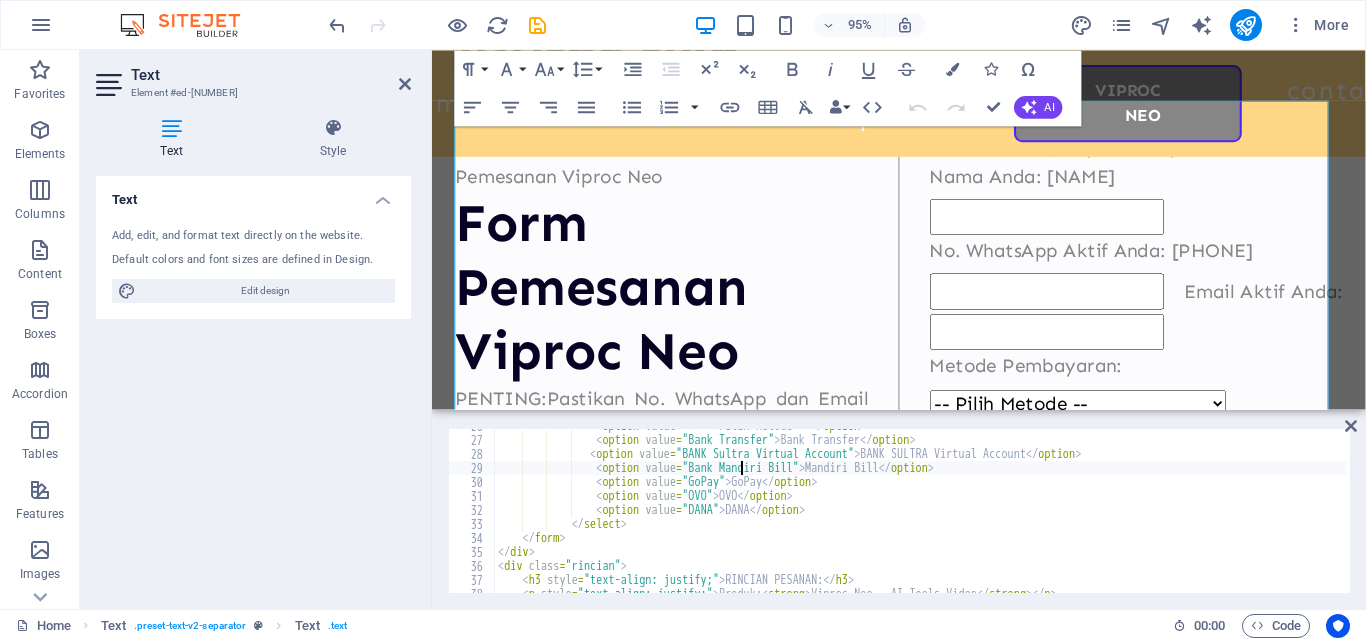 click on "< option   value = "" > -- Pilih Metode -- </ option >                     < option   value = "Bank Transfer" > Bank Transfer </ option >                    < option   value = "BANK Sultra Virtual Account" > BANK Sultra Virtual Account </ option >                     < option   value = "Bank Mandiri Bill" > Mandiri Bill </ option >                     < option   value = "GoPay" > GoPay </ option >                     < option   value = "OVO" > OVO </ option >                     < option   value = "DANA" > DANA </ option >                </ select >      </ form > </ div > < div   class = "rincian" >      < h3   style = "text-align: justify;" > RINCIAN PESANAN: </ h3 >      < p   style = "text-align: justify;" > Produk:  < strong > Viproc Neo - AI Tools Video </ strong > </ p >" at bounding box center (993, 513) 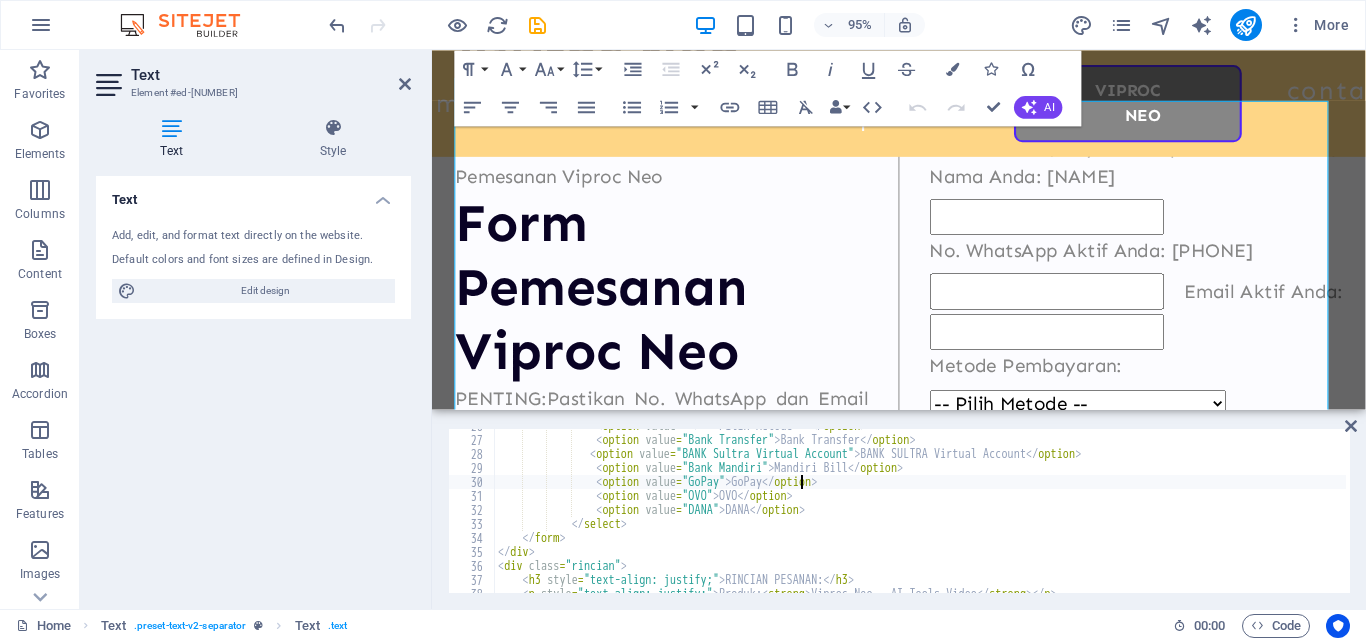 click on "< option   value = "" > -- Pilih Metode -- </ option >                     < option   value = "Bank Transfer" > Bank Transfer </ option >                    < option   value = "BANK Sultra Virtual Account" > BANK Sultra Virtual Account </ option >                     < option   value = "Bank Mandiri" > Mandiri Bill </ option >                     < option   value = "GoPay" > GoPay </ option >                     < option   value = "OVO" > OVO </ option >                     < option   value = "DANA" > DANA </ option >                </ select >      </ form > </ div > < div   class = "rincian" >      < h3   style = "text-align: justify;" > RINCIAN PESANAN: </ h3 >      < p   style = "text-align: justify;" > Produk:  < strong > Viproc Neo - AI Tools Video </ strong > </ p >" at bounding box center (993, 513) 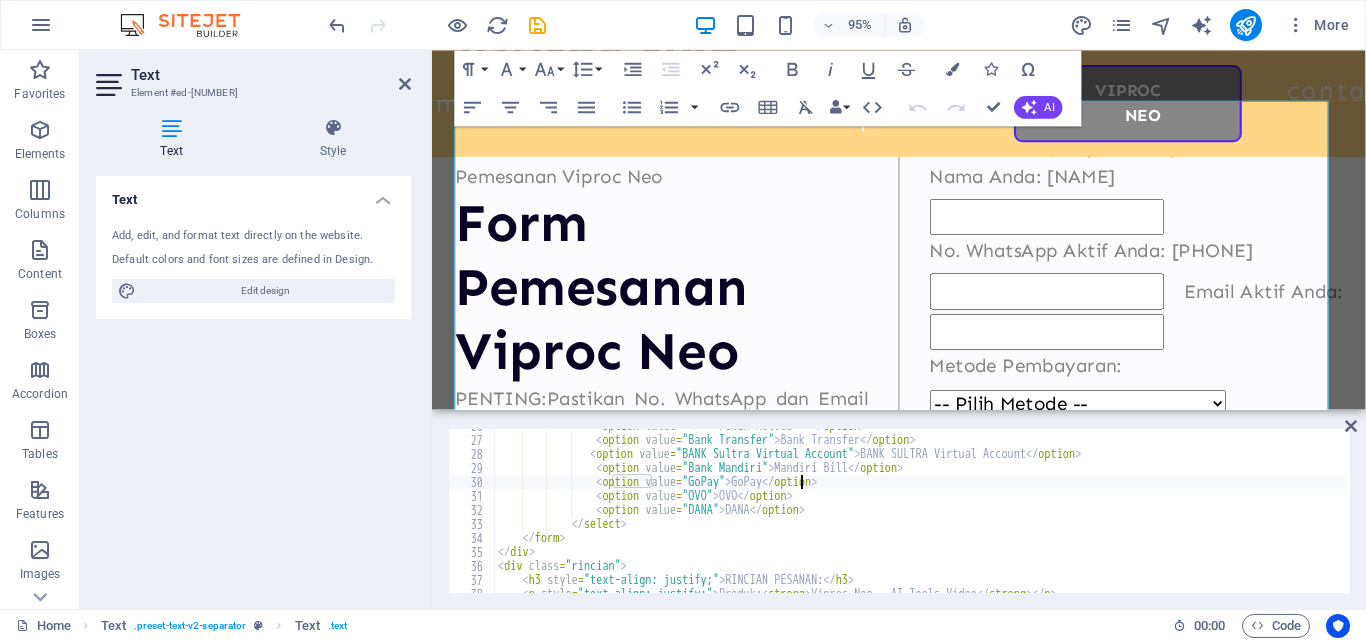 click on "< option   value = "" > -- Pilih Metode -- </ option >                     < option   value = "Bank Transfer" > Bank Transfer </ option >                    < option   value = "BANK Sultra Virtual Account" > BANK Sultra Virtual Account </ option >                     < option   value = "Bank Mandiri" > Mandiri Bill </ option >                     < option   value = "GoPay" > GoPay </ option >                     < option   value = "OVO" > OVO </ option >                     < option   value = "DANA" > DANA </ option >                </ select >      </ form > </ div > < div   class = "rincian" >      < h3   style = "text-align: justify;" > RINCIAN PESANAN: </ h3 >      < p   style = "text-align: justify;" > Produk:  < strong > Viproc Neo - AI Tools Video </ strong > </ p >" at bounding box center (993, 513) 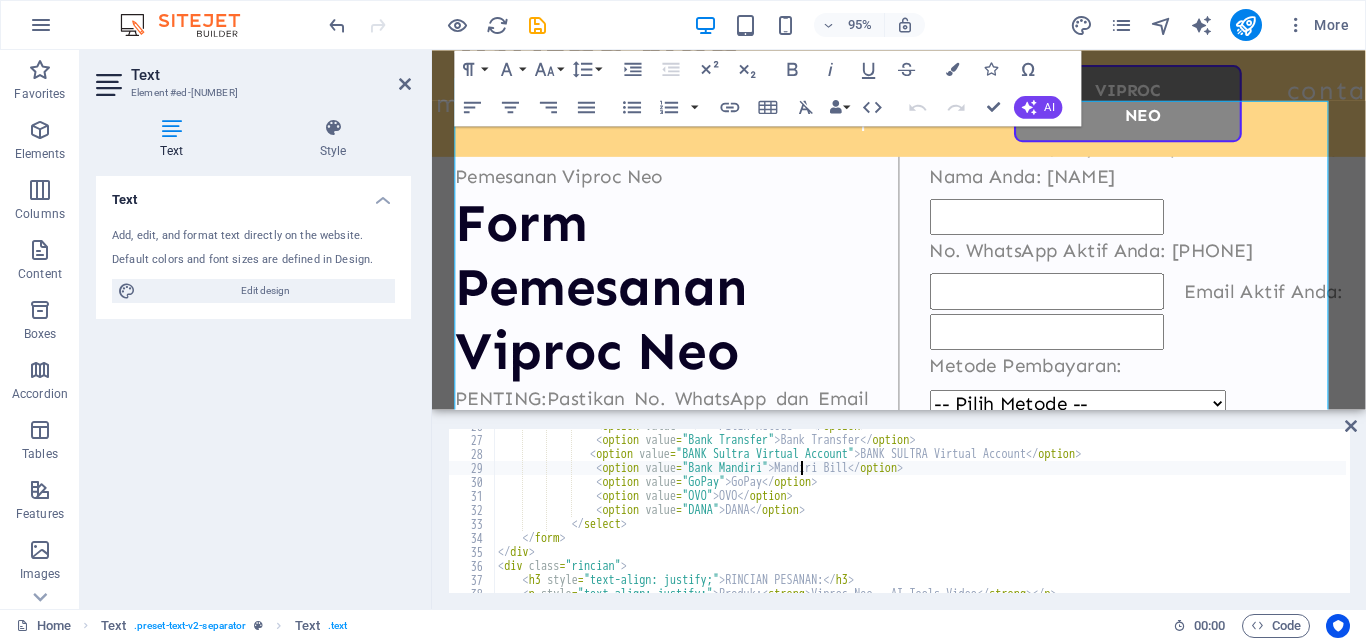 click on "< option   value = "" > -- Pilih Metode -- </ option >                     < option   value = "Bank Transfer" > Bank Transfer </ option >                    < option   value = "BANK Sultra Virtual Account" > BANK Sultra Virtual Account </ option >                     < option   value = "Bank Mandiri" > Mandiri Bill </ option >                     < option   value = "GoPay" > GoPay </ option >                     < option   value = "OVO" > OVO </ option >                     < option   value = "DANA" > DANA </ option >                </ select >      </ form > </ div > < div   class = "rincian" >      < h3   style = "text-align: justify;" > RINCIAN PESANAN: </ h3 >      < p   style = "text-align: justify;" > Produk:  < strong > Viproc Neo - AI Tools Video </ strong > </ p >" at bounding box center [993, 513] 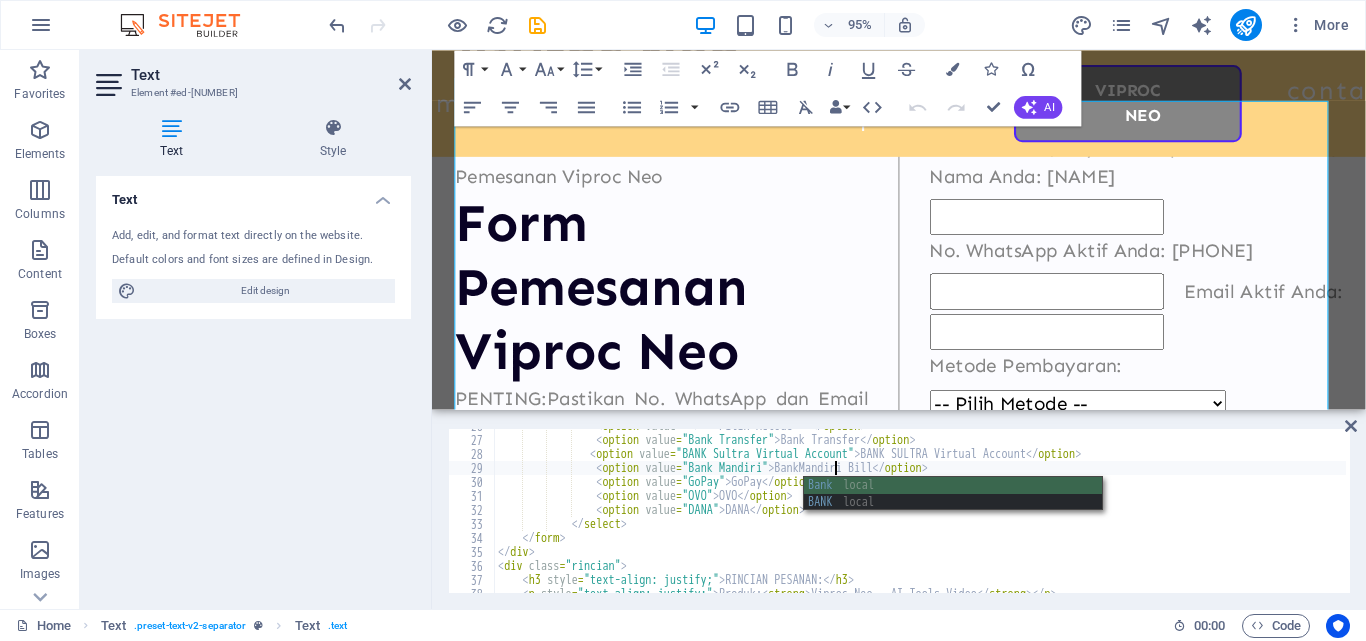 scroll, scrollTop: 0, scrollLeft: 28, axis: horizontal 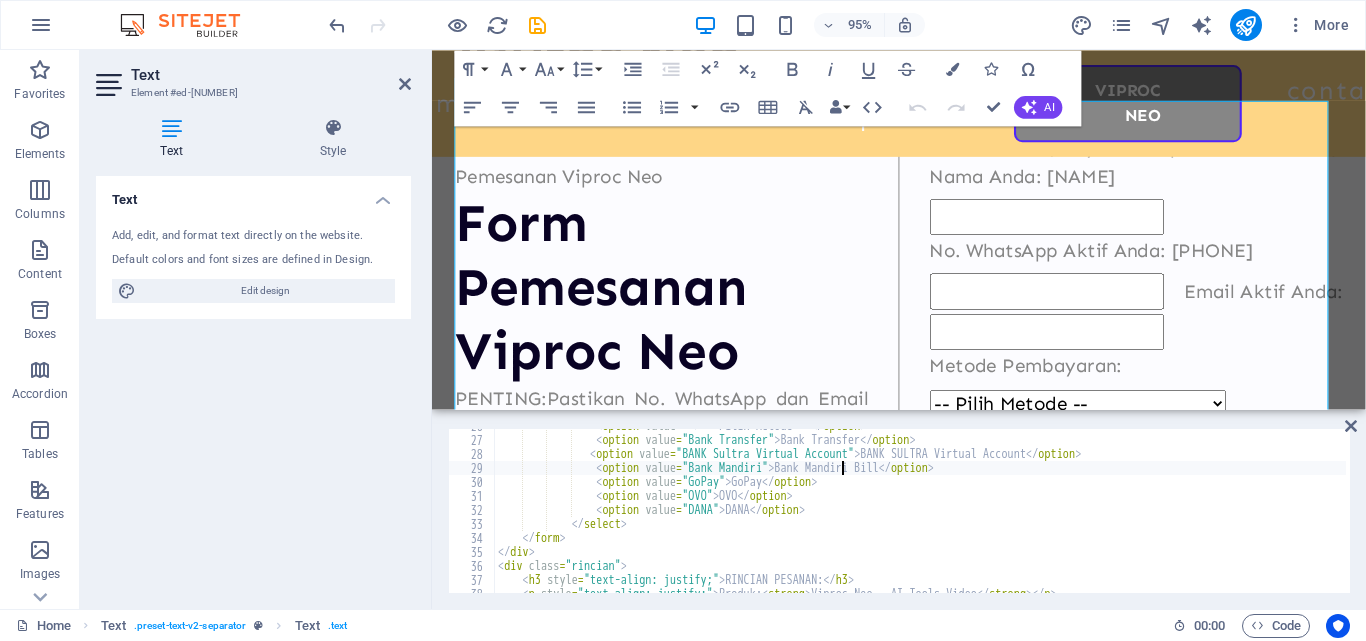 click on "< option   value = "" > -- Pilih Metode -- </ option >                     < option   value = "Bank Transfer" > Bank Transfer </ option >                    < option   value = "BANK Sultra Virtual Account" > BANK Sultra Virtual Account </ option >                     < option   value = "Bank Mandiri" >  Bank Mandiri Bill </ option >                     < option   value = "GoPay" > GoPay </ option >                     < option   value = "OVO" > OVO </ option >                     < option   value = "DANA" > DANA </ option >                </ select >      </ form > </ div > < div   class = "rincian" >      < h3   style = "text-align: justify;" > RINCIAN PESANAN: </ h3 >      < p   style = "text-align: justify;" > Produk:  < strong > Viproc Neo - AI Tools Video </ strong > </ p >" at bounding box center [993, 513] 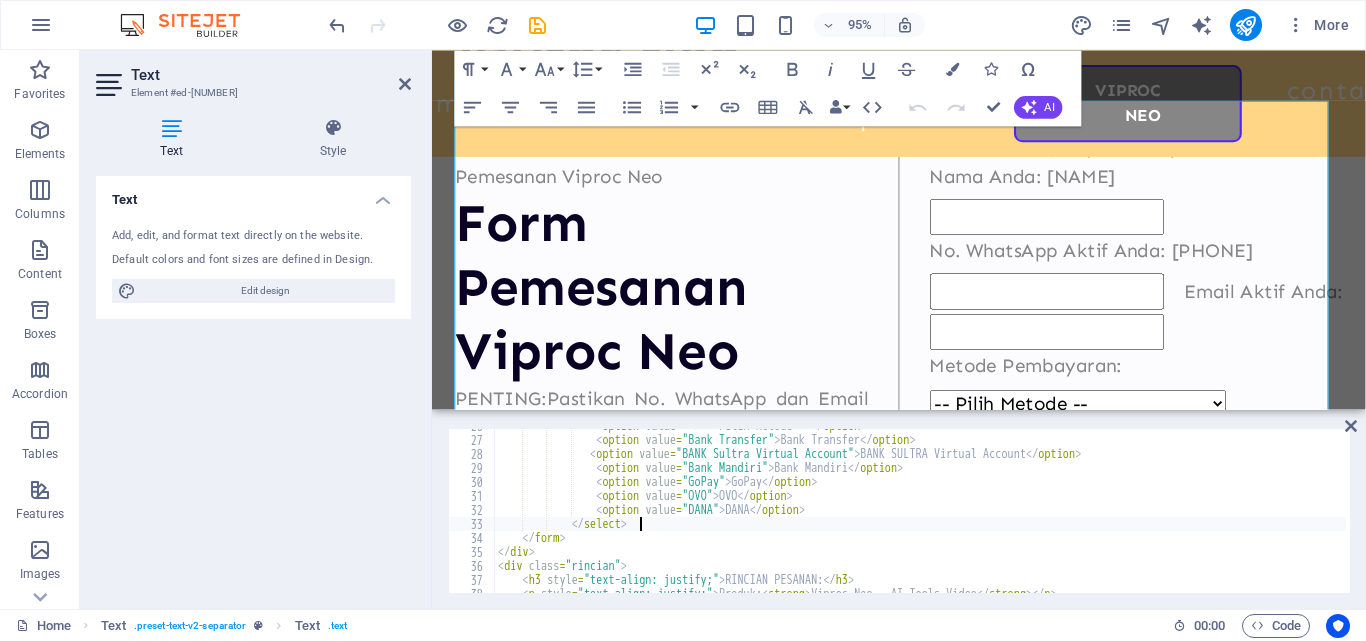 click on "< option   value = "" > -- Pilih Metode -- </ option >                     < option   value = "Bank Transfer" > Bank Transfer </ option >                    < option   value = "BANK Sultra Virtual Account" > BANK Sultra Virtual Account </ option >                     < option   value = "Bank Mandiri" >  Bank Mandiri </ option >                     < option   value = "GoPay" > GoPay </ option >                     < option   value = "OVO" > OVO </ option >                     < option   value = "DANA" > DANA </ option >                </ select >      </ form > </ div > < div   class = "rincian" >      < h3   style = "text-align: justify;" > RINCIAN PESANAN: </ h3 >      < p   style = "text-align: justify;" > Produk:  < strong > Viproc Neo - AI Tools Video </ strong > </ p >" at bounding box center [993, 513] 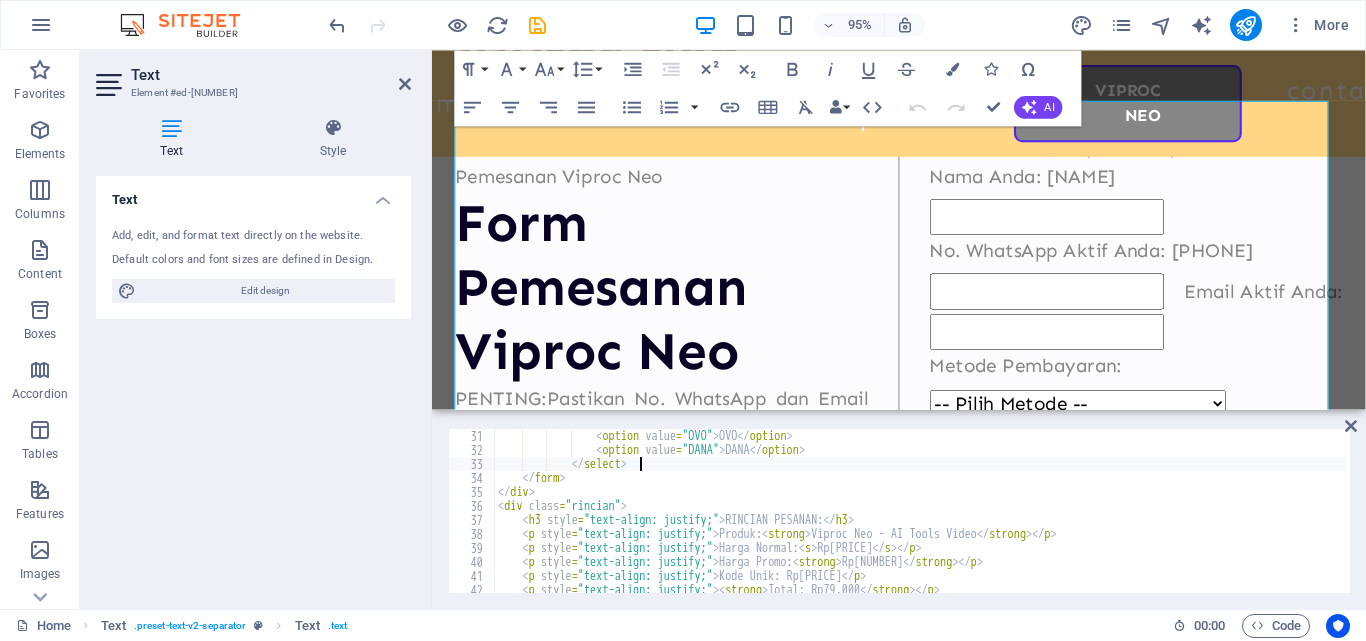 scroll, scrollTop: 456, scrollLeft: 0, axis: vertical 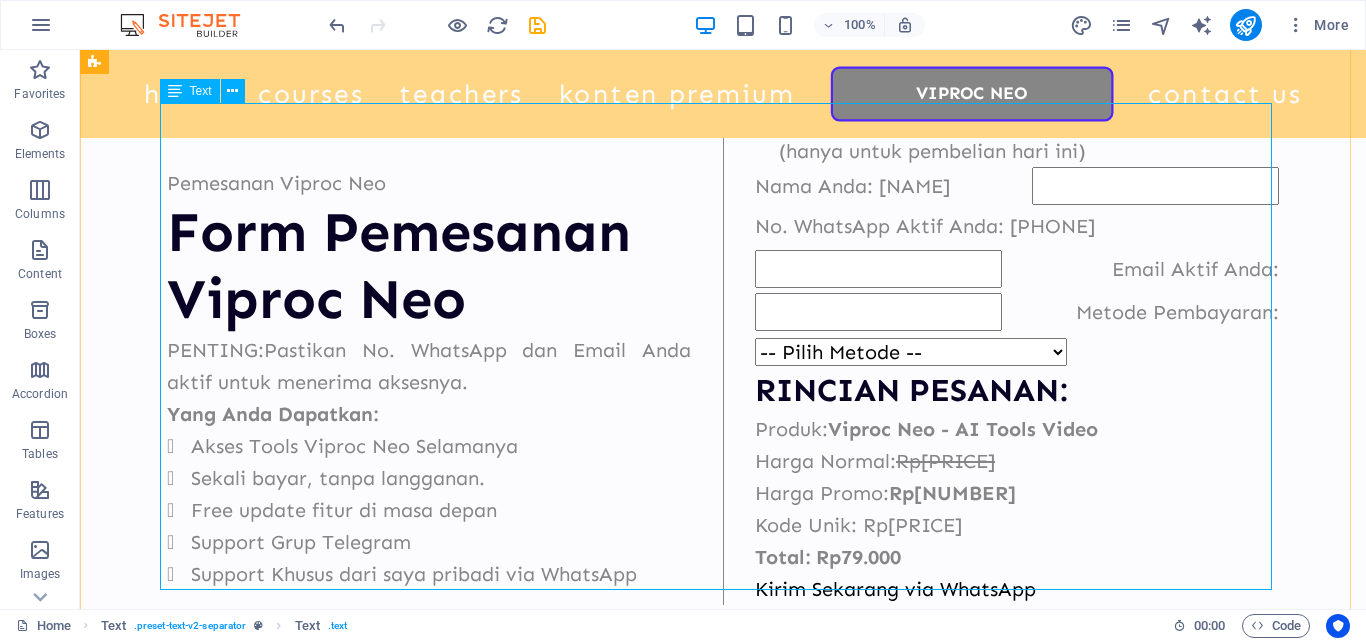 click on "Pemesanan Viproc Neo
Form Pemesanan Viproc Neo
PENTING:  Pastikan No. WhatsApp dan Email Anda aktif untuk menerima aksesnya.
Yang Anda Dapatkan:
Akses Tools Viproc Neo Selamanya
Sekali bayar, tanpa langganan.
Free update fitur di masa depan
Support Grup Telegram
Support Khusus dari saya pribadi via WhatsApp
GRATIS  E-Book "Strategi Cuan Lewat Video AI" (hanya untuk pembelian hari ini)
Nama Anda:
No. WhatsApp Aktif Anda:
Email Aktif Anda:
Metode Pembayaran:
-- Pilih Metode --
Bank Transfer
BANK Sultra Virtual Account
Bank Mandiri
GoPay
OVO
DANA
RINCIAN PESANAN:
Produk:  Viproc Neo - AI Tools Video
Harga Normal:  Rp399.000
Harga Promo:  Rp79.000
Kode Unik: Rp0
Total: Rp79.000
Kirim Sekarang via WhatsApp" at bounding box center (723, 354) 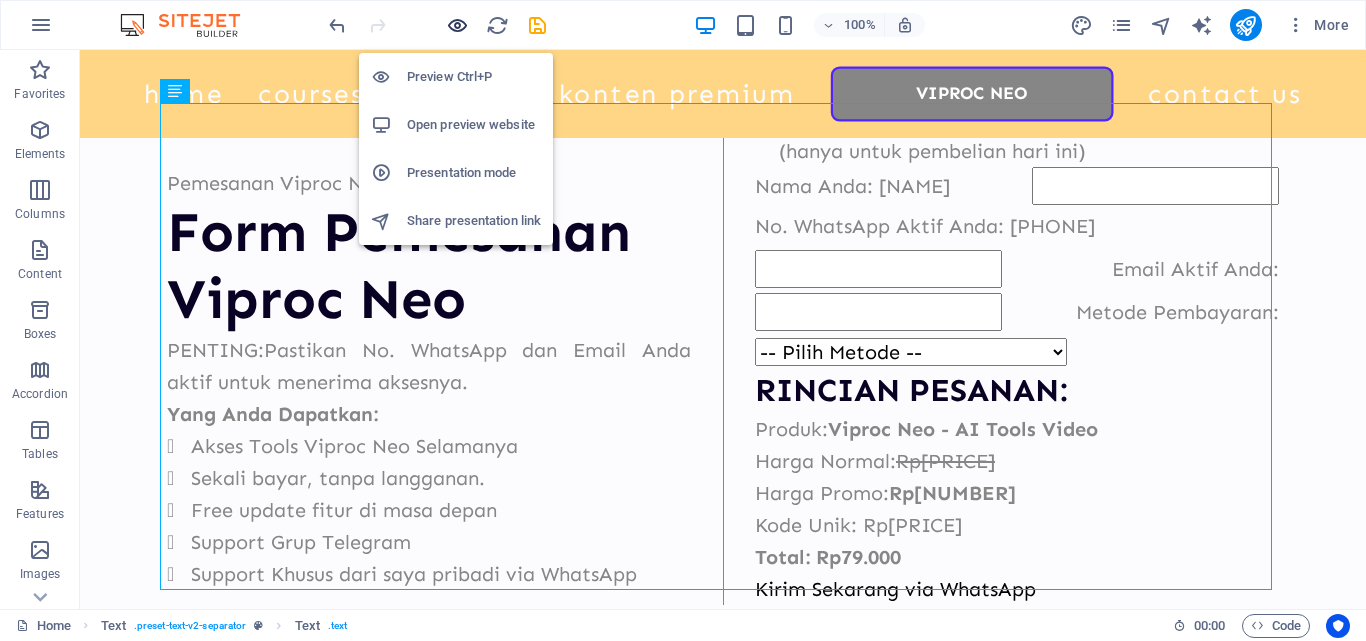 click at bounding box center (457, 25) 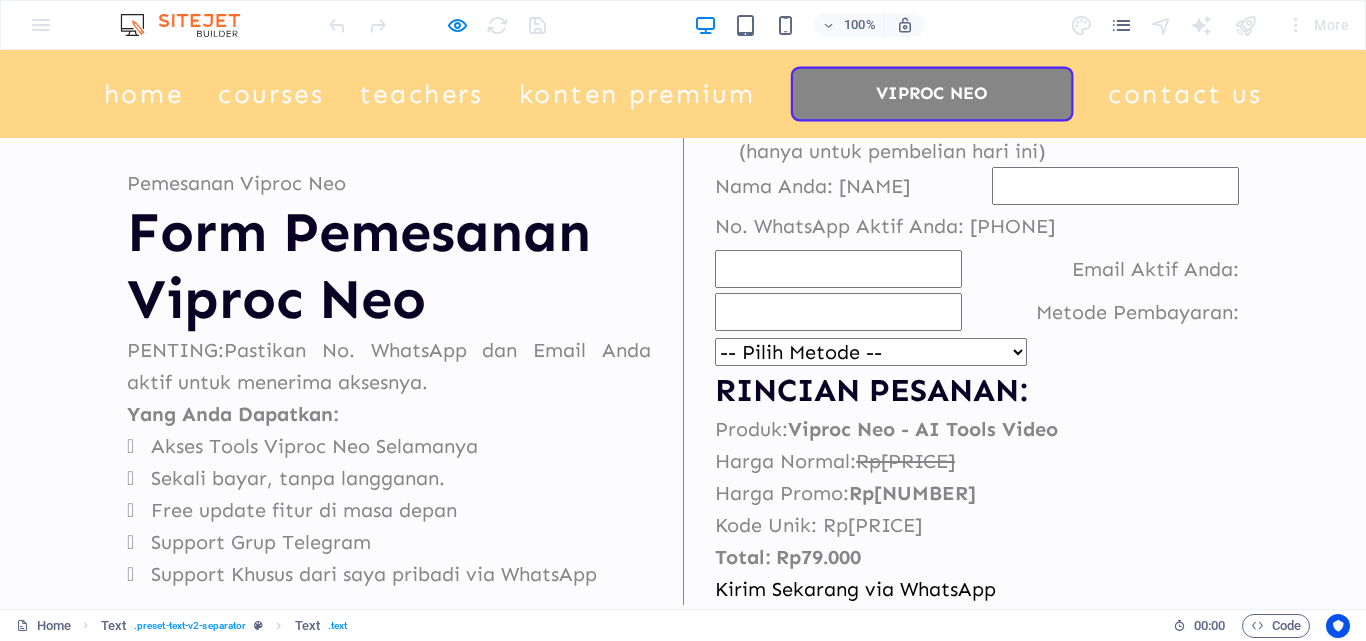 click on "-- Pilih Metode --
Bank Transfer
BANK Sultra Virtual Account
Bank Mandiri
GoPay
OVO
DANA" at bounding box center [871, 352] 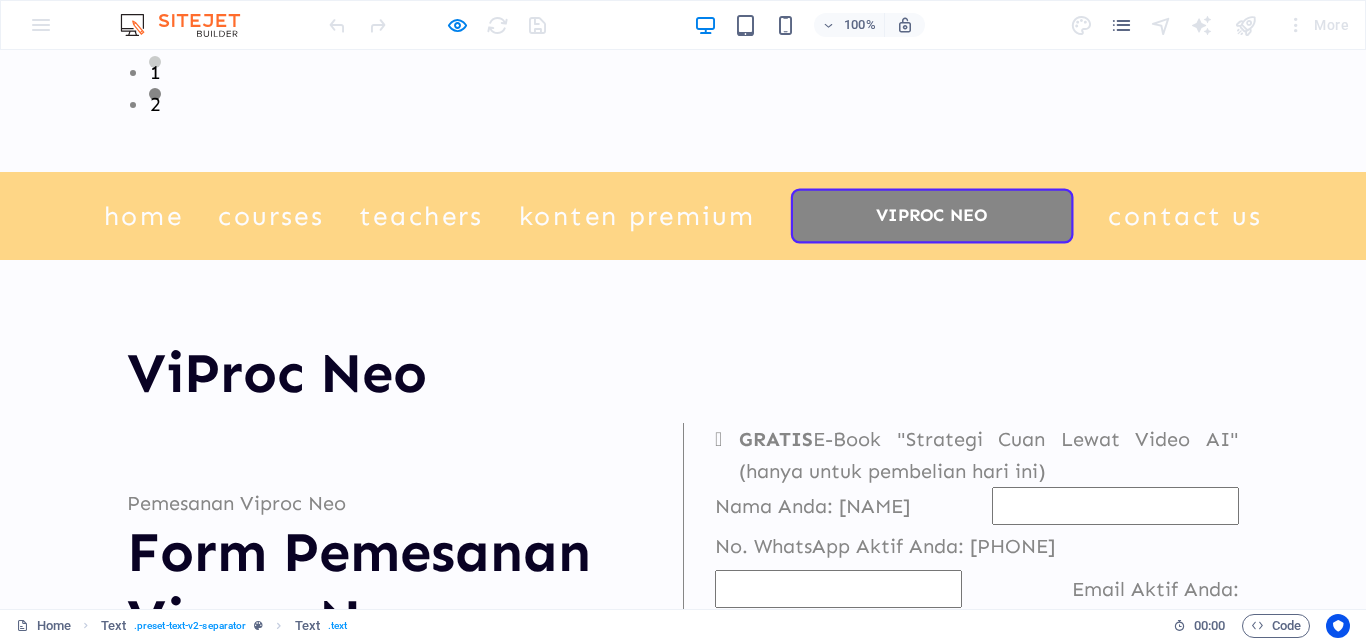 scroll, scrollTop: 833, scrollLeft: 0, axis: vertical 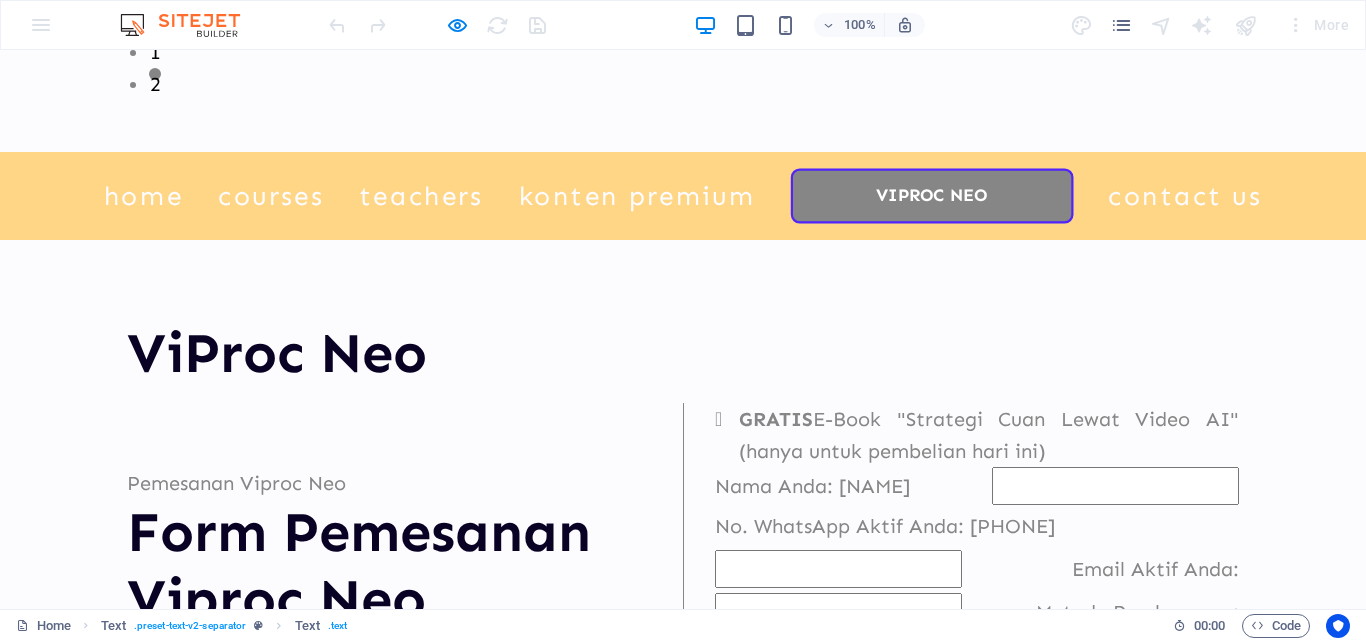 click on "Courses" at bounding box center (271, 196) 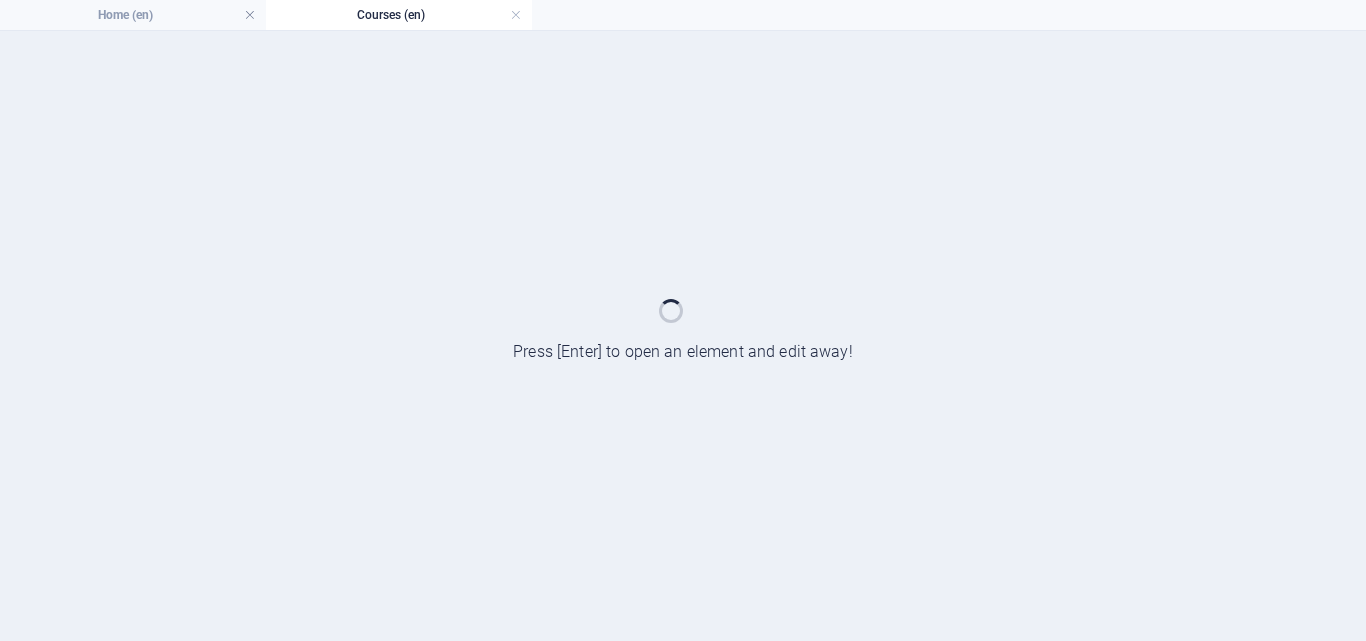 scroll, scrollTop: 0, scrollLeft: 0, axis: both 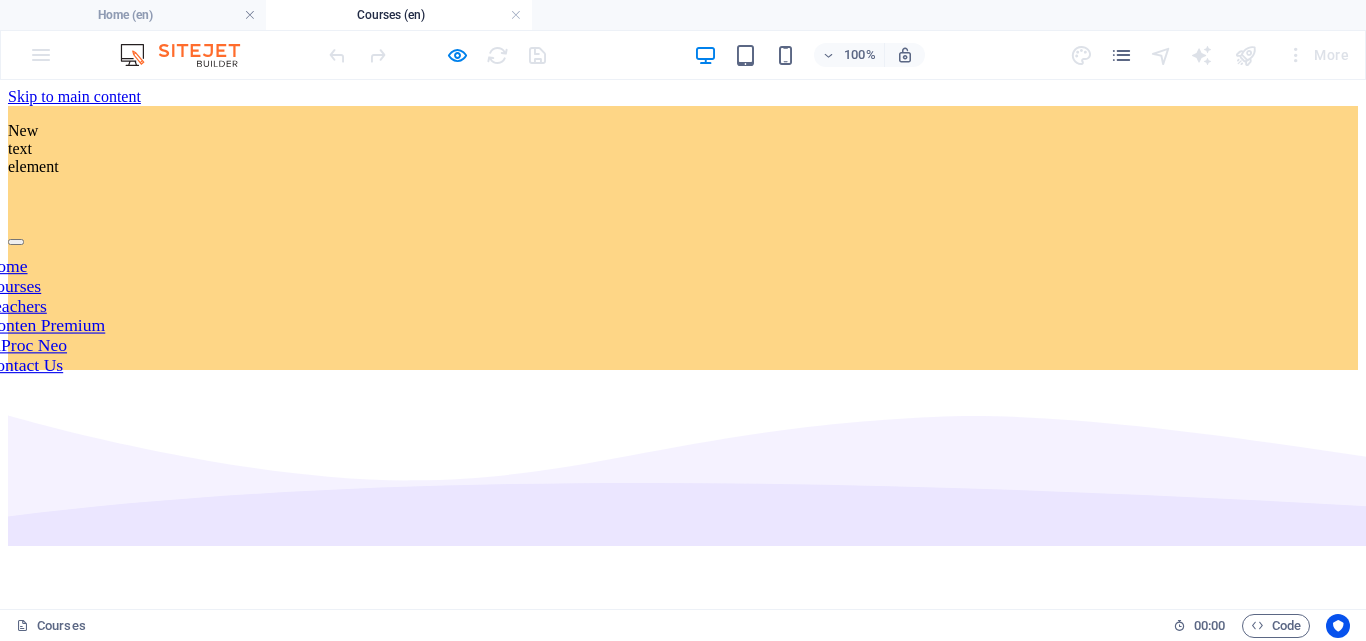 click on "Home Courses Teachers Konten Premium ViProc Neo Contact Us" at bounding box center [683, 316] 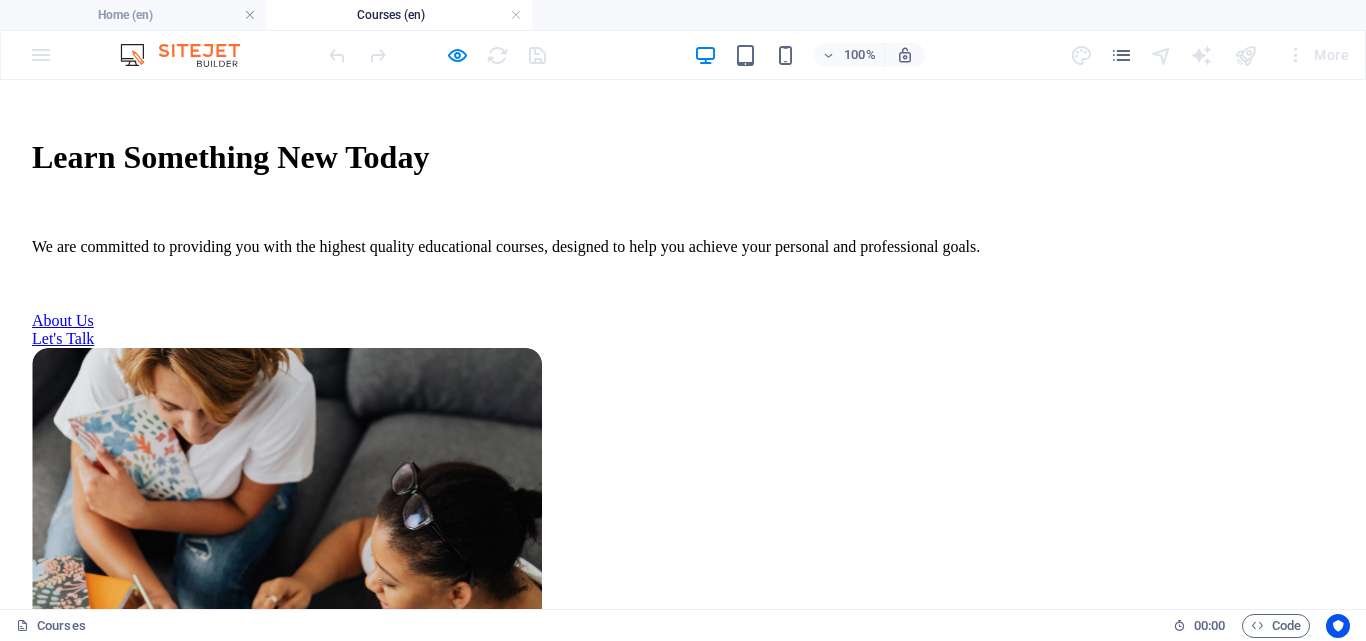 scroll, scrollTop: 400, scrollLeft: 0, axis: vertical 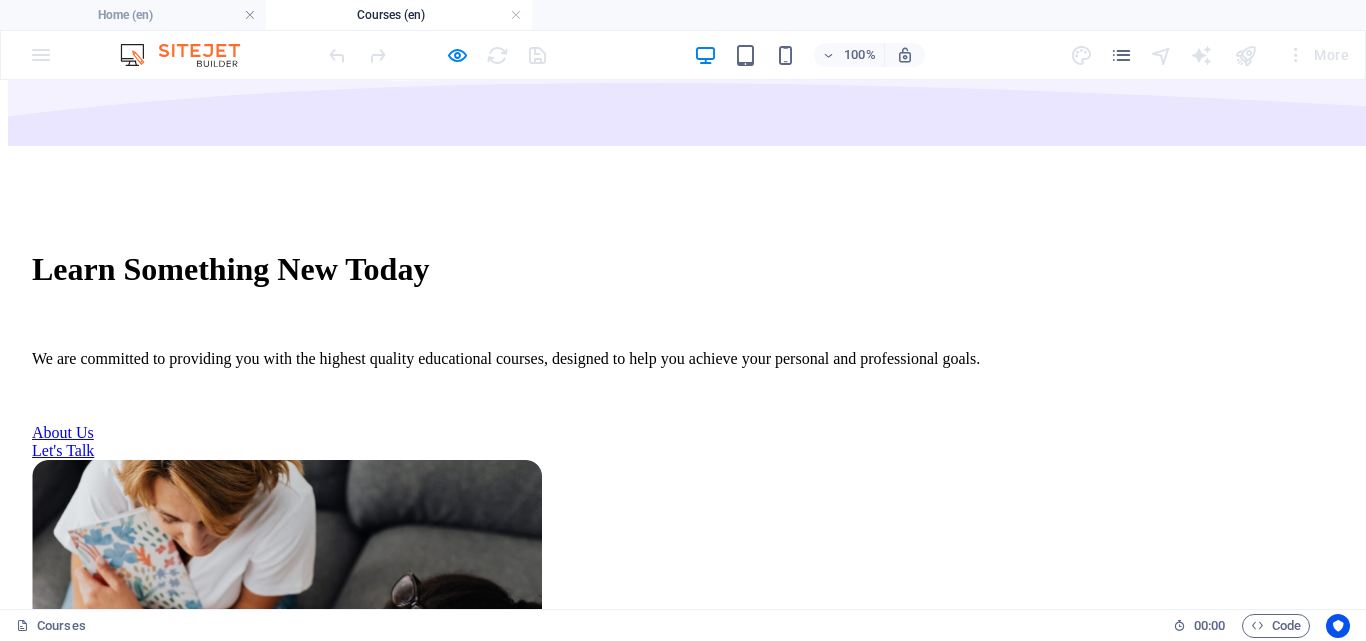 click on "Home Courses Teachers Konten Premium ViProc Neo Contact Us" at bounding box center (683, -84) 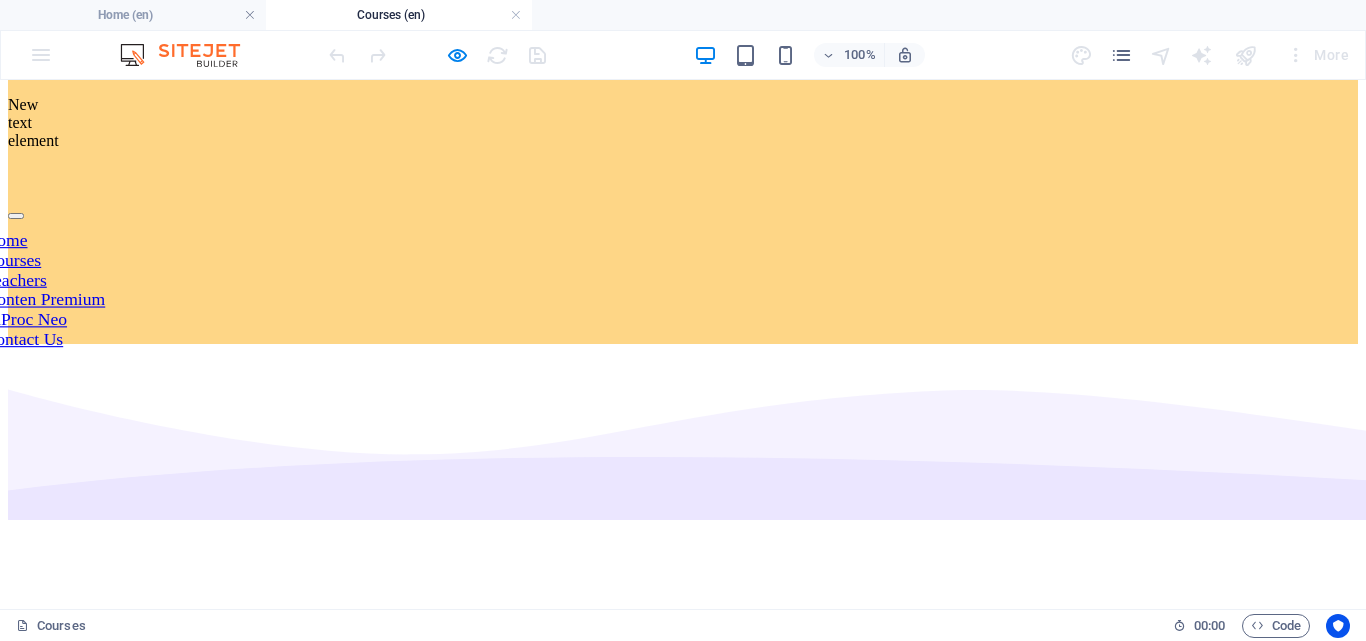 scroll, scrollTop: 0, scrollLeft: 0, axis: both 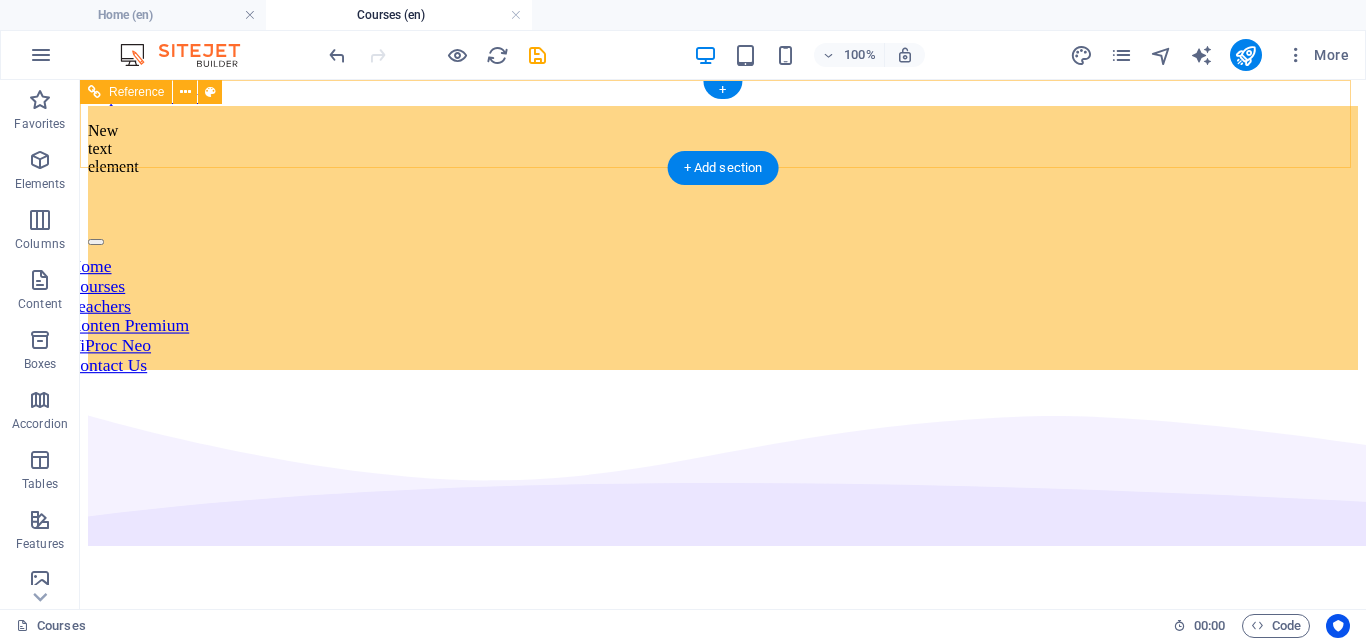 click on "Home Courses Teachers Konten Premium ViProc Neo Contact Us" at bounding box center [723, 316] 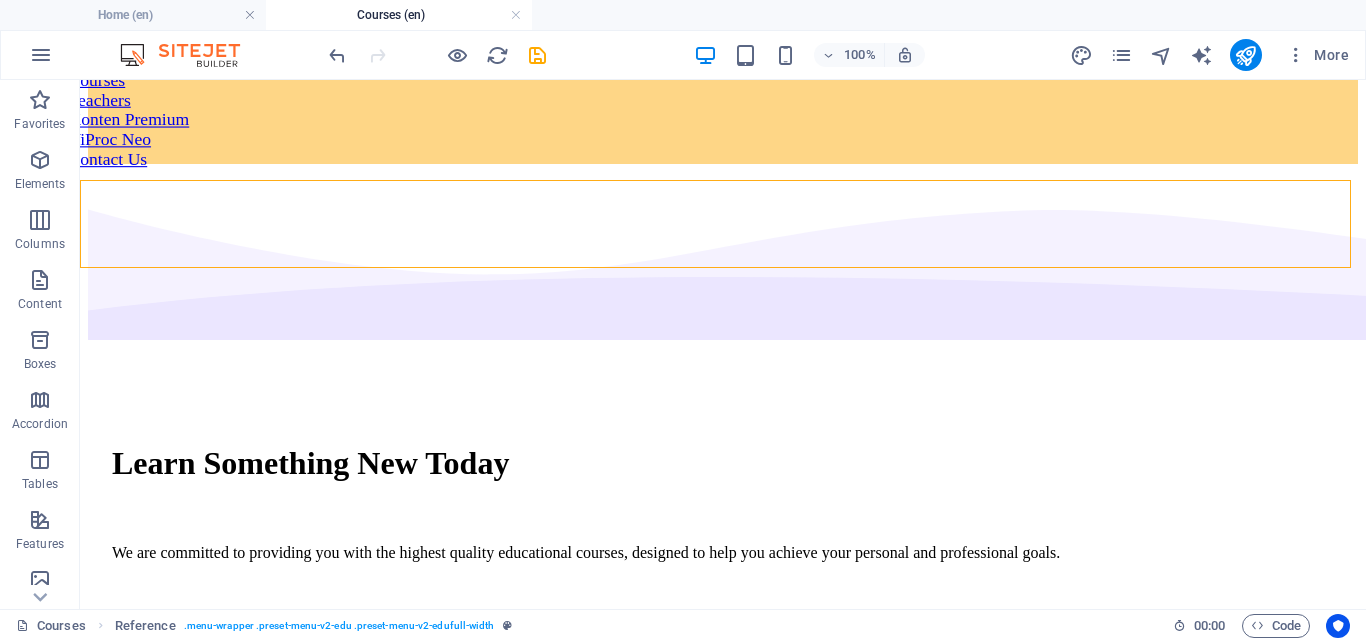 scroll, scrollTop: 200, scrollLeft: 0, axis: vertical 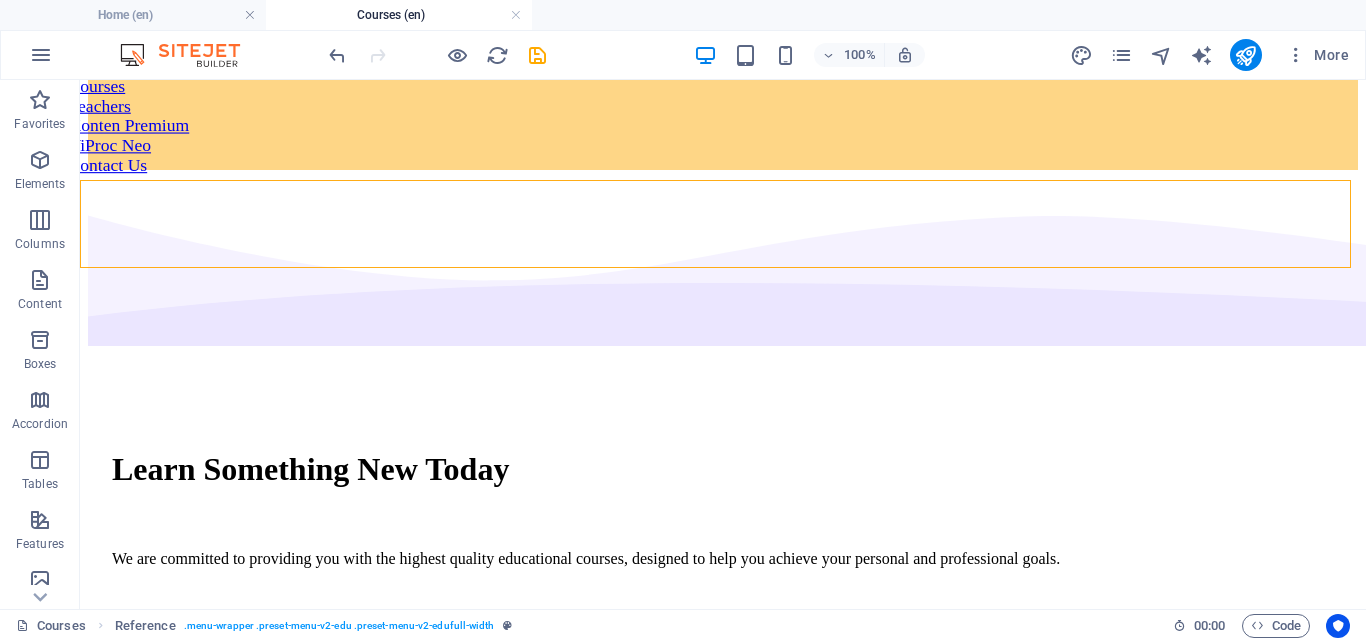 click on "Home Courses Teachers Konten Premium ViProc Neo Contact Us" at bounding box center [723, 116] 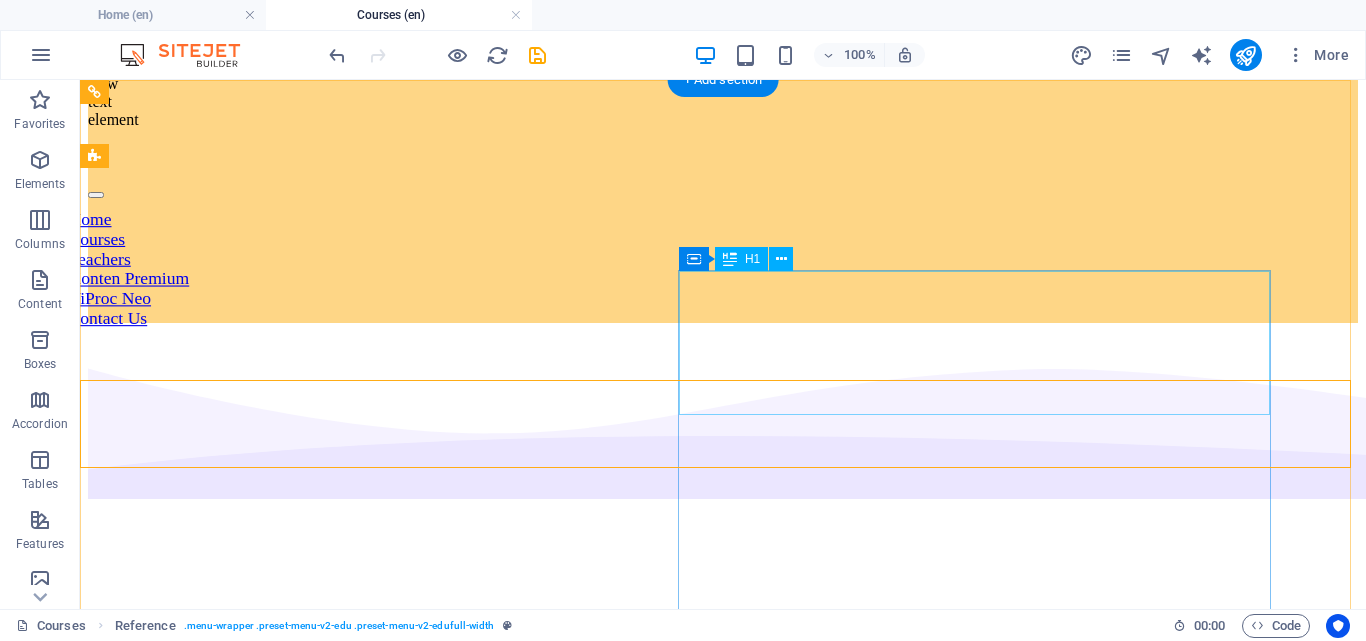scroll, scrollTop: 0, scrollLeft: 0, axis: both 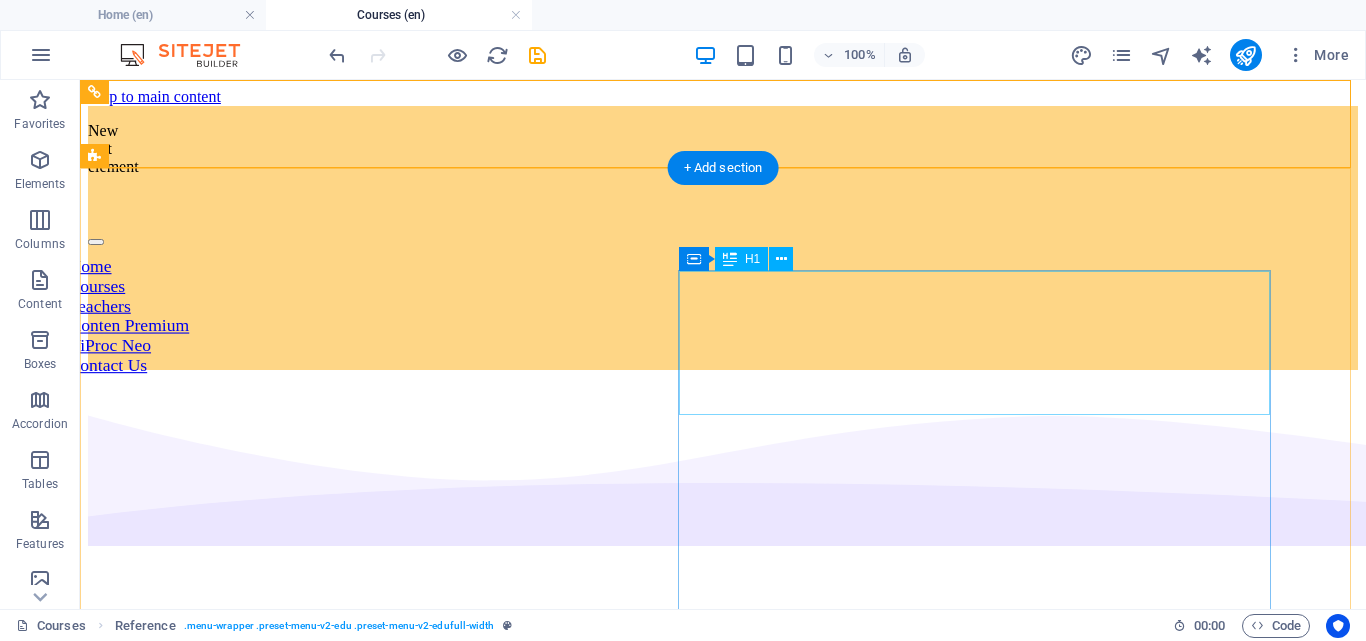 click on "Learn Something New Today" at bounding box center (723, 669) 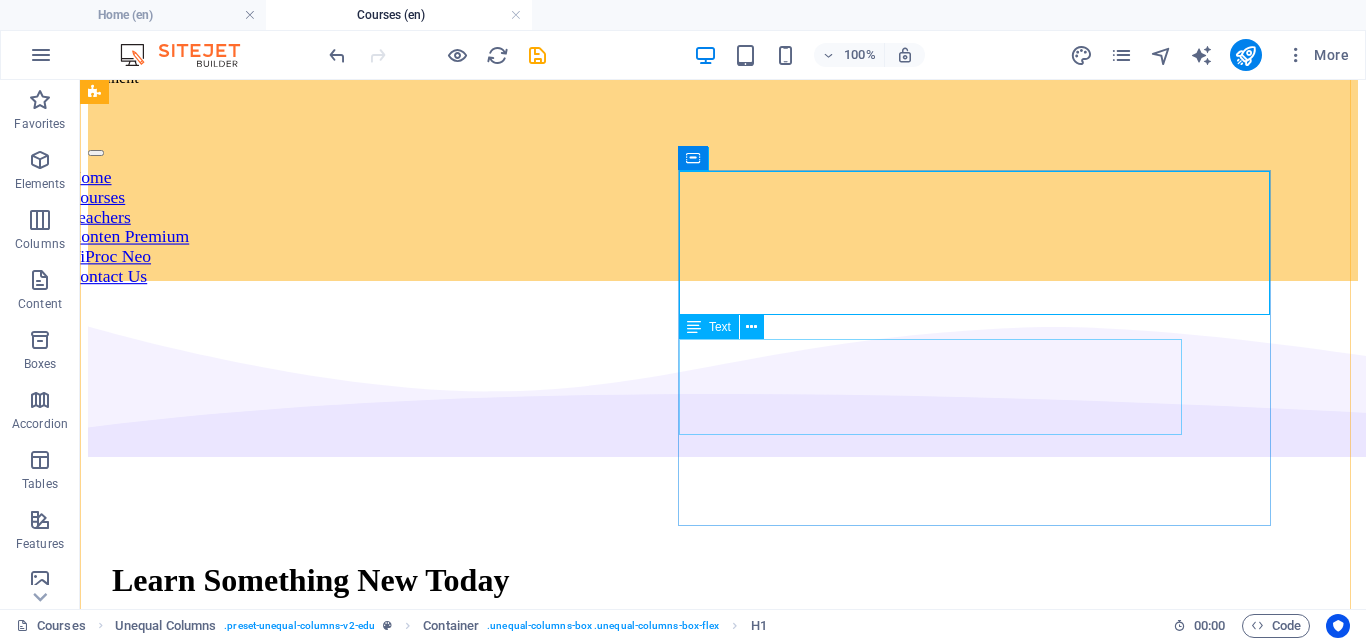 scroll, scrollTop: 0, scrollLeft: 0, axis: both 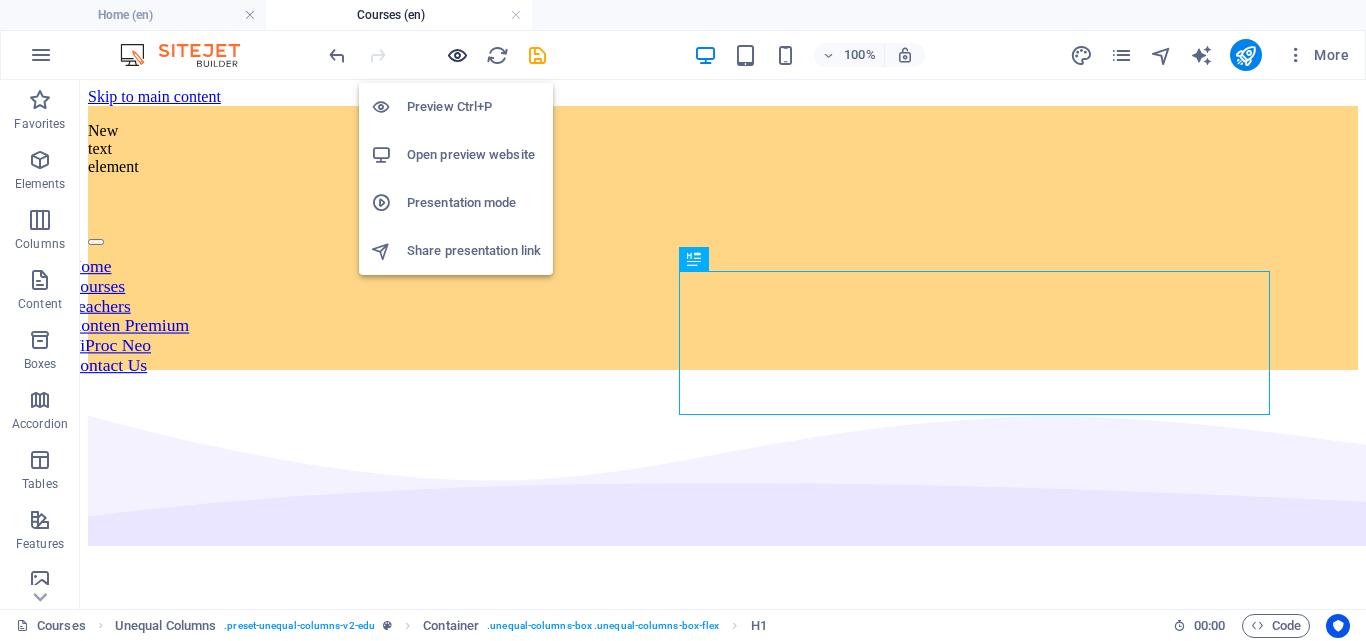 click at bounding box center [457, 55] 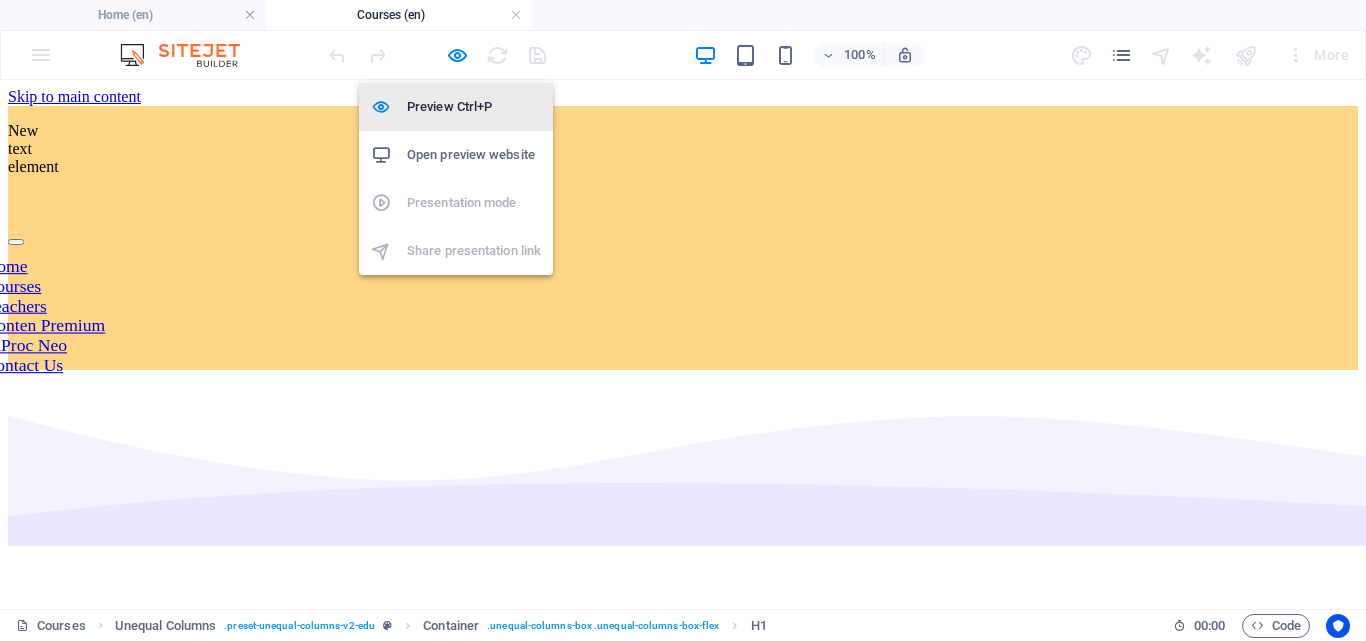 click on "Preview Ctrl+P" at bounding box center [474, 107] 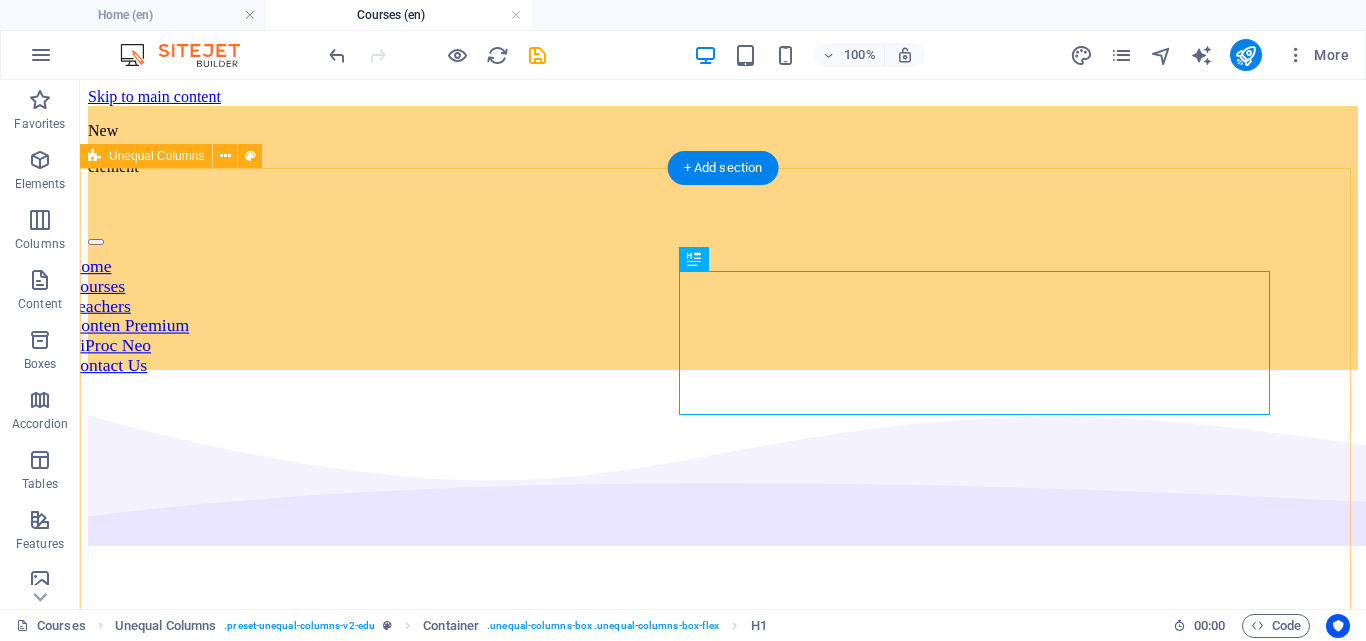 click on "Learn Something New Today We are committed to providing you with the highest quality educational courses, designed to help you achieve your personal and professional goals. About Us Let's Talk" at bounding box center [723, 945] 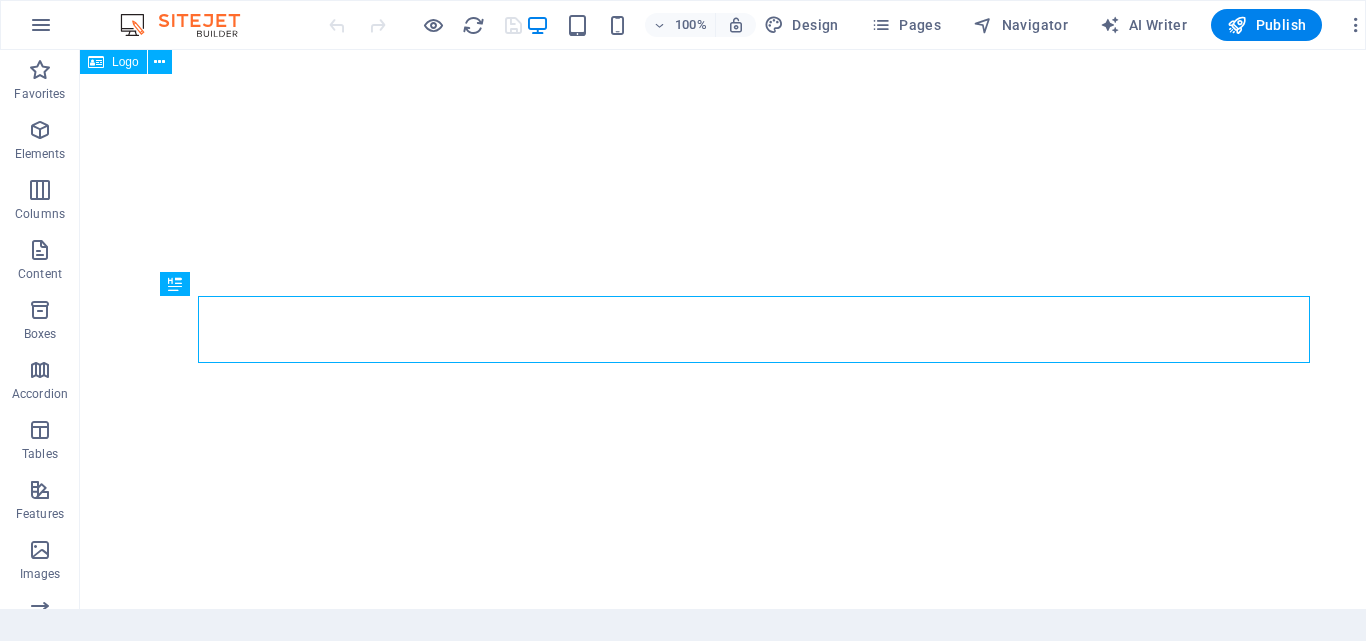 scroll, scrollTop: 0, scrollLeft: 0, axis: both 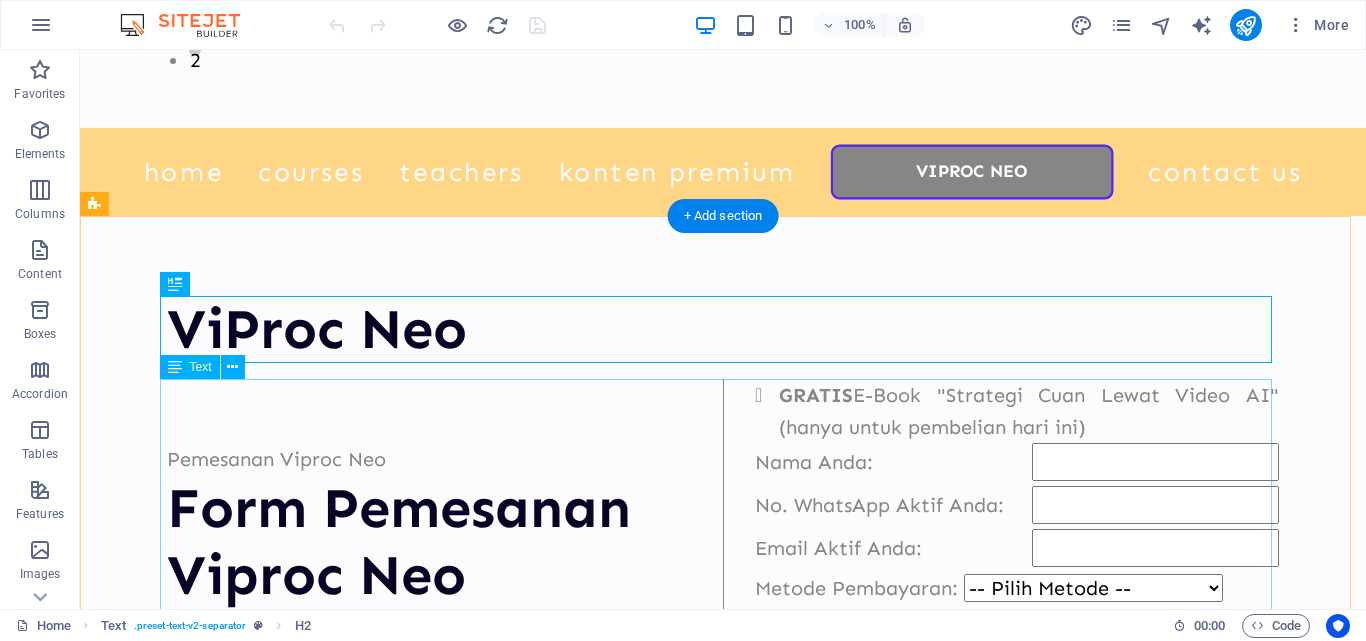 click on "Pemesanan Viproc Neo
Form Pemesanan Viproc Neo
PENTING:  Pastikan No. WhatsApp dan Email Anda aktif untuk menerima aksesnya.
Yang Anda Dapatkan:
Akses Tools Viproc Neo Selamanya
Sekali bayar, tanpa langganan.
Free update fitur di masa depan
Support Grup Telegram
Support Khusus dari saya pribadi via WhatsApp
GRATIS  E-Book "Strategi Cuan Lewat Video AI" (hanya untuk pembelian hari ini)
Nama Anda:
No. WhatsApp Aktif Anda:
Email Aktif Anda:
Metode Pembayaran:
-- Pilih Metode --
Bank Transfer
BCA Virtual Account
BNI Virtual Account
Permata Virtual Account
Mandiri Bill
GoPay
OVO
DANA" at bounding box center [723, 638] 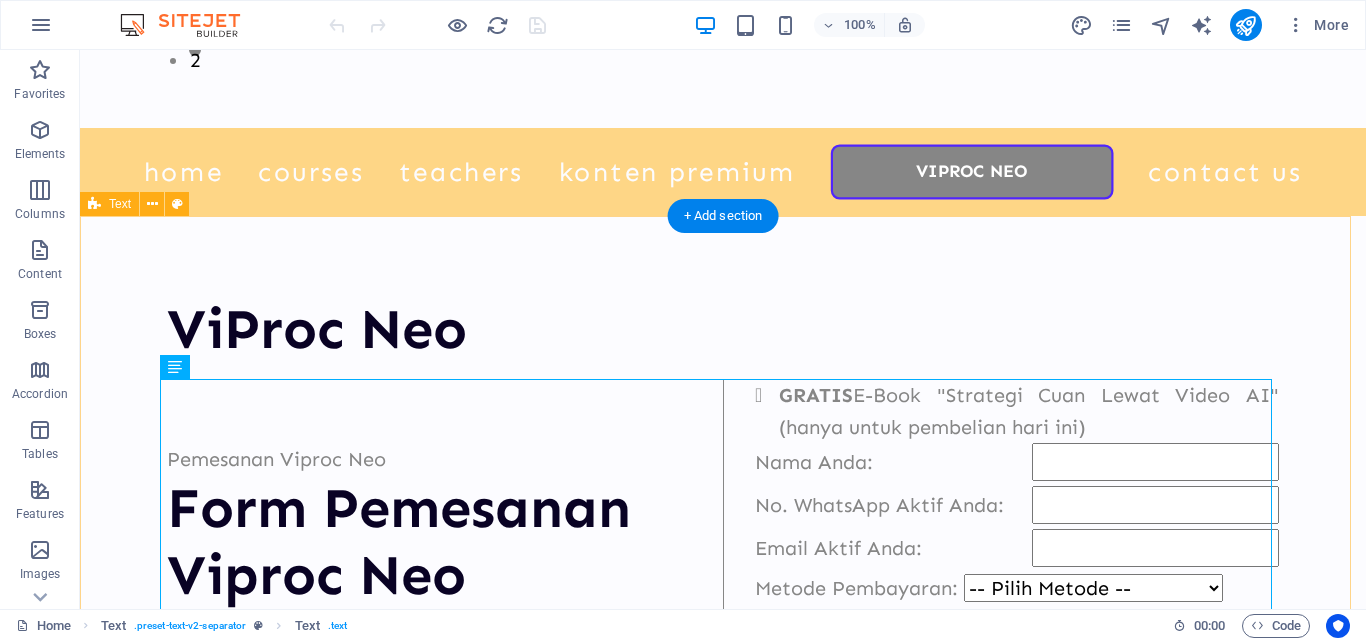 click on "ViProc Neo Pemesanan Viproc Neo
Form Pemesanan Viproc Neo
PENTING:  Pastikan No. WhatsApp dan Email Anda aktif untuk menerima aksesnya.
Yang Anda Dapatkan:
Akses Tools Viproc Neo Selamanya
Sekali bayar, tanpa langganan.
Free update fitur di masa depan
Support Grup Telegram
Support Khusus dari saya pribadi via WhatsApp
GRATIS  E-Book "Strategi Cuan Lewat Video AI" (hanya untuk pembelian hari ini)
Nama Anda:
No. WhatsApp Aktif Anda:
Email Aktif Anda:
Metode Pembayaran:
-- Pilih Metode --
Bank Transfer
BCA Virtual Account
BNI Virtual Account
Permata Virtual Account
Mandiri Bill
GoPay
OVO" at bounding box center (723, 597) 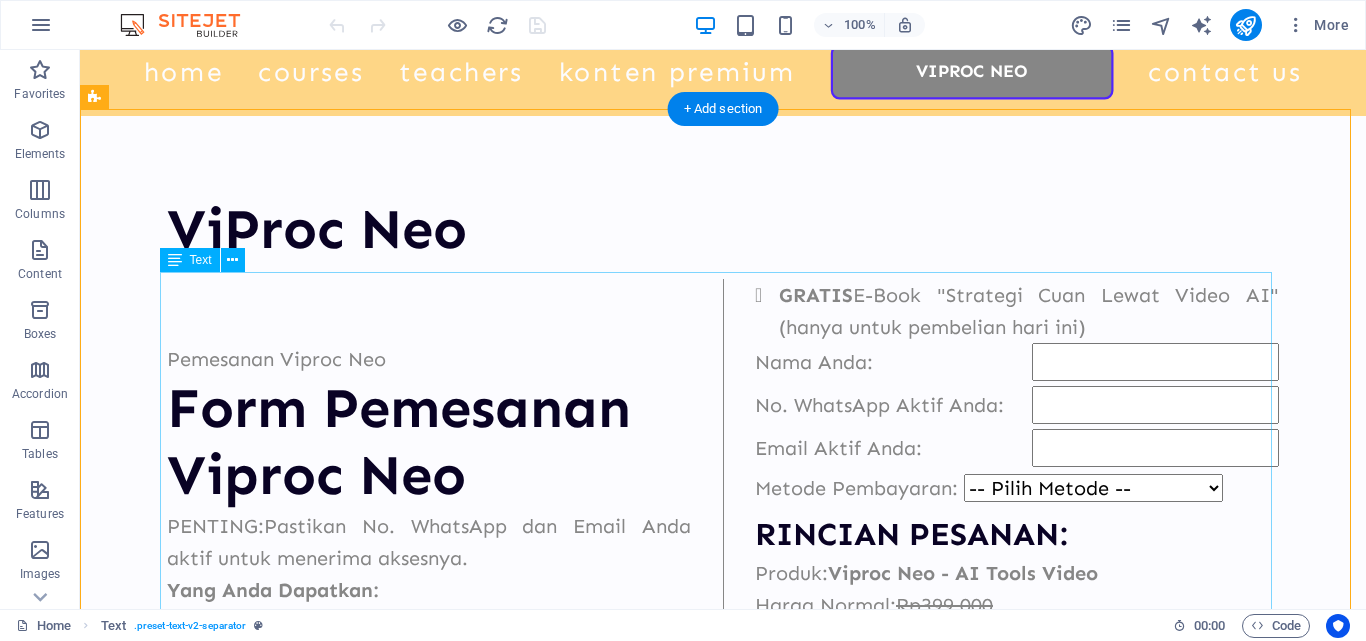 scroll, scrollTop: 1157, scrollLeft: 0, axis: vertical 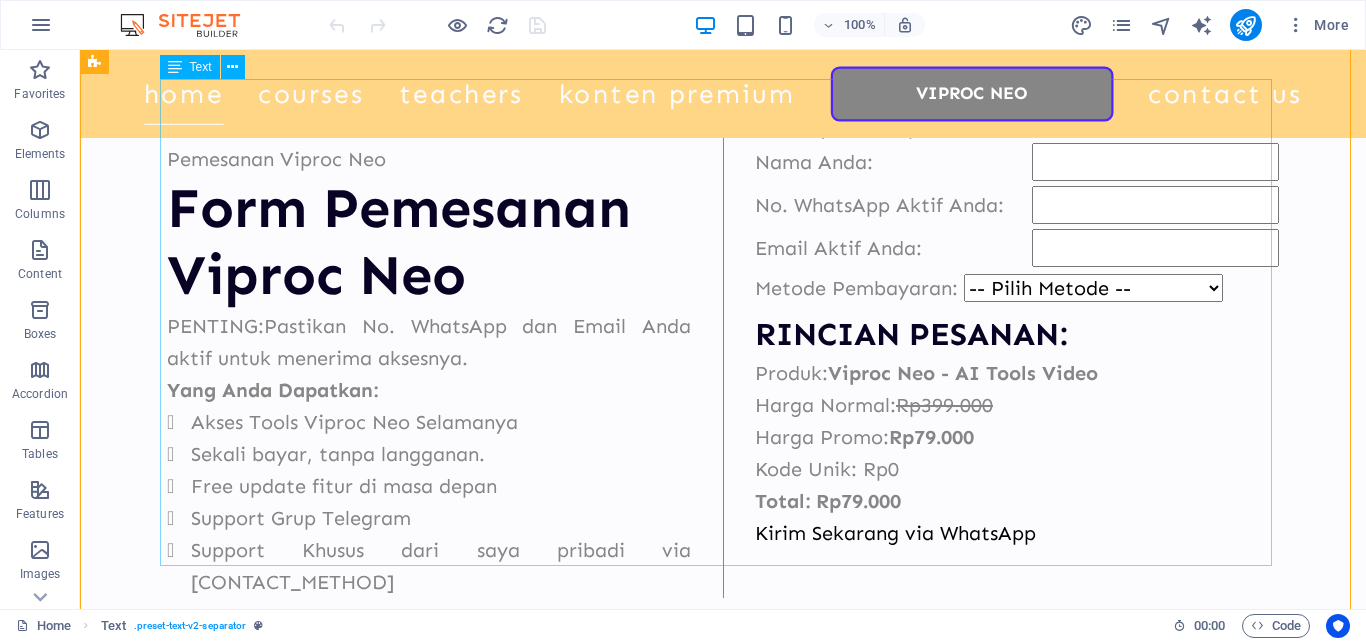 click on "Pemesanan Viproc Neo
Form Pemesanan Viproc Neo
PENTING:  Pastikan No. WhatsApp dan Email Anda aktif untuk menerima aksesnya.
Yang Anda Dapatkan:
Akses Tools Viproc Neo Selamanya
Sekali bayar, tanpa langganan.
Free update fitur di masa depan
Support Grup Telegram
Support Khusus dari saya pribadi via WhatsApp
GRATIS  E-Book "Strategi Cuan Lewat Video AI" (hanya untuk pembelian hari ini)
Nama Anda:
No. WhatsApp Aktif Anda:
Email Aktif Anda:
Metode Pembayaran:
-- Pilih Metode --
Bank Transfer
BCA Virtual Account
BNI Virtual Account
Permata Virtual Account
Mandiri Bill
GoPay
OVO
DANA" at bounding box center (723, 338) 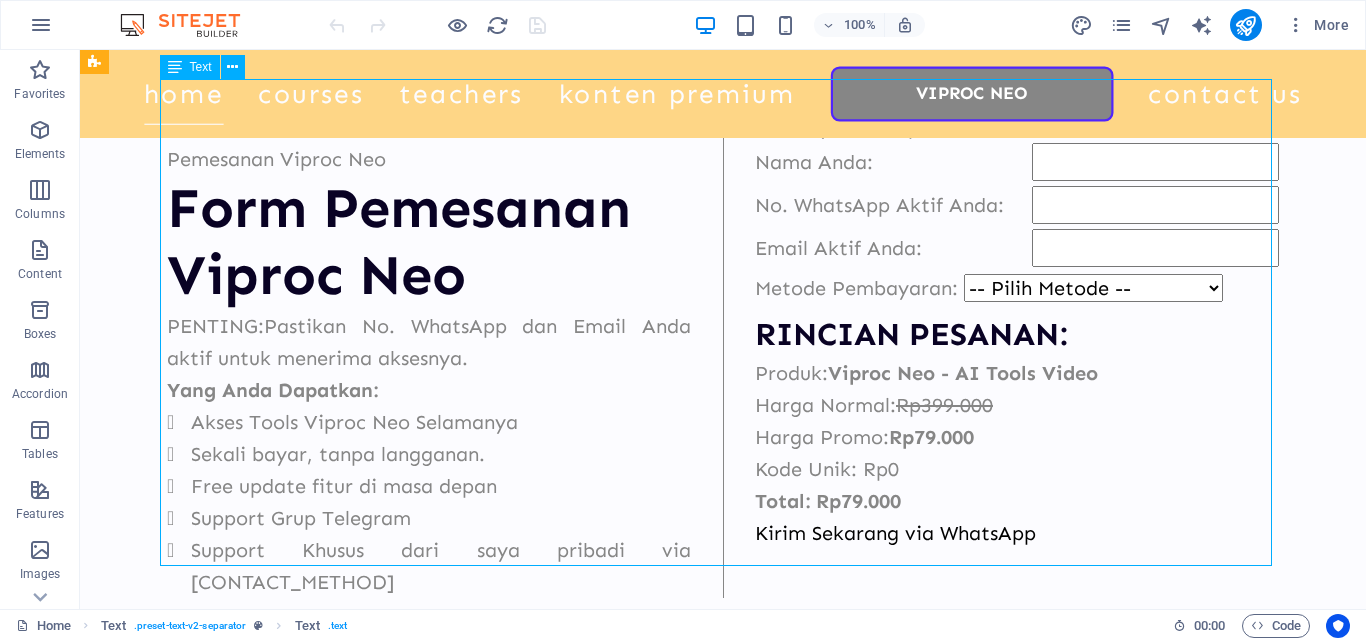 click on "Pemesanan Viproc Neo
Form Pemesanan Viproc Neo
PENTING:  Pastikan No. WhatsApp dan Email Anda aktif untuk menerima aksesnya.
Yang Anda Dapatkan:
Akses Tools Viproc Neo Selamanya
Sekali bayar, tanpa langganan.
Free update fitur di masa depan
Support Grup Telegram
Support Khusus dari saya pribadi via WhatsApp
GRATIS  E-Book "Strategi Cuan Lewat Video AI" (hanya untuk pembelian hari ini)
Nama Anda:
No. WhatsApp Aktif Anda:
Email Aktif Anda:
Metode Pembayaran:
-- Pilih Metode --
Bank Transfer
BCA Virtual Account
BNI Virtual Account
Permata Virtual Account
Mandiri Bill
GoPay
OVO
DANA" at bounding box center [723, 338] 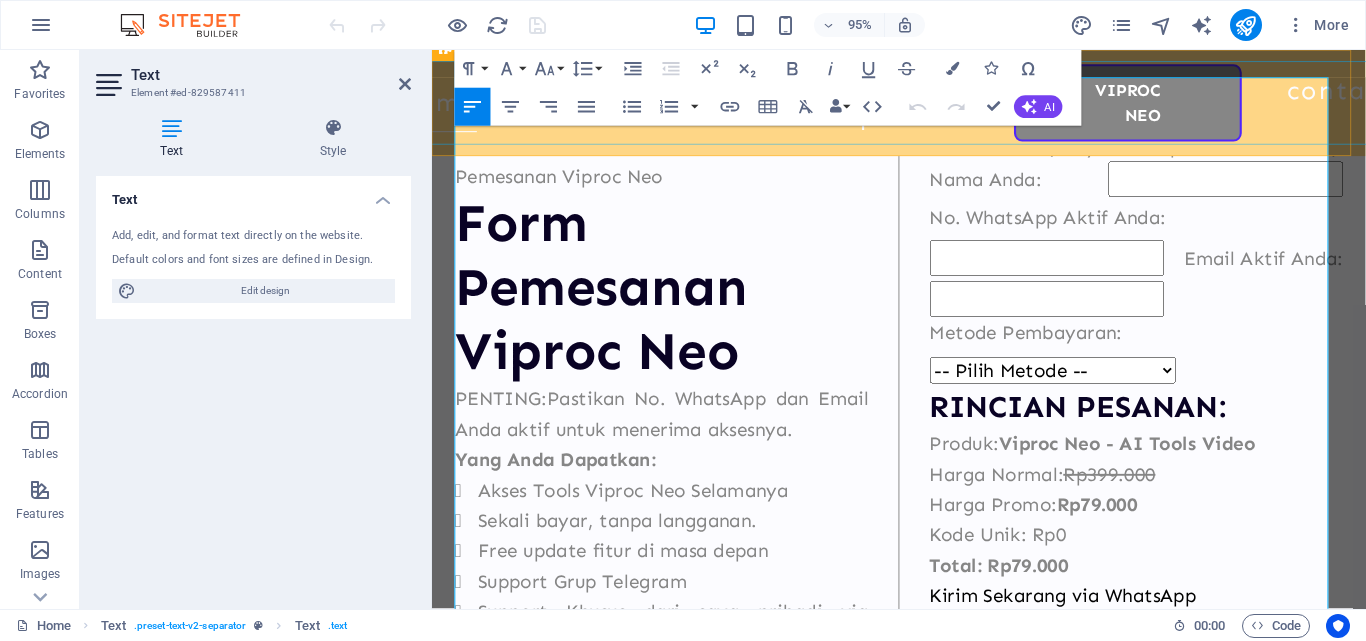 scroll, scrollTop: 1181, scrollLeft: 0, axis: vertical 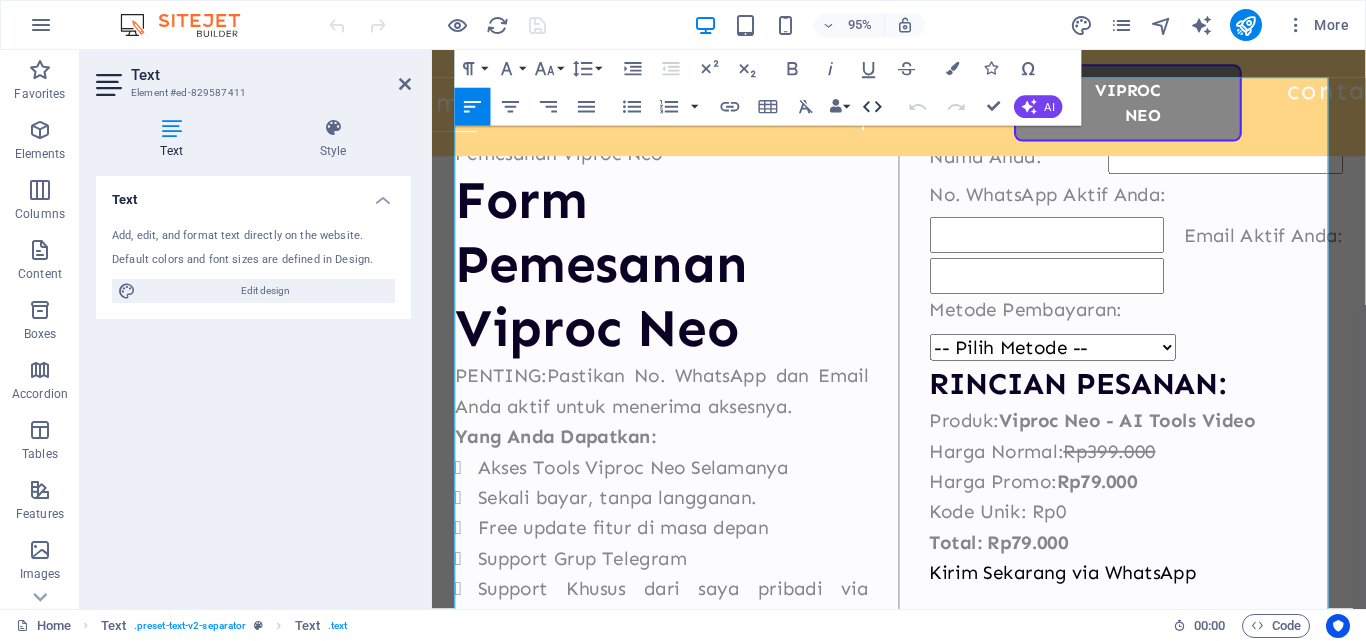 click 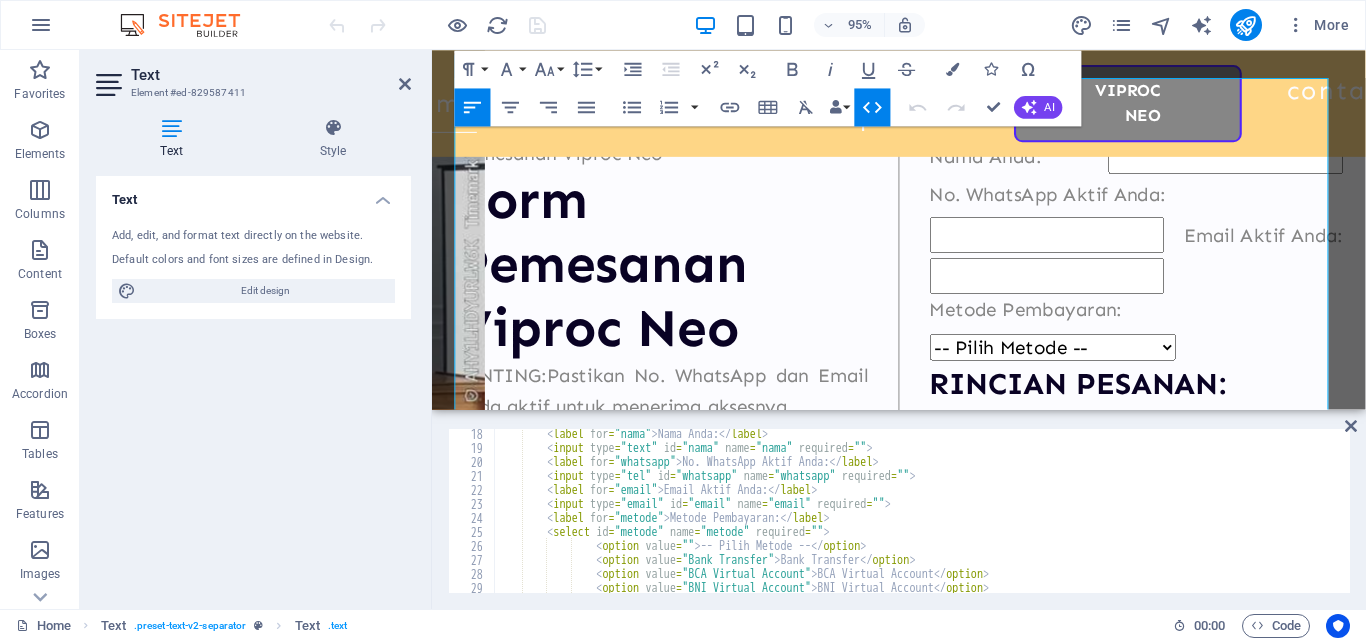 scroll, scrollTop: 300, scrollLeft: 0, axis: vertical 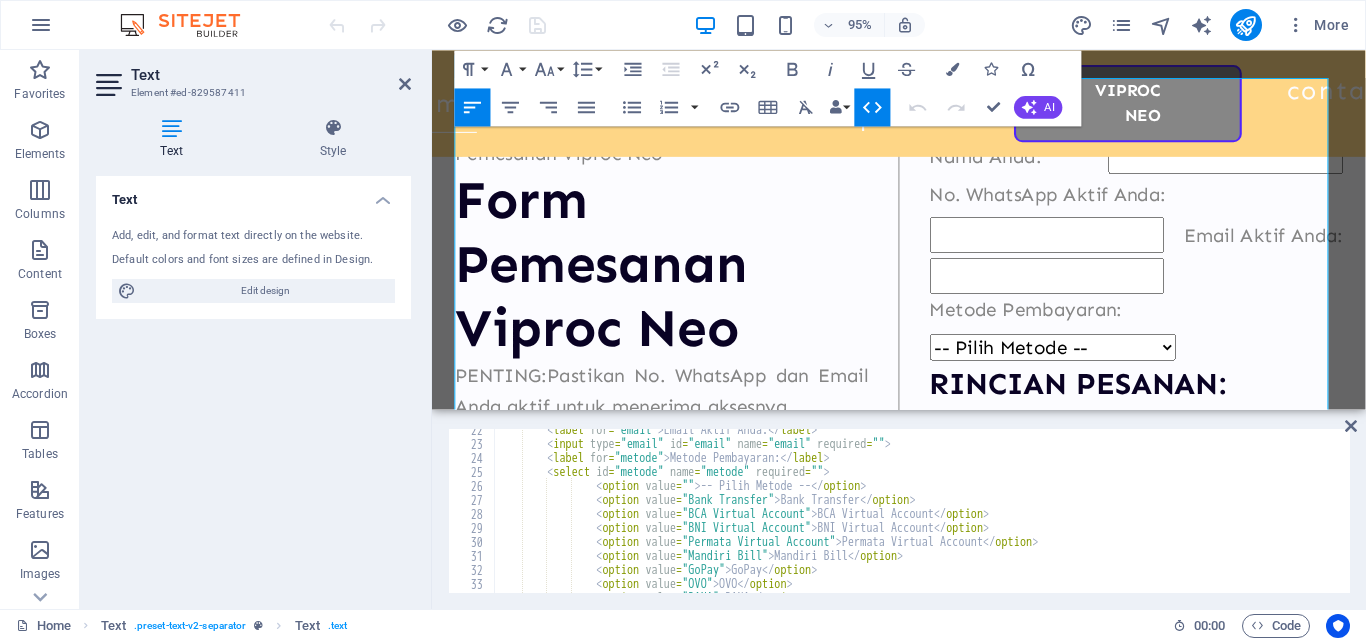 type on "<option value="BCA Virtual Account">BCA Virtual Account</option>" 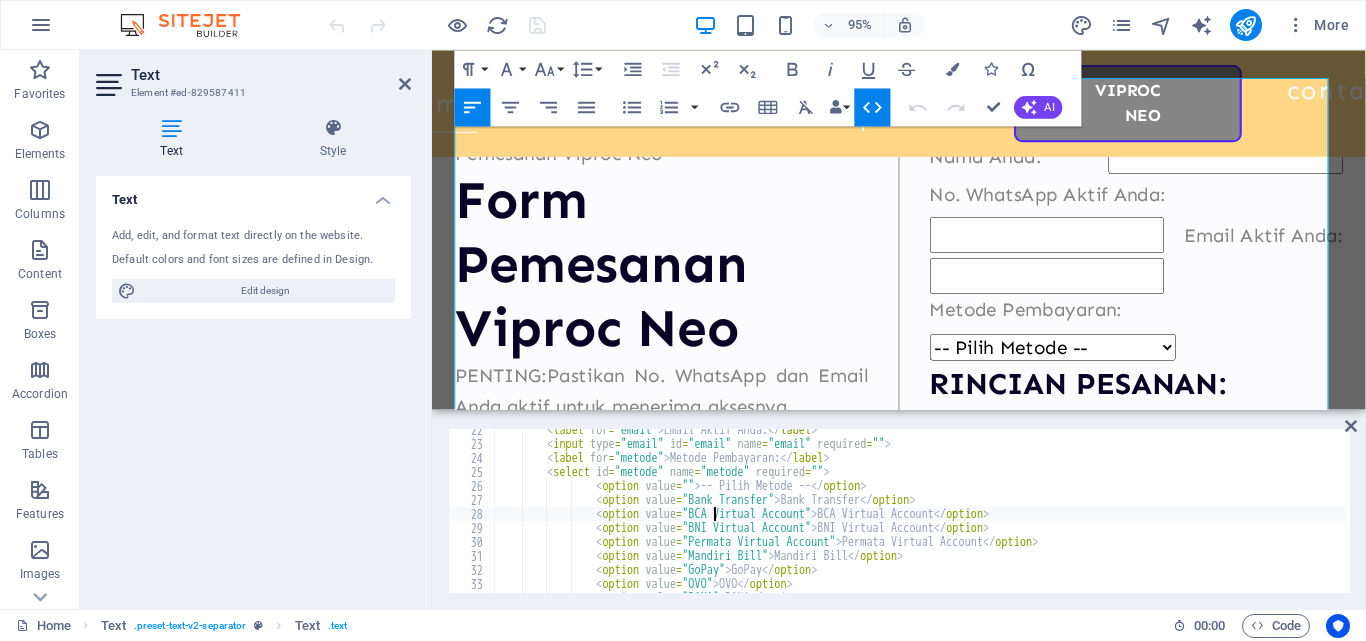 click on "< label   for = "email" > Email Aktif Anda: </ label >           < input   type = "email"   id = "email"   name = "email"   required = "" >           < label   for = "metode" > Metode Pembayaran: </ label >           < select   id = "metode"   name = "metode"   required = "" >                     < option   value = "" > -- Pilih Metode -- </ option >                     < option   value = "Bank Transfer" > Bank Transfer </ option >                     < option   value = "BCA Virtual Account" > BCA Virtual Account </ option >                     < option   value = "BNI Virtual Account" > BNI Virtual Account </ option >                     < option   value = "Permata Virtual Account" > Permata Virtual Account </ option >                     < option   value = "Mandiri Bill" > Mandiri Bill </ option >                     < option   value = "GoPay" > GoPay </ option >                     < option   value = "OVO" > OVO </ option >                     < option   value = "DANA" > DANA </ option >" at bounding box center [993, 517] 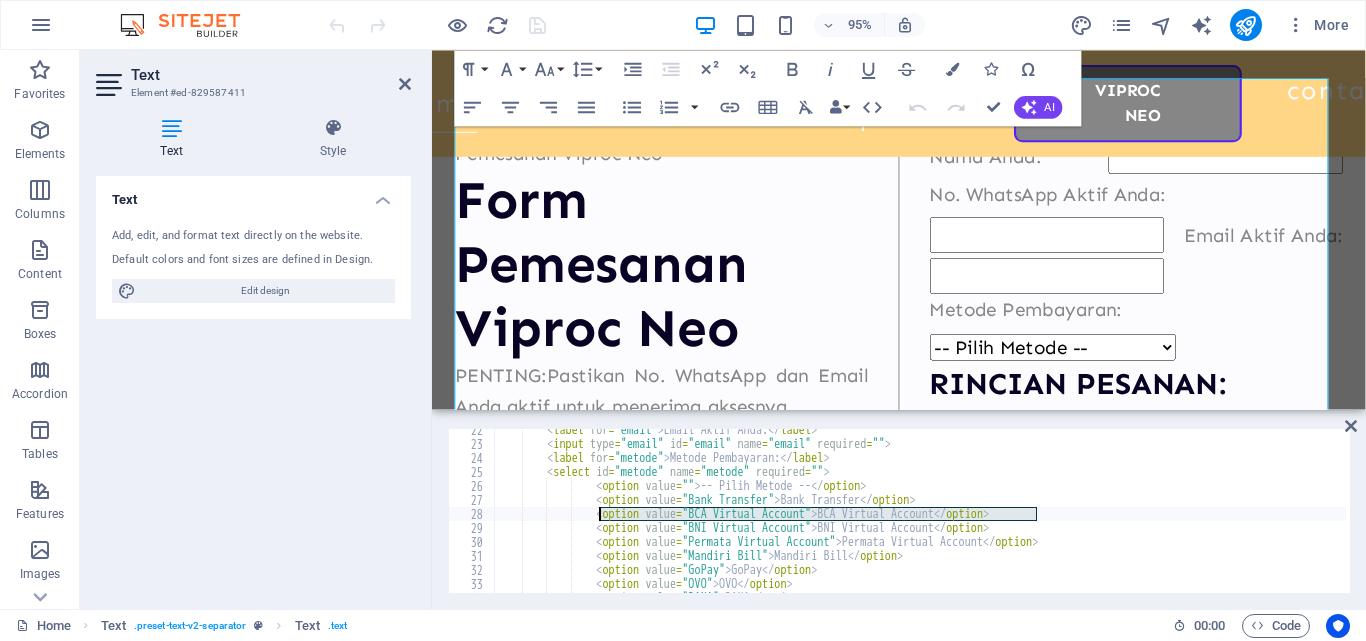 drag, startPoint x: 1041, startPoint y: 513, endPoint x: 601, endPoint y: 513, distance: 440 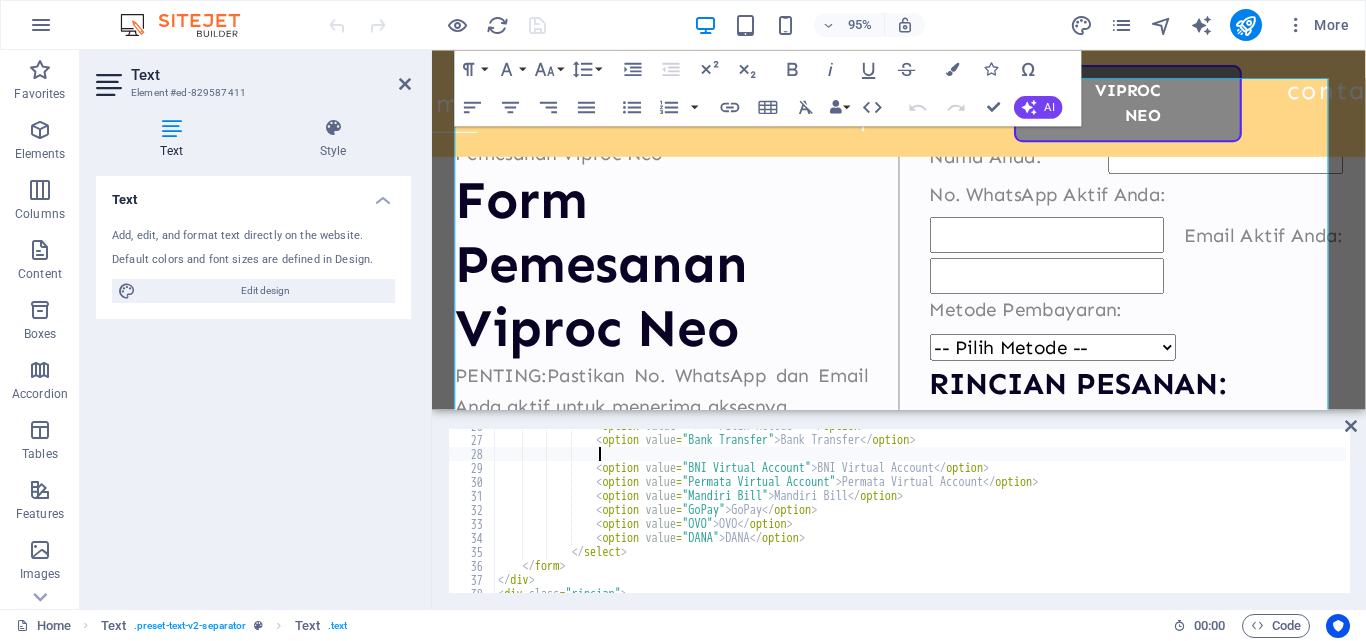 scroll, scrollTop: 360, scrollLeft: 0, axis: vertical 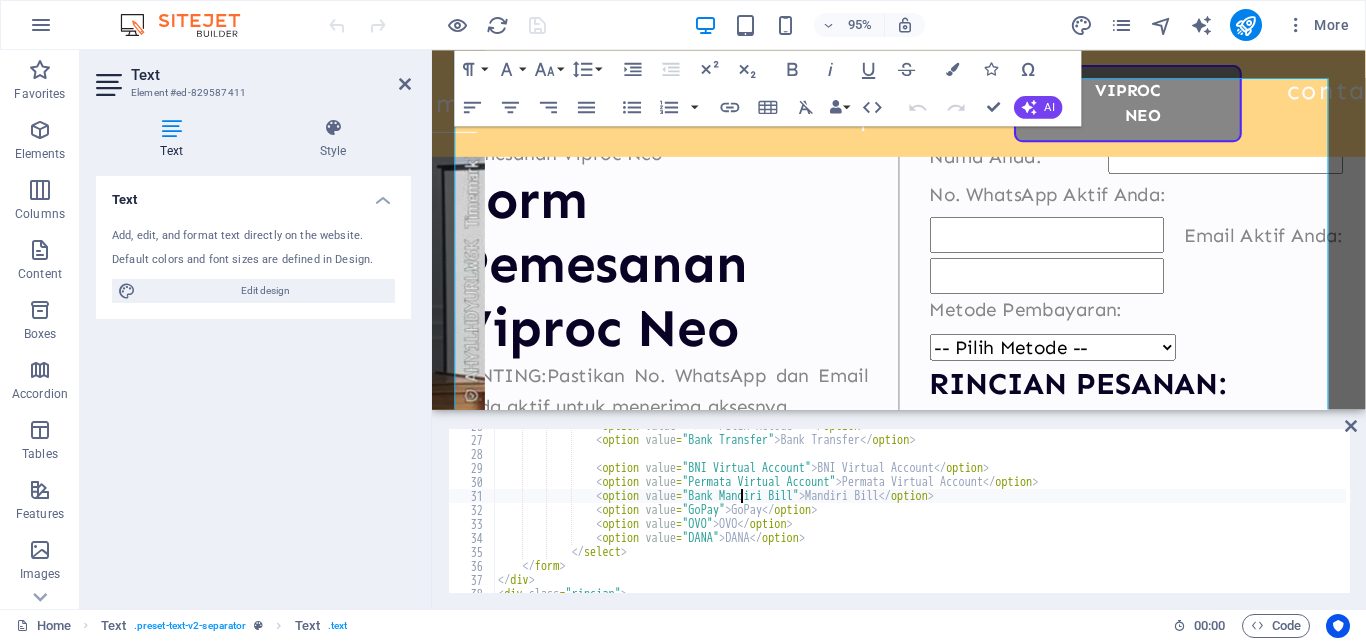 click on "< option   value = "" > -- Pilih Metode -- </ option >                     < option   value = "Bank Transfer" > Bank Transfer </ option >                                        < option   value = "BNI Virtual Account" > BNI Virtual Account </ option >                     < option   value = "Permata Virtual Account" > Permata Virtual Account </ option >                     < option   value = "Bank Mandiri Bill" > Mandiri Bill </ option >                     < option   value = "GoPay" > GoPay </ option >                     < option   value = "OVO" > OVO </ option >                     < option   value = "DANA" > DANA </ option >                </ select >      </ form > </ div > < div   class = "rincian" >" at bounding box center [993, 513] 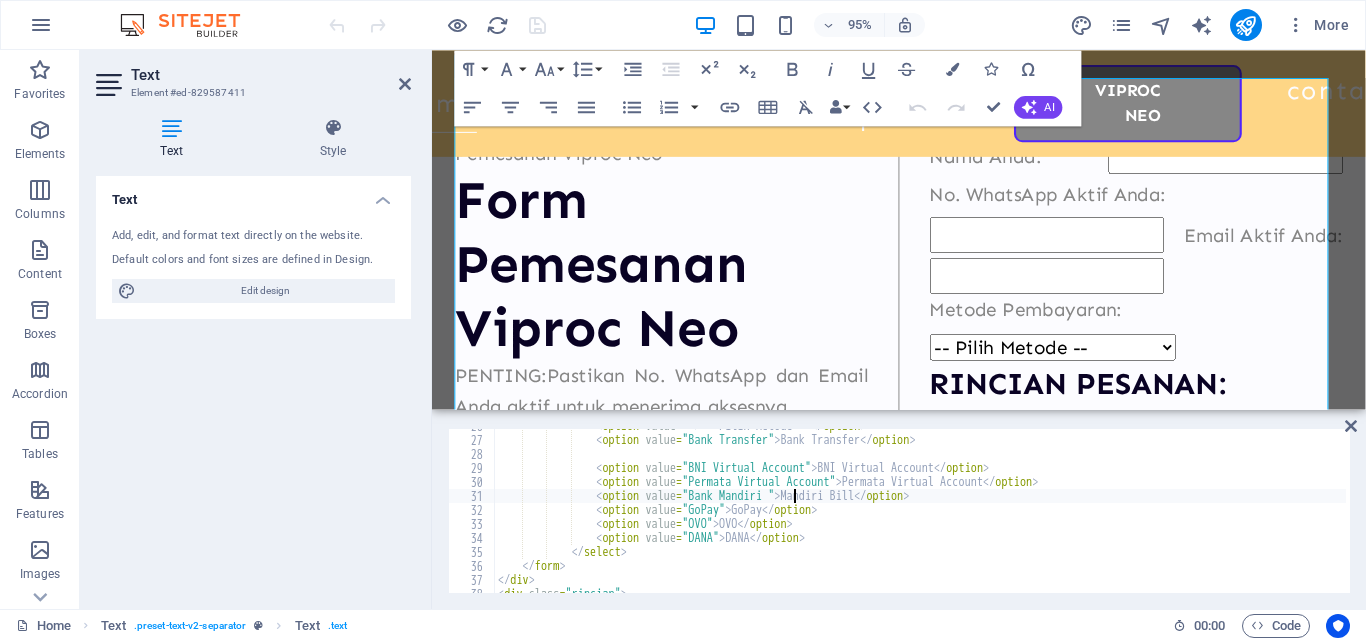 click on "< option   value = "" > -- Pilih Metode -- </ option >                     < option   value = "Bank Transfer" > Bank Transfer </ option >                                        < option   value = "BNI Virtual Account" > BNI Virtual Account </ option >                     < option   value = "Permata Virtual Account" > Permata Virtual Account </ option >                     < option   value = "Bank Mandiri " > Mandiri Bill </ option >                     < option   value = "GoPay" > GoPay </ option >                     < option   value = "OVO" > OVO </ option >                     < option   value = "DANA" > DANA </ option >                </ select >      </ form > </ div > < div   class = "rincian" >" at bounding box center [993, 513] 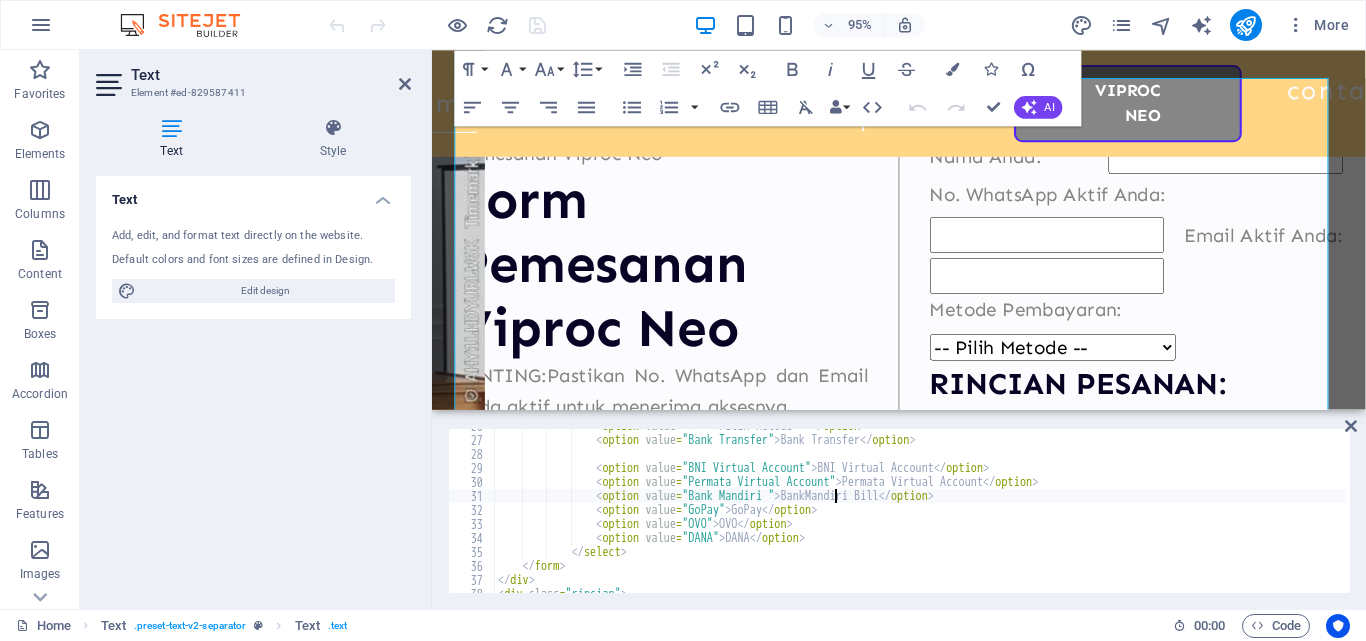 scroll, scrollTop: 0, scrollLeft: 28, axis: horizontal 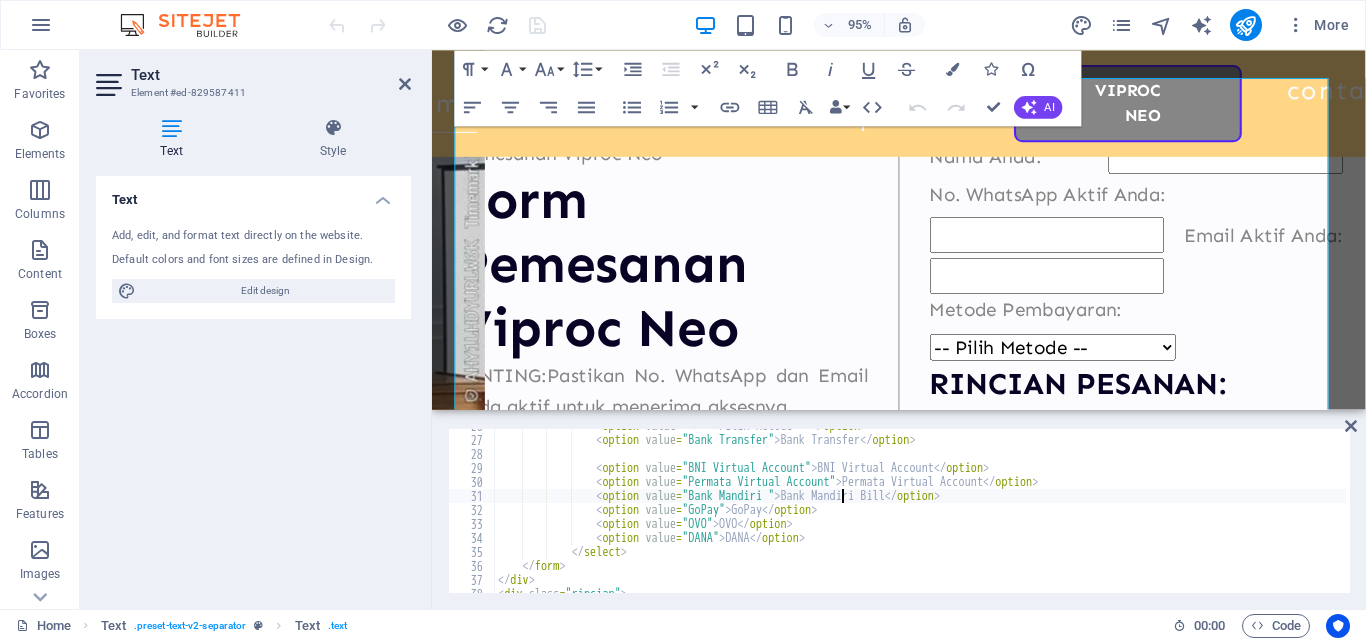 click on "< option   value = "" > -- Pilih Metode -- </ option >                     < option   value = "Bank Transfer" > Bank Transfer </ option >                                        < option   value = "BNI Virtual Account" > BNI Virtual Account </ option >                     < option   value = "Permata Virtual Account" > Permata Virtual Account </ option >                     < option   value = "Bank Mandiri " > Bank Mandiri Bill </ option >                     < option   value = "GoPay" > GoPay </ option >                     < option   value = "OVO" > OVO </ option >                     < option   value = "DANA" > DANA </ option >                </ select >      </ form > </ div > < div   class = "rincian" >" at bounding box center (993, 513) 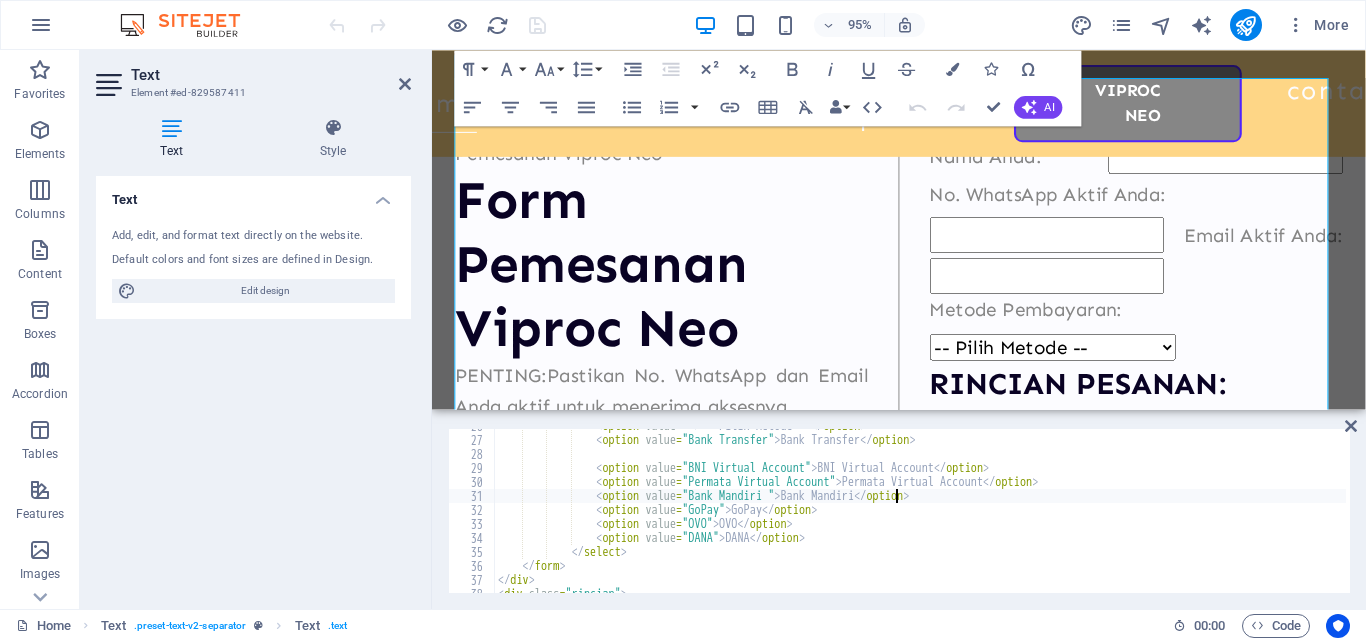 click on "< option   value = "" > -- Pilih Metode -- </ option >                     < option   value = "Bank Transfer" > Bank Transfer </ option >                                        < option   value = "BNI Virtual Account" > BNI Virtual Account </ option >                     < option   value = "Permata Virtual Account" > Permata Virtual Account </ option >                     < option   value = "Bank Mandiri " > Bank Mandiri  </ option >                     < option   value = "GoPay" > GoPay </ option >                     < option   value = "OVO" > OVO </ option >                     < option   value = "DANA" > DANA </ option >                </ select >      </ form > </ div > < div   class = "rincian" >" at bounding box center [993, 513] 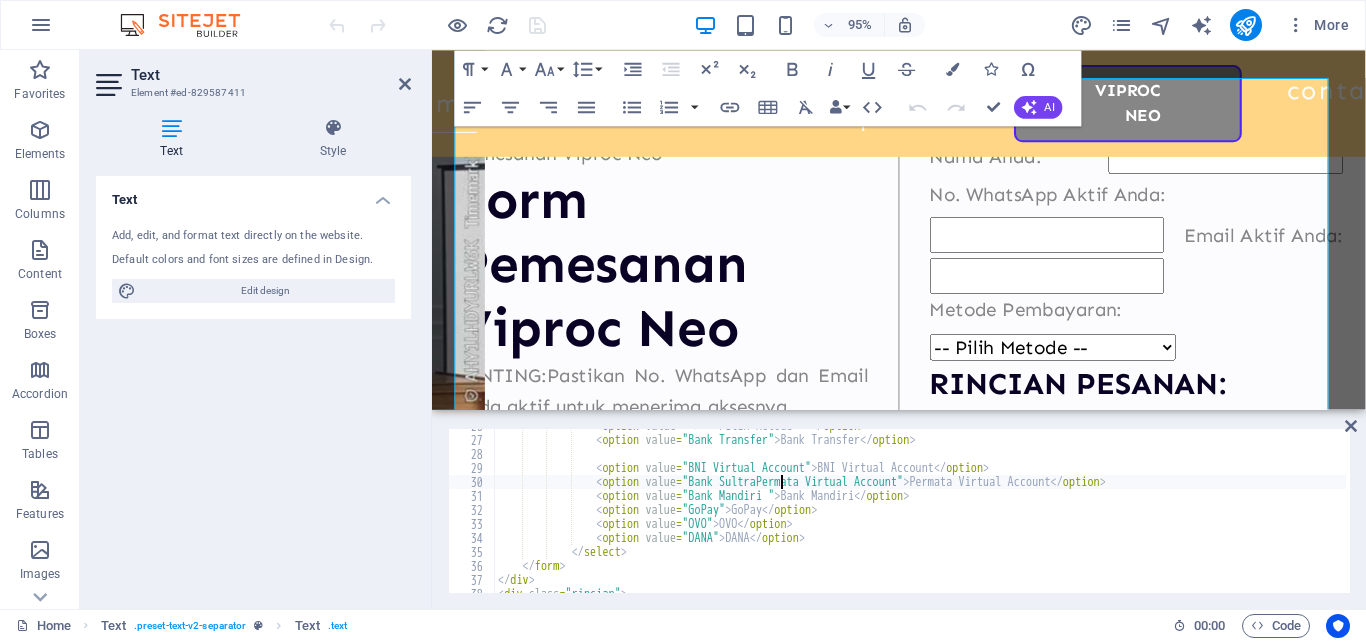 scroll, scrollTop: 0, scrollLeft: 23, axis: horizontal 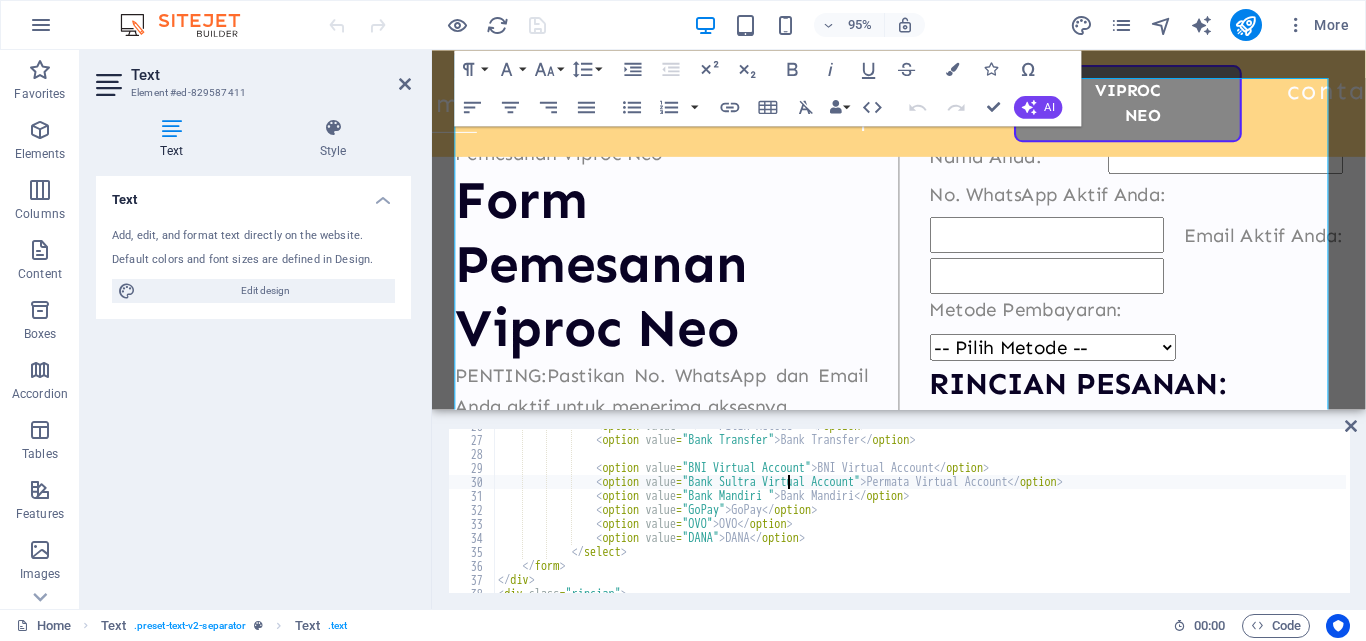 click on "< option   value = "" > -- Pilih Metode -- </ option >                     < option   value = "Bank Transfer" > Bank Transfer </ option >                                        < option   value = "BNI Virtual Account" > BNI Virtual Account </ option >                     < option   value = "Bank Sultra Virtual Account" > Permata Virtual Account </ option >                     < option   value = "Bank Mandiri " > Bank Mandiri  </ option >                     < option   value = "GoPay" > GoPay </ option >                     < option   value = "OVO" > OVO </ option >                     < option   value = "DANA" > DANA </ option >                </ select >      </ form > </ div > < div   class = "rincian" >" at bounding box center [993, 513] 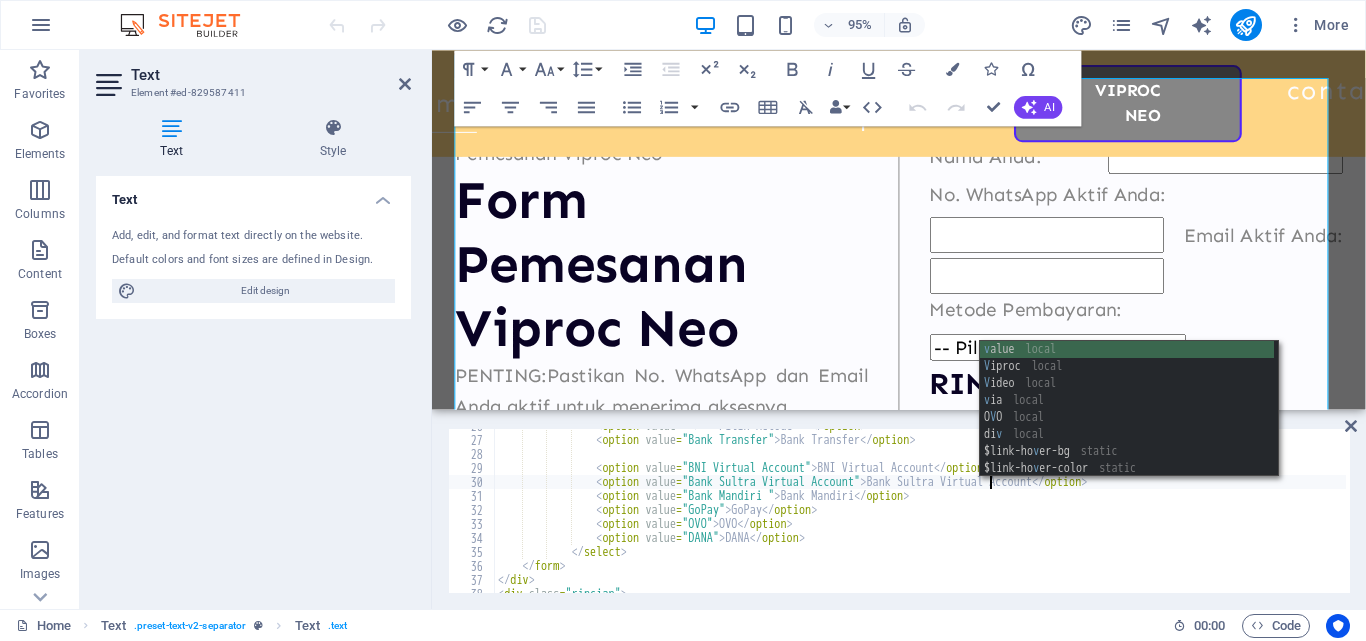 scroll, scrollTop: 0, scrollLeft: 40, axis: horizontal 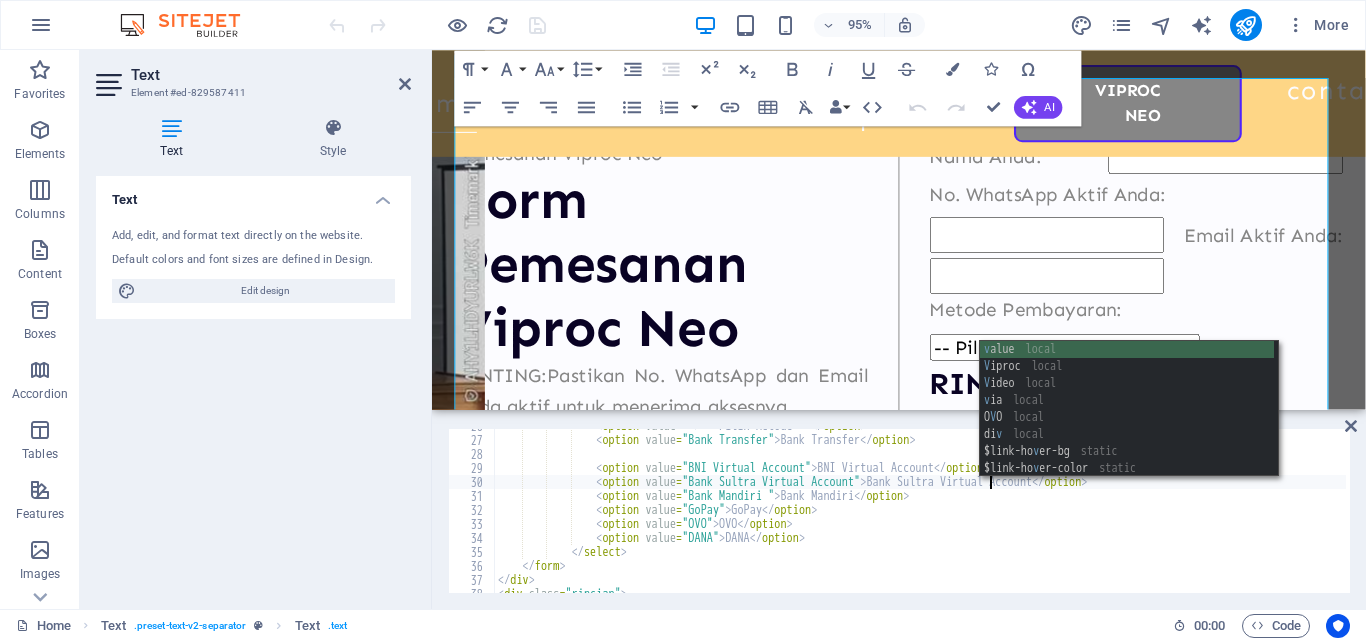 click on "< option   value = "" > -- Pilih Metode -- </ option >                     < option   value = "Bank Transfer" > Bank Transfer </ option >                                        < option   value = "BNI Virtual Account" > BNI Virtual Account </ option >                     < option   value = "Bank Sultra Virtual Account" > Bank Sultra Virtual Account </ option >                     < option   value = "Bank Mandiri " > Bank Mandiri  </ option >                     < option   value = "GoPay" > GoPay </ option >                     < option   value = "OVO" > OVO </ option >                     < option   value = "DANA" > DANA </ option >                </ select >      </ form > </ div > < div   class = "rincian" >" at bounding box center [993, 513] 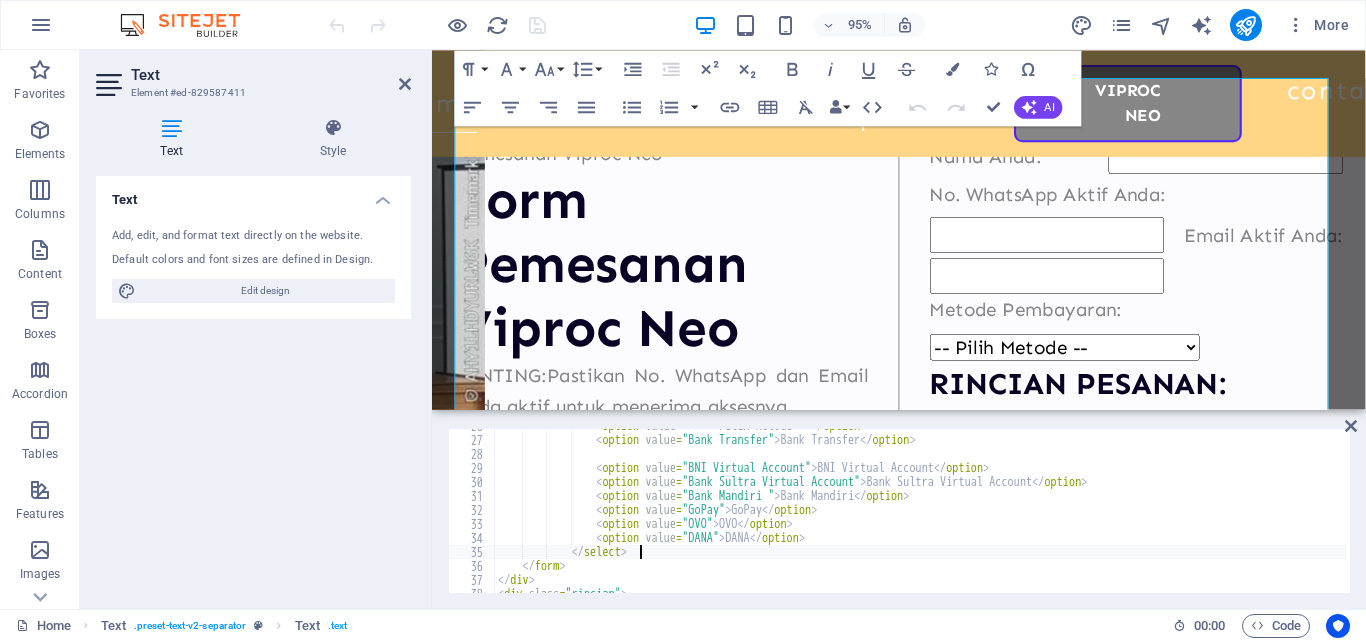 scroll, scrollTop: 0, scrollLeft: 11, axis: horizontal 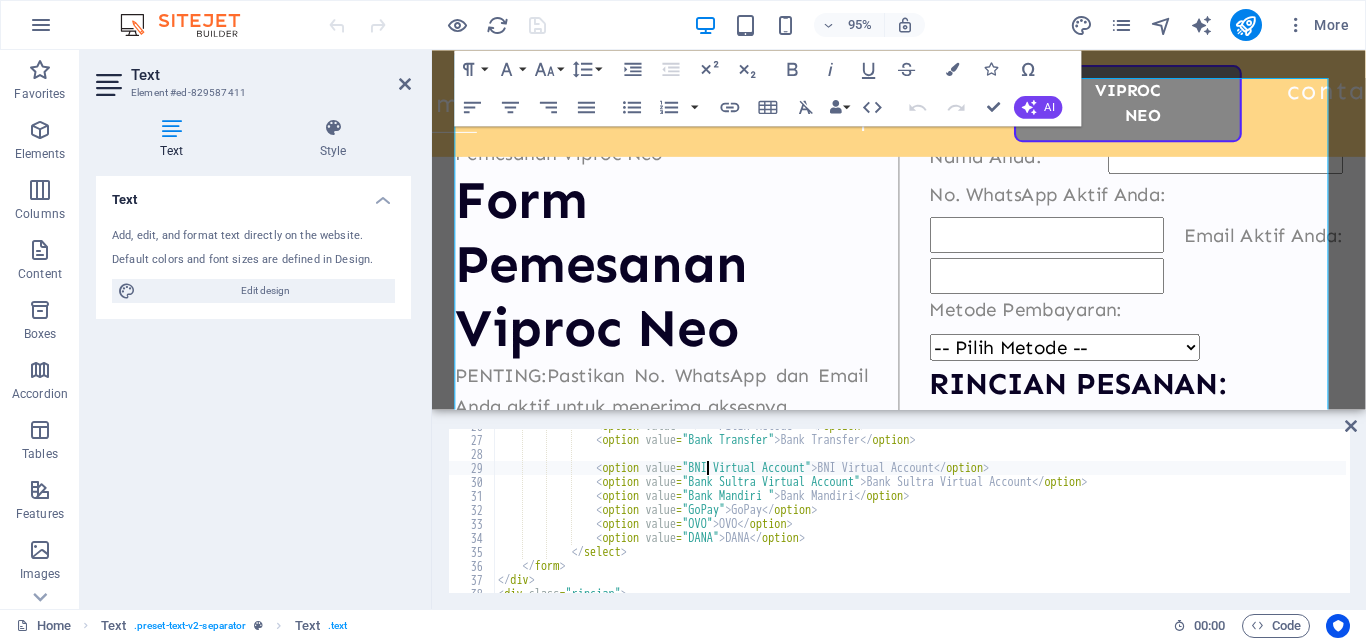 click on "< option   value = "" > -- Pilih Metode -- </ option >                     < option   value = "Bank Transfer" > Bank Transfer </ option >                                        < option   value = "BNI Virtual Account" > BNI Virtual Account </ option >                     < option   value = "Bank Sultra Virtual Account" > Bank Sultra Virtual Account </ option >                     < option   value = "Bank Mandiri " > Bank Mandiri  </ option >                     < option   value = "GoPay" > GoPay </ option >                     < option   value = "OVO" > OVO </ option >                     < option   value = "DANA" > DANA </ option >                </ select >      </ form > </ div > < div   class = "rincian" >" at bounding box center [993, 513] 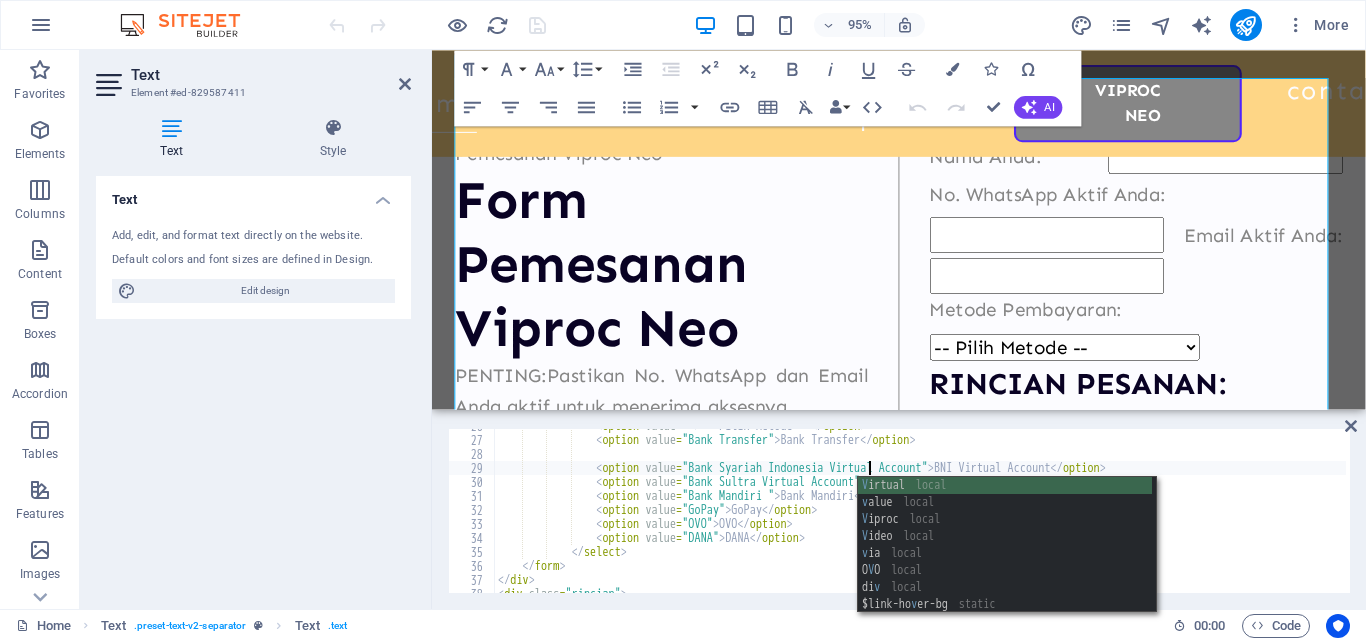 scroll, scrollTop: 0, scrollLeft: 30, axis: horizontal 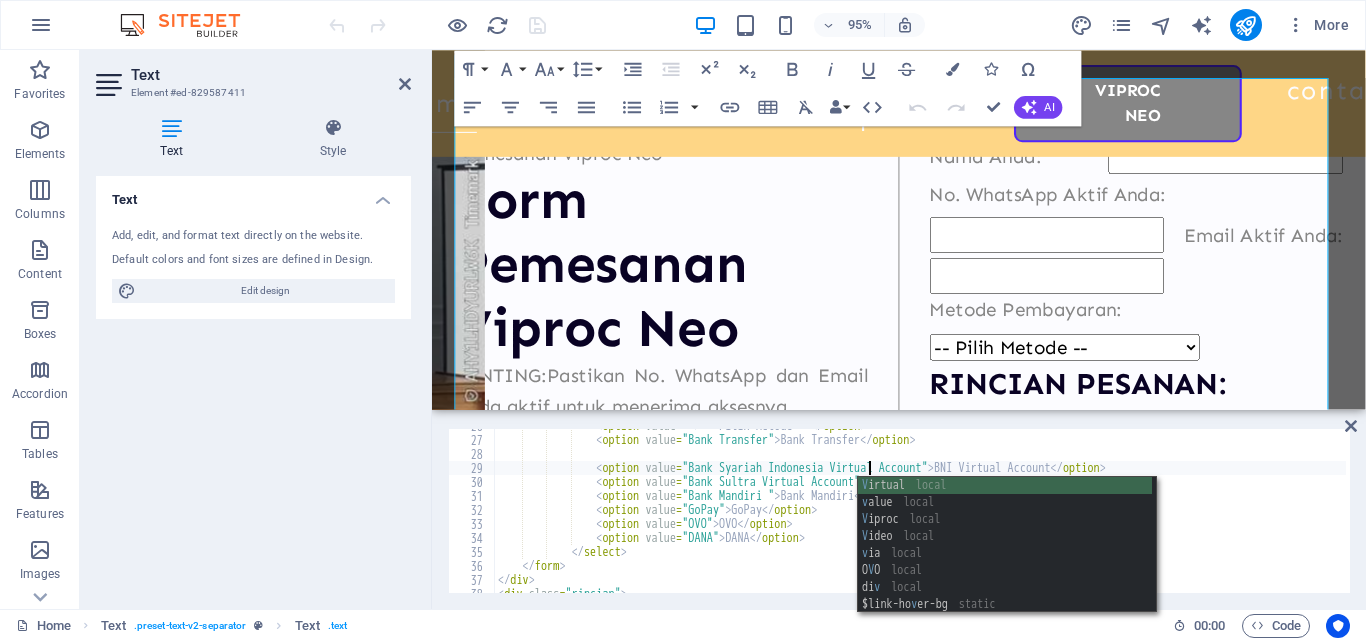 type on "<option value="Bank Syariah Indonesia Virtual Account">BNI Virtual Account</option>" 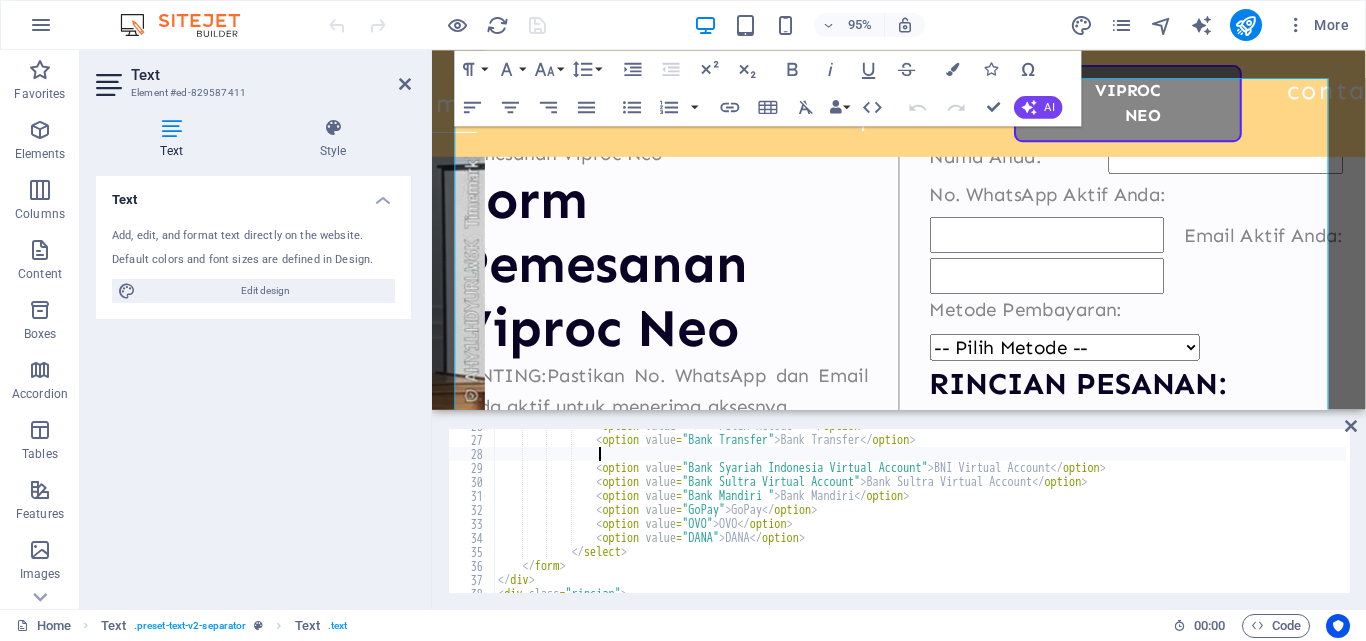 click on "< option   value = "" > -- Pilih Metode -- </ option >                     < option   value = "Bank Transfer" > Bank Transfer </ option >                                        < option   value = "Bank Syariah Indonesia Virtual Account" > BNI Virtual Account </ option >                     < option   value = "Bank Sultra Virtual Account" > Bank Sultra Virtual Account </ option >                     < option   value = "Bank Mandiri " > Bank Mandiri  </ option >                     < option   value = "GoPay" > GoPay </ option >                     < option   value = "OVO" > OVO </ option >                     < option   value = "DANA" > DANA </ option >                </ select >      </ form > </ div > < div   class = "rincian" >" at bounding box center [993, 513] 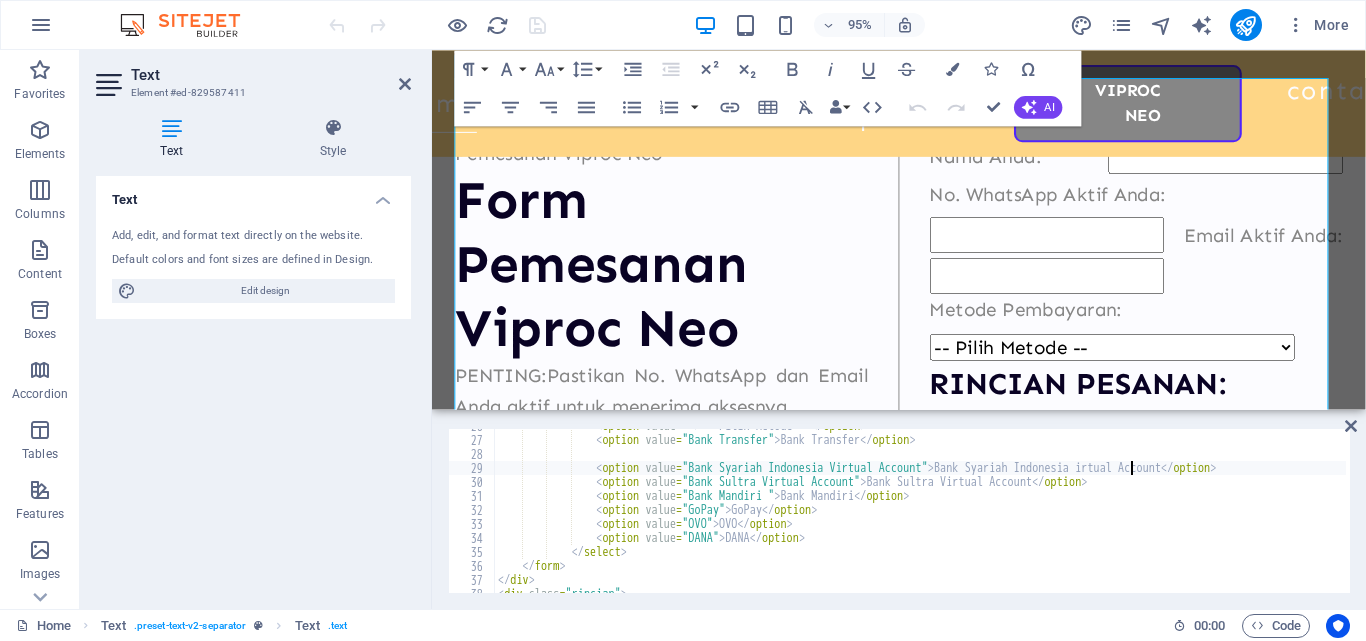 scroll, scrollTop: 0, scrollLeft: 52, axis: horizontal 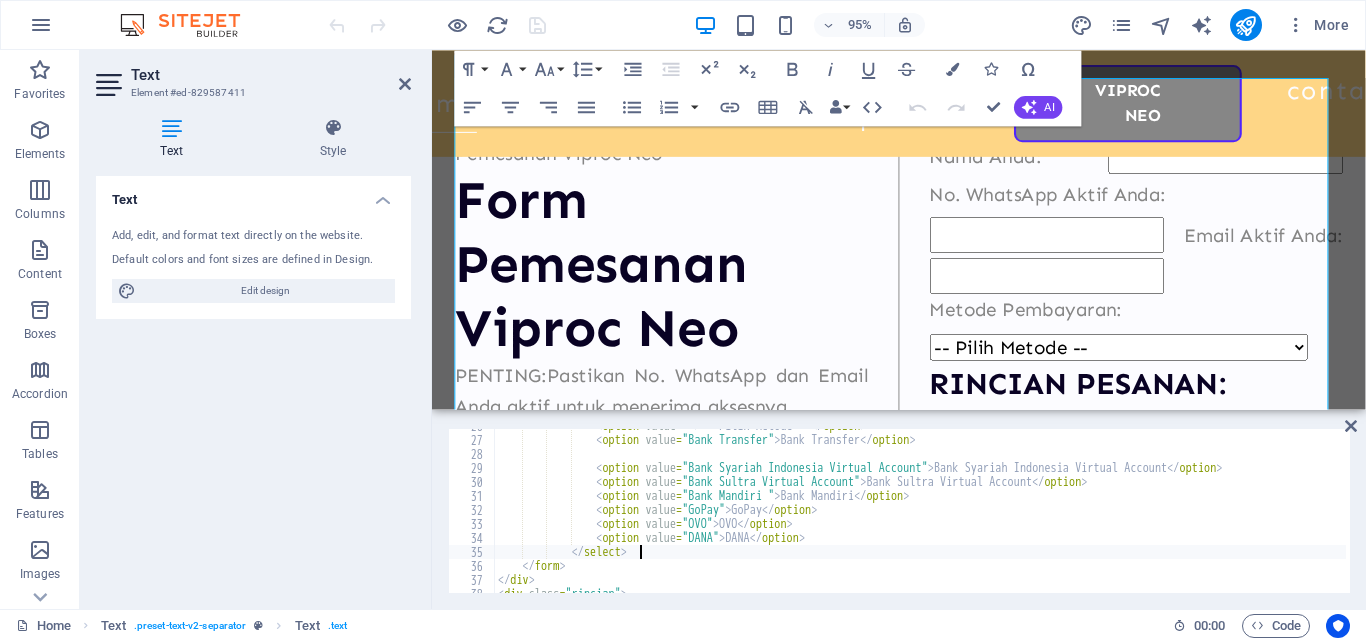 click on "< option   value = "" > -- Pilih Metode -- </ option >                     < option   value = "Bank Transfer" > Bank Transfer </ option >                                        < option   value = "Bank Syariah Indonesia Virtual Account" > Bank Syariah Indonesia Virtual Account </ option >                     < option   value = "Bank Sultra Virtual Account" > Bank Sultra Virtual Account </ option >                     < option   value = "Bank Mandiri " > Bank Mandiri  </ option >                     < option   value = "GoPay" > GoPay </ option >                     < option   value = "OVO" > OVO </ option >                     < option   value = "DANA" > DANA </ option >                </ select >      </ form > </ div > < div   class = "rincian" >" at bounding box center (993, 513) 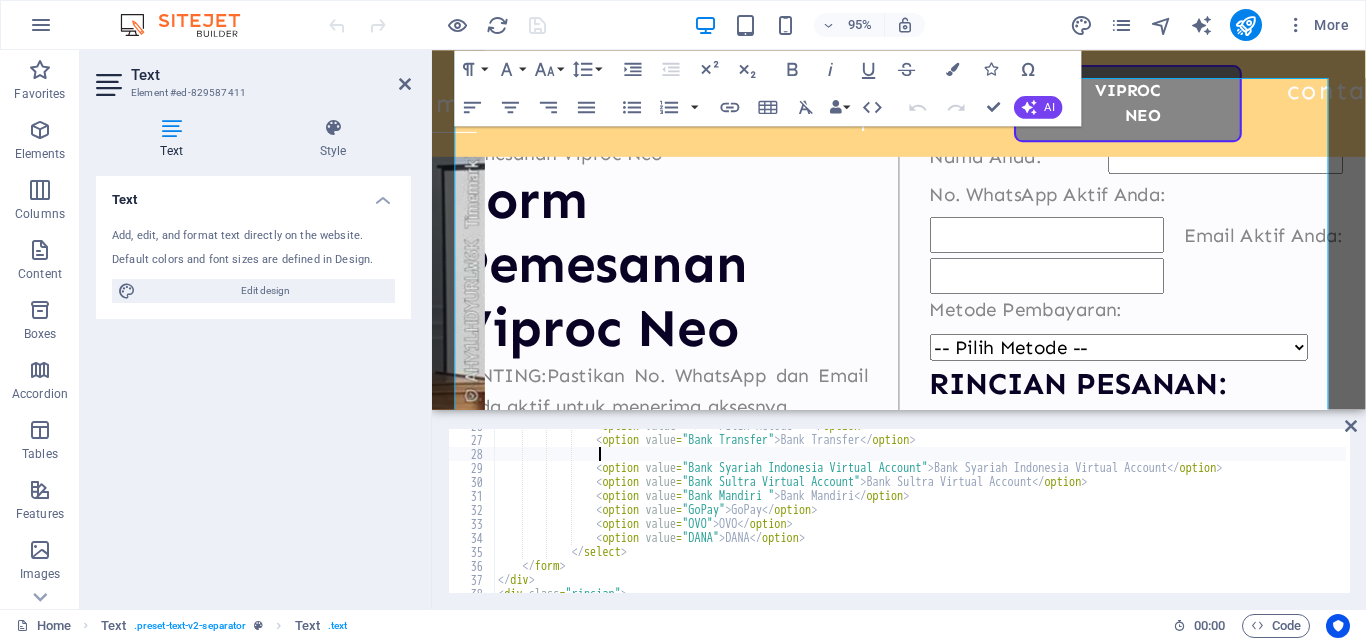 scroll, scrollTop: 0, scrollLeft: 7, axis: horizontal 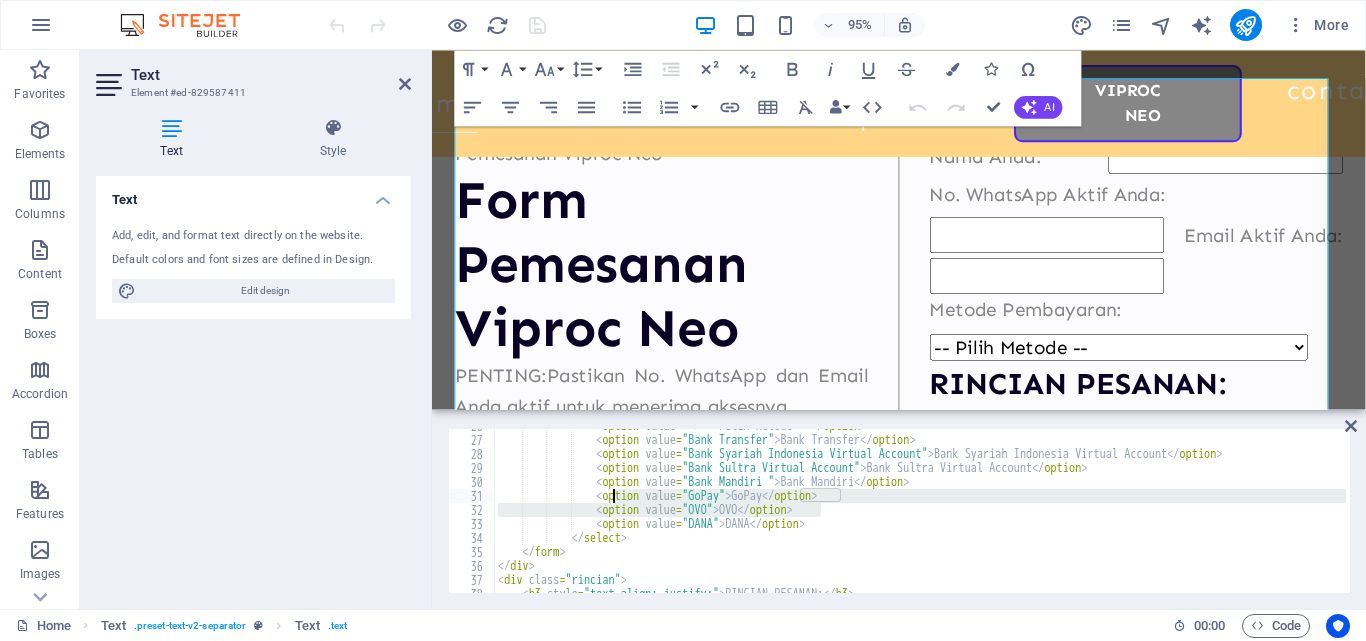 drag, startPoint x: 831, startPoint y: 508, endPoint x: 614, endPoint y: 498, distance: 217.23029 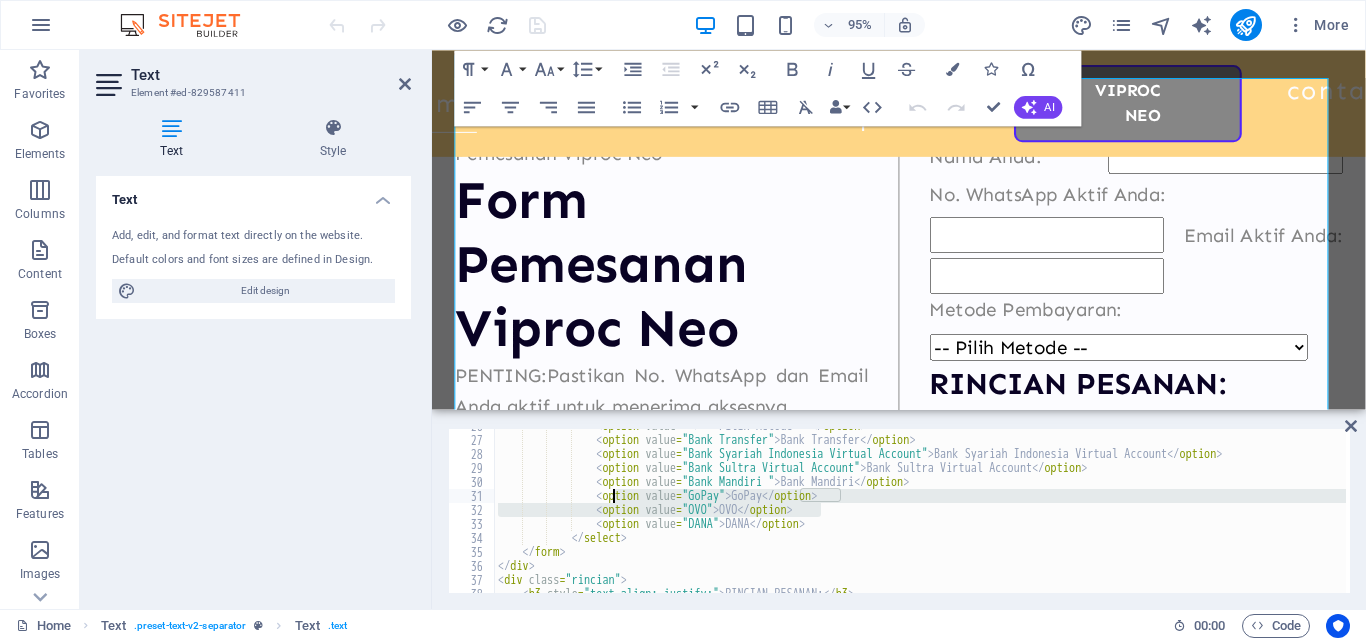 click on "< option   value = "" > -- Pilih Metode -- </ option >                     < option   value = "Bank Transfer" > Bank Transfer </ option >                     < option   value = "Bank Syariah Indonesia Virtual Account" > Bank Syariah Indonesia Virtual Account </ option >                     < option   value = "Bank Sultra Virtual Account" > Bank Sultra Virtual Account </ option >                     < option   value = "Bank Mandiri " > Bank Mandiri  </ option >                     < option   value = "GoPay" > GoPay </ option >                     < option   value = "OVO" > OVO </ option >                     < option   value = "DANA" > DANA </ option >                </ select >      </ form > </ div > < div   class = "rincian" >      < h3   style = "text-align: justify;" > RINCIAN PESANAN: </ h3 >" at bounding box center [920, 511] 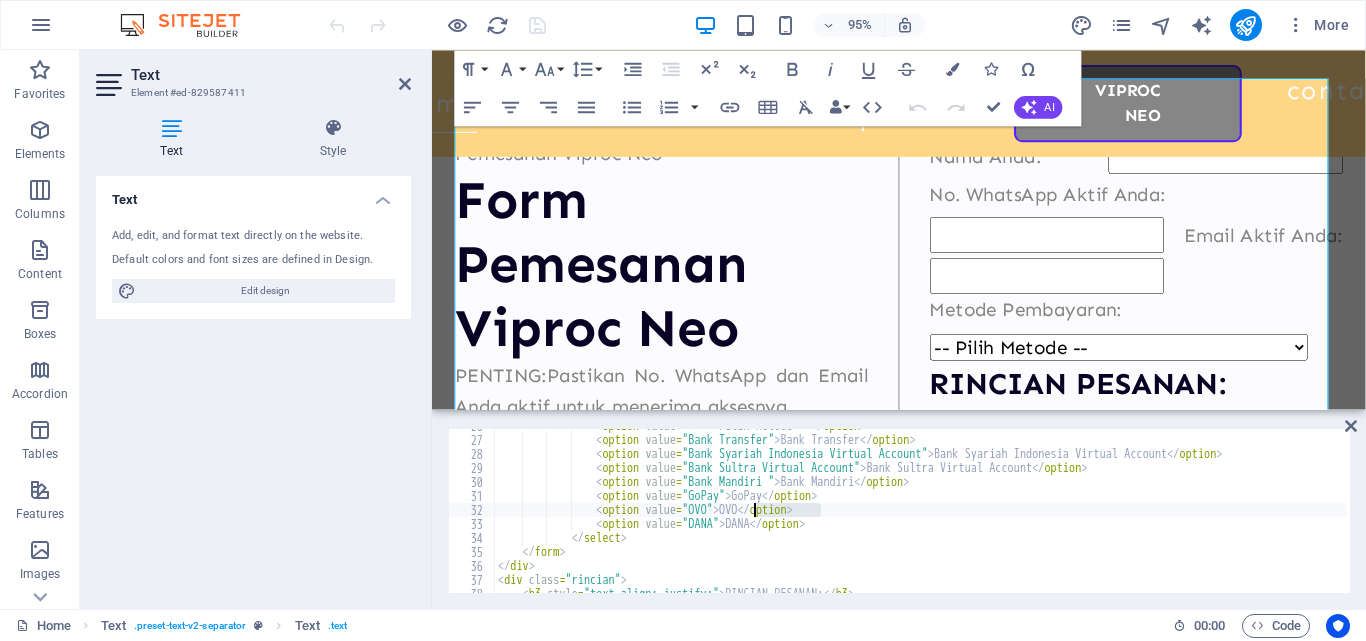 drag, startPoint x: 833, startPoint y: 511, endPoint x: 752, endPoint y: 506, distance: 81.154175 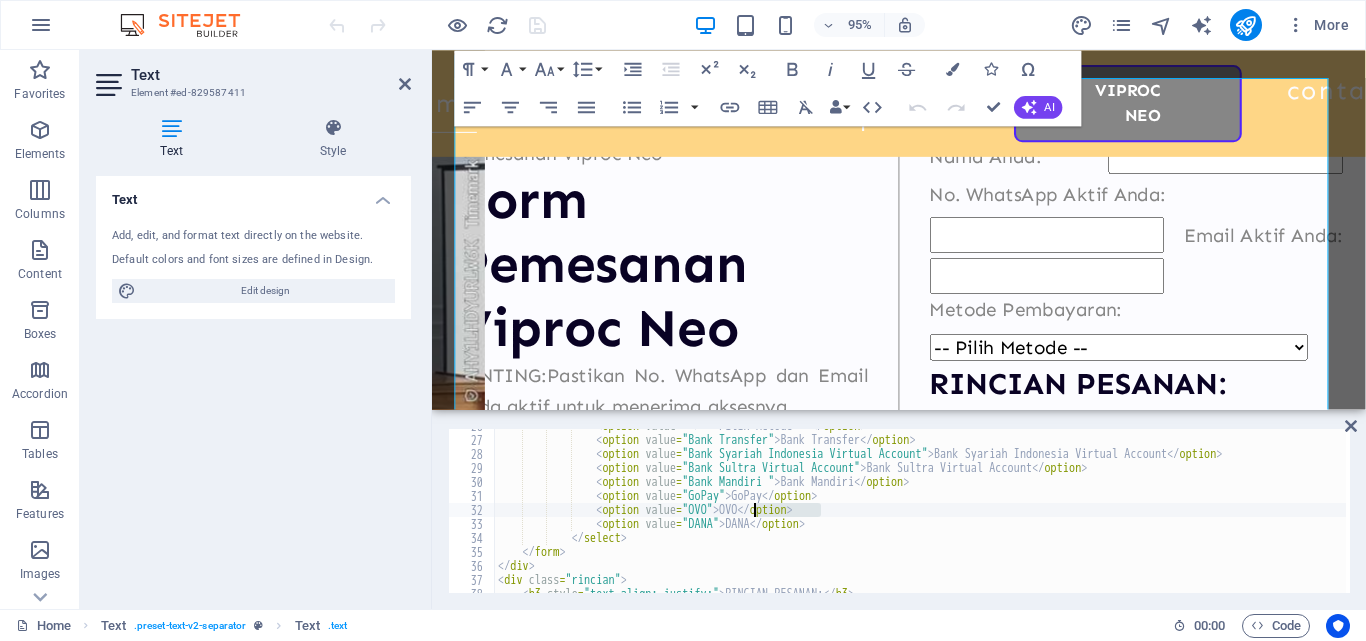 click on "< option   value = "" > -- Pilih Metode -- </ option >                     < option   value = "Bank Transfer" > Bank Transfer </ option >                     < option   value = "Bank Syariah Indonesia Virtual Account" > Bank Syariah Indonesia Virtual Account </ option >                     < option   value = "Bank Sultra Virtual Account" > Bank Sultra Virtual Account </ option >                     < option   value = "Bank Mandiri " > Bank Mandiri  </ option >                     < option   value = "GoPay" > GoPay </ option >                     < option   value = "OVO" > OVO </ option >                     < option   value = "DANA" > DANA </ option >                </ select >      </ form > </ div > < div   class = "rincian" >      < h3   style = "text-align: justify;" > RINCIAN PESANAN: </ h3 >" at bounding box center [920, 511] 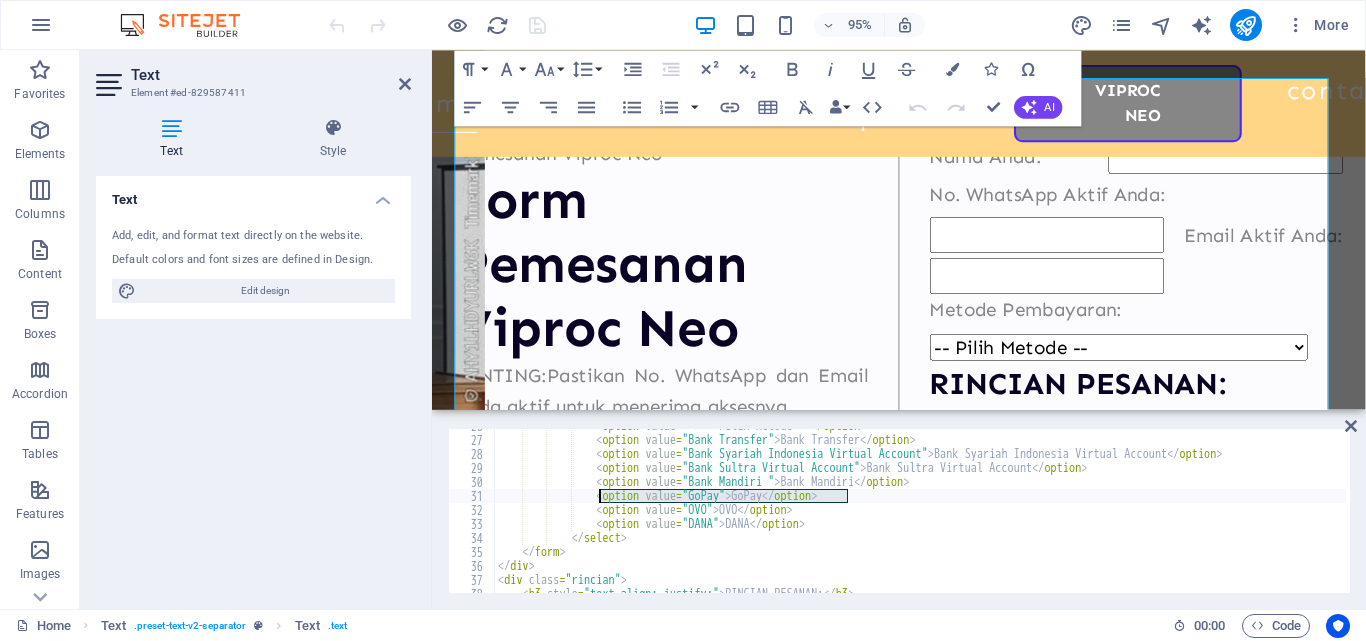 drag, startPoint x: 852, startPoint y: 498, endPoint x: 600, endPoint y: 496, distance: 252.00793 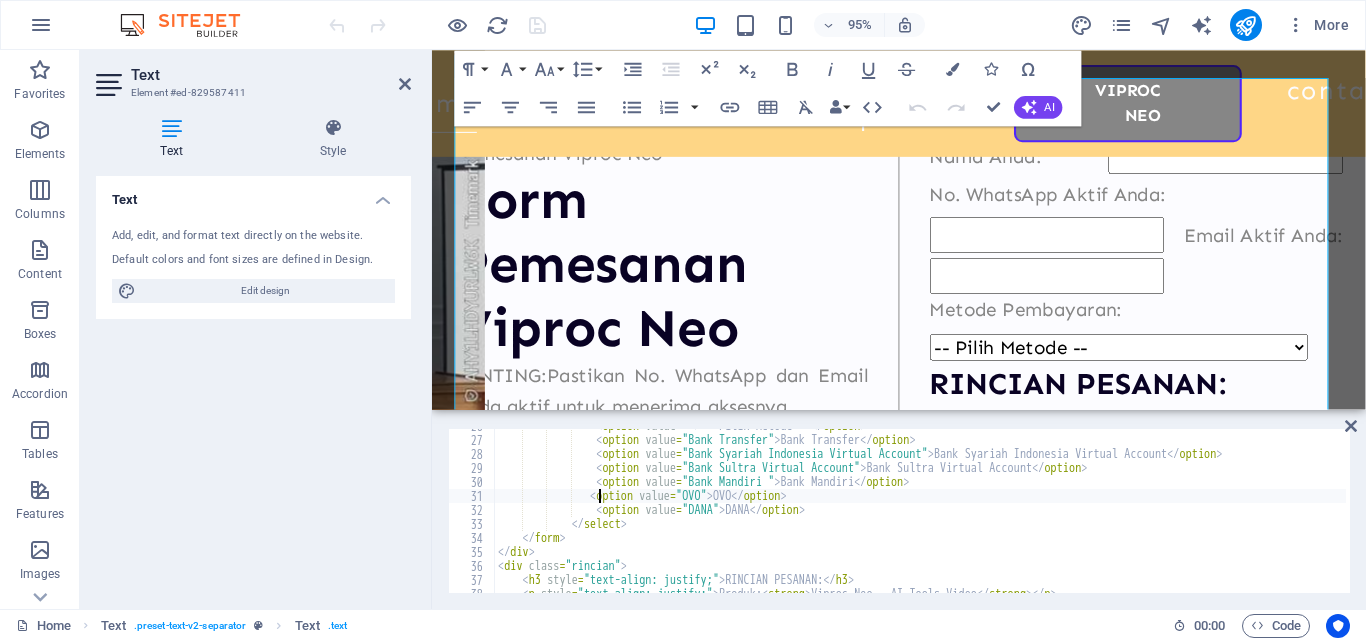 type on "<option value="OVO">OVO</option>" 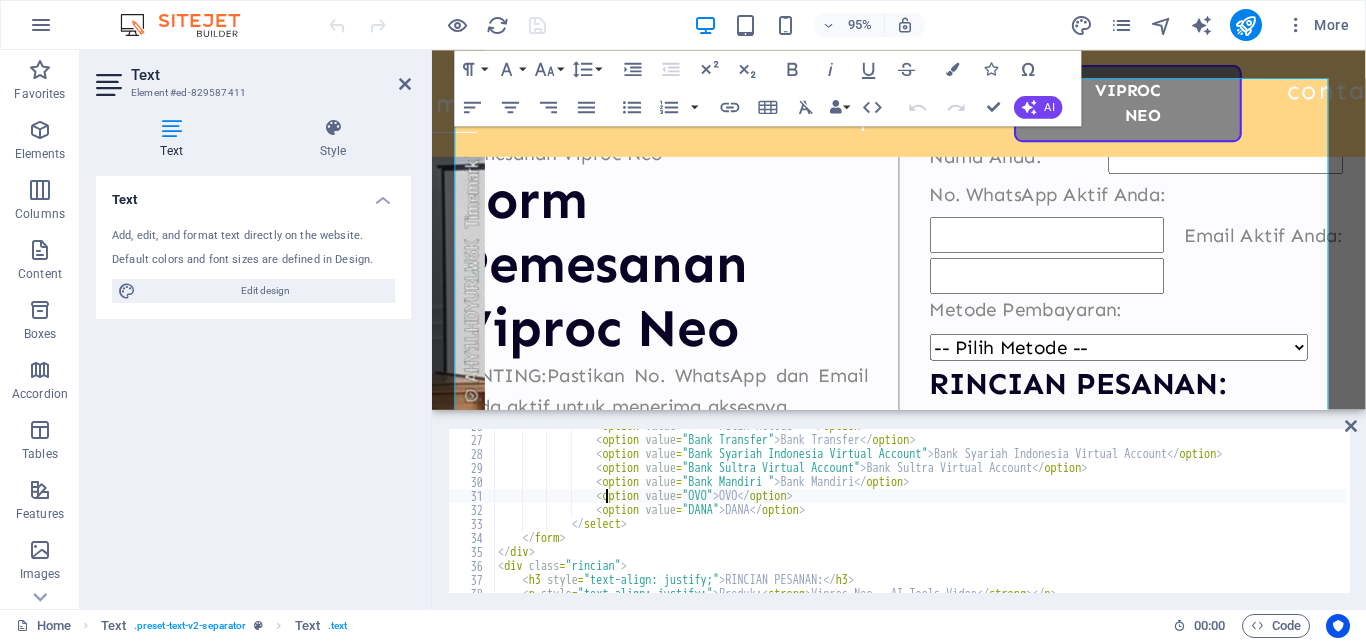 scroll, scrollTop: 0, scrollLeft: 8, axis: horizontal 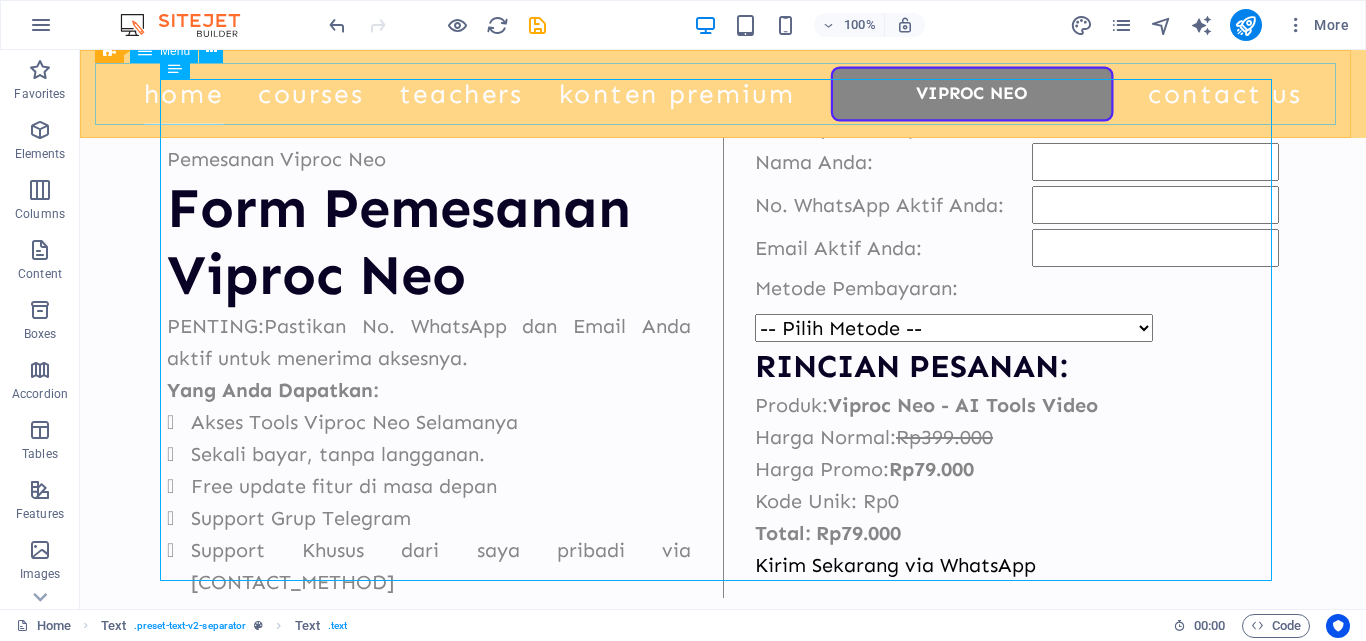 click on "Home Courses Teachers Konten Premium ViProc Neo Contact Us" at bounding box center [723, 94] 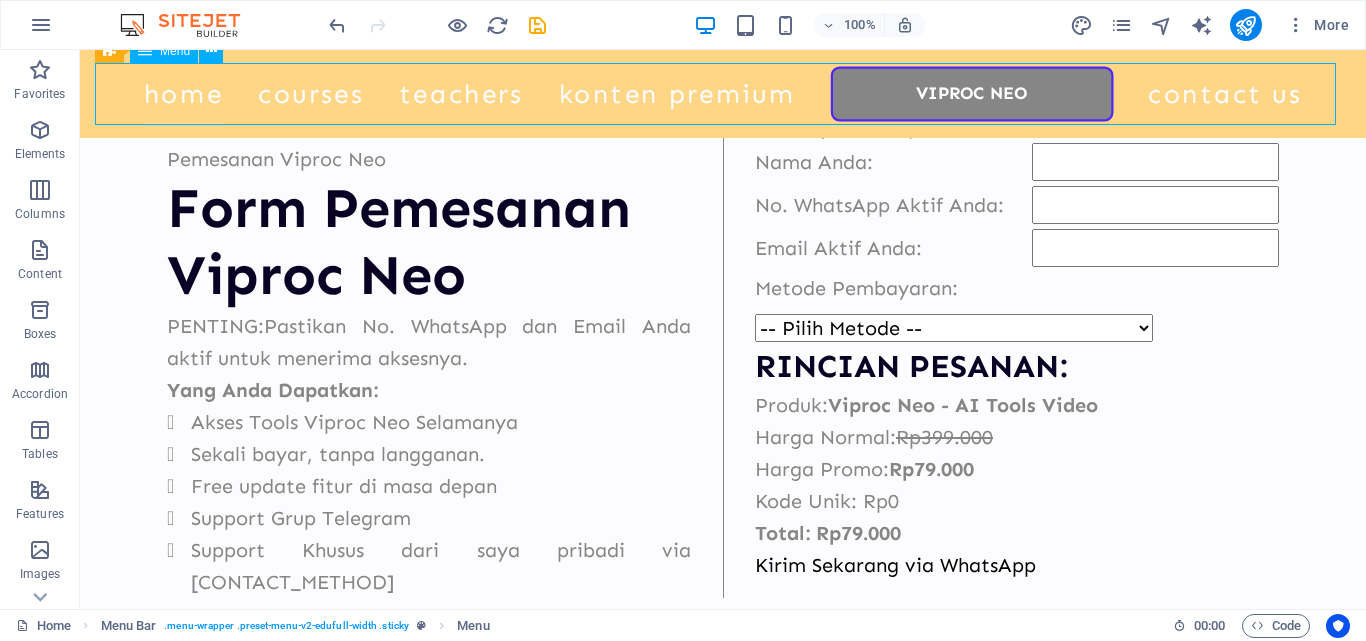 click on "Home Courses Teachers Konten Premium ViProc Neo Contact Us" at bounding box center (723, 94) 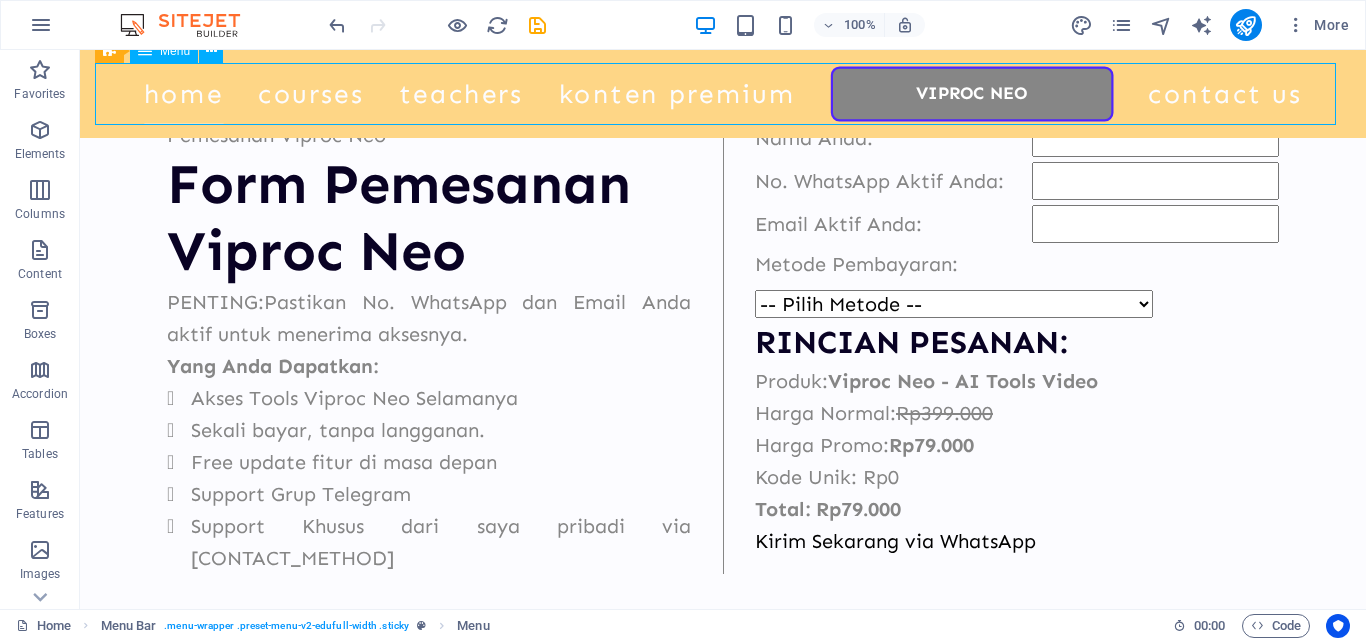 select 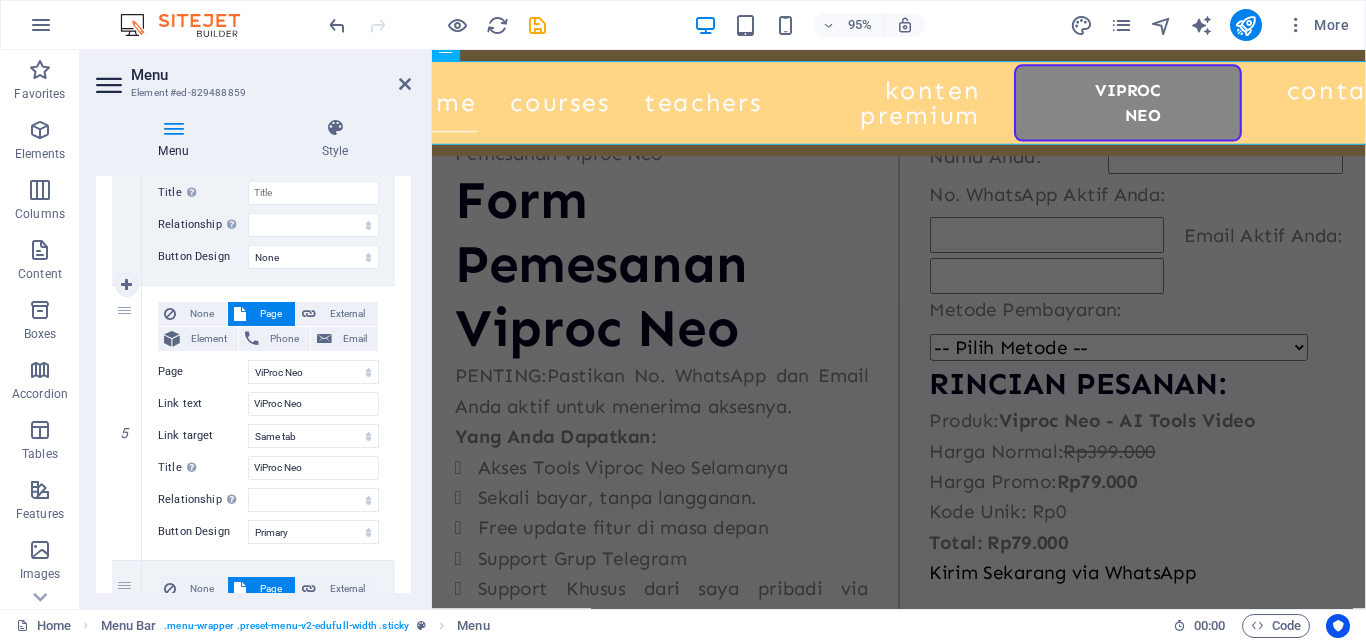 scroll, scrollTop: 1200, scrollLeft: 0, axis: vertical 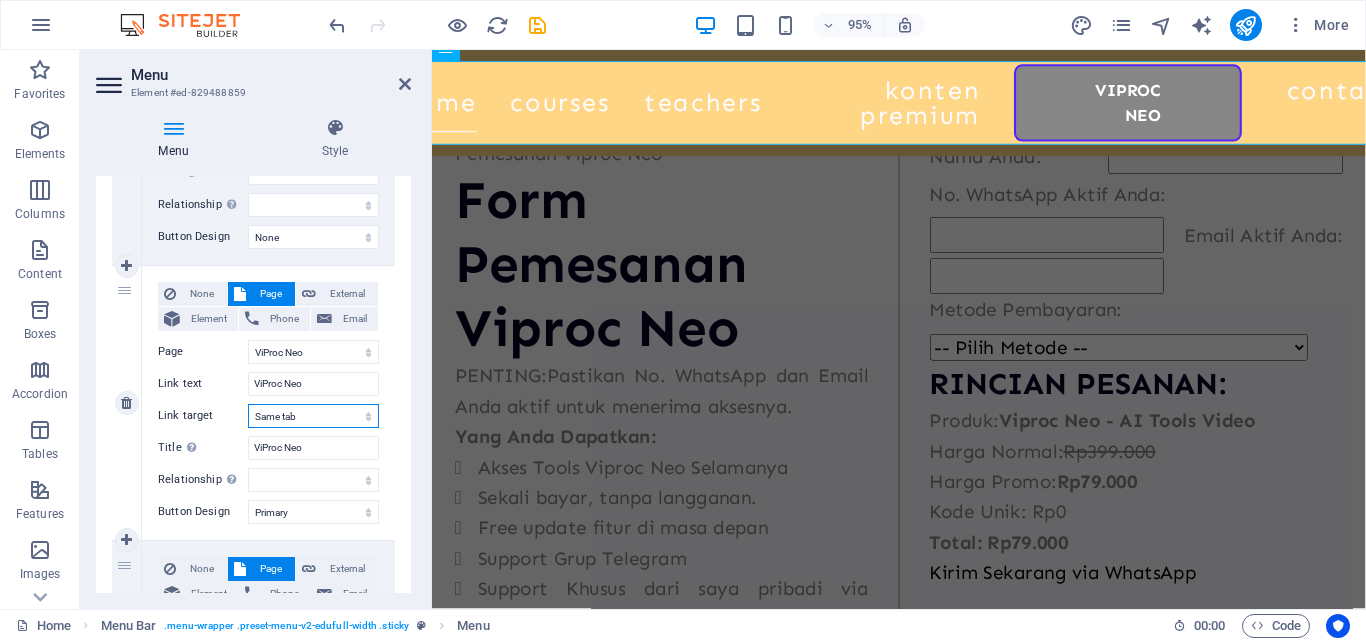 click on "New tab Same tab Overlay" at bounding box center (313, 416) 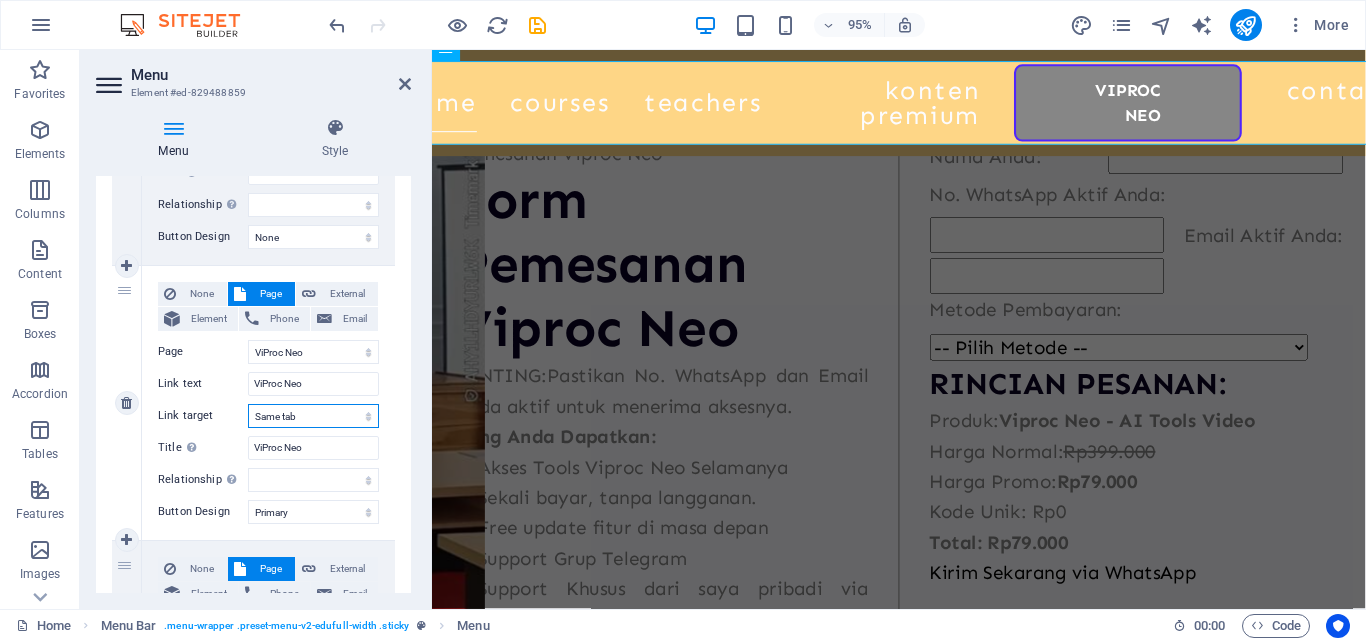 select on "blank" 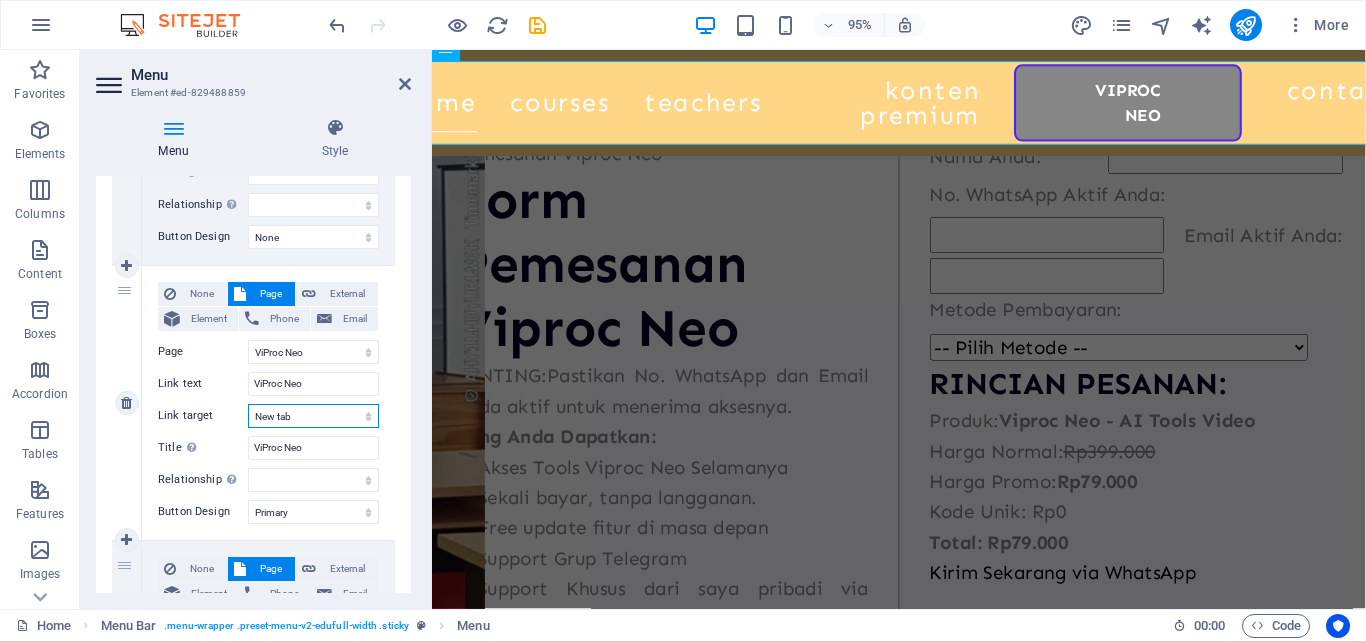 click on "New tab Same tab Overlay" at bounding box center [313, 416] 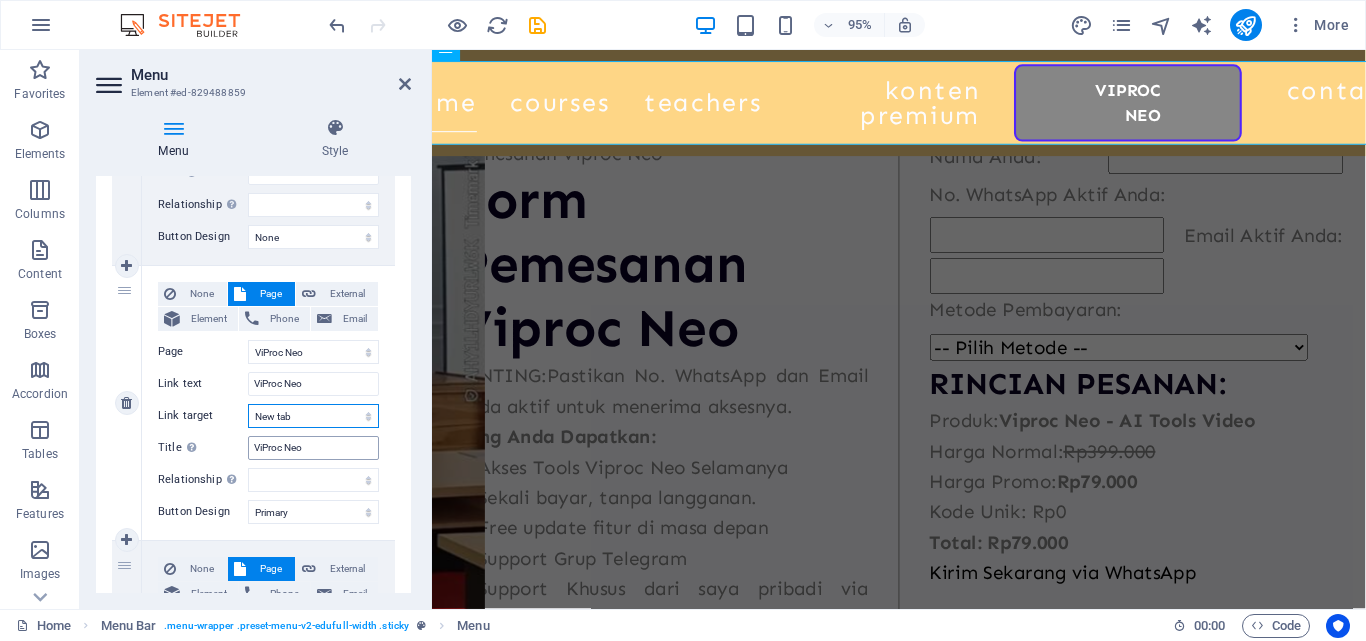 select 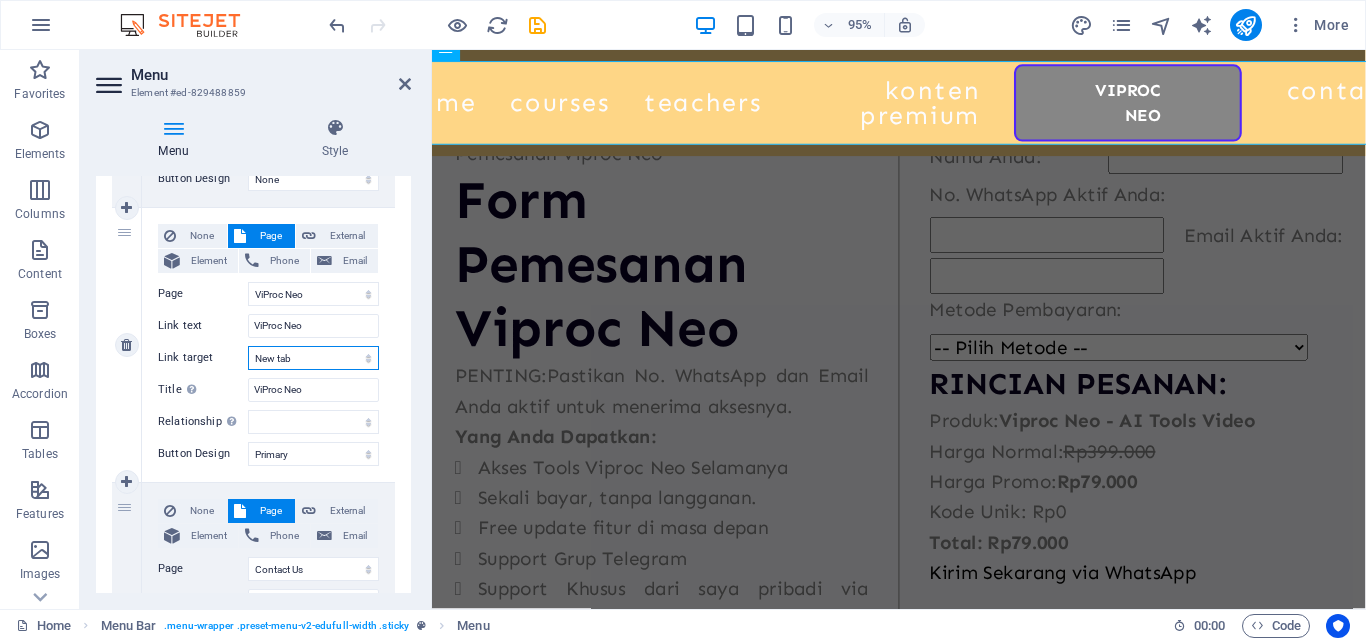 scroll, scrollTop: 1200, scrollLeft: 0, axis: vertical 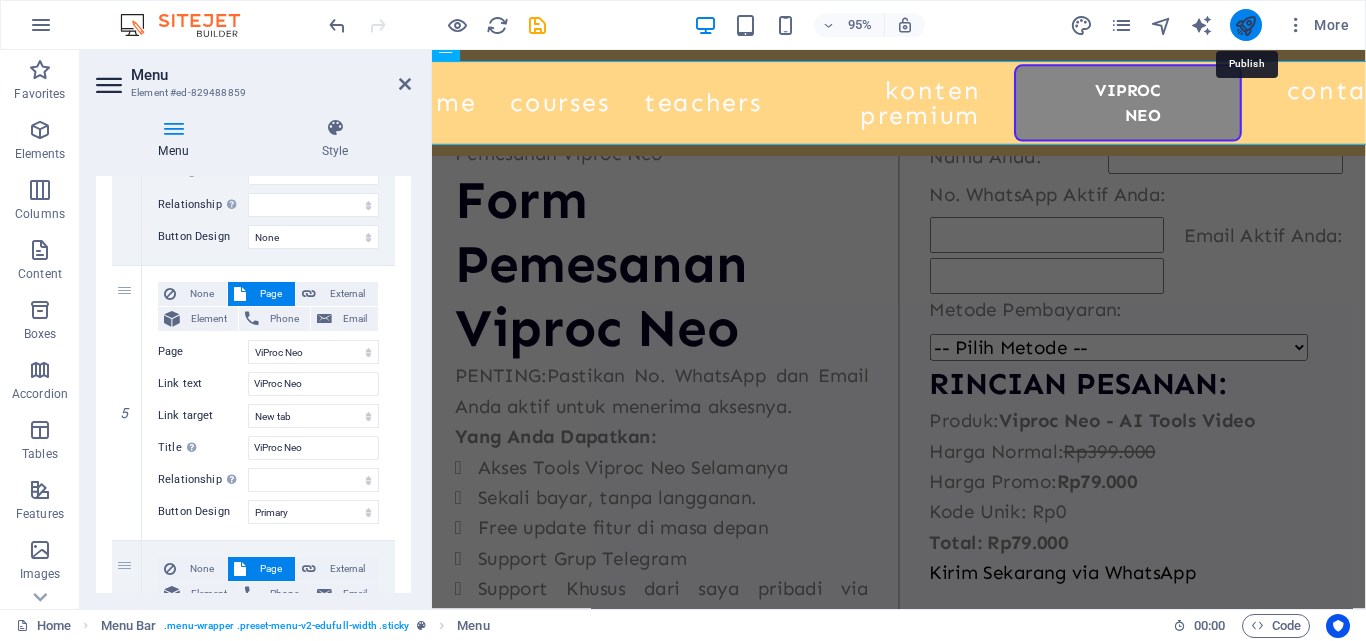 click at bounding box center [1245, 25] 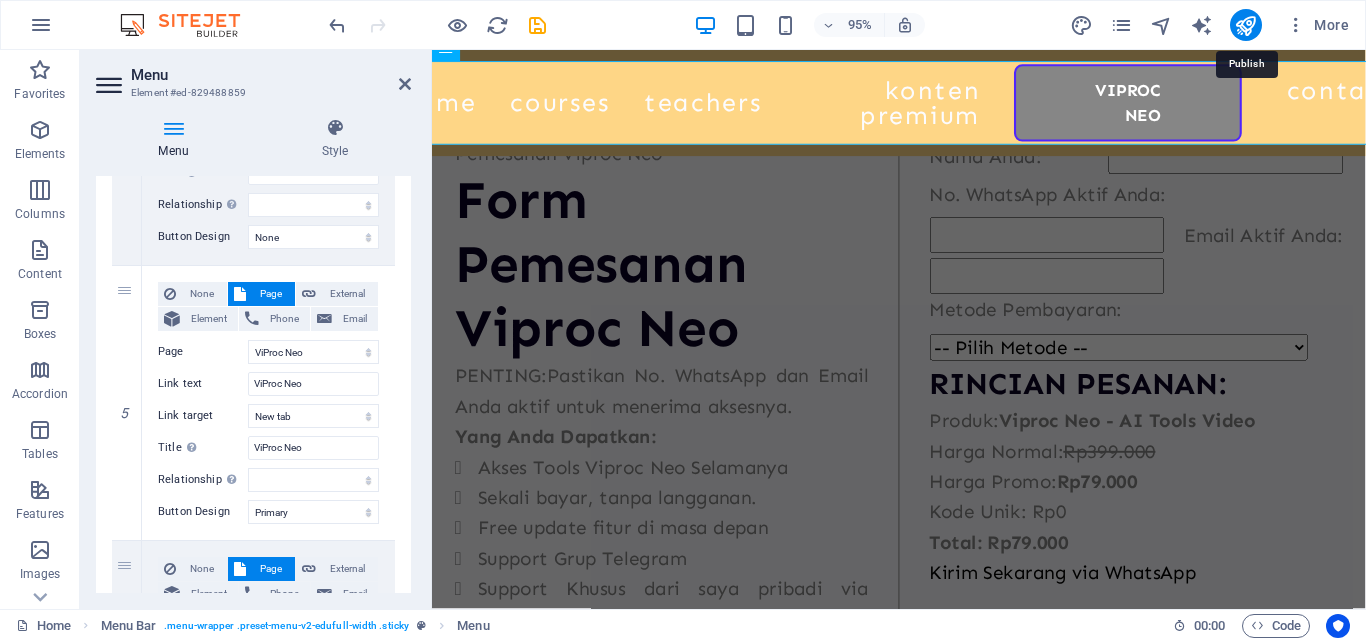 scroll, scrollTop: 1157, scrollLeft: 0, axis: vertical 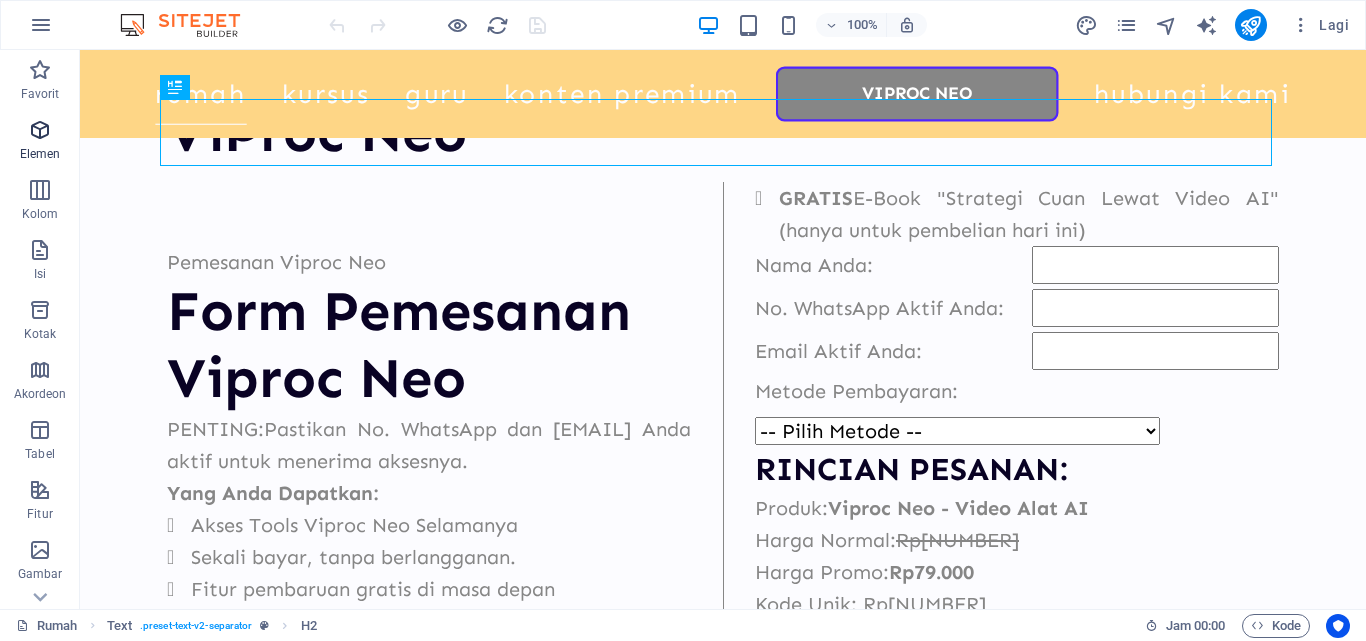click on "Elemen" at bounding box center (40, 154) 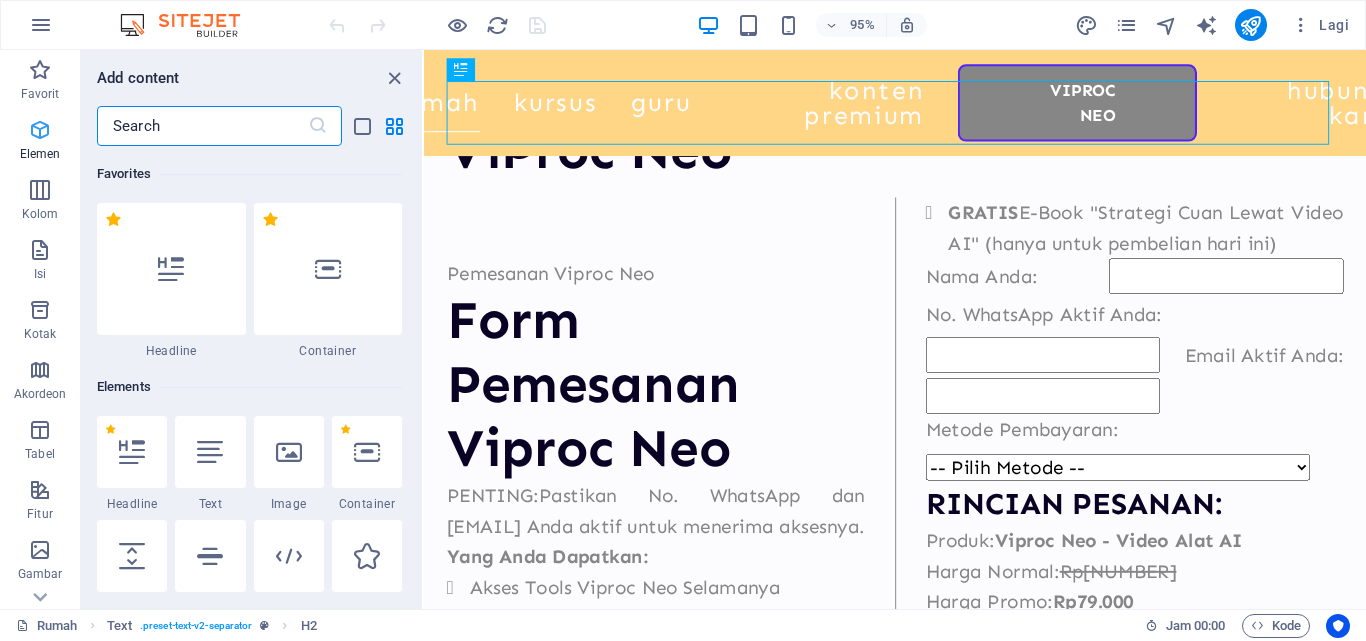scroll, scrollTop: 1094, scrollLeft: 0, axis: vertical 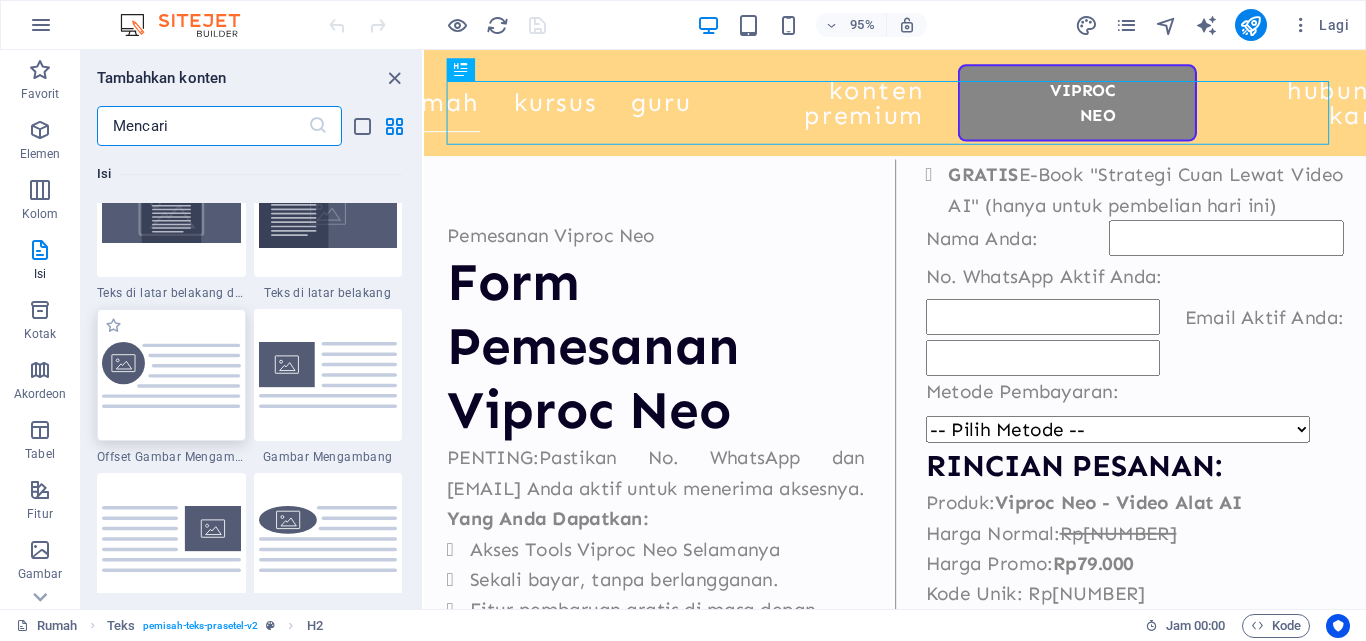 click at bounding box center (171, 375) 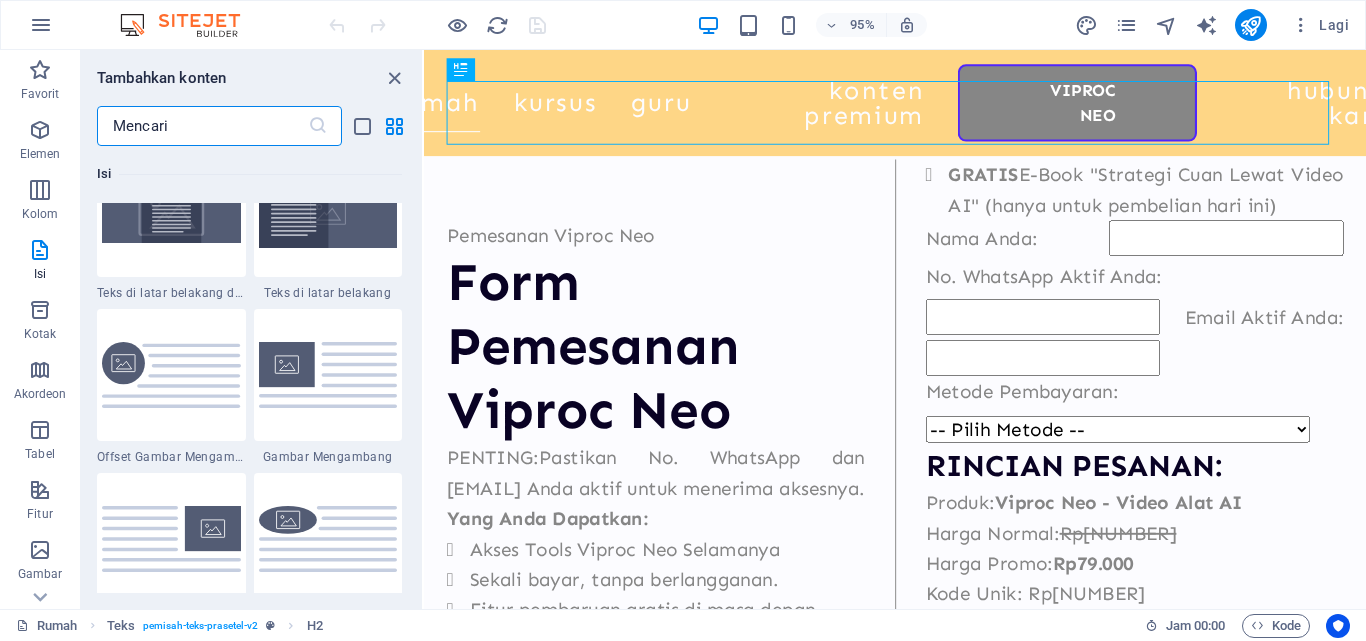 click on "Tarik ke sini untuk mengganti konten yang ada. Tekan "Ctrl" jika Anda ingin membuat elemen baru.
H2   Teks   Logo   Pengatur jarak   Teks   Bilah Menu   Menu   Bilah Menu" at bounding box center [895, 329] 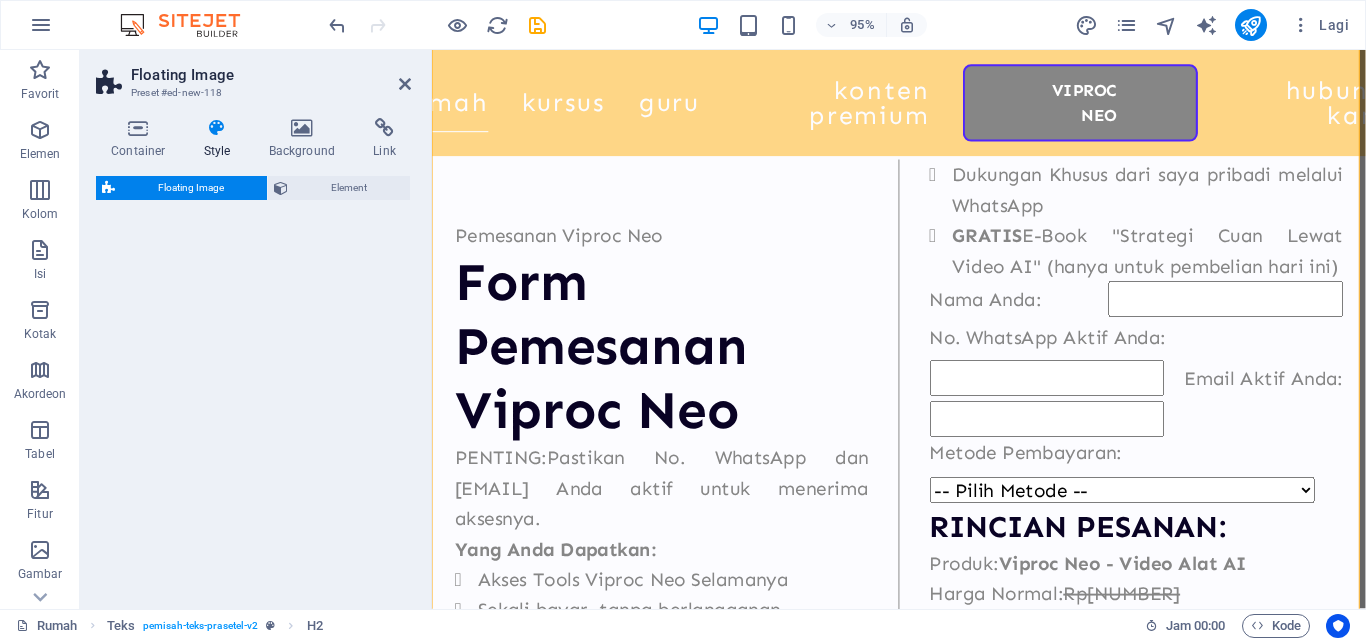 scroll, scrollTop: 1966, scrollLeft: 0, axis: vertical 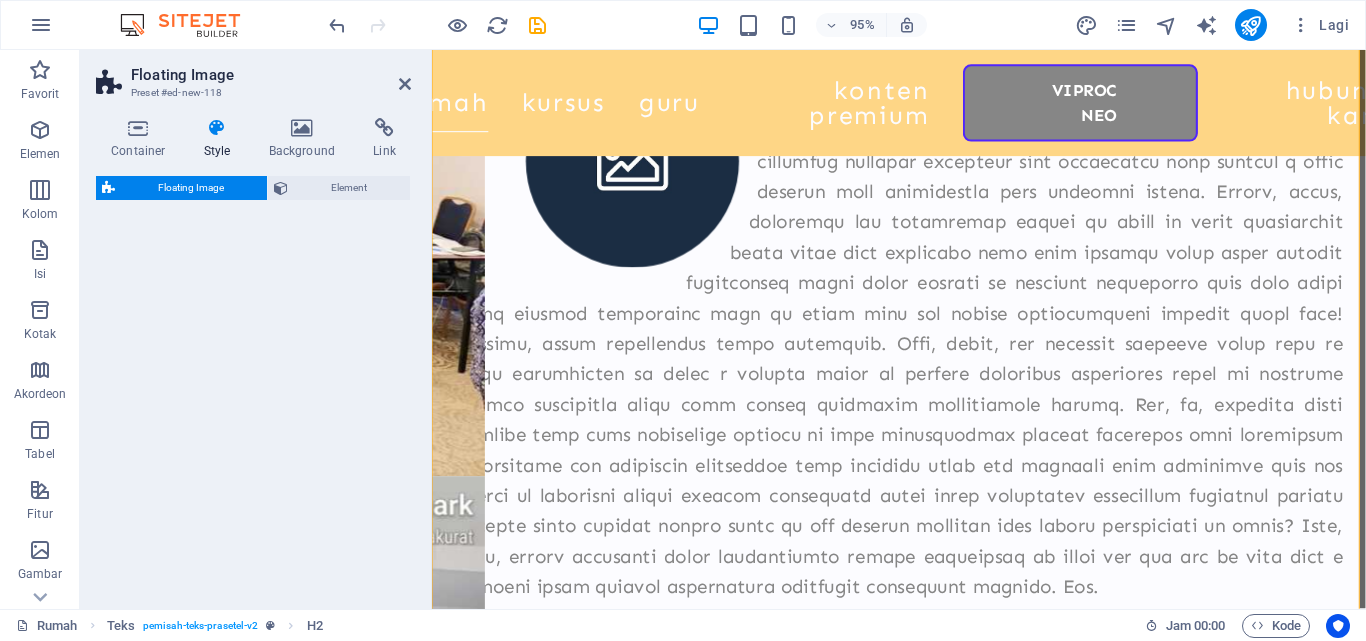 select on "%" 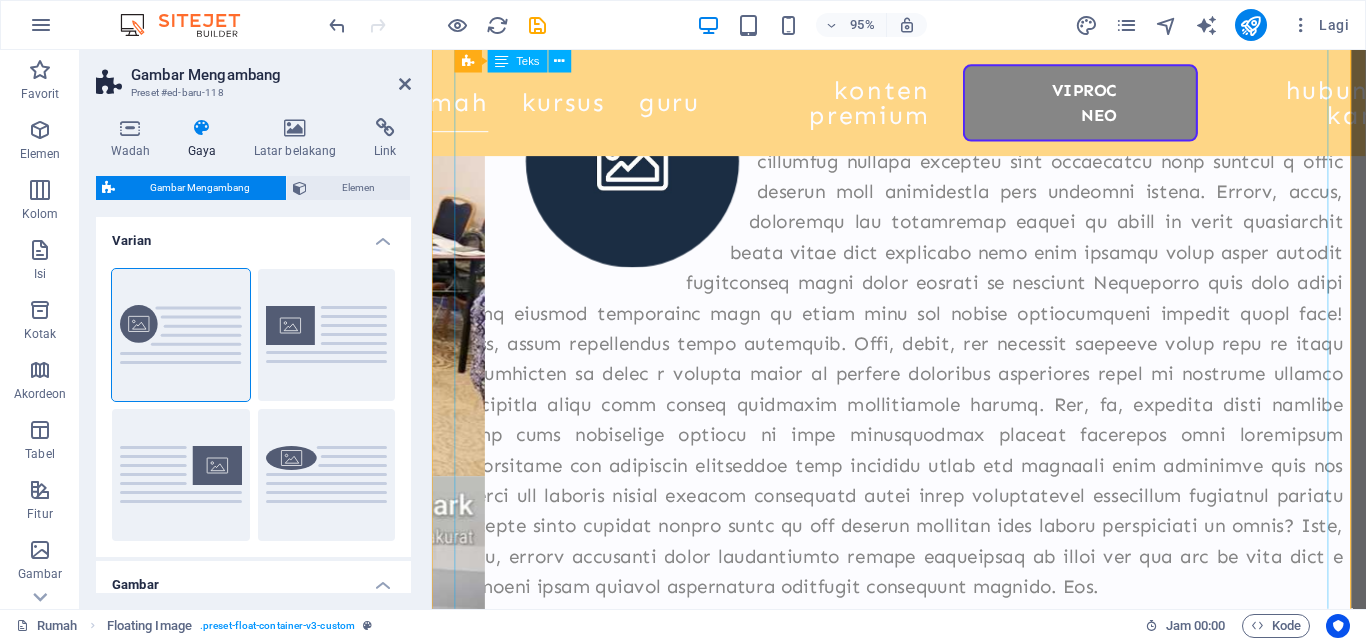click at bounding box center (923, 343) 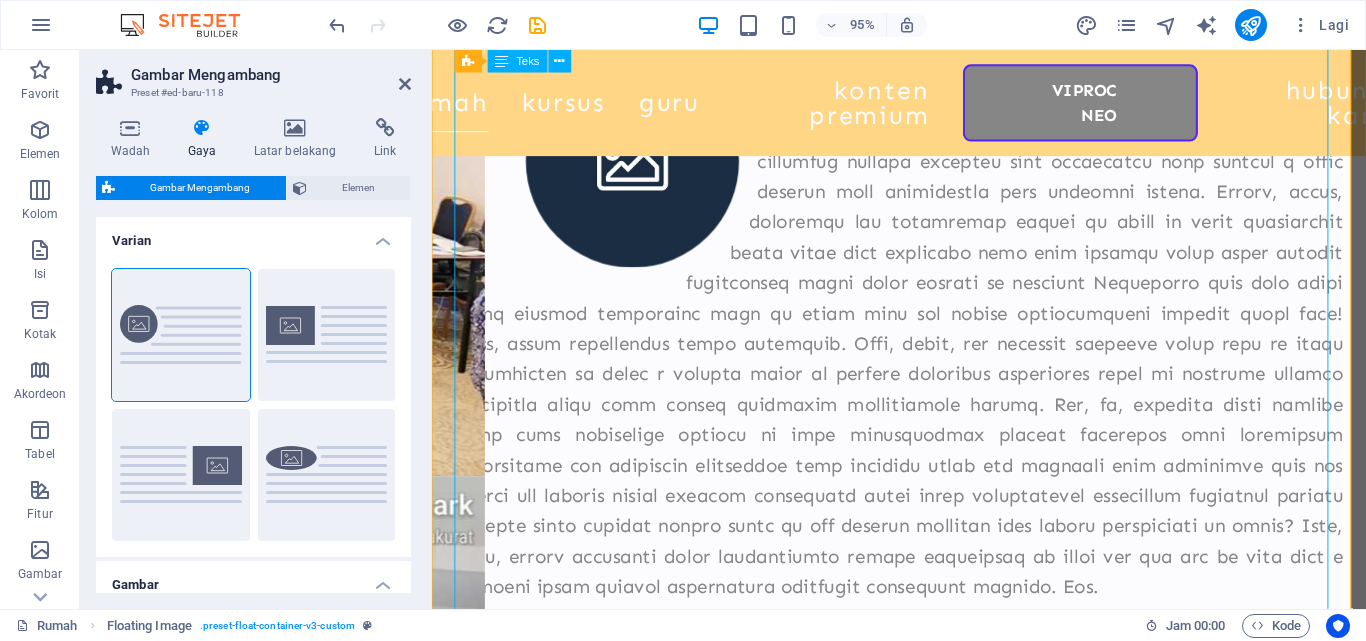 click at bounding box center [923, 343] 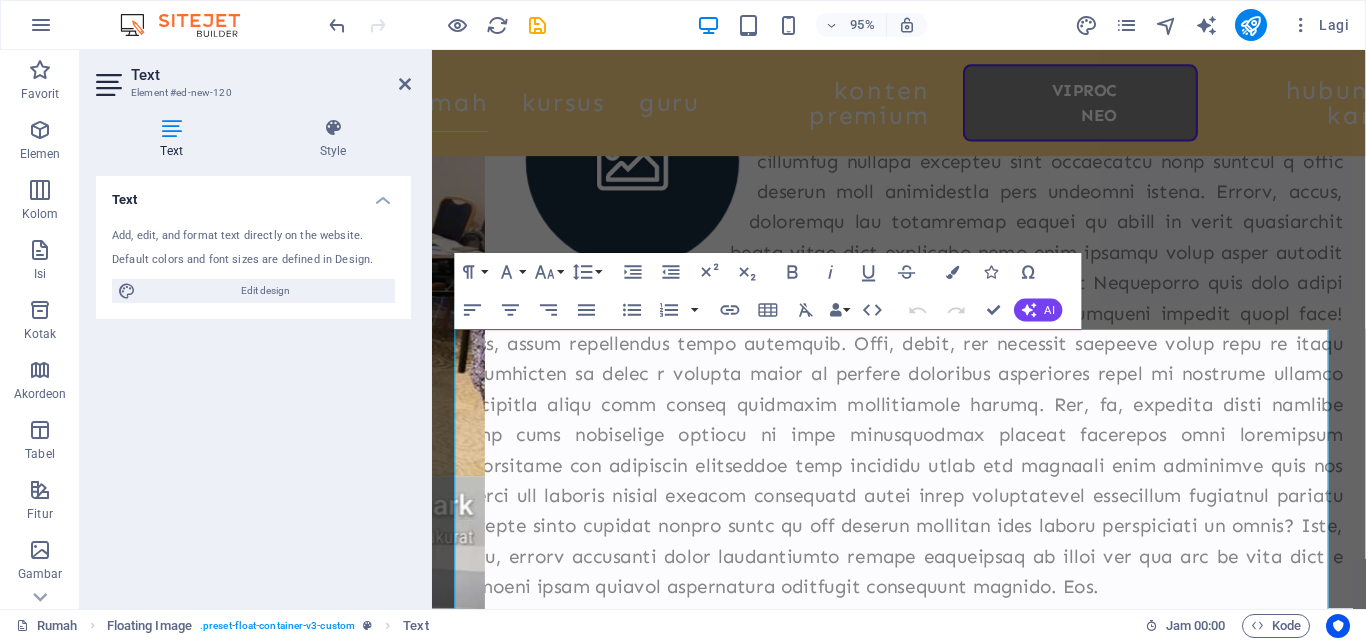scroll, scrollTop: 1662, scrollLeft: 0, axis: vertical 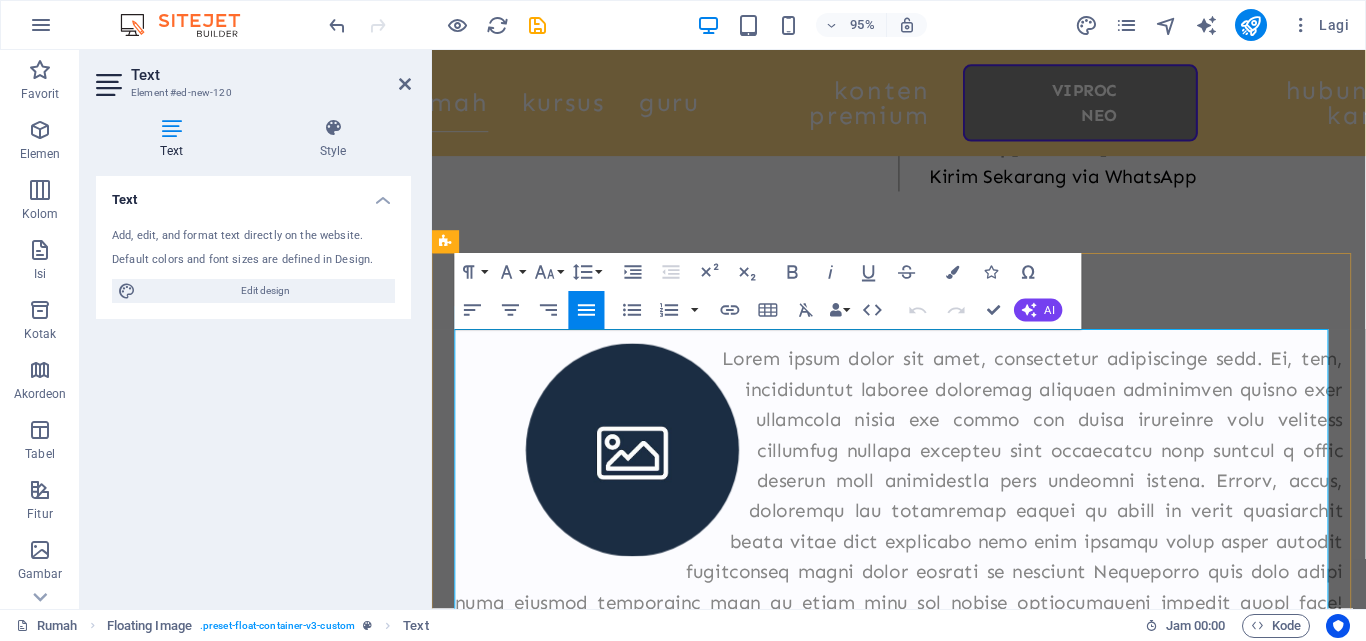 click at bounding box center [923, 647] 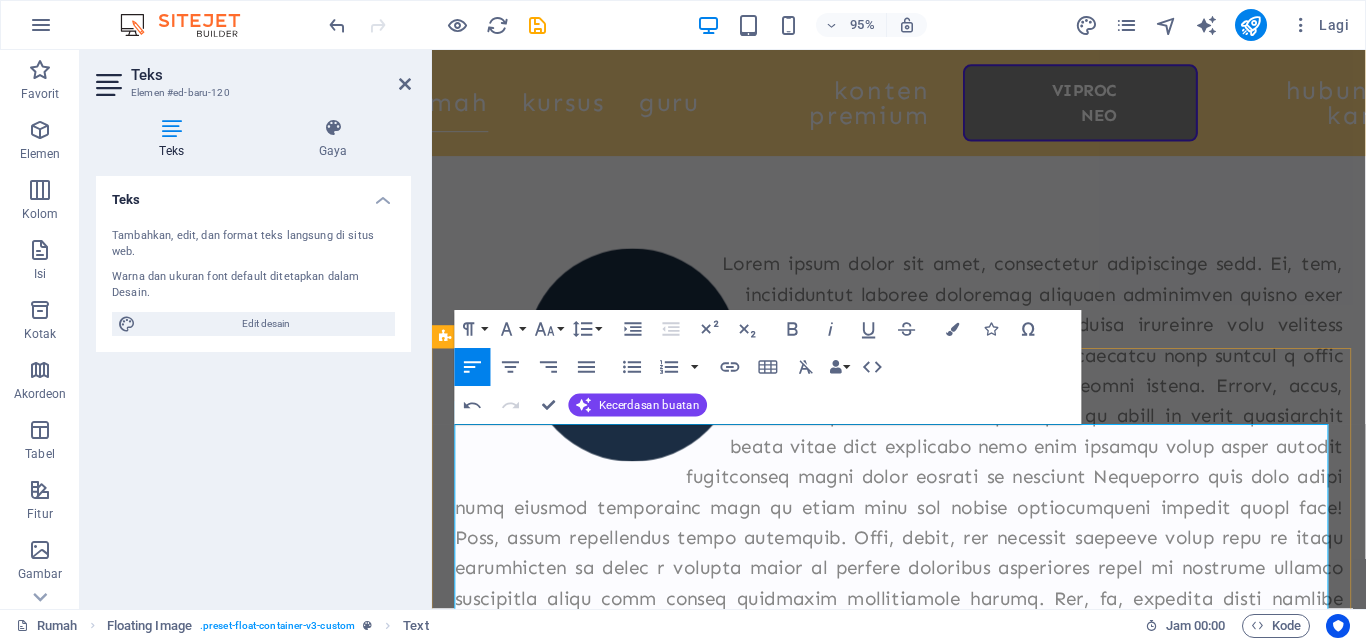 scroll, scrollTop: 1562, scrollLeft: 0, axis: vertical 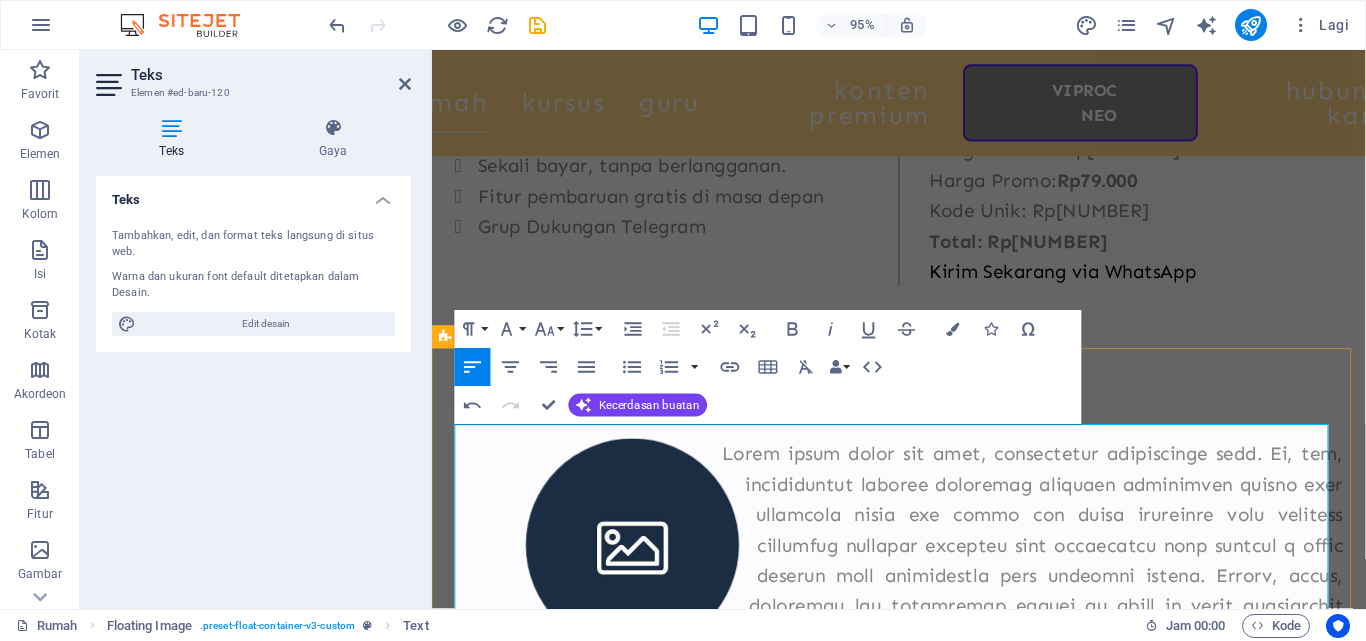 click at bounding box center [923, 747] 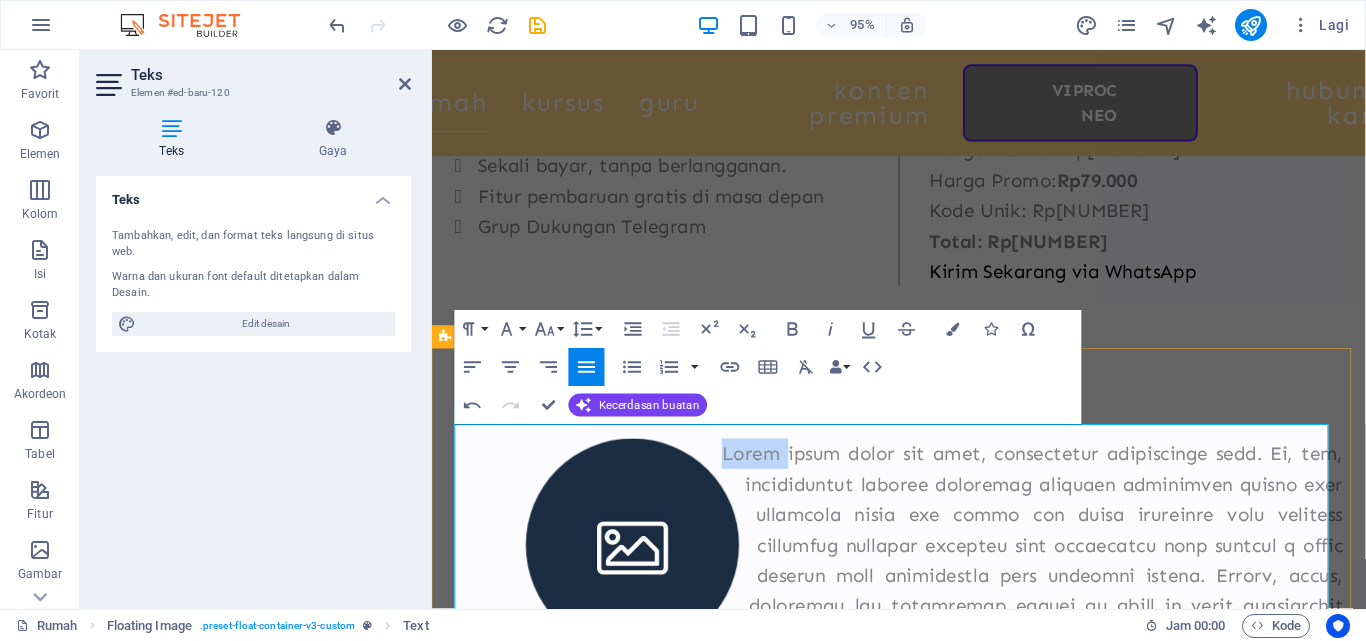 click at bounding box center [923, 747] 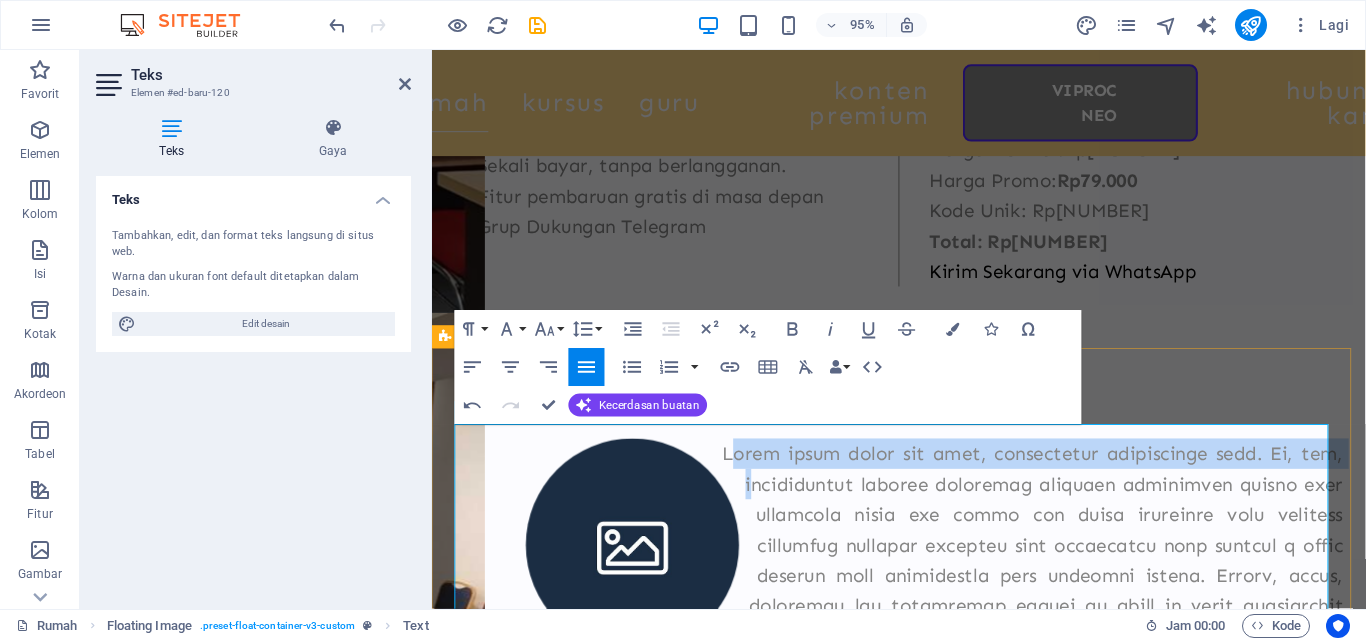 drag, startPoint x: 744, startPoint y: 464, endPoint x: 765, endPoint y: 477, distance: 24.698177 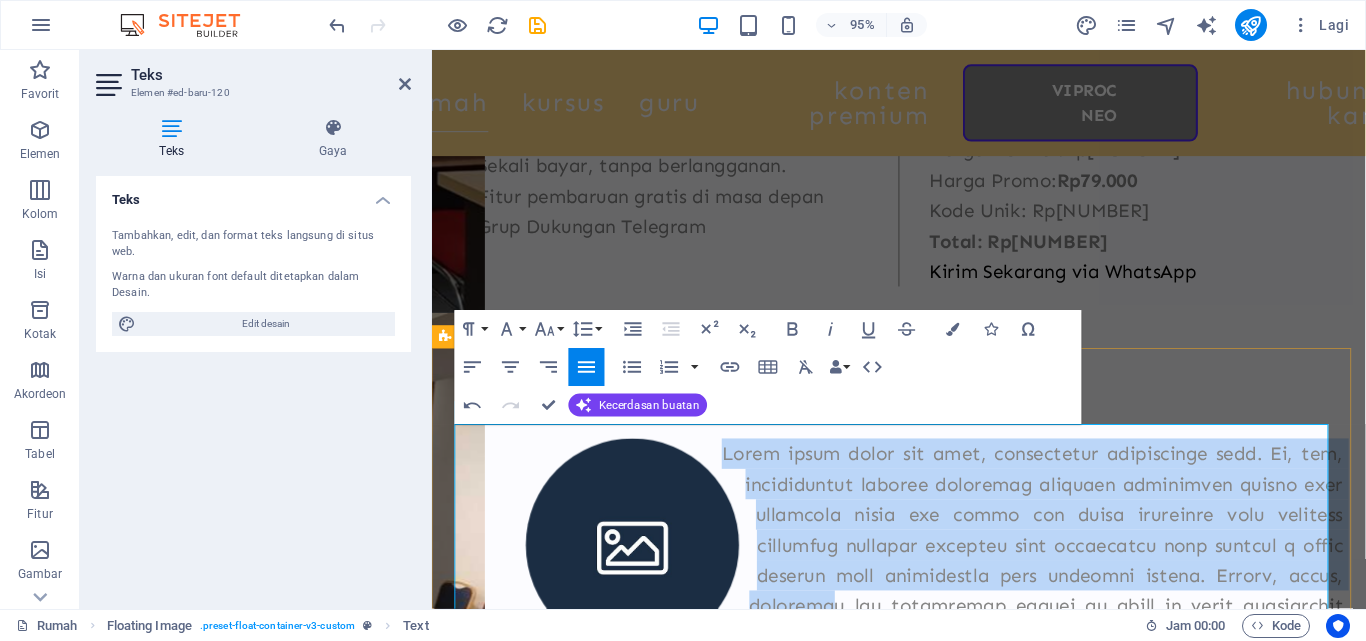 drag, startPoint x: 733, startPoint y: 456, endPoint x: 907, endPoint y: 623, distance: 241.17421 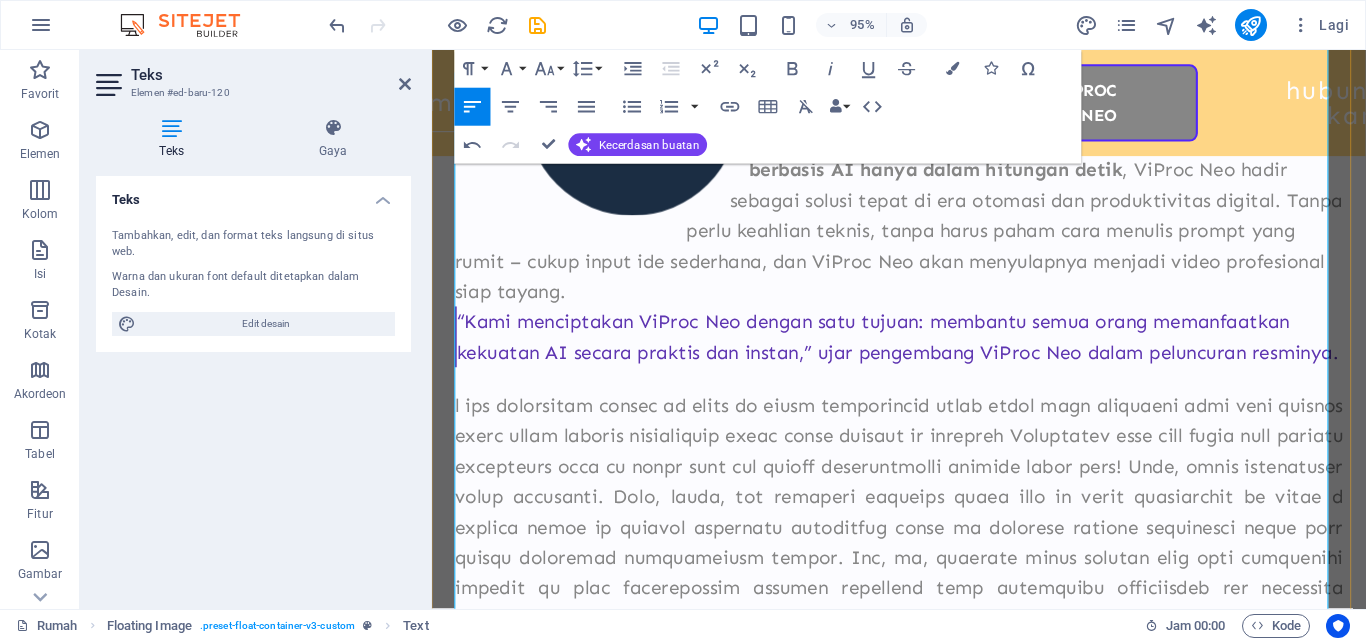 scroll, scrollTop: 2062, scrollLeft: 0, axis: vertical 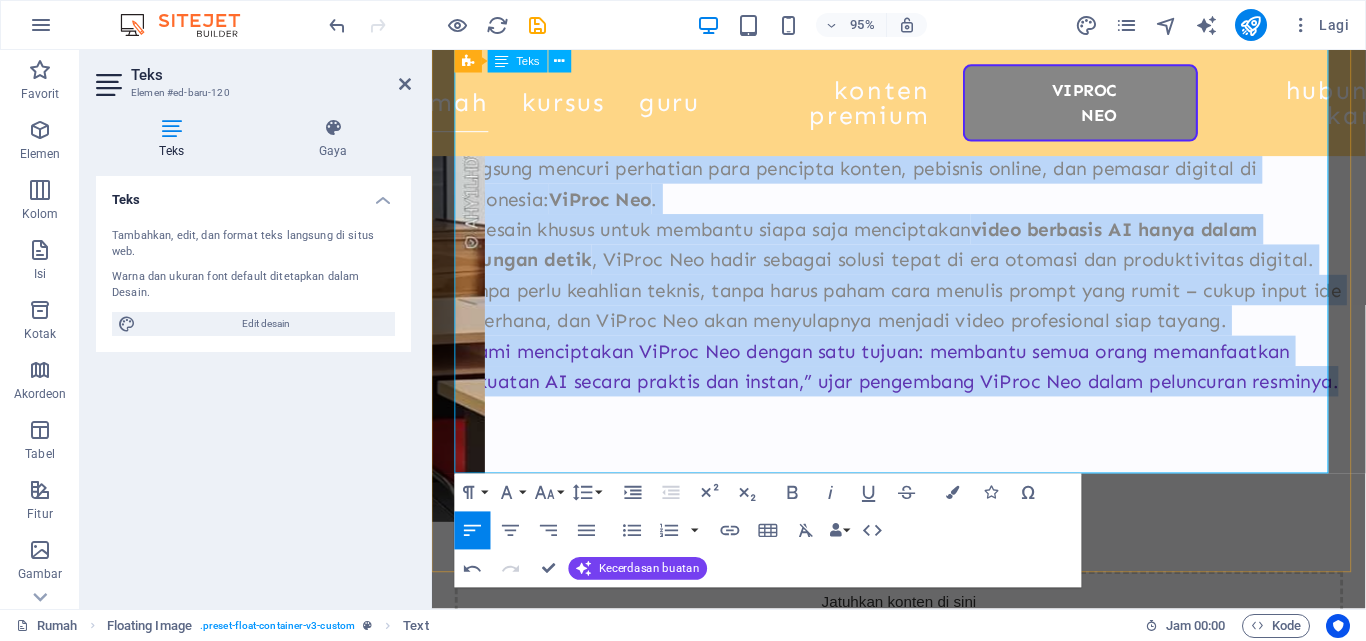 drag, startPoint x: 585, startPoint y: 361, endPoint x: 962, endPoint y: 475, distance: 393.8591 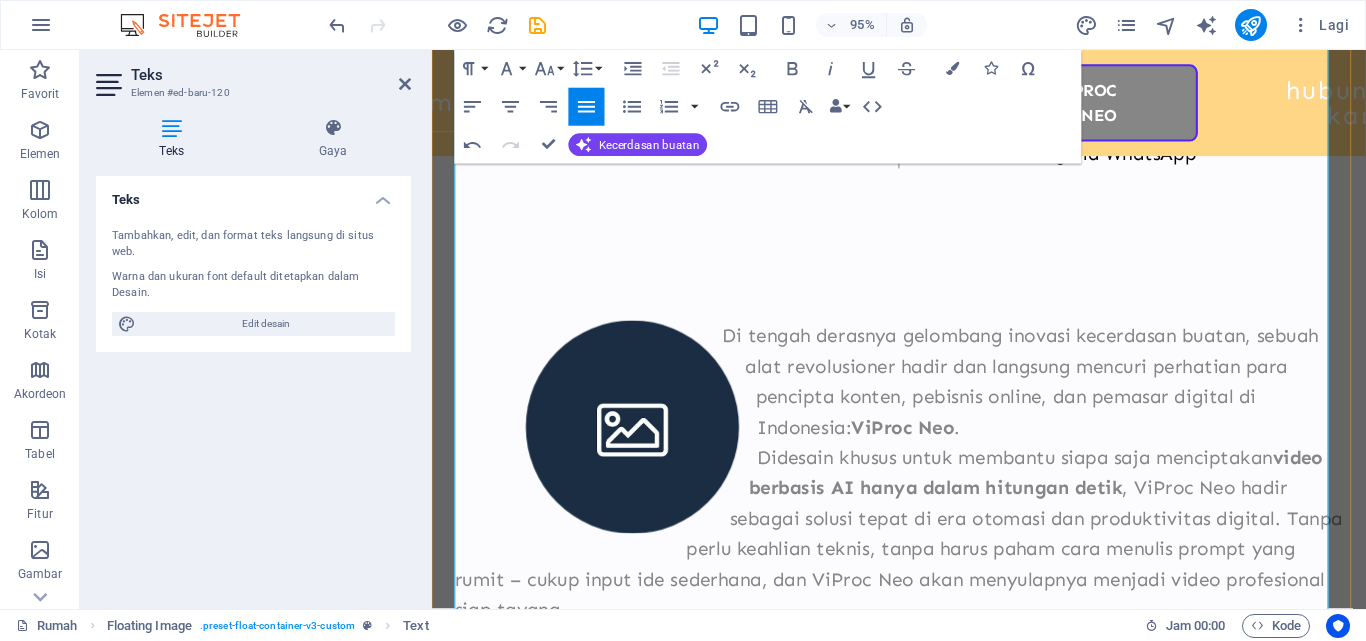 scroll, scrollTop: 2186, scrollLeft: 0, axis: vertical 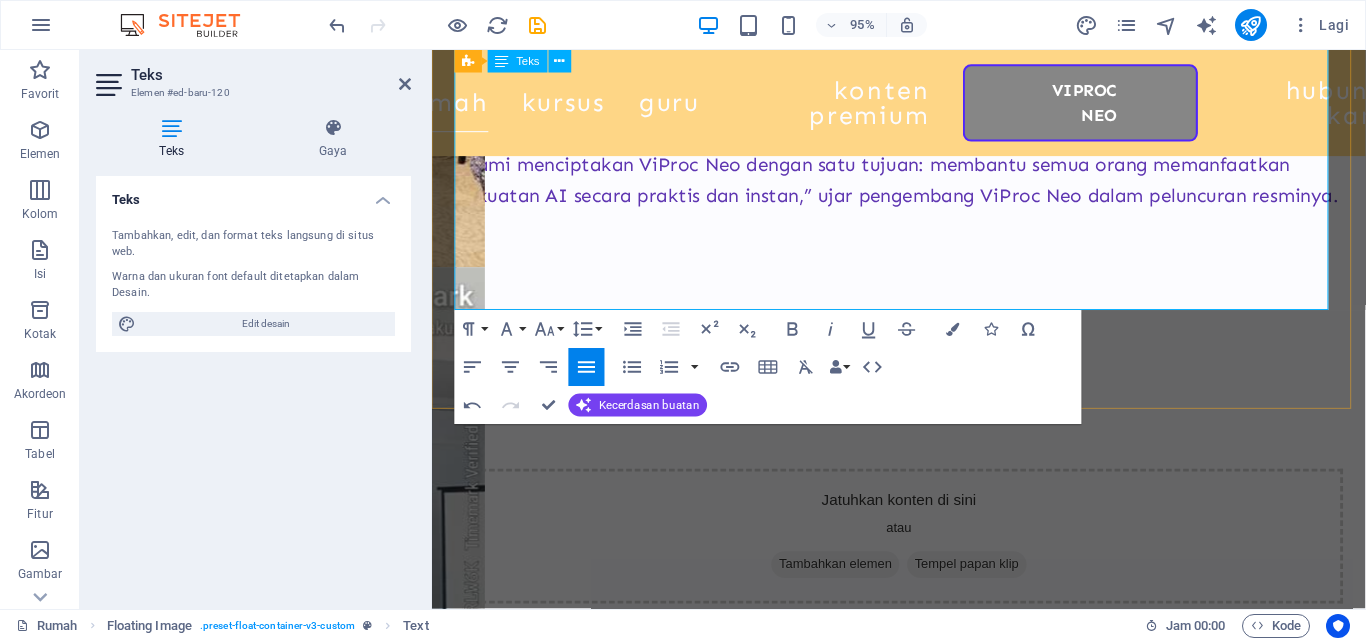 click on "“Kami menciptakan ViProc Neo dengan satu tujuan: membantu semua orang memanfaatkan kekuatan AI secara praktis dan instan,” ujar pengembang ViProc Neo dalam peluncuran resminya." at bounding box center (924, 187) 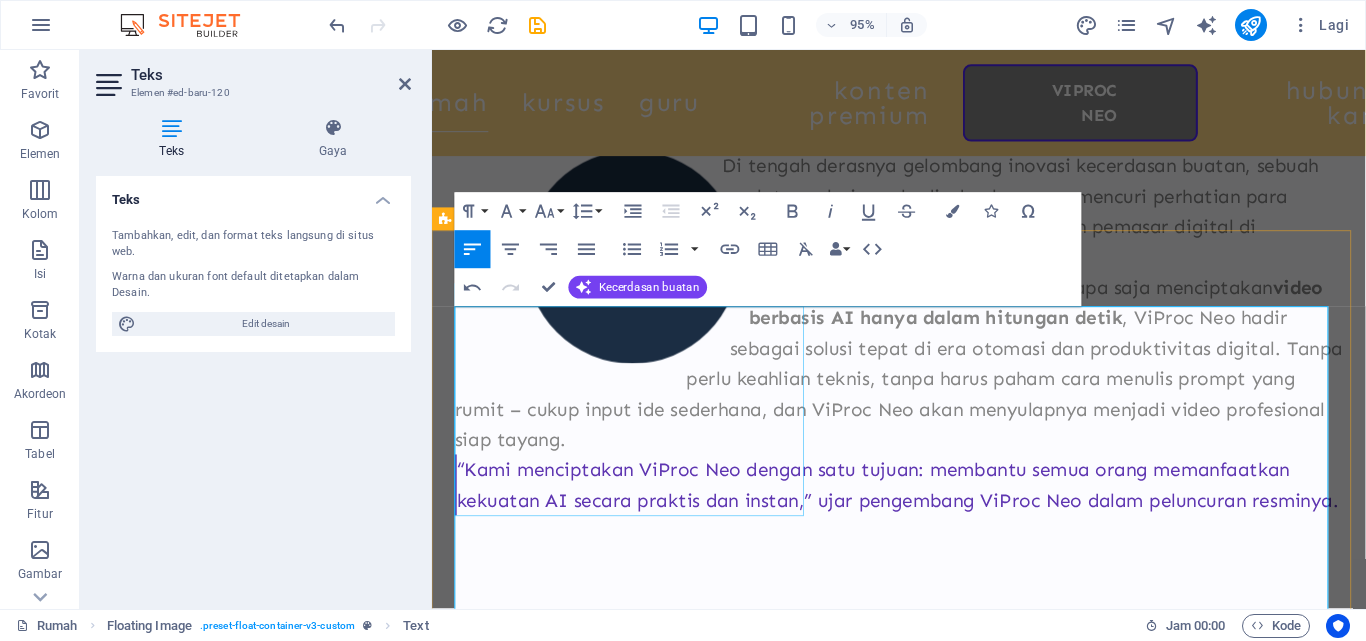 scroll, scrollTop: 1686, scrollLeft: 0, axis: vertical 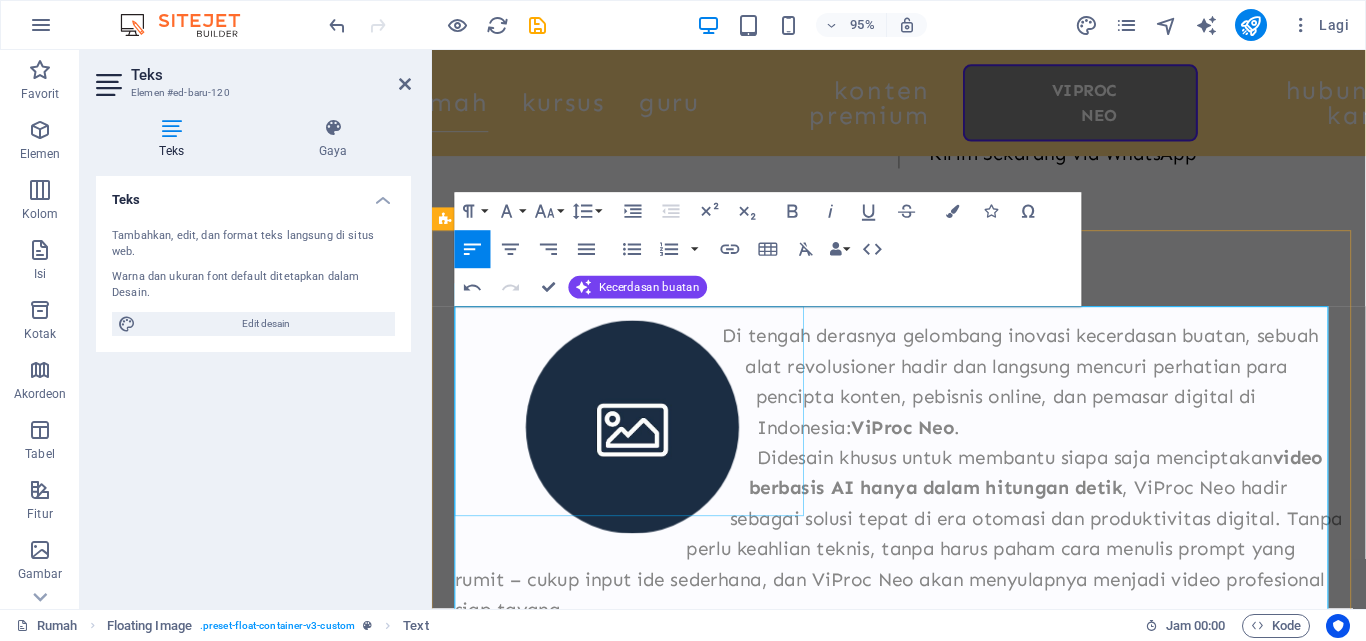 click at bounding box center (643, 447) 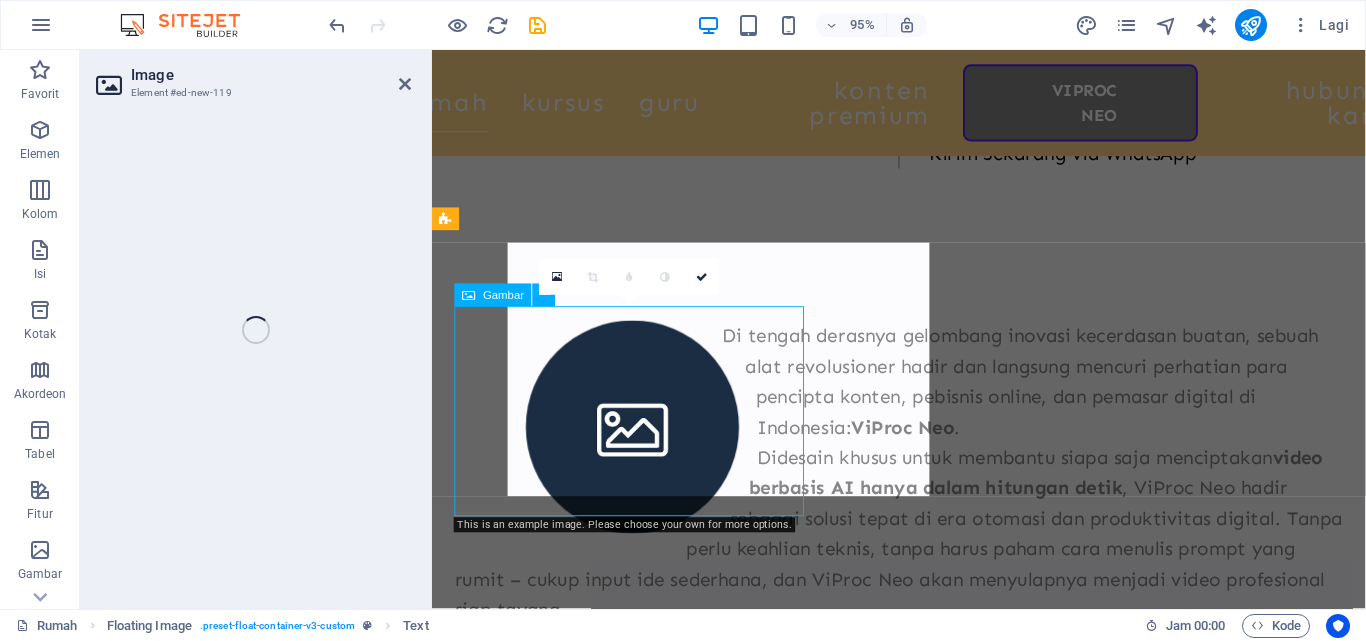 select on "%" 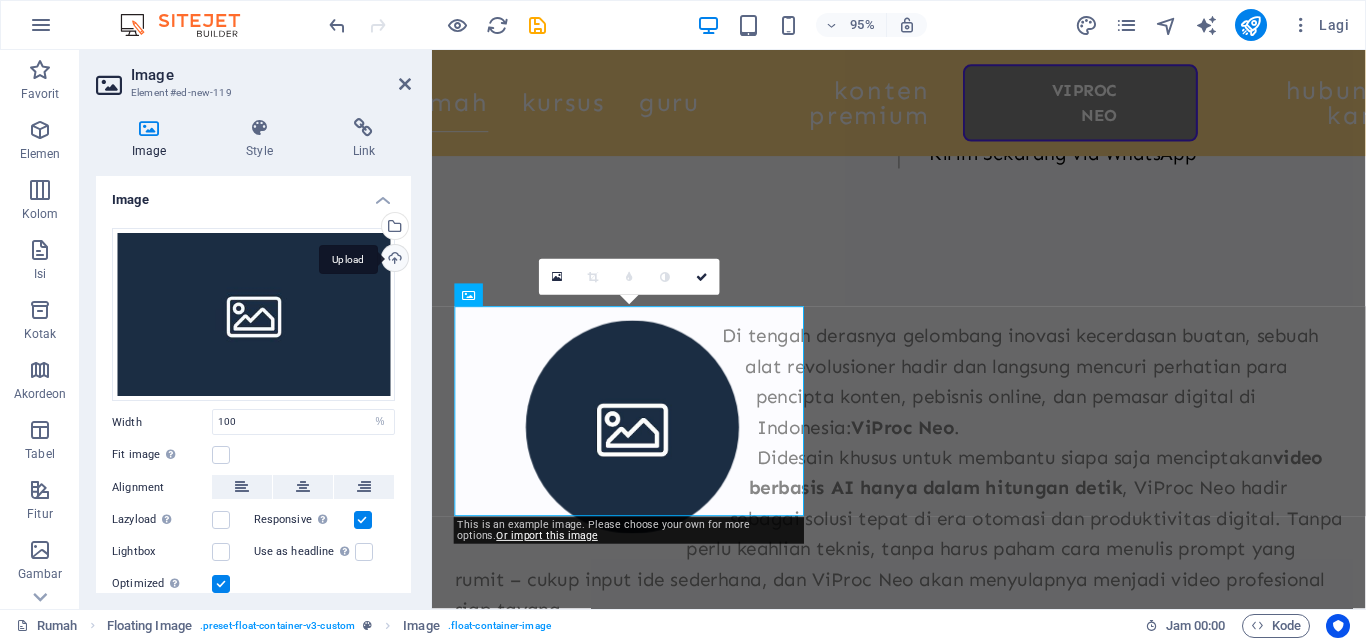 click on "Upload" at bounding box center [393, 260] 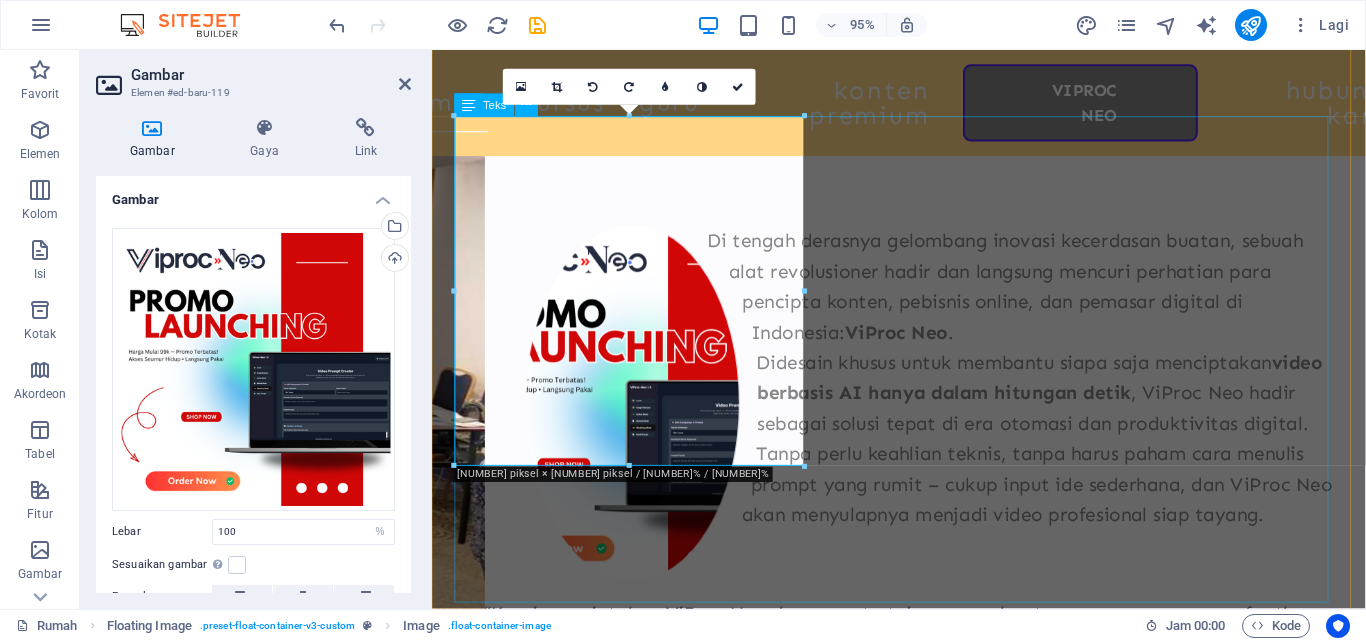 scroll, scrollTop: 1886, scrollLeft: 0, axis: vertical 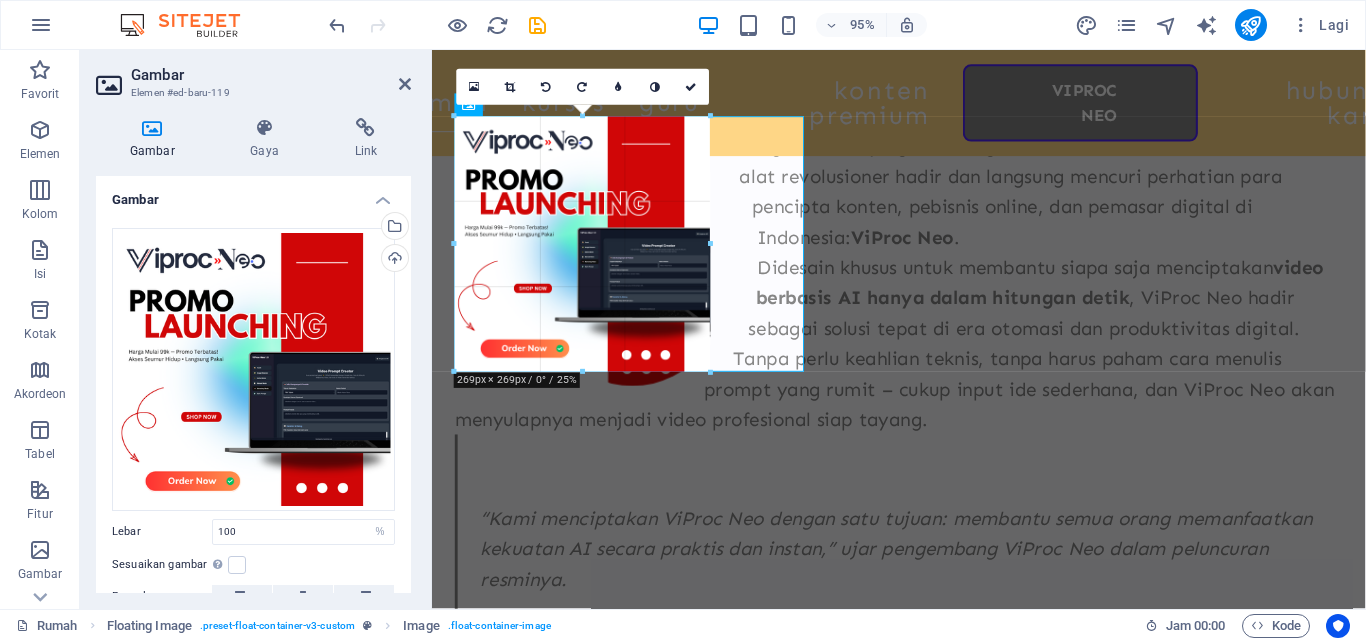 drag, startPoint x: 803, startPoint y: 289, endPoint x: 318, endPoint y: 286, distance: 485.00928 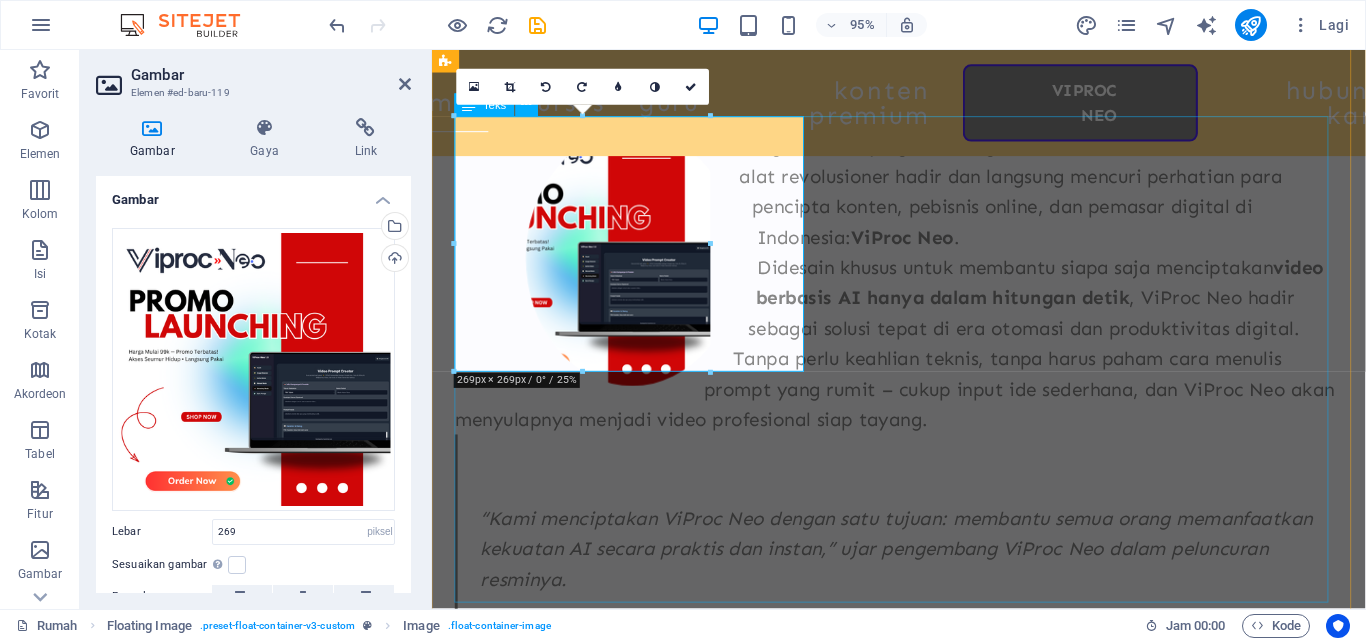 click on "Di tengah derasnya gelombang inovasi kecerdasan buatan, sebuah alat revolusioner hadir dan langsung mencuri perhatian para pencipta konten, pebisnis online, dan pemasar digital di Indonesia: ViProc Neo . Didesain khusus untuk membantu siapa saja menciptakan video berbasis AI hanya dalam hitungan detik , ViProc Neo hadir sebagai solusi tepat di era otomasi dan produktivitas digital. Tanpa perlu keahlian teknis, tanpa harus paham cara menulis prompt yang rumit – cukup input ide sederhana, dan ViProc Neo akan menyulapnya menjadi video profesional siap tayang. “Kami menciptakan ViProc Neo dengan satu tujuan: membantu semua orang memanfaatkan kekuatan AI secara praktis dan instan,” ujar pengembang ViProc Neo dalam peluncuran resminya." at bounding box center [923, 391] 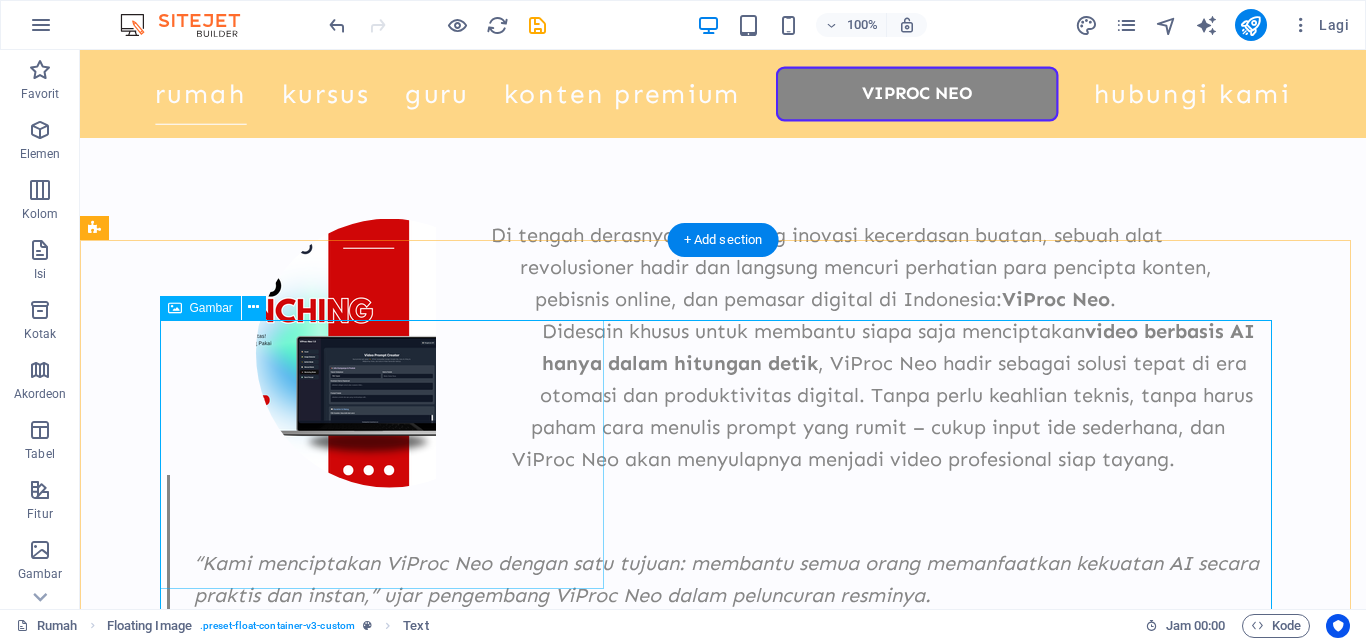 scroll, scrollTop: 1595, scrollLeft: 0, axis: vertical 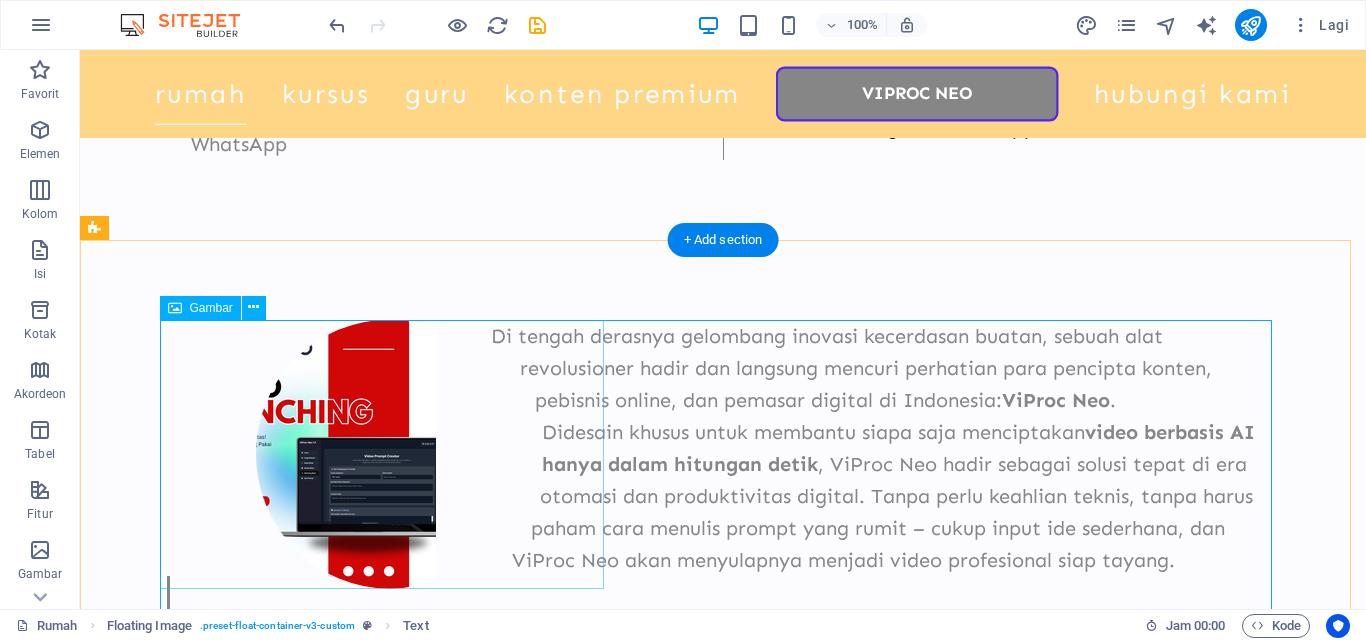 click at bounding box center [389, 454] 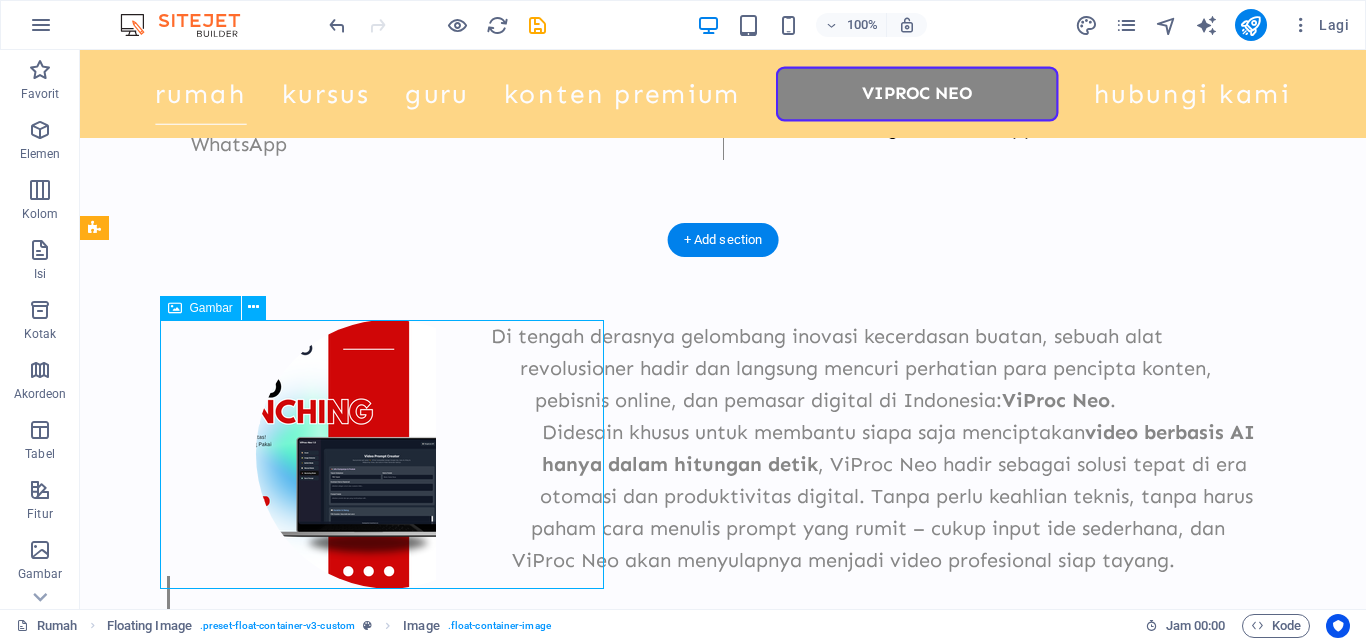 click at bounding box center (389, 454) 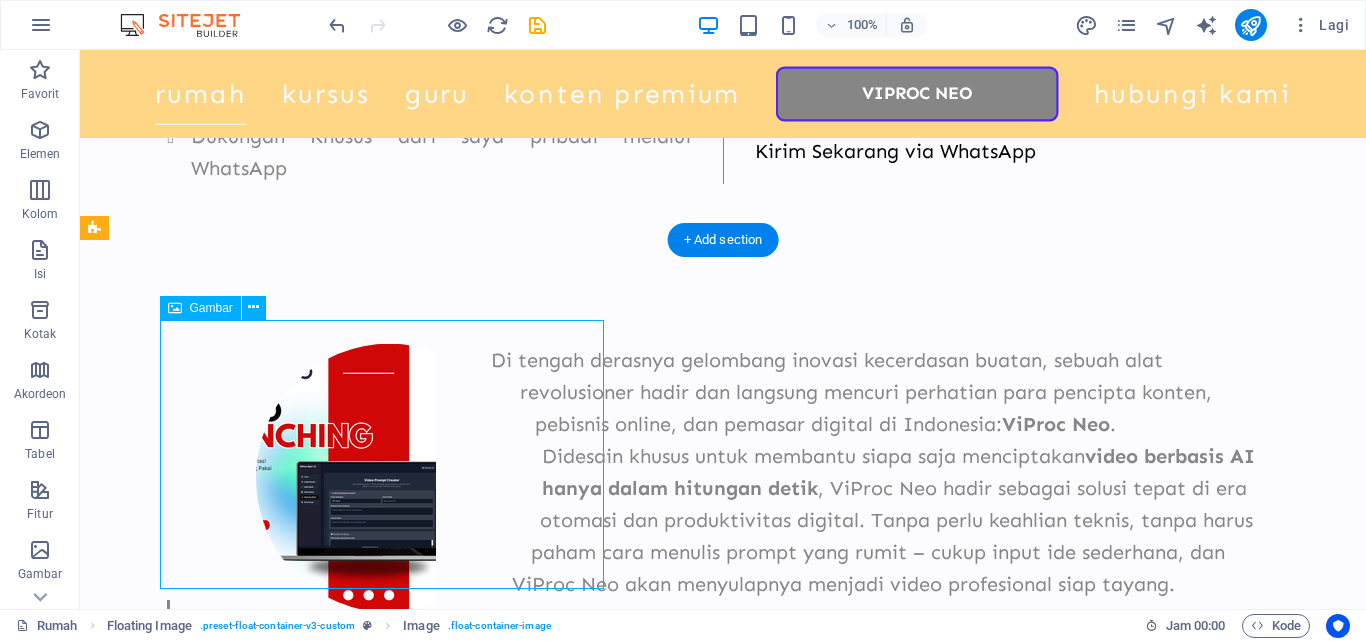 select on "px" 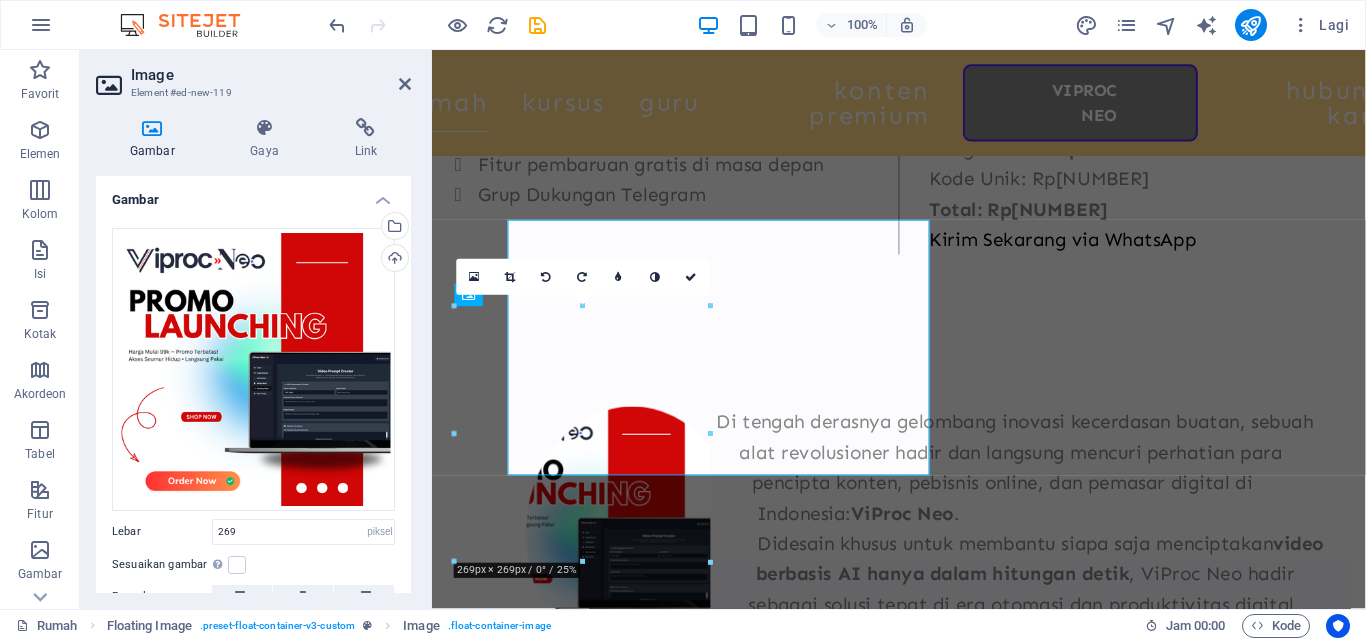 scroll, scrollTop: 1686, scrollLeft: 0, axis: vertical 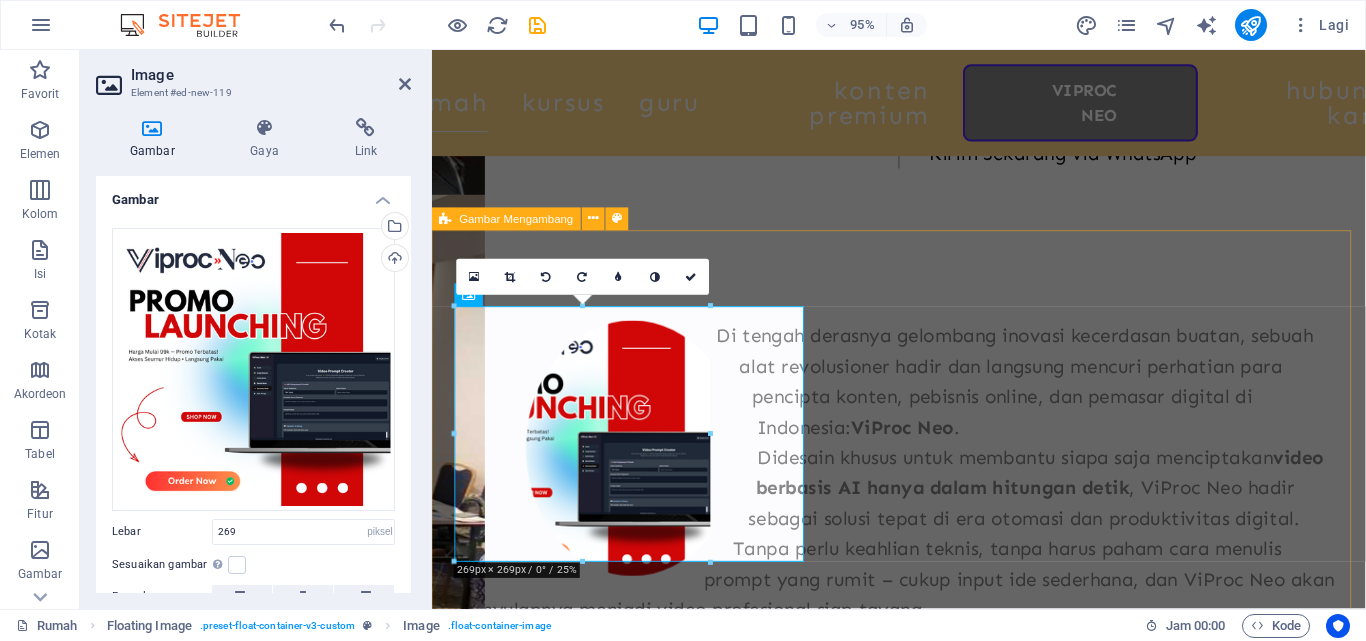 click on "Di tengah derasnya gelombang inovasi kecerdasan buatan, sebuah alat revolusioner hadir dan langsung mencuri perhatian para pencipta konten, pebisnis online, dan pemasar digital di Indonesia: ViProc Neo . Didesain khusus untuk membantu siapa saja menciptakan video berbasis AI hanya dalam hitungan detik , ViProc Neo hadir sebagai solusi tepat di era otomasi dan produktivitas digital. Tanpa perlu keahlian teknis, tanpa harus paham cara menulis prompt yang rumit – cukup input ide sederhana, dan ViProc Neo akan menyulapnya menjadi video profesional siap tayang. “Kami menciptakan ViProc Neo dengan satu tujuan: membantu semua orang memanfaatkan kekuatan AI secara praktis dan instan,” ujar pengembang ViProc Neo dalam peluncuran resminya." at bounding box center (923, 603) 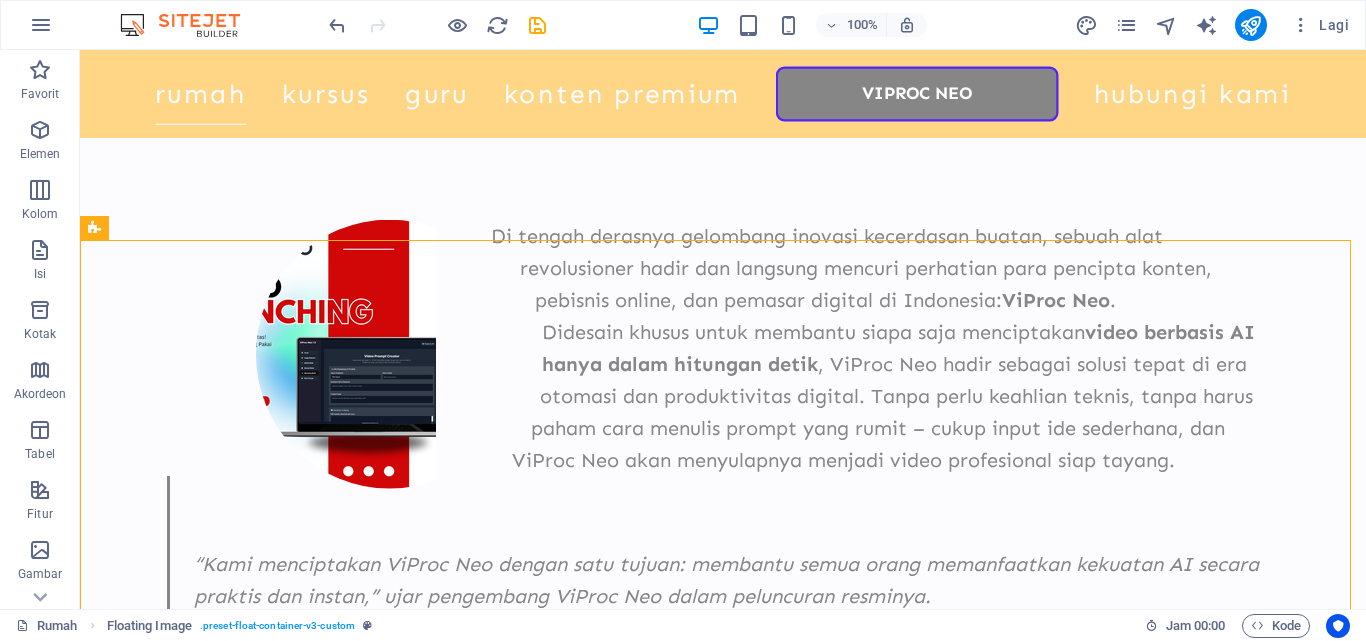 scroll, scrollTop: 1595, scrollLeft: 0, axis: vertical 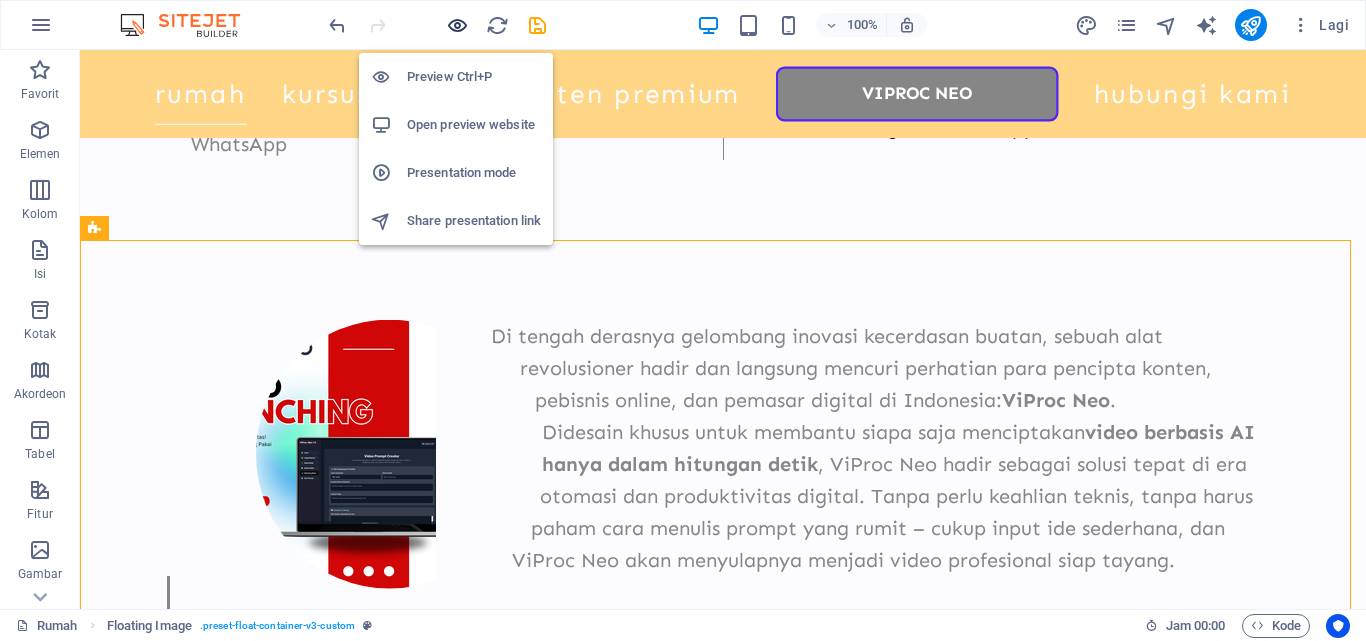 click at bounding box center (457, 25) 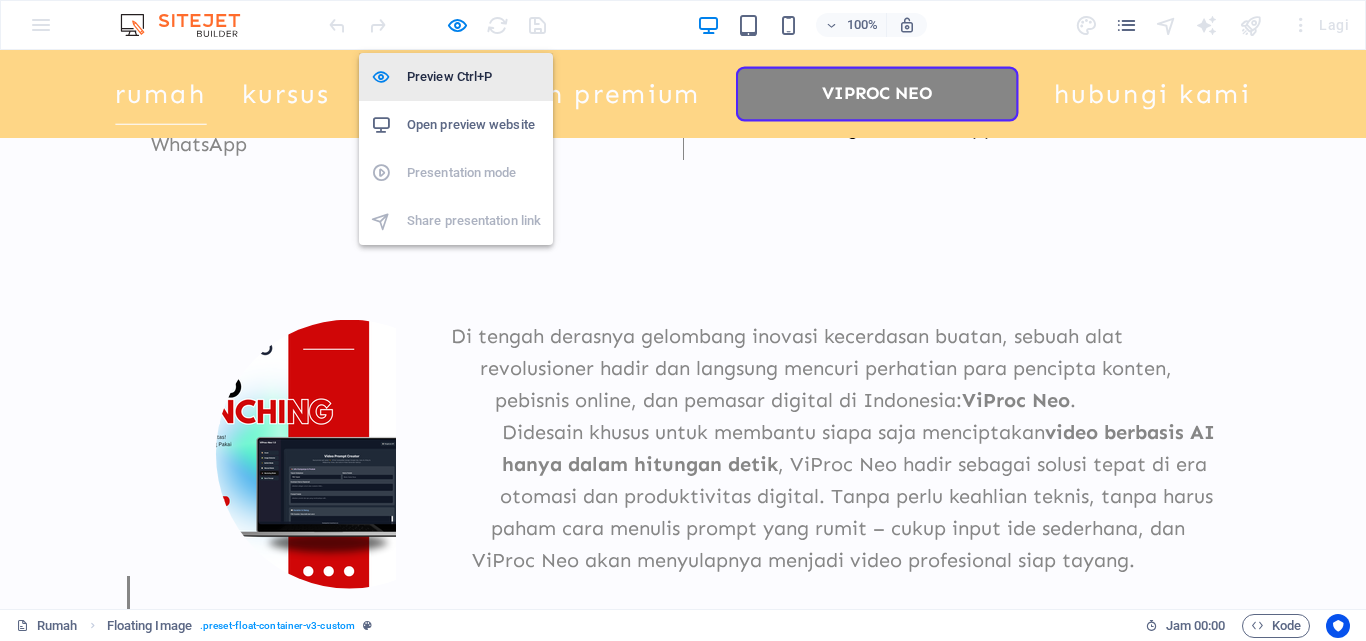 click on "Preview Ctrl+P" at bounding box center (474, 77) 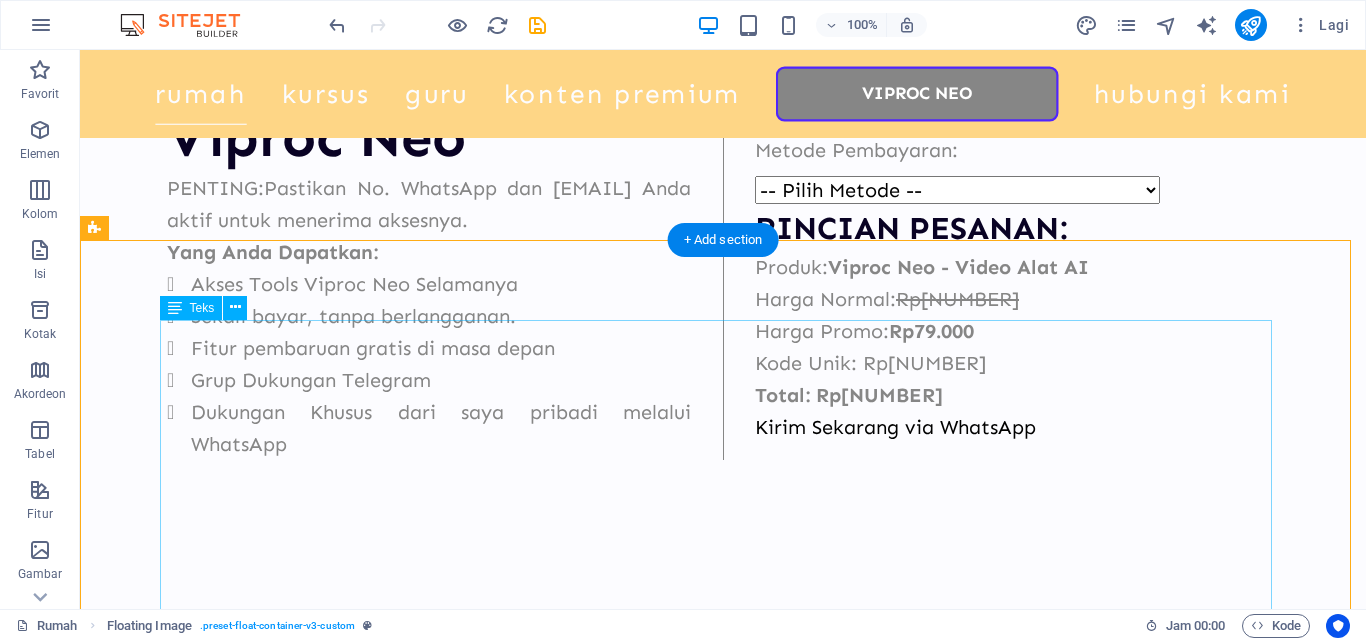 scroll, scrollTop: 1595, scrollLeft: 0, axis: vertical 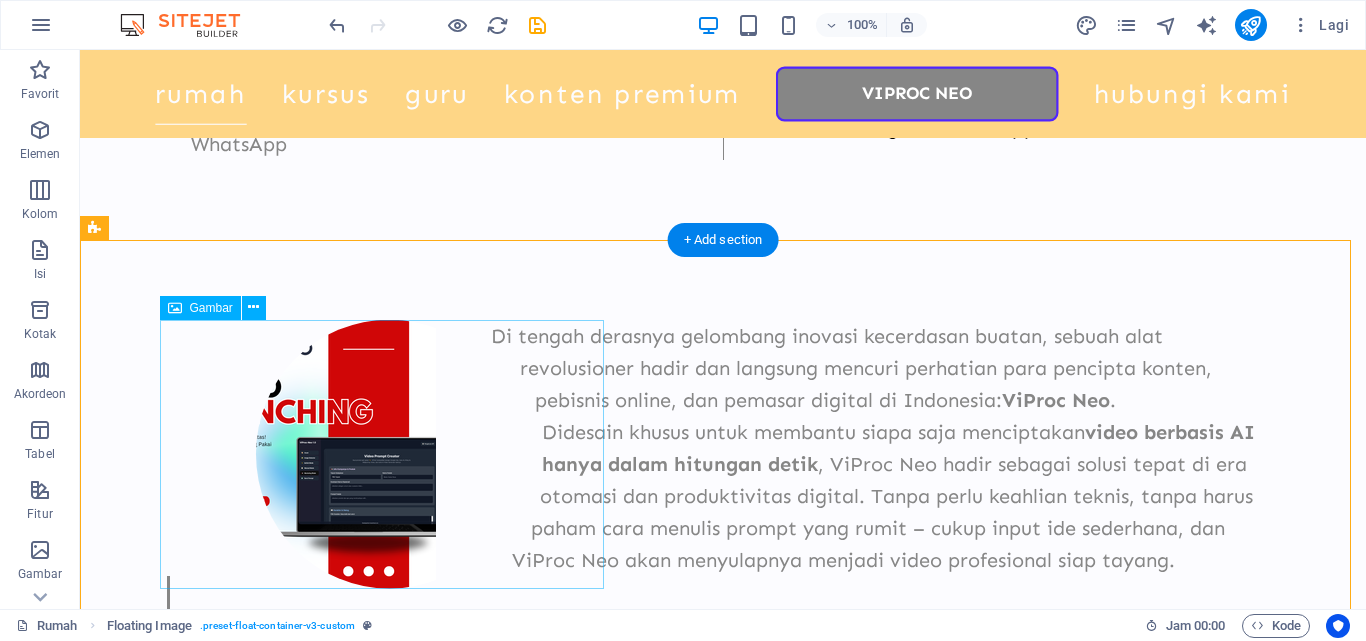 click at bounding box center [389, 454] 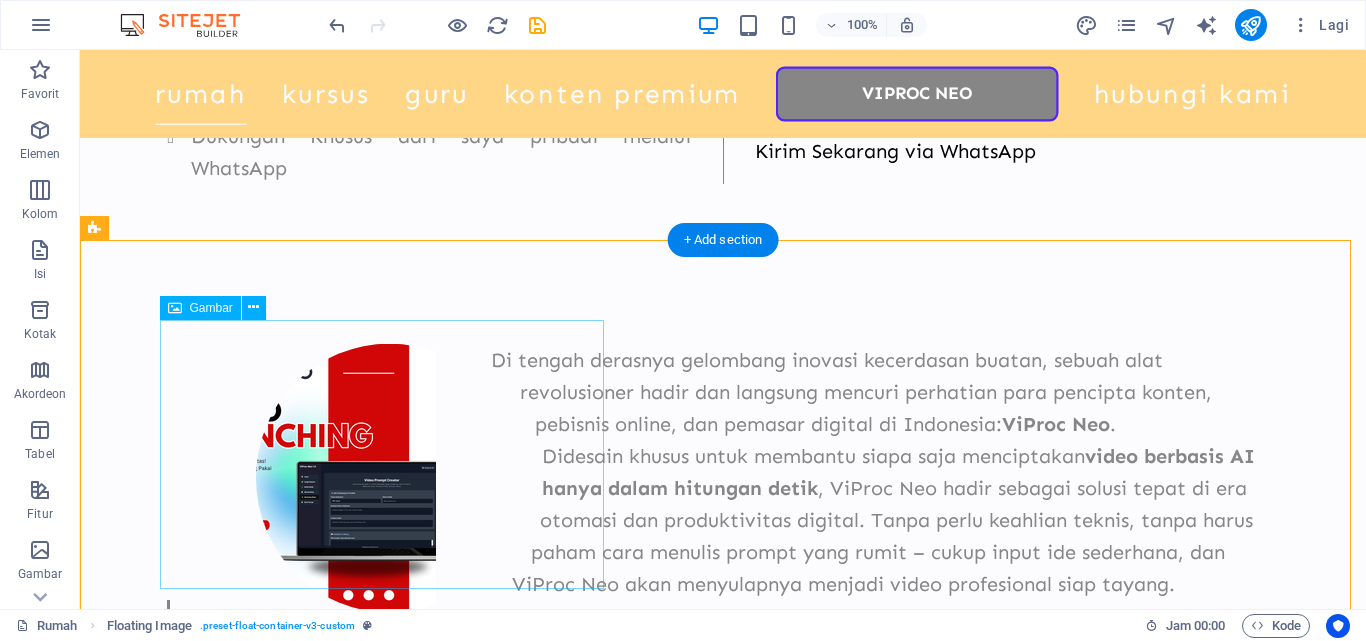 select on "px" 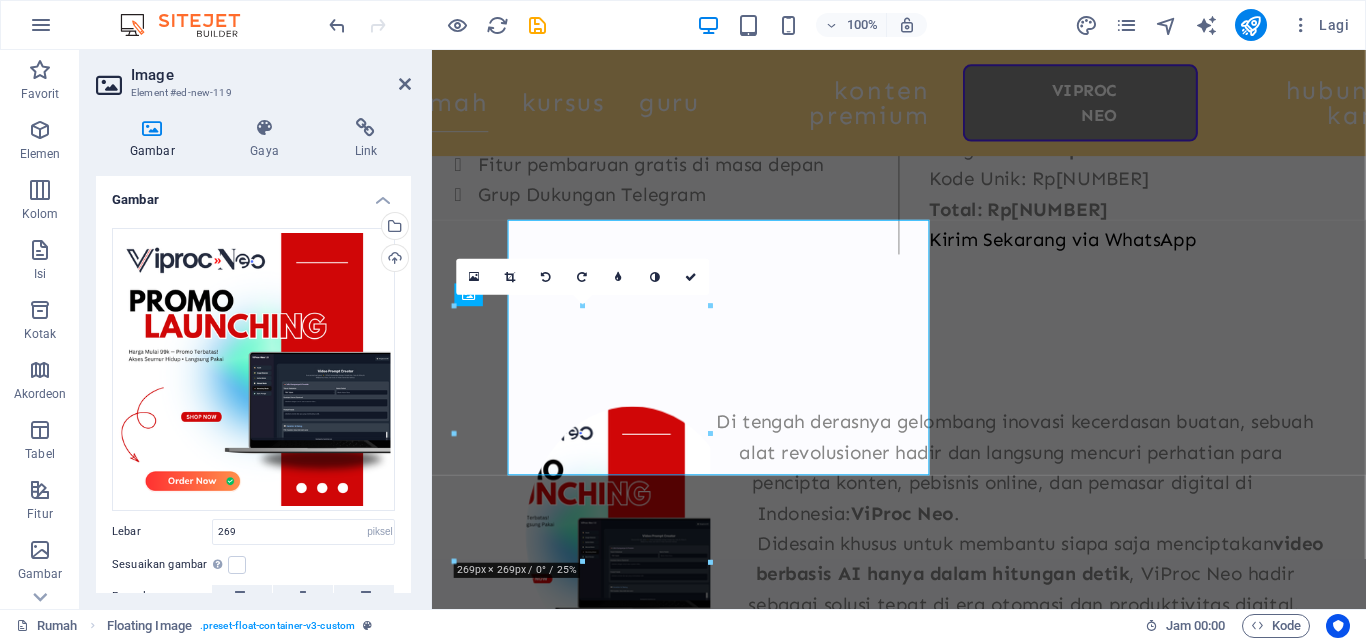 scroll, scrollTop: 1686, scrollLeft: 0, axis: vertical 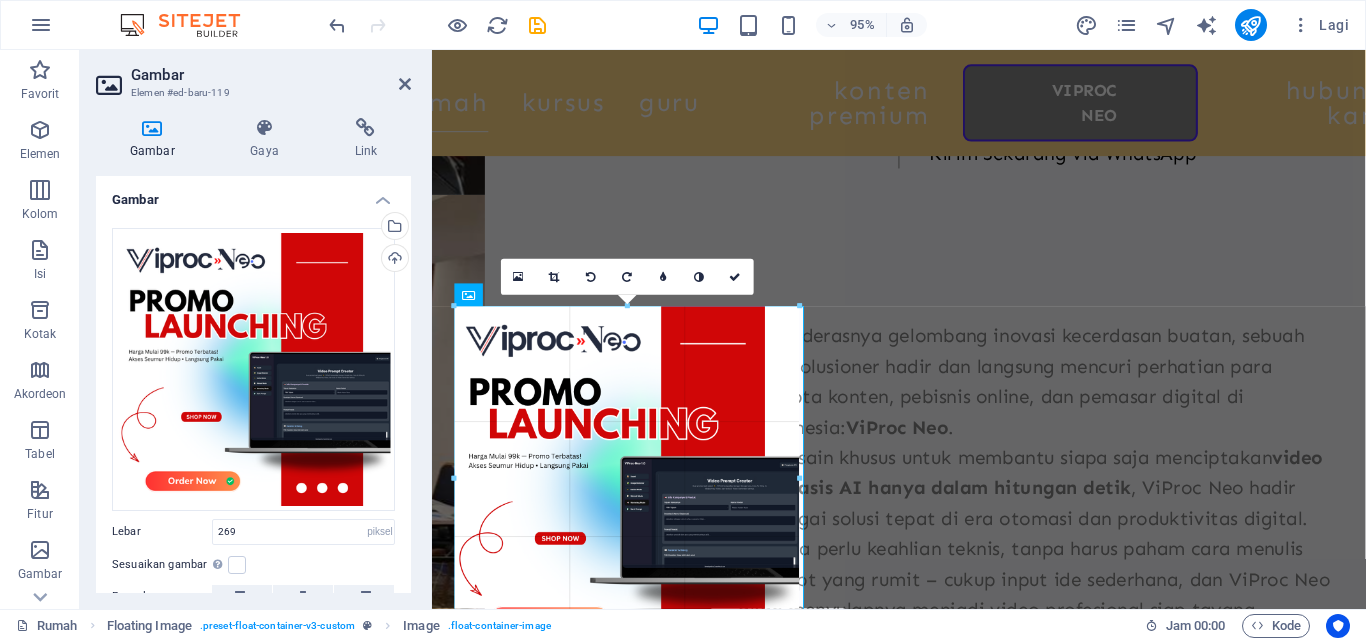 drag, startPoint x: 708, startPoint y: 565, endPoint x: 803, endPoint y: 620, distance: 109.77249 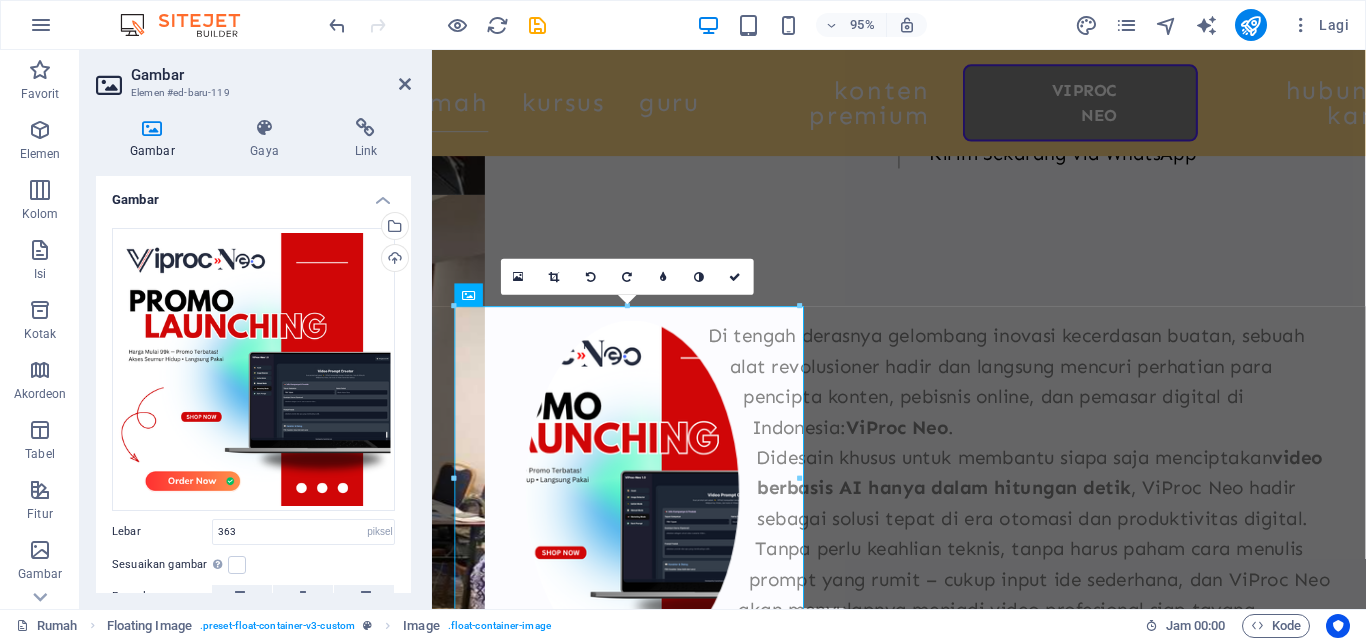 type on "363" 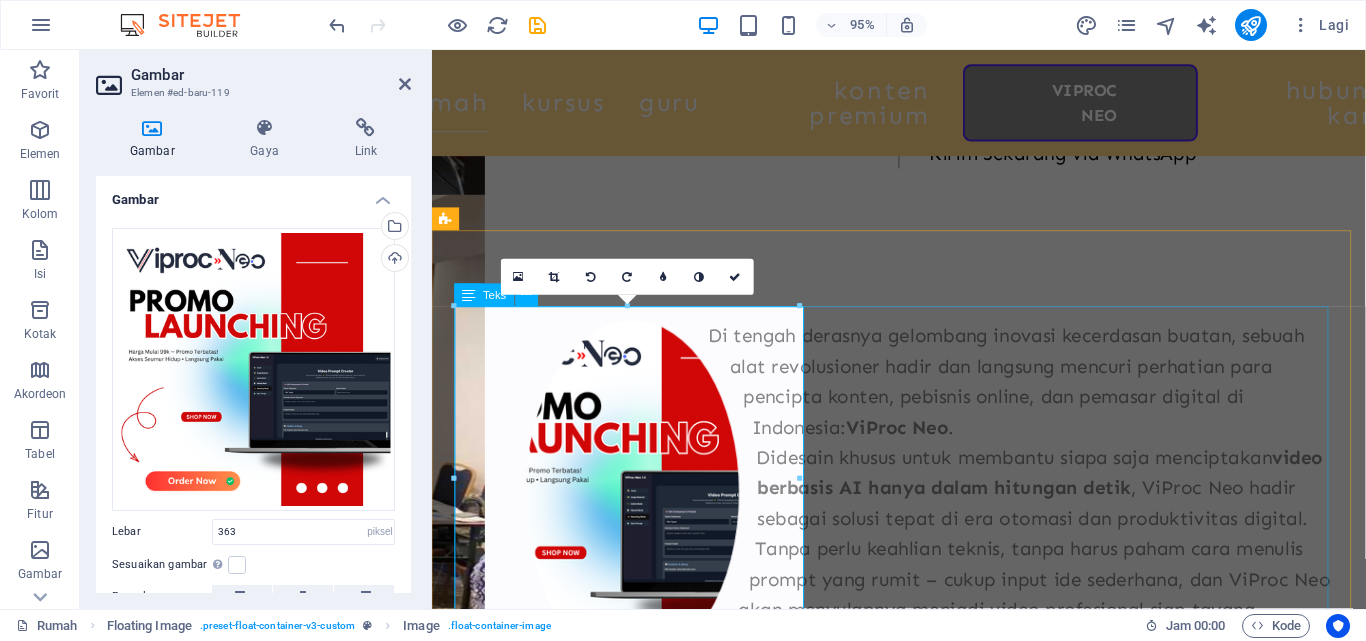 click on "Di tengah derasnya gelombang inovasi kecerdasan buatan, sebuah alat revolusioner hadir dan langsung mencuri perhatian para pencipta konten, pebisnis online, dan pemasar digital di Indonesia: ViProc Neo . Didesain khusus untuk membantu siapa saja menciptakan video berbasis AI hanya dalam hitungan detik , ViProc Neo hadir sebagai solusi tepat di era otomasi dan produktivitas digital. Tanpa perlu keahlian teknis, tanpa harus paham cara menulis prompt yang rumit – cukup input ide sederhana, dan ViProc Neo akan menyulapnya menjadi video profesional siap tayang. “Kami menciptakan ViProc Neo dengan satu tujuan: membantu semua orang memanfaatkan kekuatan AI secara praktis dan instan,” ujar pengembang ViProc Neo dalam peluncuran resminya." at bounding box center (923, 591) 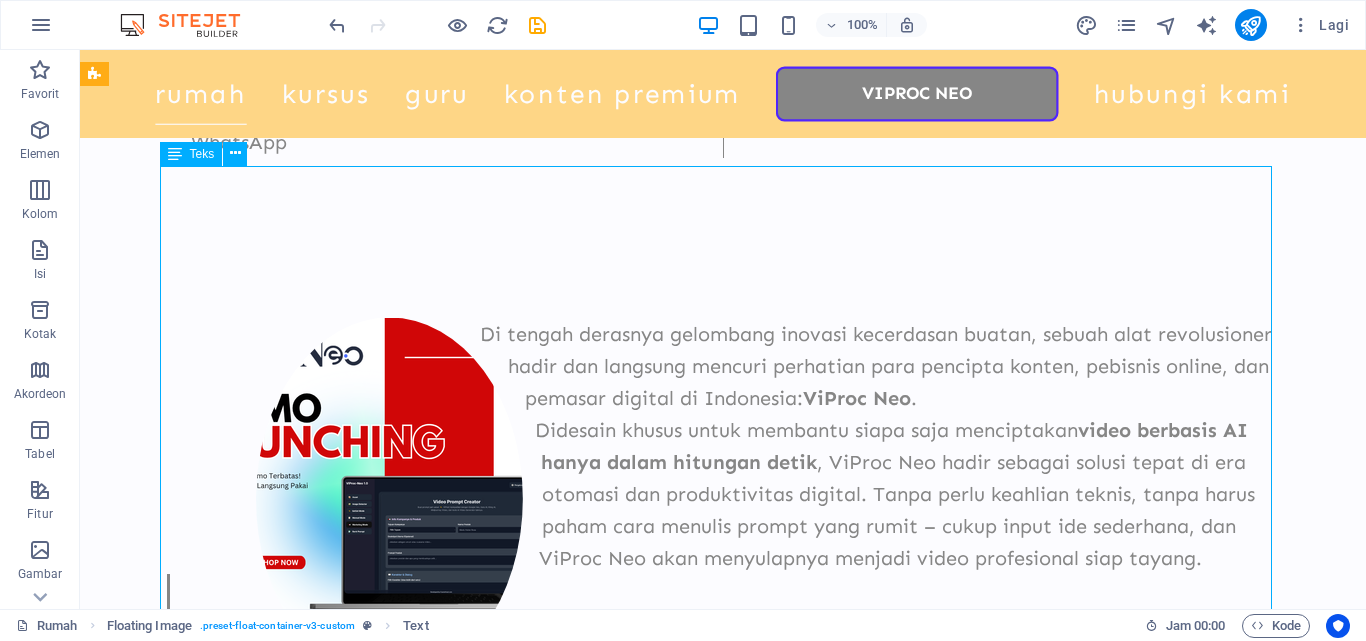 scroll, scrollTop: 1795, scrollLeft: 0, axis: vertical 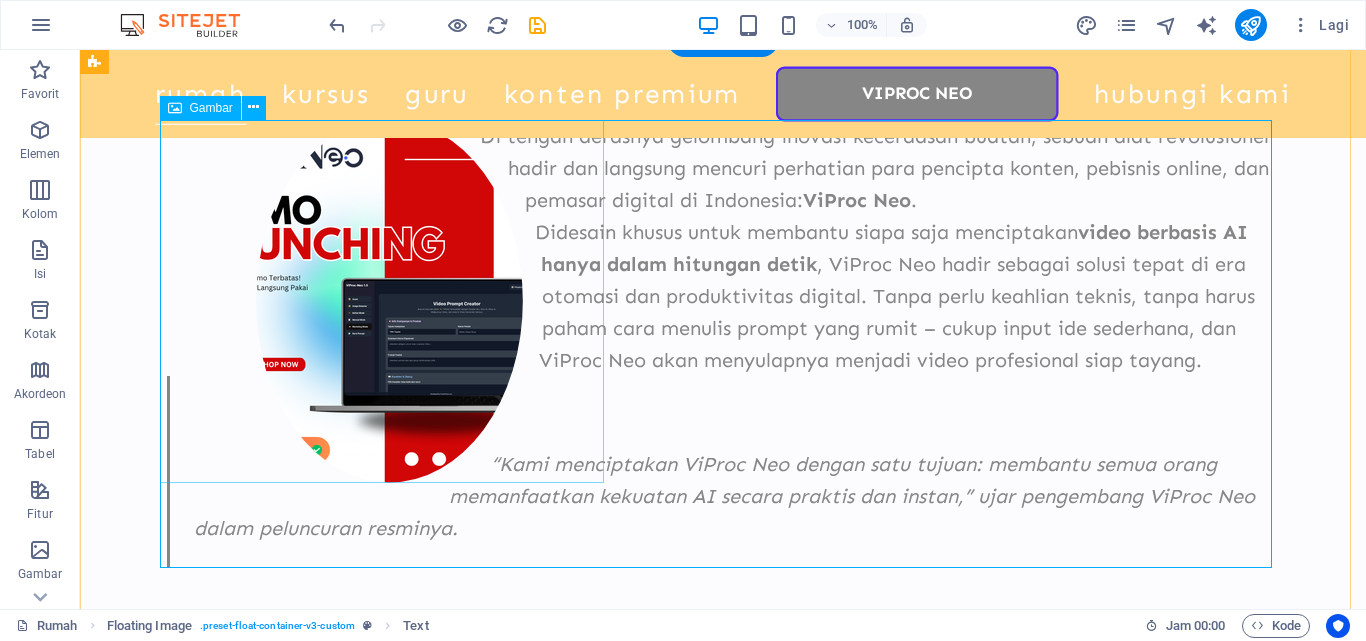 click at bounding box center [389, 301] 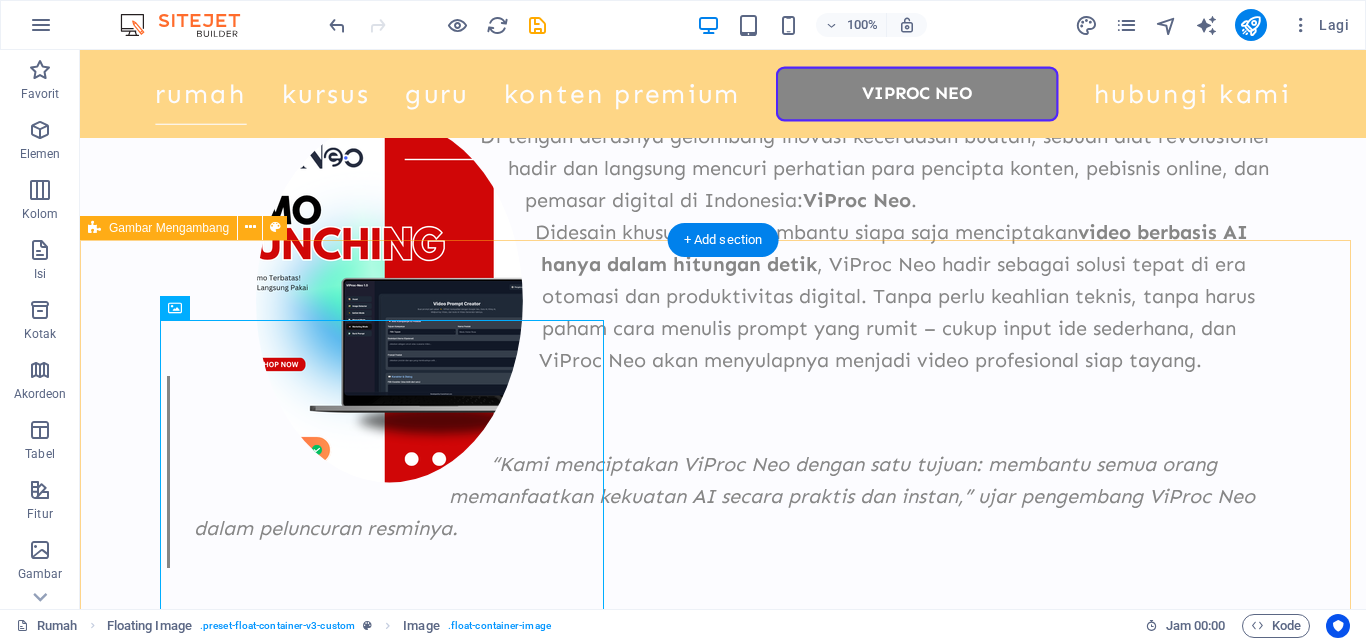 scroll, scrollTop: 1595, scrollLeft: 0, axis: vertical 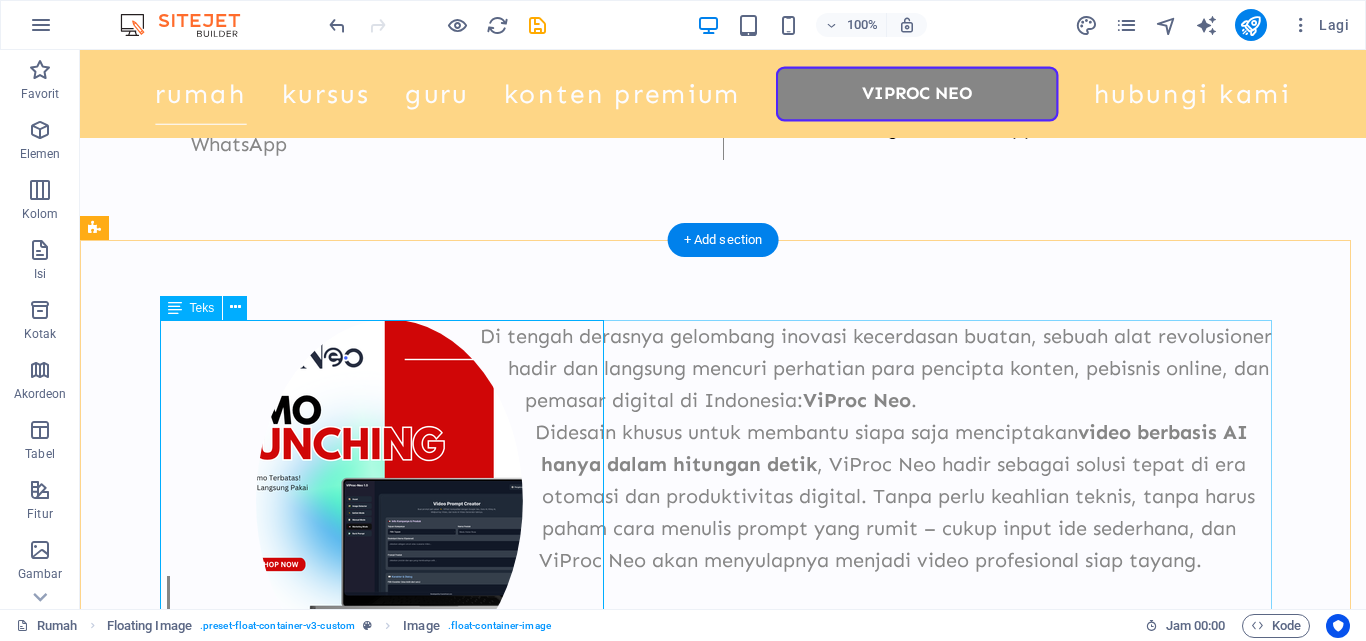 click on "Di tengah derasnya gelombang inovasi kecerdasan buatan, sebuah alat revolusioner hadir dan langsung mencuri perhatian para pencipta konten, pebisnis online, dan pemasar digital di Indonesia: ViProc Neo . Didesain khusus untuk membantu siapa saja menciptakan video berbasis AI hanya dalam hitungan detik , ViProc Neo hadir sebagai solusi tepat di era otomasi dan produktivitas digital. Tanpa perlu keahlian teknis, tanpa harus paham cara menulis prompt yang rumit – cukup input ide sederhana, dan ViProc Neo akan menyulapnya menjadi video profesional siap tayang. “Kami menciptakan ViProc Neo dengan satu tujuan: membantu semua orang memanfaatkan kekuatan AI secara praktis dan instan,” ujar pengembang ViProc Neo dalam peluncuran resminya." at bounding box center [723, 544] 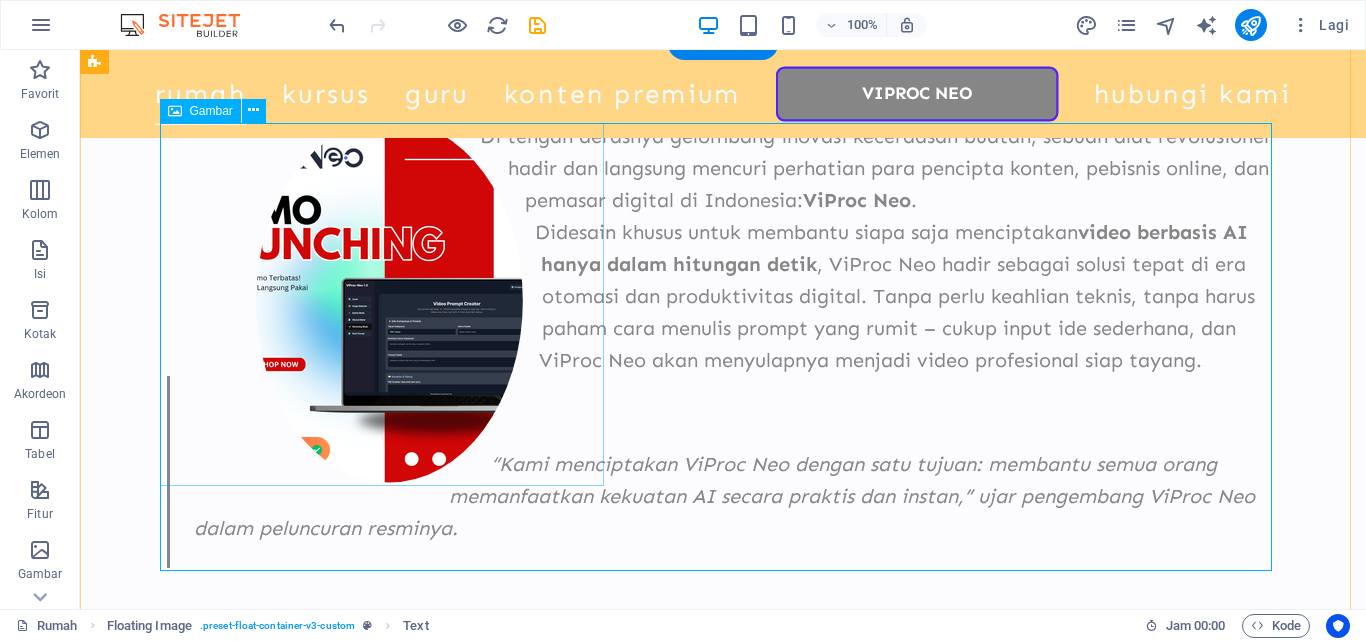 scroll, scrollTop: 1695, scrollLeft: 0, axis: vertical 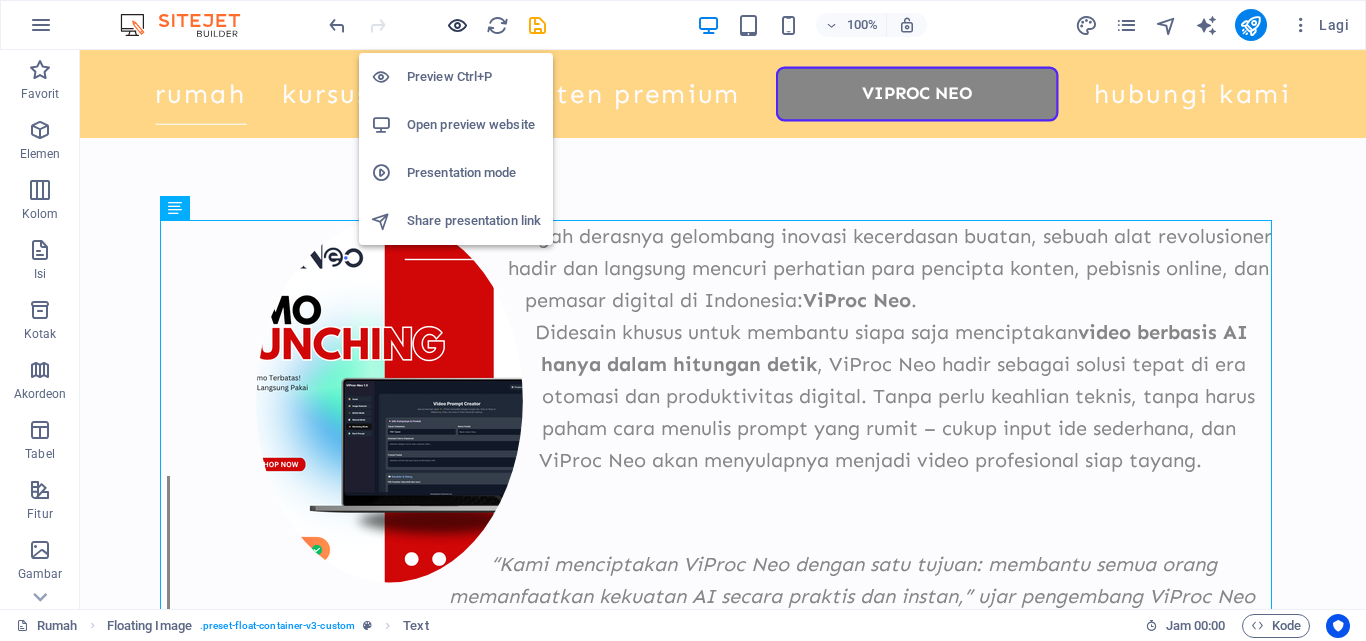 click at bounding box center [457, 25] 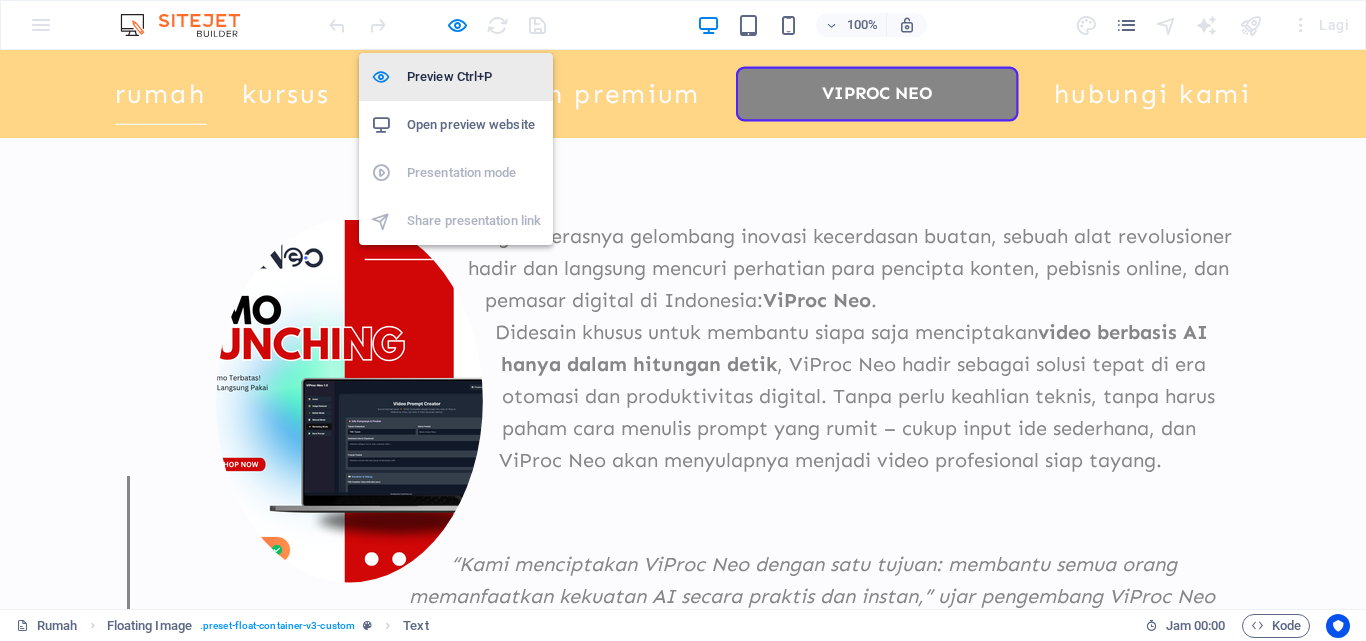 click on "Preview Ctrl+P" at bounding box center [474, 77] 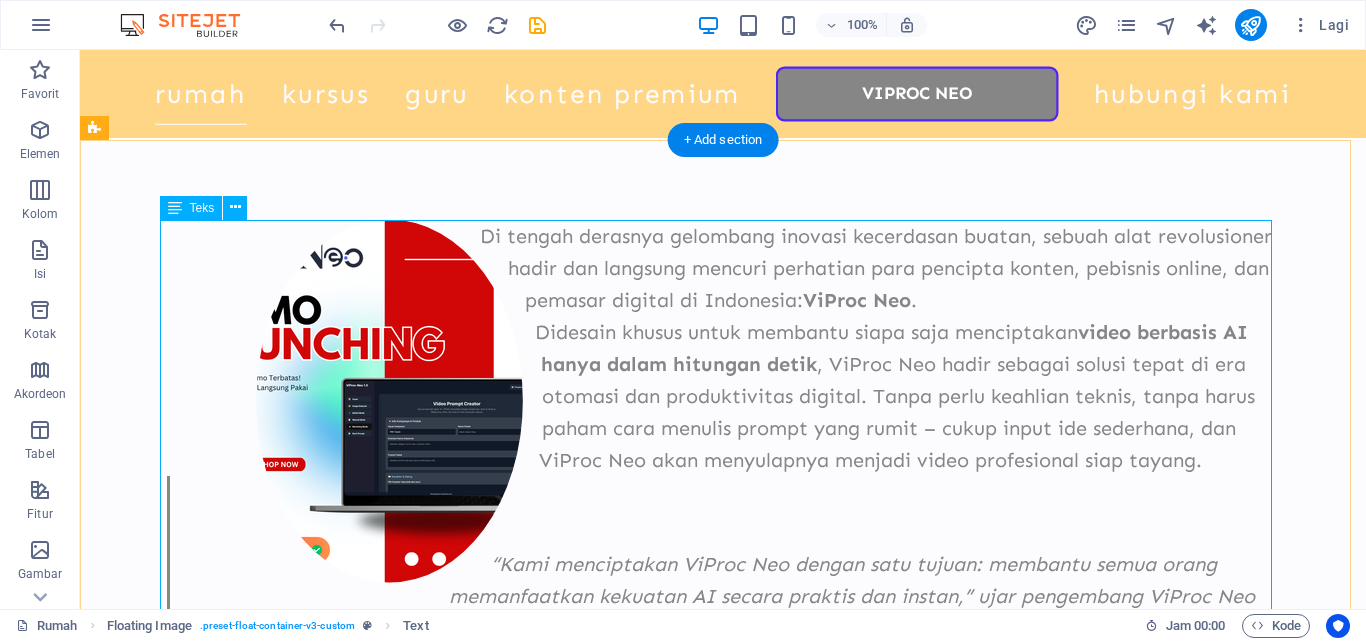 click on "Di tengah derasnya gelombang inovasi kecerdasan buatan, sebuah alat revolusioner hadir dan langsung mencuri perhatian para pencipta konten, pebisnis online, dan pemasar digital di Indonesia: ViProc Neo . Didesain khusus untuk membantu siapa saja menciptakan video berbasis AI hanya dalam hitungan detik , ViProc Neo hadir sebagai solusi tepat di era otomasi dan produktivitas digital. Tanpa perlu keahlian teknis, tanpa harus paham cara menulis prompt yang rumit – cukup input ide sederhana, dan ViProc Neo akan menyulapnya menjadi video profesional siap tayang. “Kami menciptakan ViProc Neo dengan satu tujuan: membantu semua orang memanfaatkan kekuatan AI secara praktis dan instan,” ujar pengembang ViProc Neo dalam peluncuran resminya." at bounding box center (723, 444) 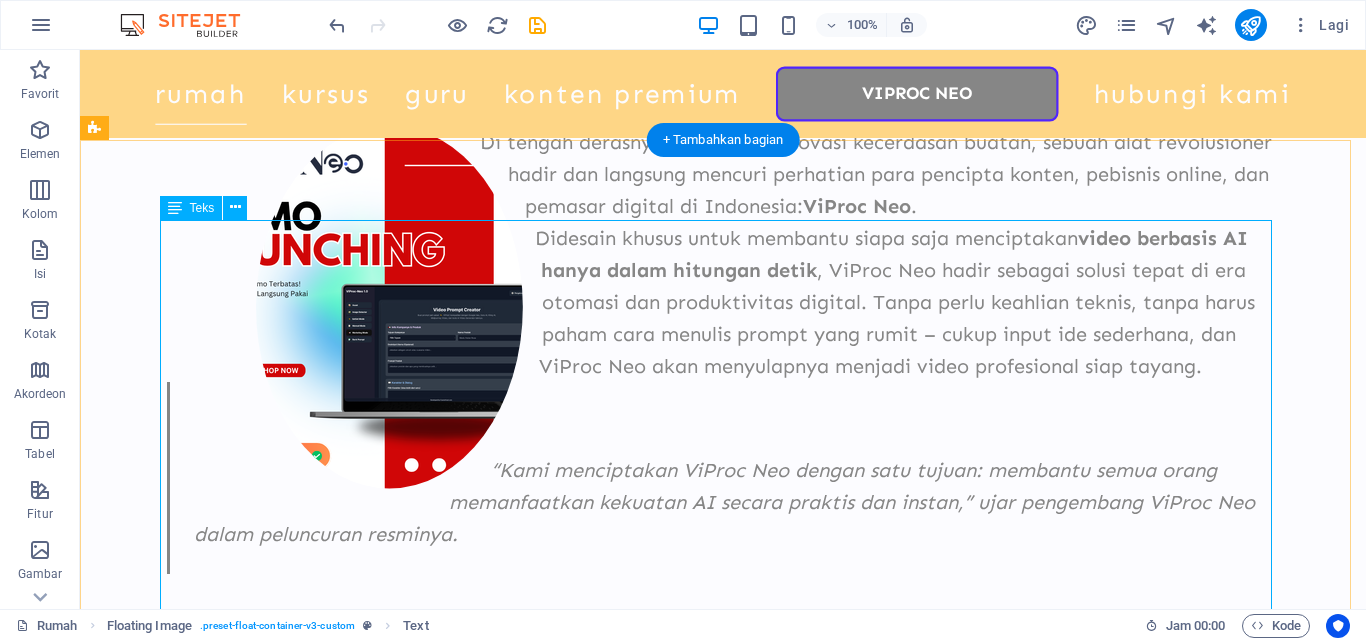 scroll, scrollTop: 1695, scrollLeft: 0, axis: vertical 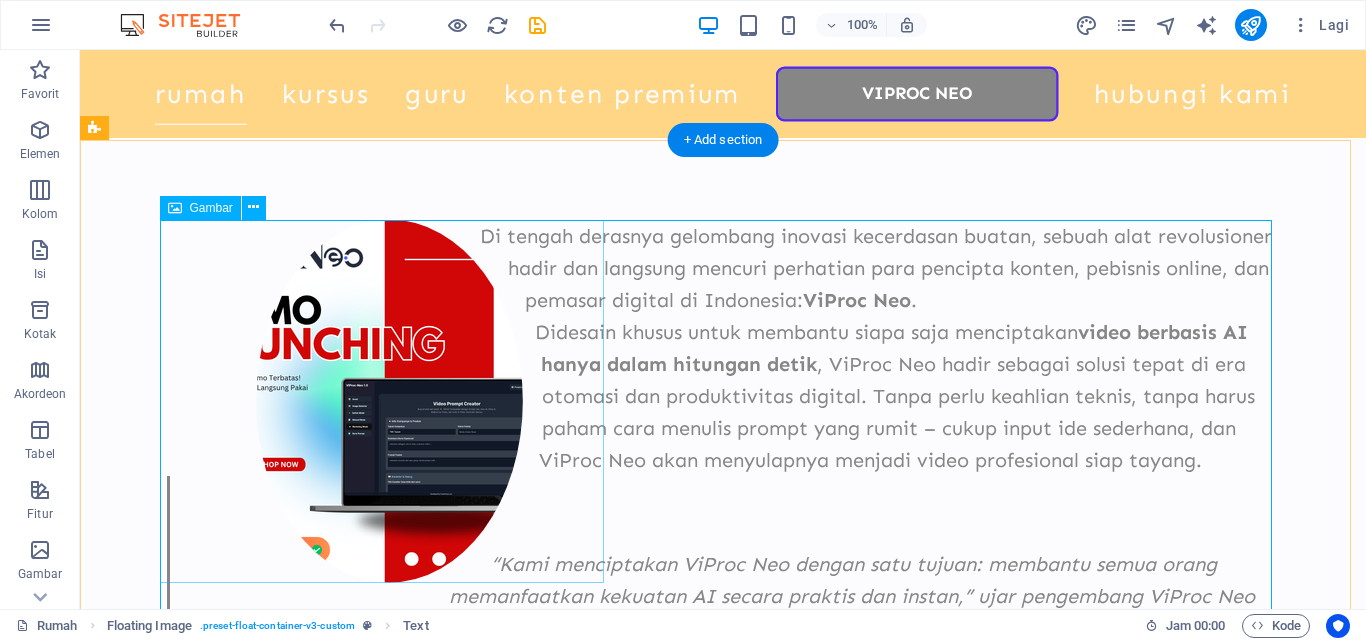 click at bounding box center [389, 401] 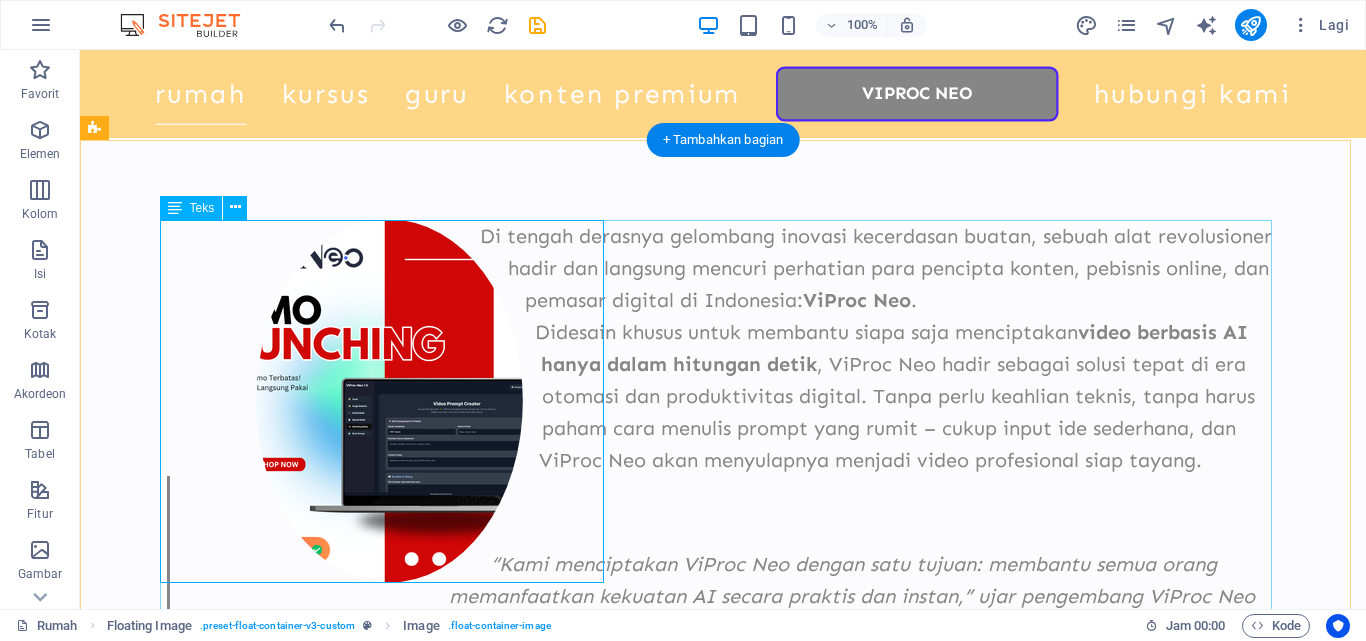 click on "Di tengah derasnya gelombang inovasi kecerdasan buatan, sebuah alat revolusioner hadir dan langsung mencuri perhatian para pencipta konten, pebisnis online, dan pemasar digital di Indonesia: ViProc Neo . Didesain khusus untuk membantu siapa saja menciptakan video berbasis AI hanya dalam hitungan detik , ViProc Neo hadir sebagai solusi tepat di era otomasi dan produktivitas digital. Tanpa perlu keahlian teknis, tanpa harus paham cara menulis prompt yang rumit – cukup input ide sederhana, dan ViProc Neo akan menyulapnya menjadi video profesional siap tayang. “Kami menciptakan ViProc Neo dengan satu tujuan: membantu semua orang memanfaatkan kekuatan AI secara praktis dan instan,” ujar pengembang ViProc Neo dalam peluncuran resminya." at bounding box center (723, 444) 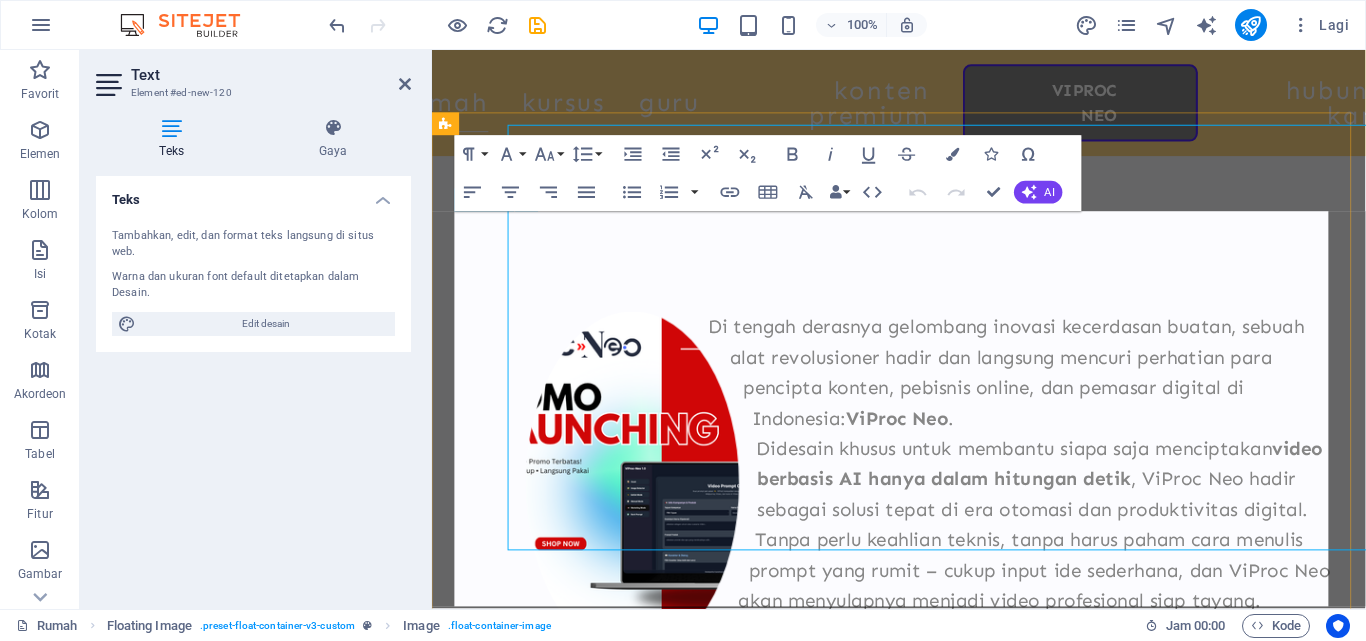 scroll, scrollTop: 1786, scrollLeft: 0, axis: vertical 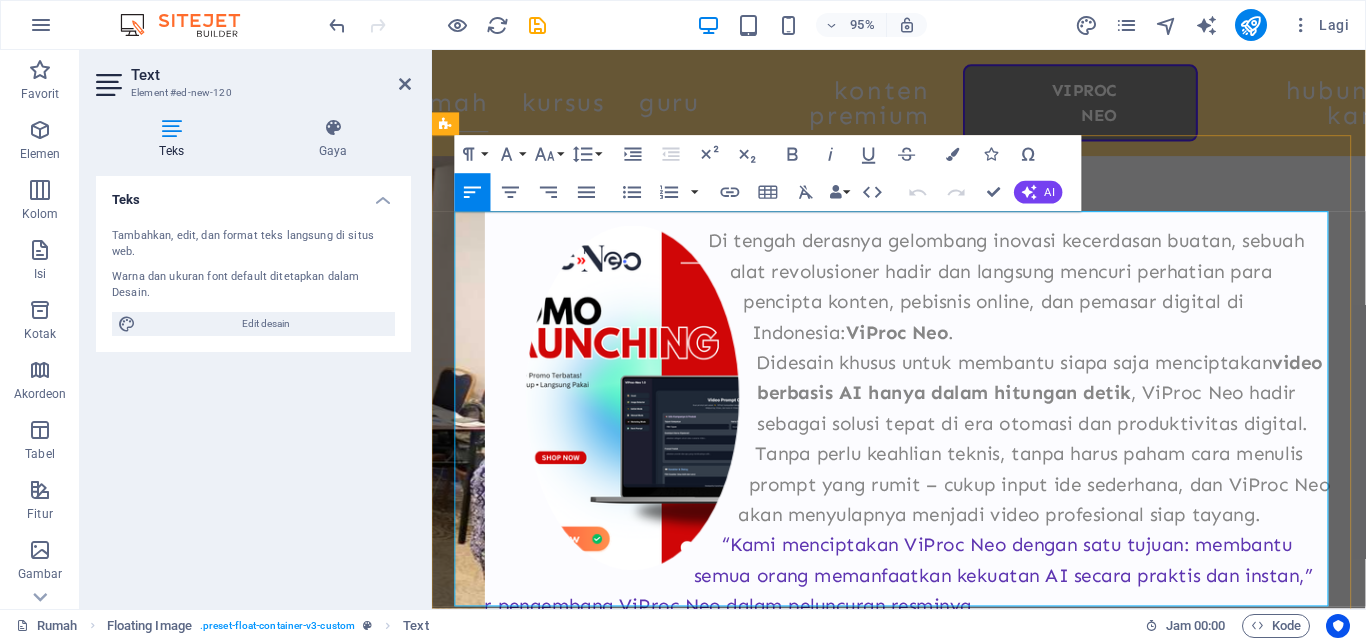 click on "video berbasis AI hanya dalam hitungan detik" at bounding box center [1071, 395] 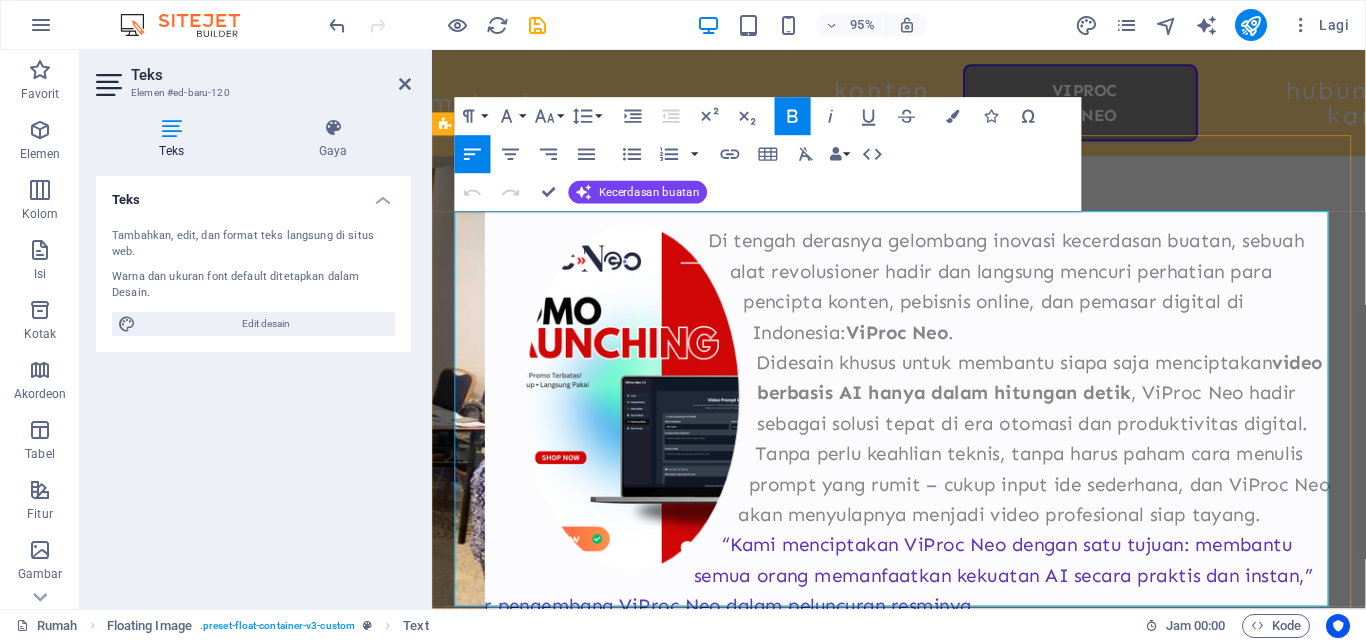 type 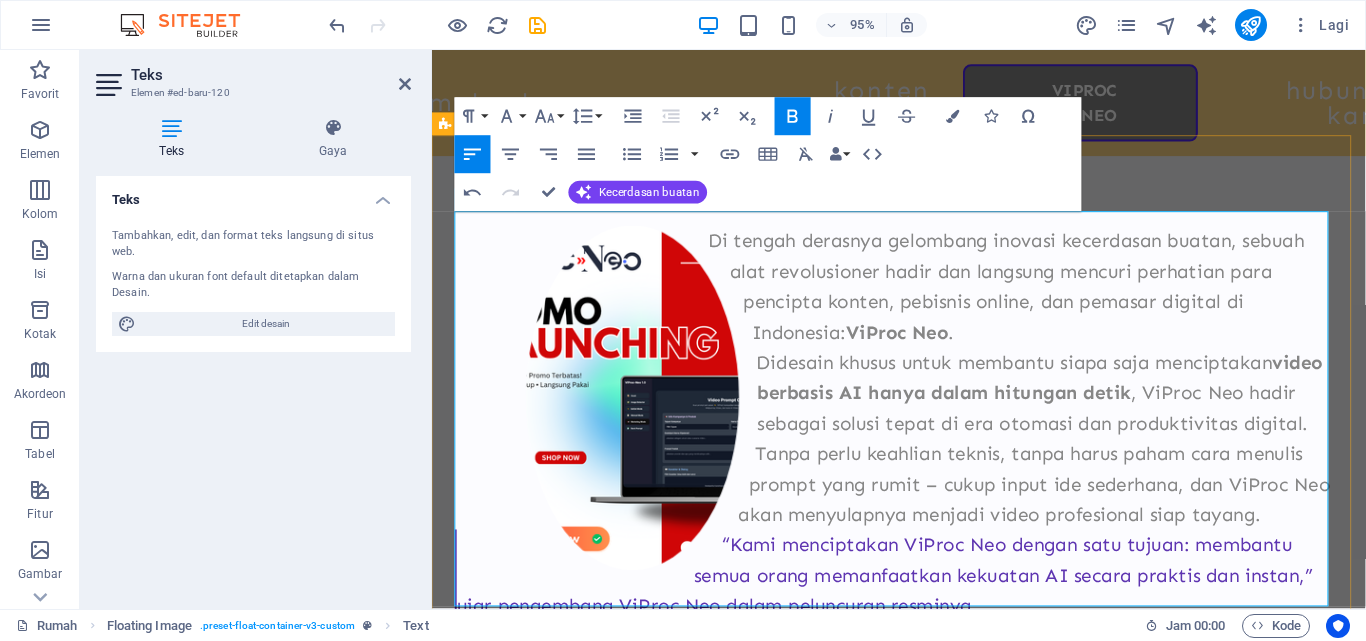 click on "video berbasis AI hanya dalam hitungan detik" at bounding box center [1071, 395] 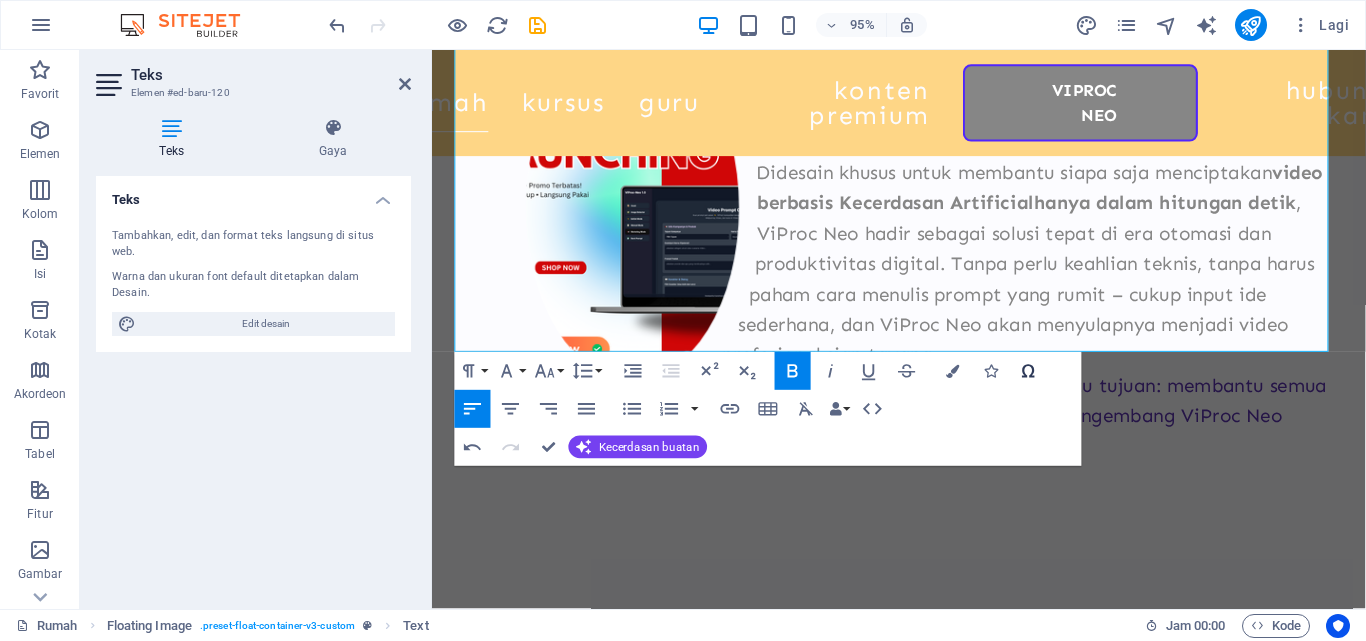 scroll, scrollTop: 2086, scrollLeft: 0, axis: vertical 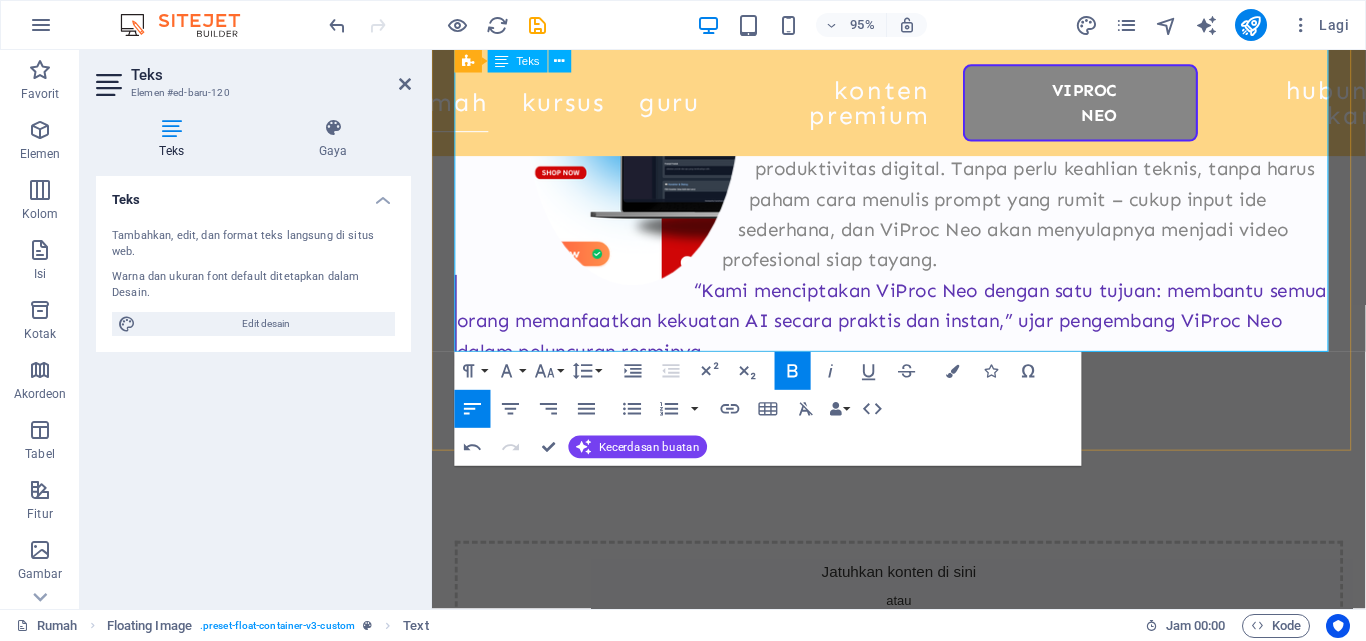 click on "“Kami menciptakan ViProc Neo dengan satu tujuan: membantu semua orang memanfaatkan kekuatan AI secara praktis dan instan,” ujar pengembang ViProc Neo dalam peluncuran resminya." at bounding box center [916, 335] 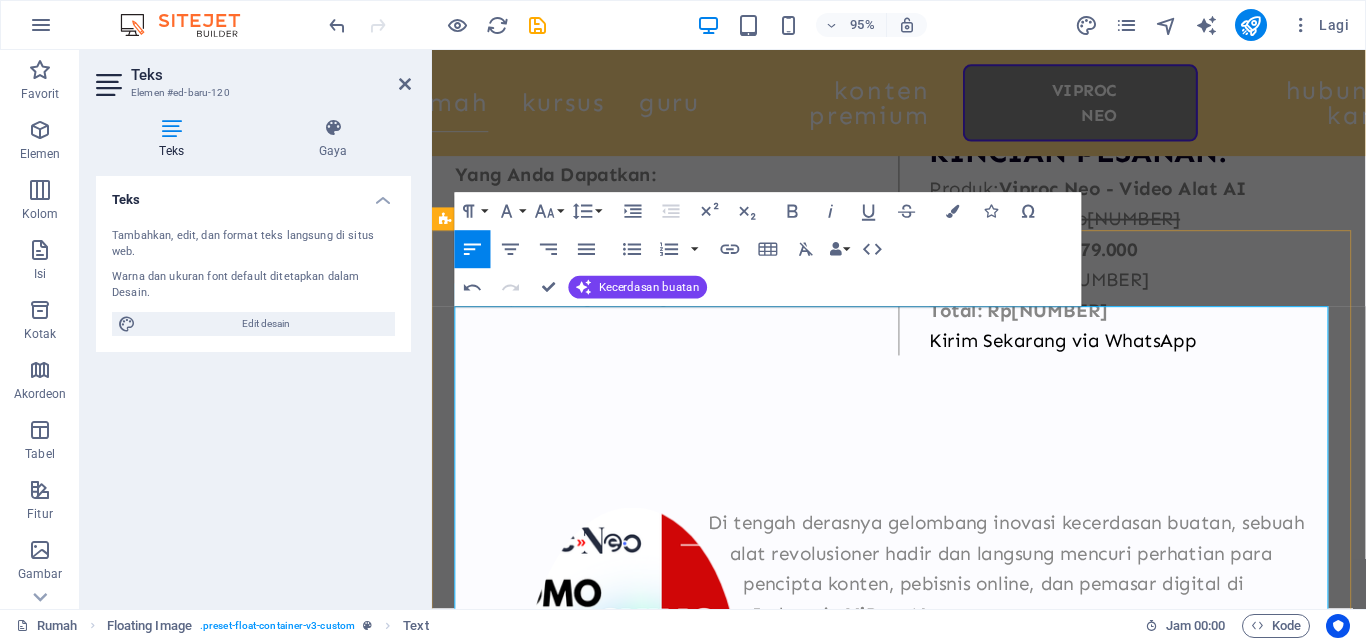scroll, scrollTop: 1686, scrollLeft: 0, axis: vertical 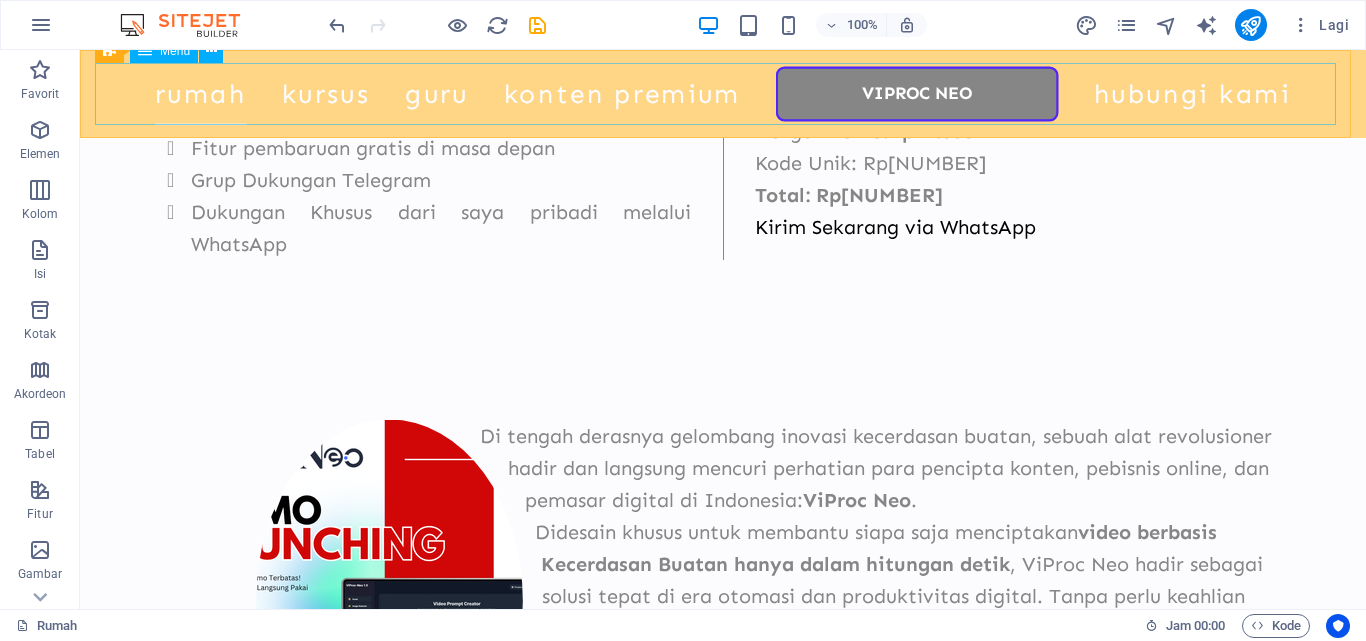 click on "Rumah Kursus Guru Konten Premium ViProc Neo Hubungi kami" at bounding box center (723, 94) 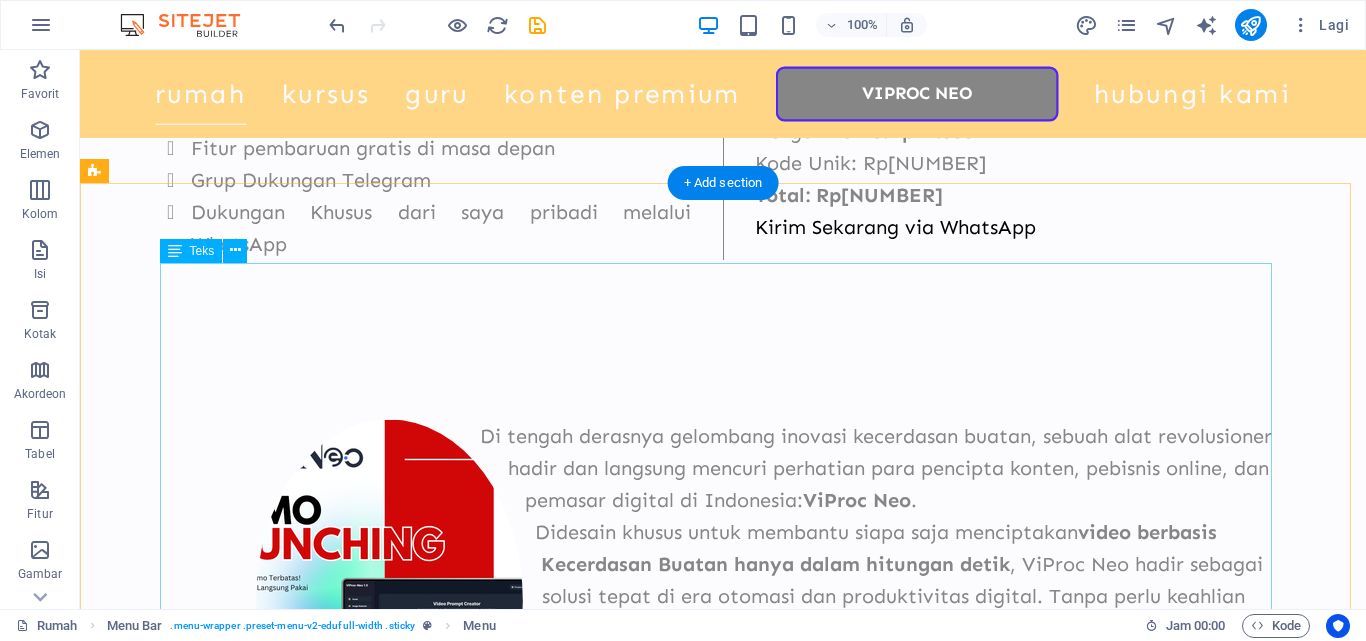 scroll, scrollTop: 1695, scrollLeft: 0, axis: vertical 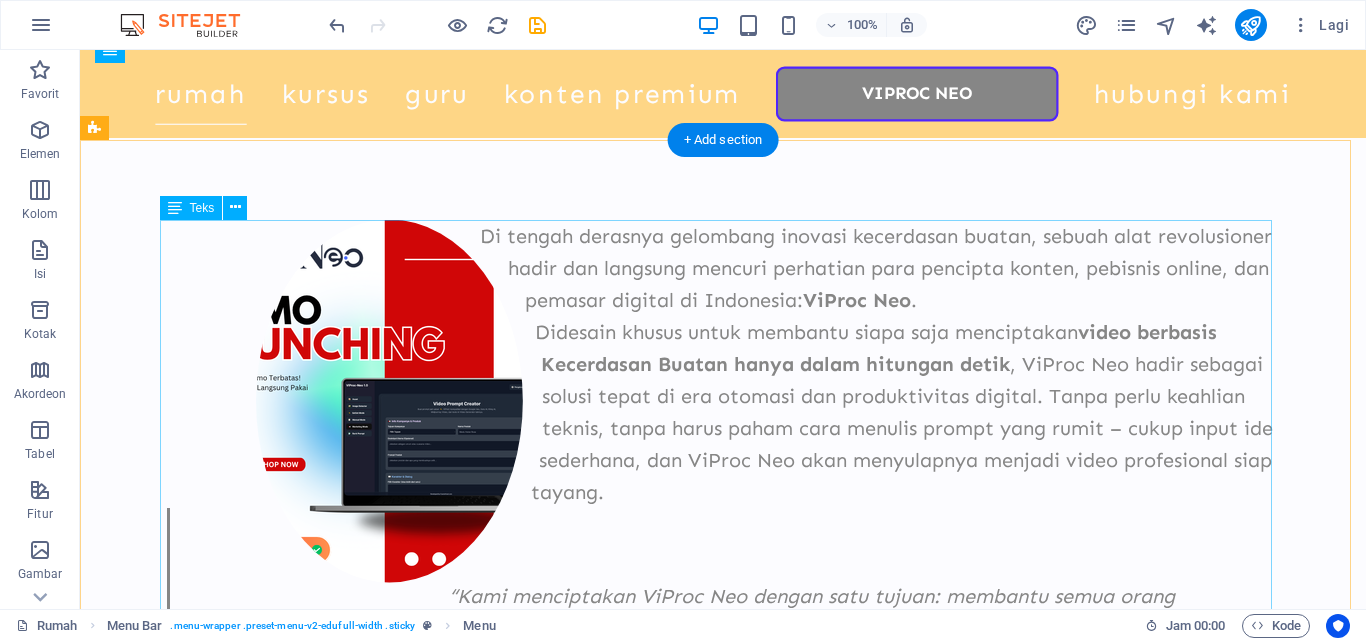 click on "Di tengah derasnya gelombang inovasi kecerdasan buatan, sebuah alat revolusioner hadir dan langsung mencuri perhatian para pencipta konten, pebisnis online, dan pemasar digital di Indonesia: ViProc Neo . Didesain khusus untuk membantu siapa saja menciptakan video berbasis Kecerdasan Buatan hanya dalam hitungan detik , ViProc Neo hadir sebagai solusi tepat di era otomasi dan produktivitas digital. Tanpa perlu keahlian teknis, tanpa harus paham cara menulis prompt yang rumit – cukup input ide sederhana, dan ViProc Neo akan menyulapnya menjadi video profesional siap tayang. “Kami menciptakan ViProc Neo dengan satu tujuan: membantu semua orang memanfaatkan kekuatan Kecerdasan Buatan secara praktis dan instan,” ujar pengembang ViProc Neo dalam peluncuran resminya." at bounding box center [723, 460] 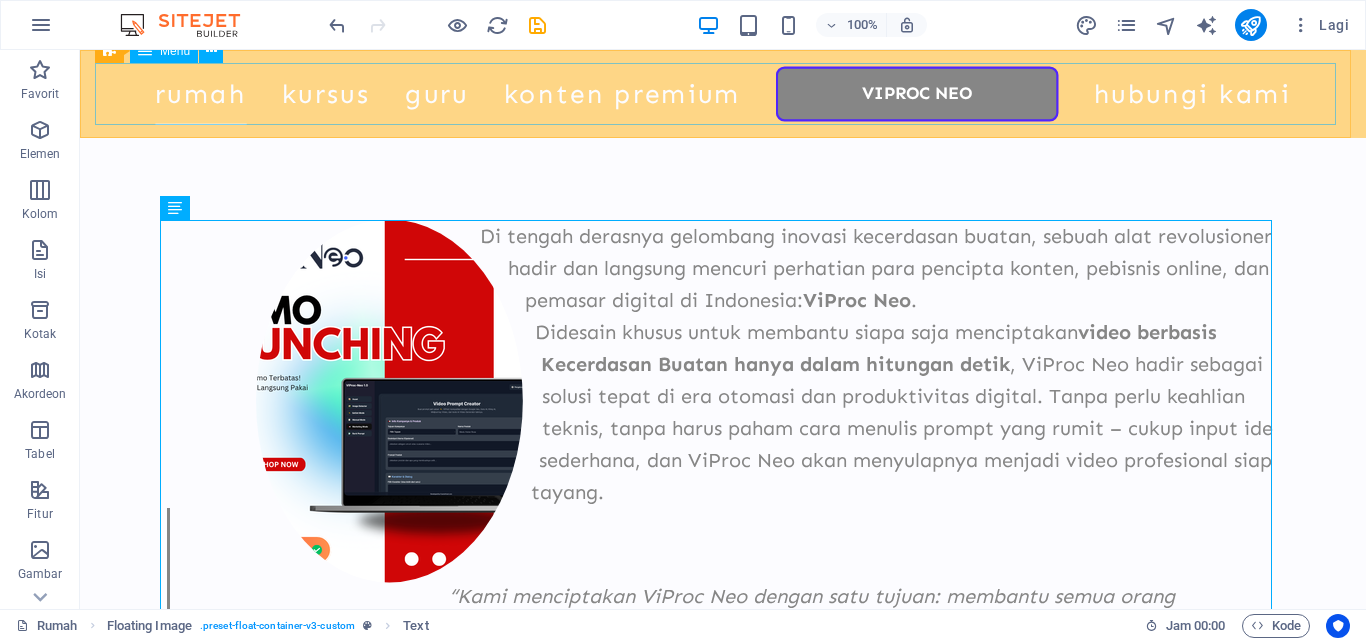 click on "Rumah Kursus Guru Konten Premium ViProc Neo Hubungi kami" at bounding box center [723, 94] 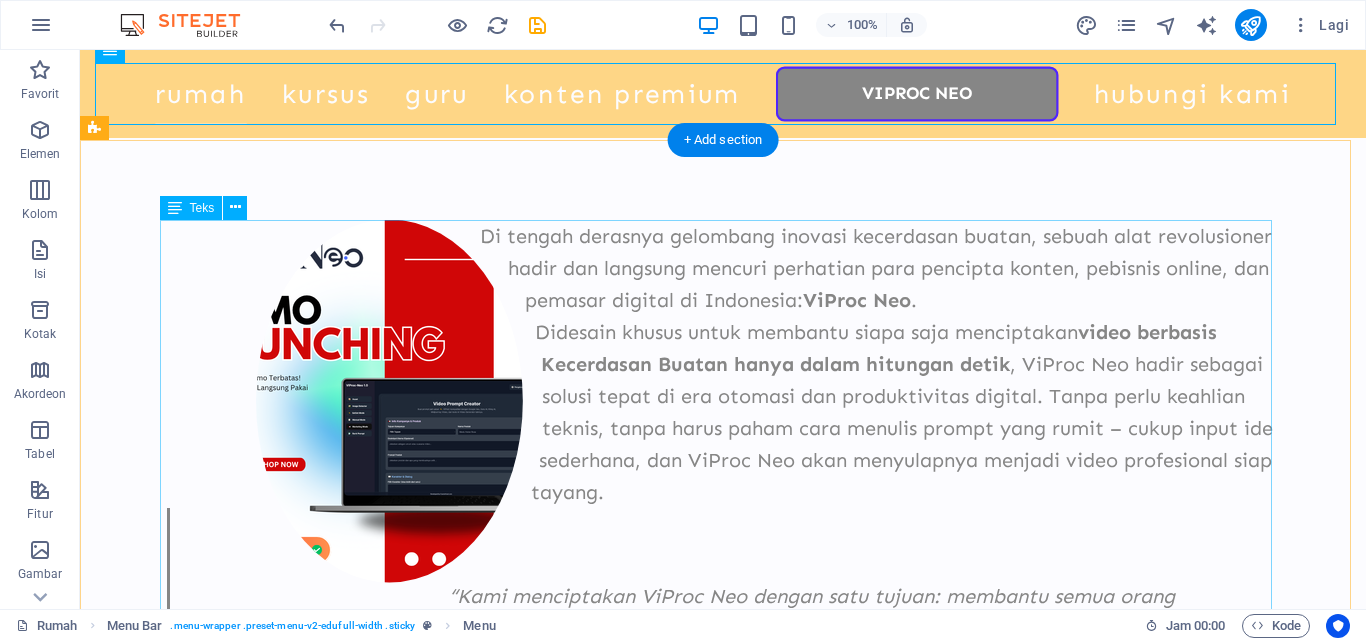click on "Di tengah derasnya gelombang inovasi kecerdasan buatan, sebuah alat revolusioner hadir dan langsung mencuri perhatian para pencipta konten, pebisnis online, dan pemasar digital di Indonesia: ViProc Neo . Didesain khusus untuk membantu siapa saja menciptakan video berbasis Kecerdasan Buatan hanya dalam hitungan detik , ViProc Neo hadir sebagai solusi tepat di era otomasi dan produktivitas digital. Tanpa perlu keahlian teknis, tanpa harus paham cara menulis prompt yang rumit – cukup input ide sederhana, dan ViProc Neo akan menyulapnya menjadi video profesional siap tayang. “Kami menciptakan ViProc Neo dengan satu tujuan: membantu semua orang memanfaatkan kekuatan Kecerdasan Buatan secara praktis dan instan,” ujar pengembang ViProc Neo dalam peluncuran resminya." at bounding box center [723, 460] 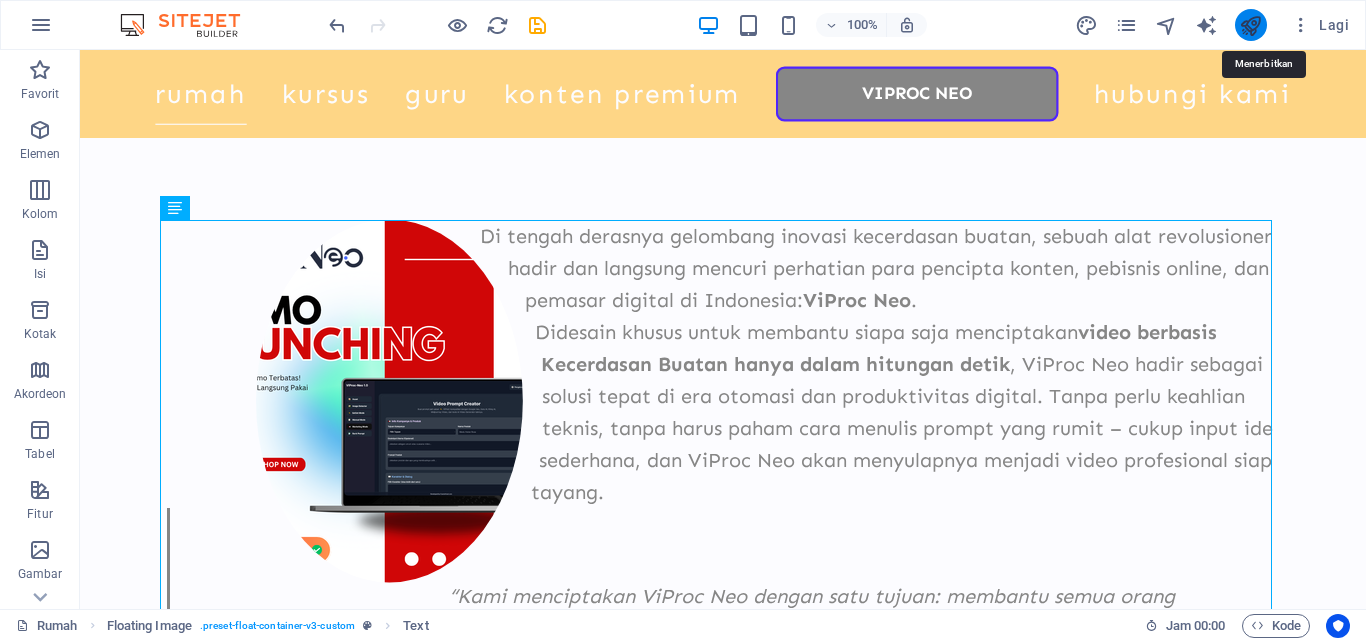 drag, startPoint x: 1255, startPoint y: 28, endPoint x: 925, endPoint y: 195, distance: 369.84998 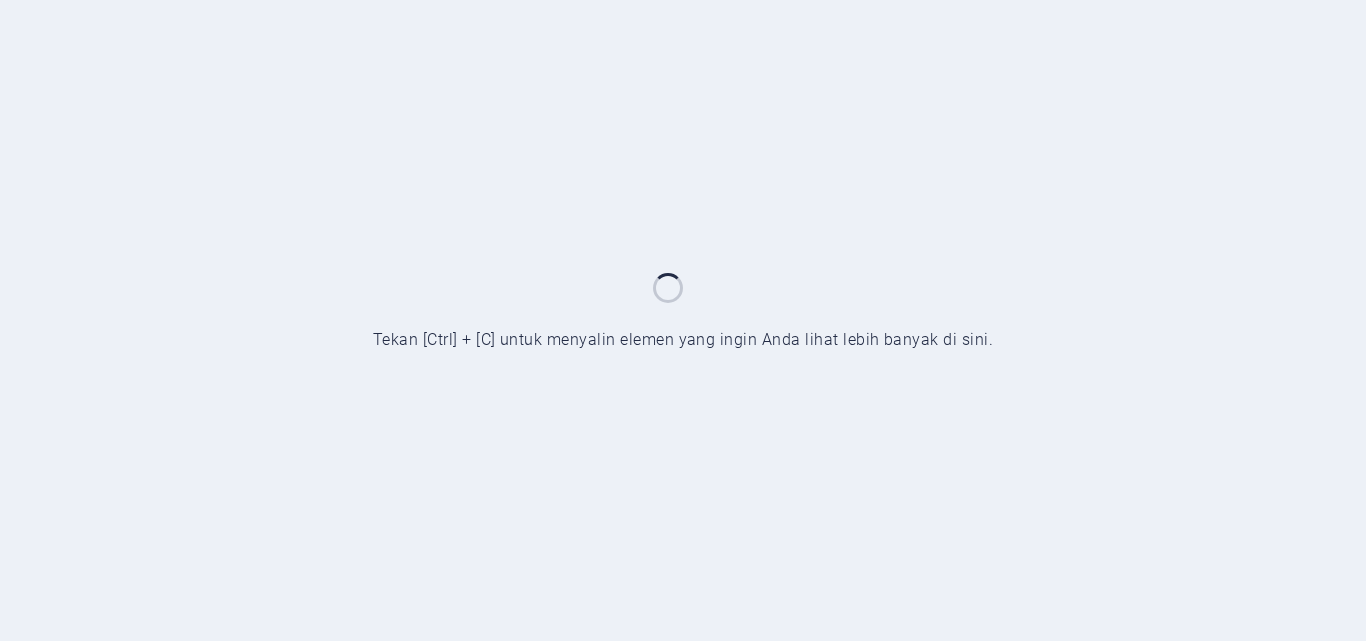 scroll, scrollTop: 0, scrollLeft: 0, axis: both 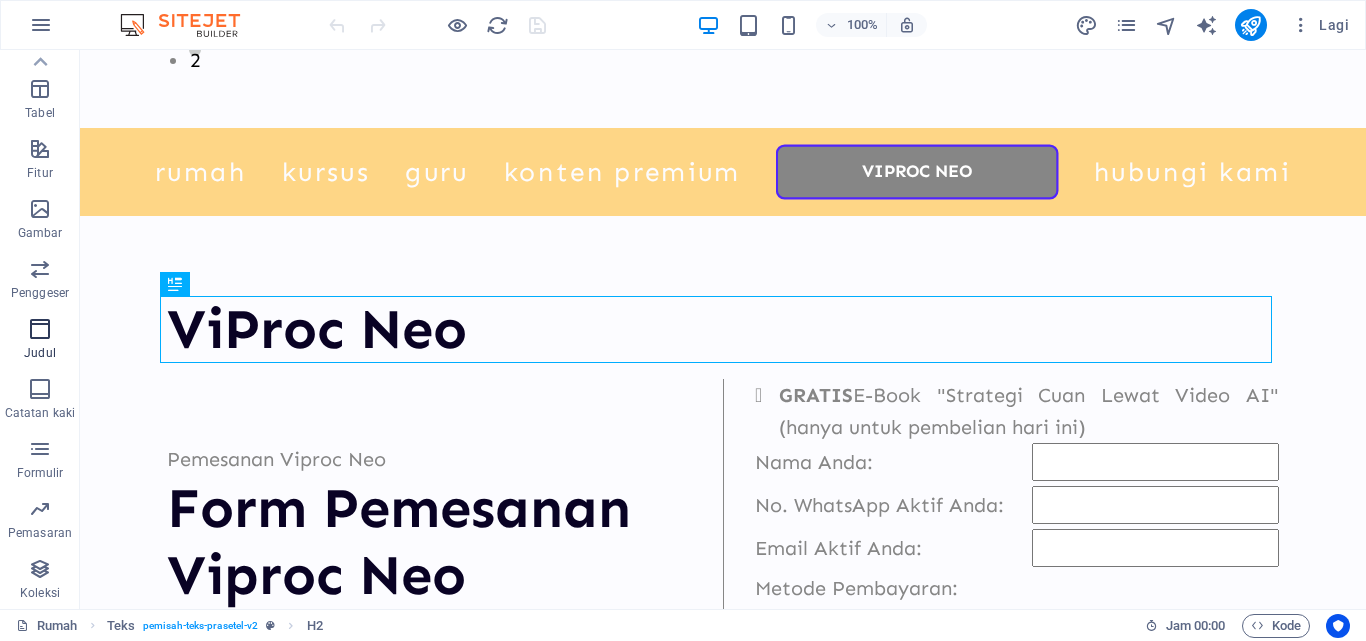 click on "Judul" at bounding box center (40, 341) 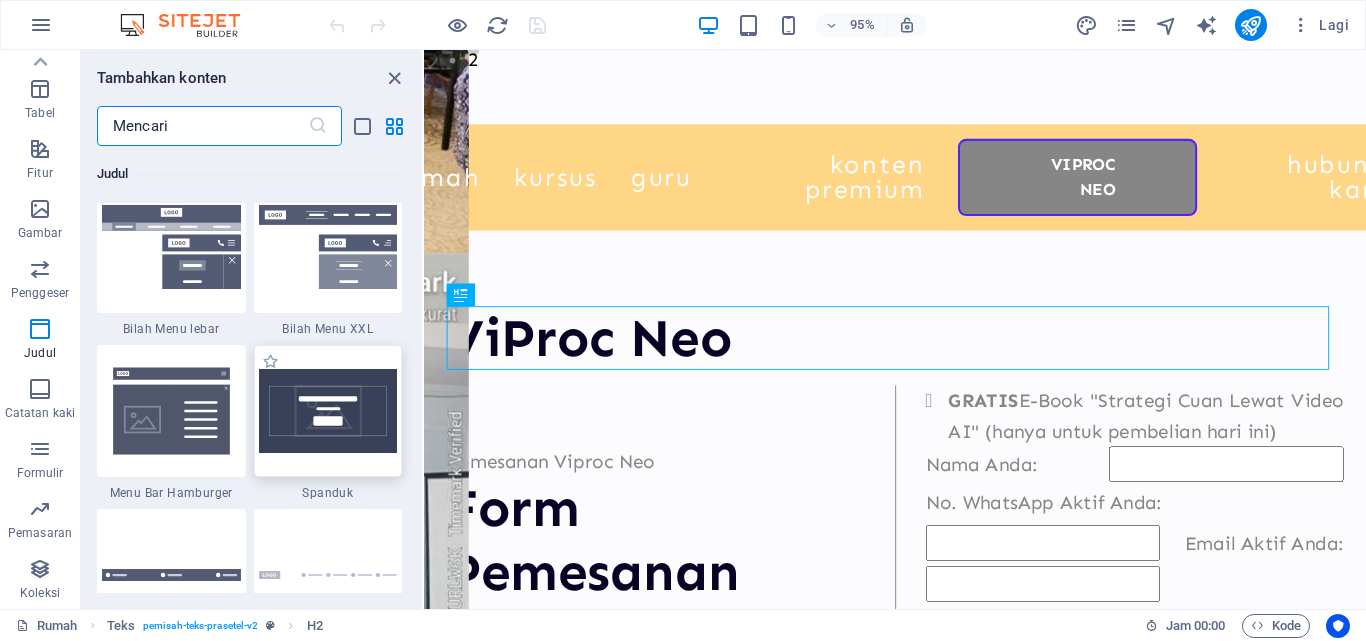 scroll, scrollTop: 12542, scrollLeft: 0, axis: vertical 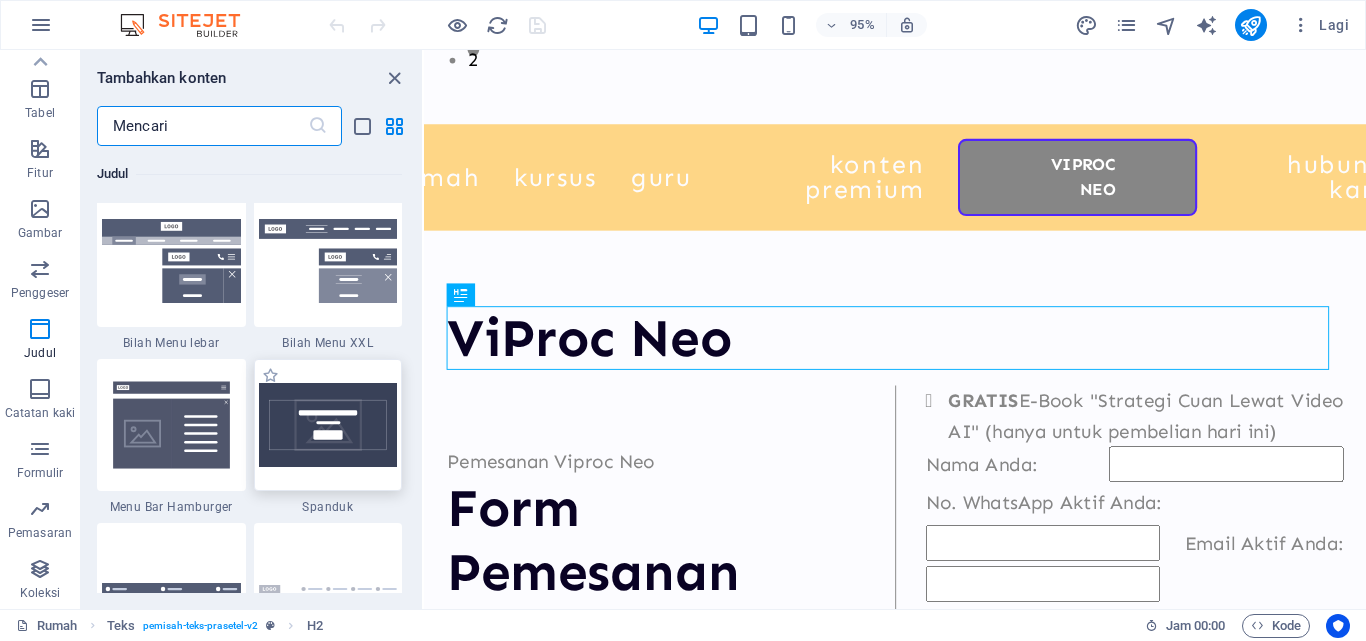 click at bounding box center [328, 425] 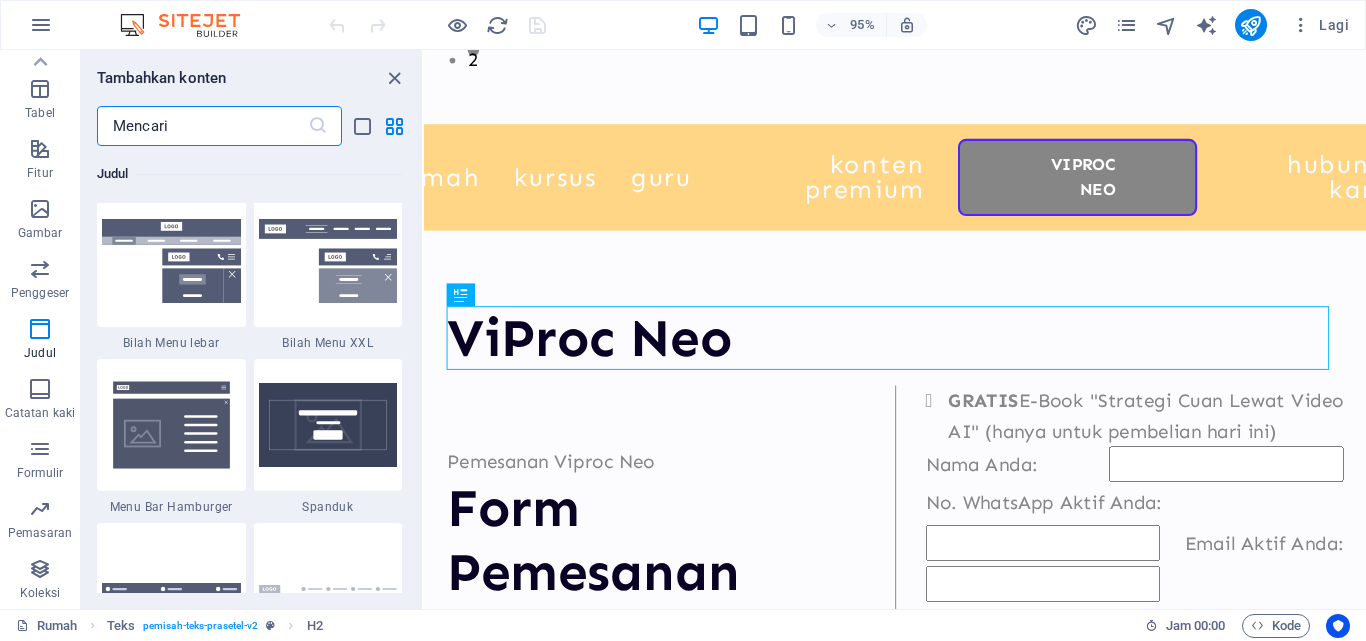 click on "Tarik ke sini untuk mengganti konten yang ada. Tekan "Ctrl" jika Anda ingin membuat elemen baru.
H2   Teks   Logo   Teks" at bounding box center (895, 329) 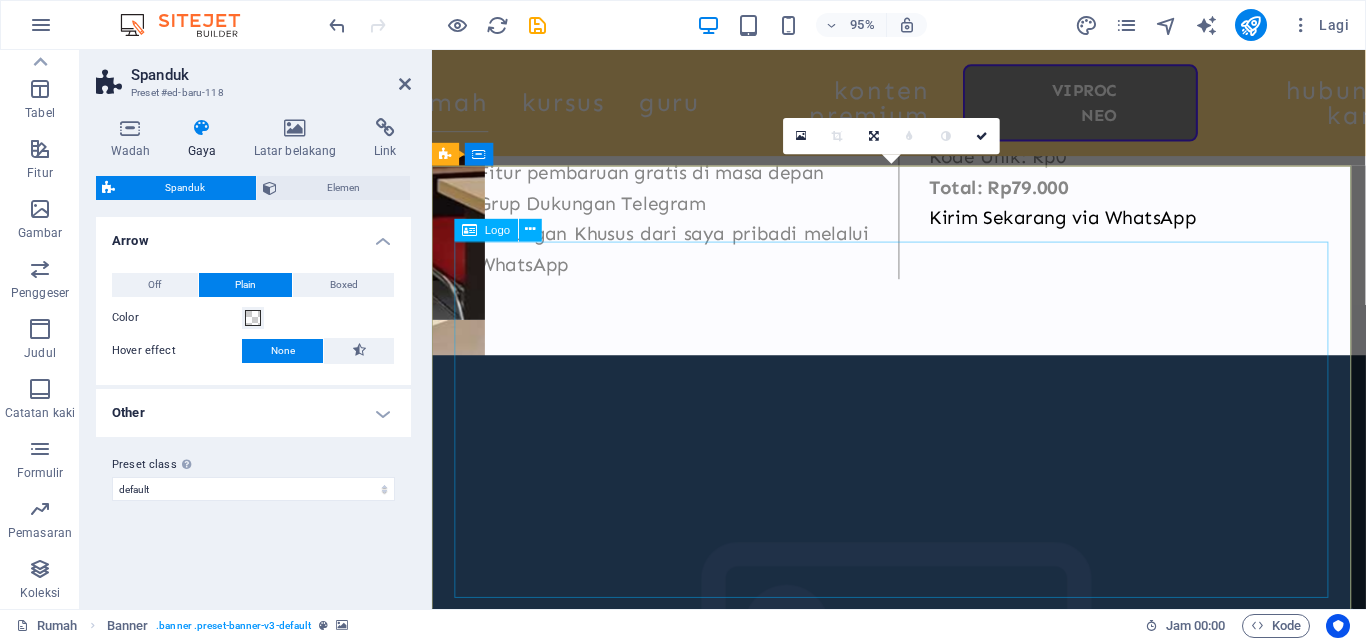 scroll, scrollTop: 1754, scrollLeft: 0, axis: vertical 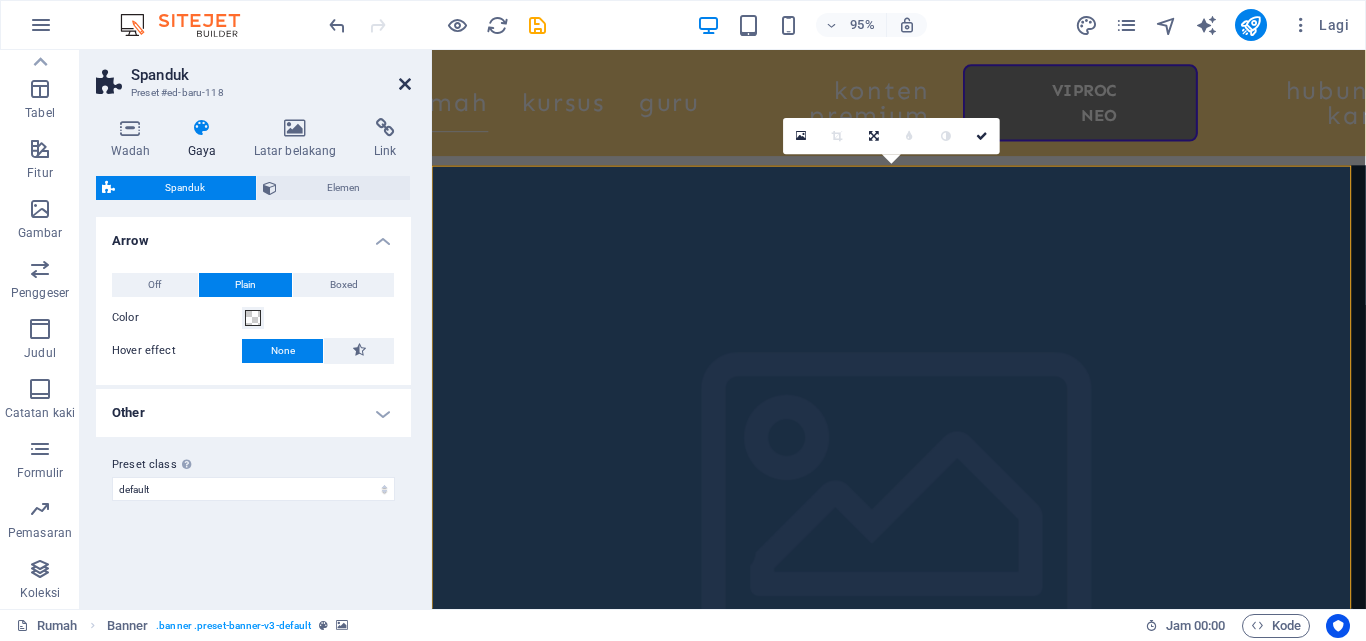 click at bounding box center [405, 84] 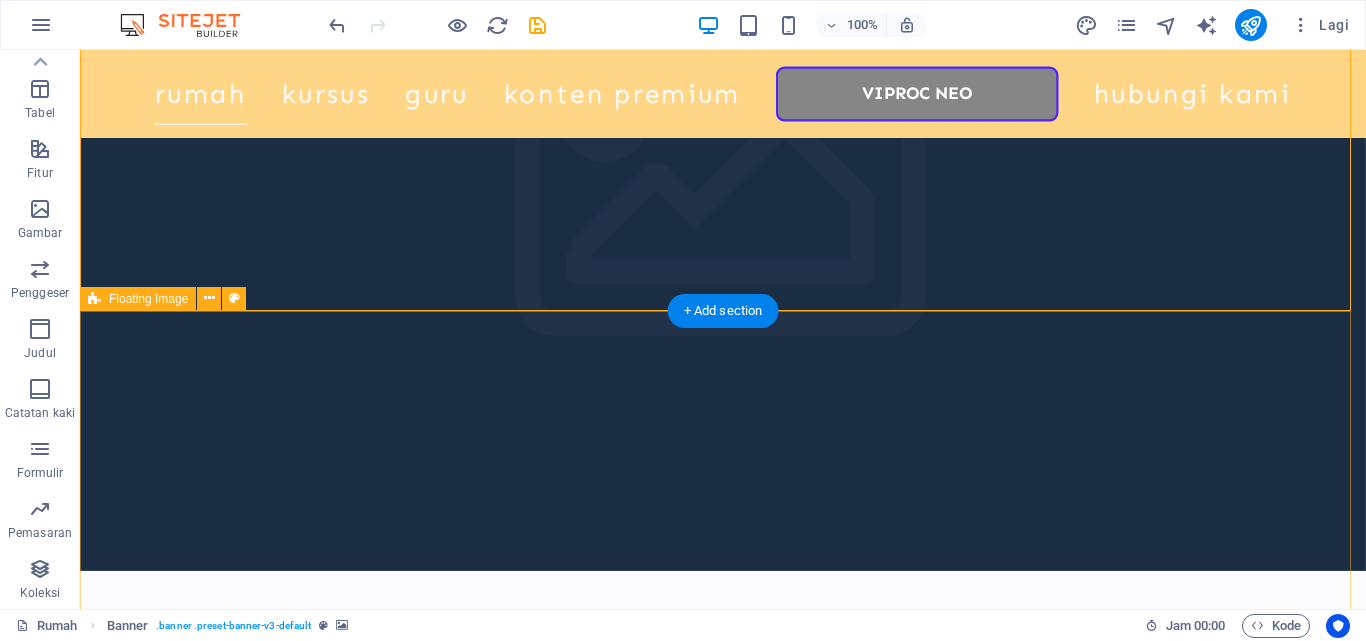 scroll, scrollTop: 2263, scrollLeft: 0, axis: vertical 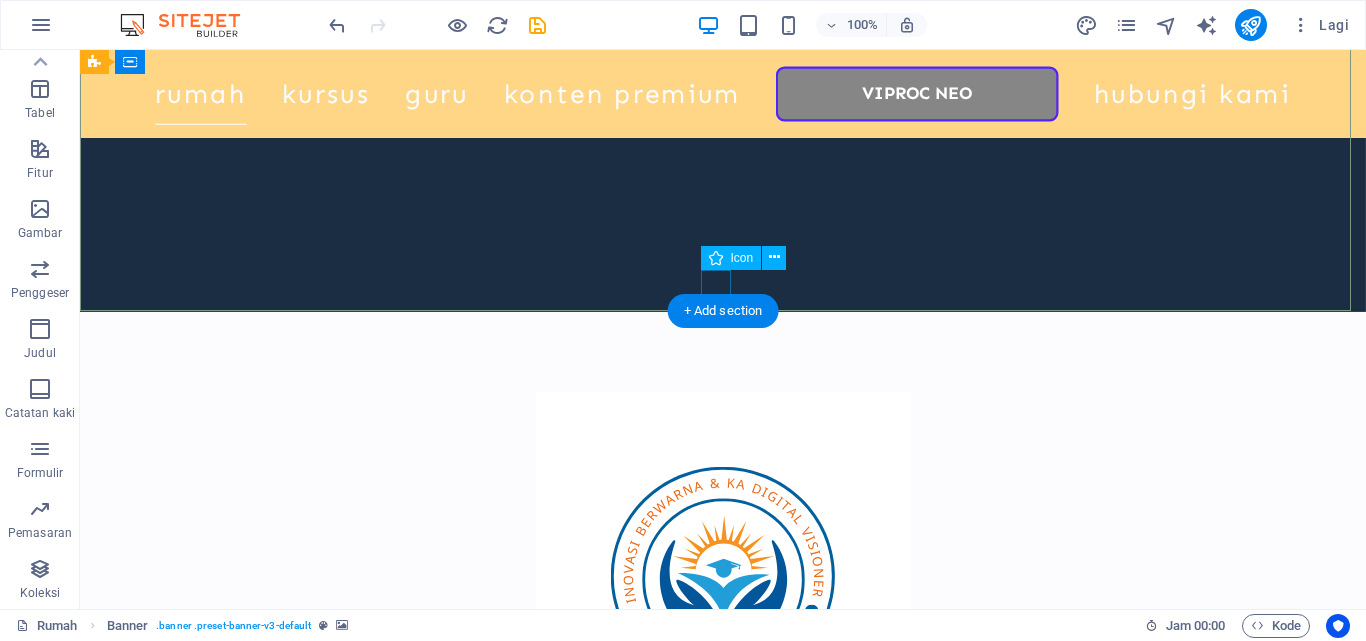 click at bounding box center (723, -1680) 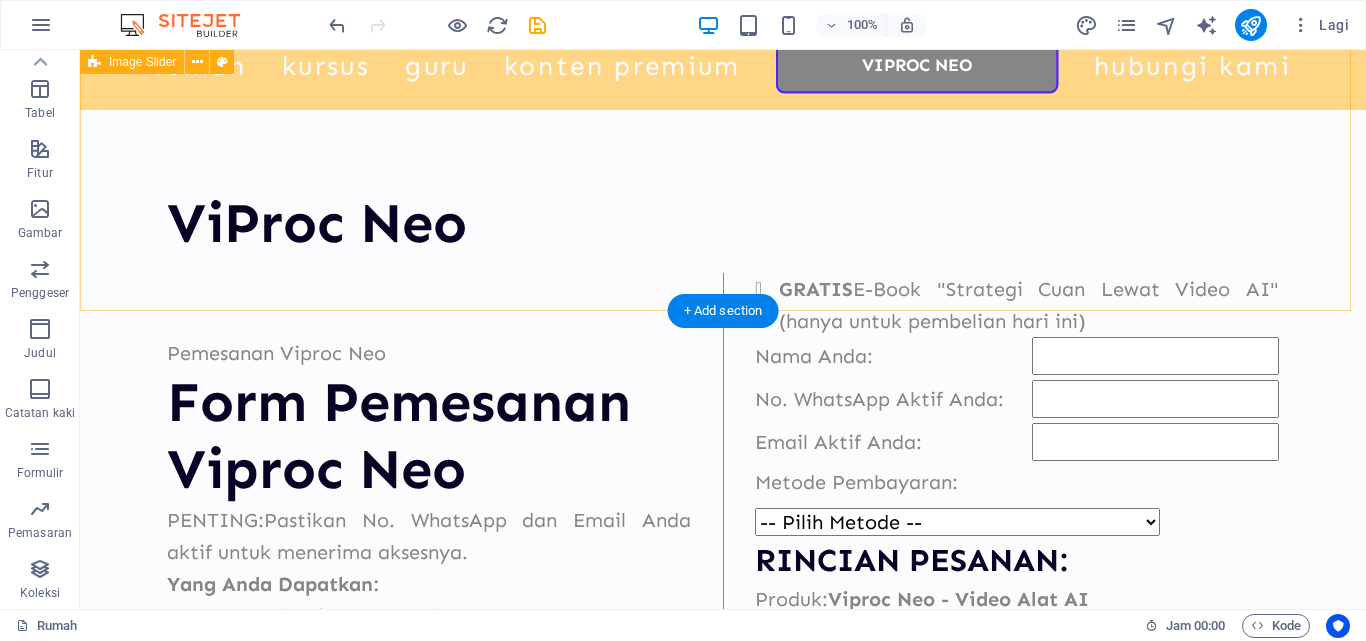 scroll, scrollTop: 663, scrollLeft: 0, axis: vertical 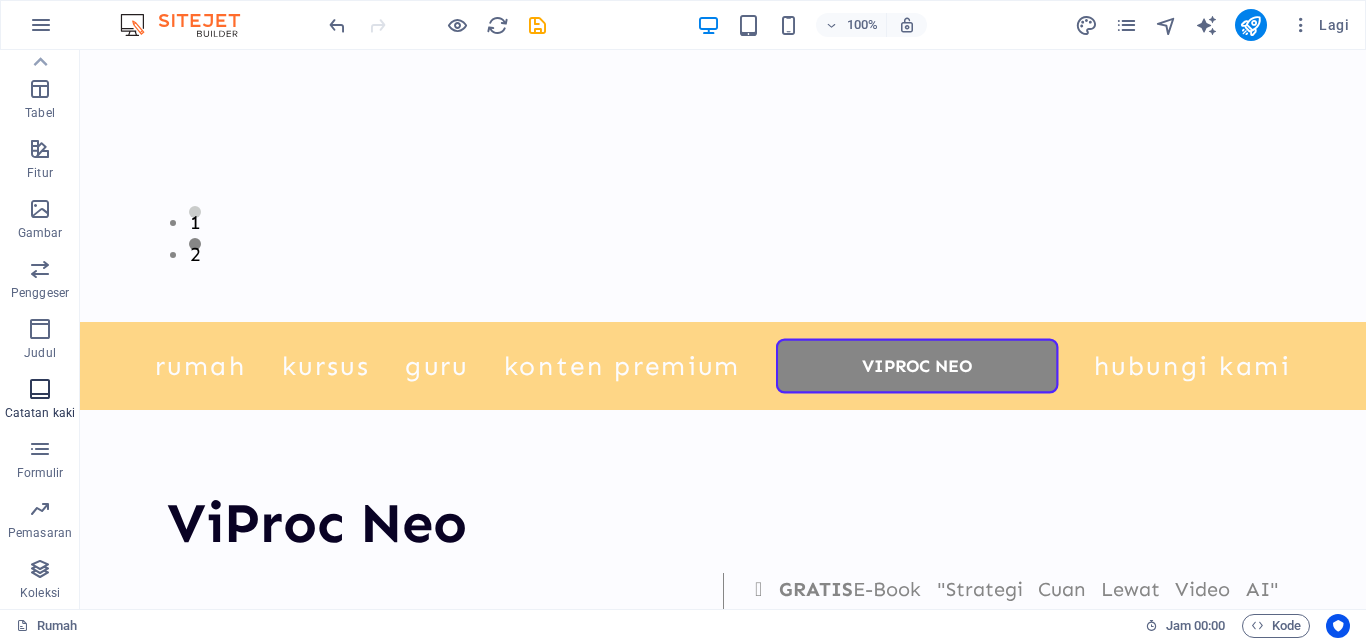 click on "Catatan kaki" at bounding box center (40, 413) 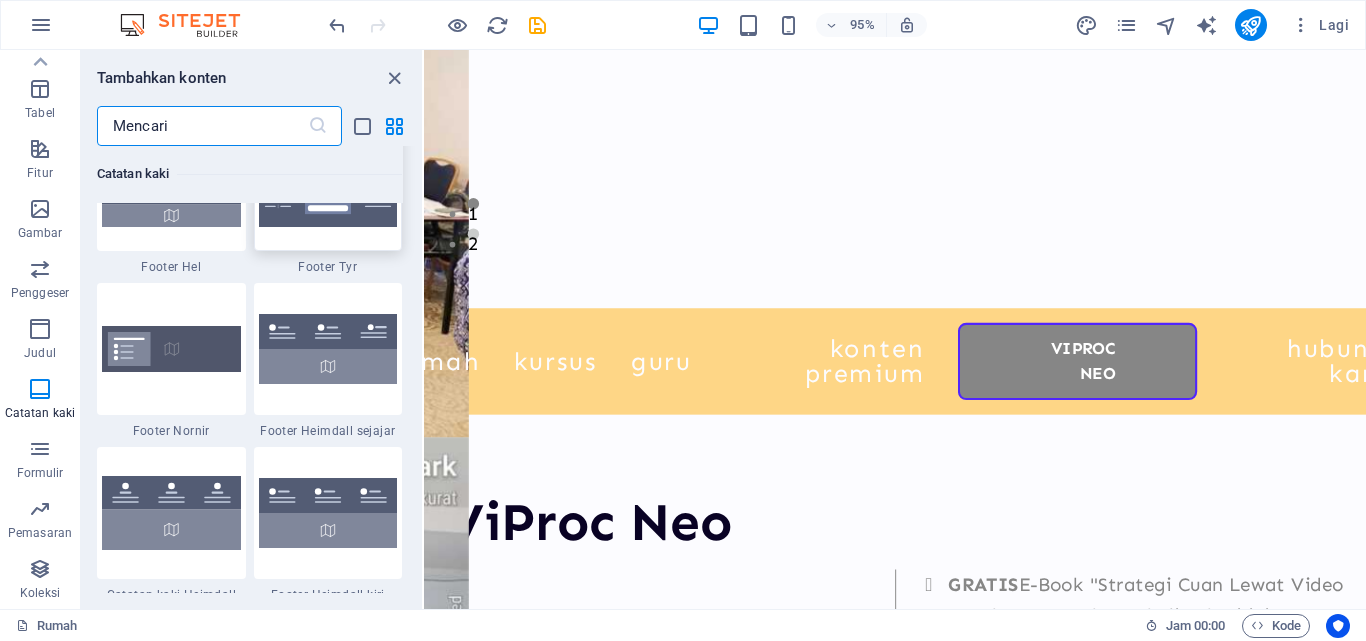 scroll, scrollTop: 13339, scrollLeft: 0, axis: vertical 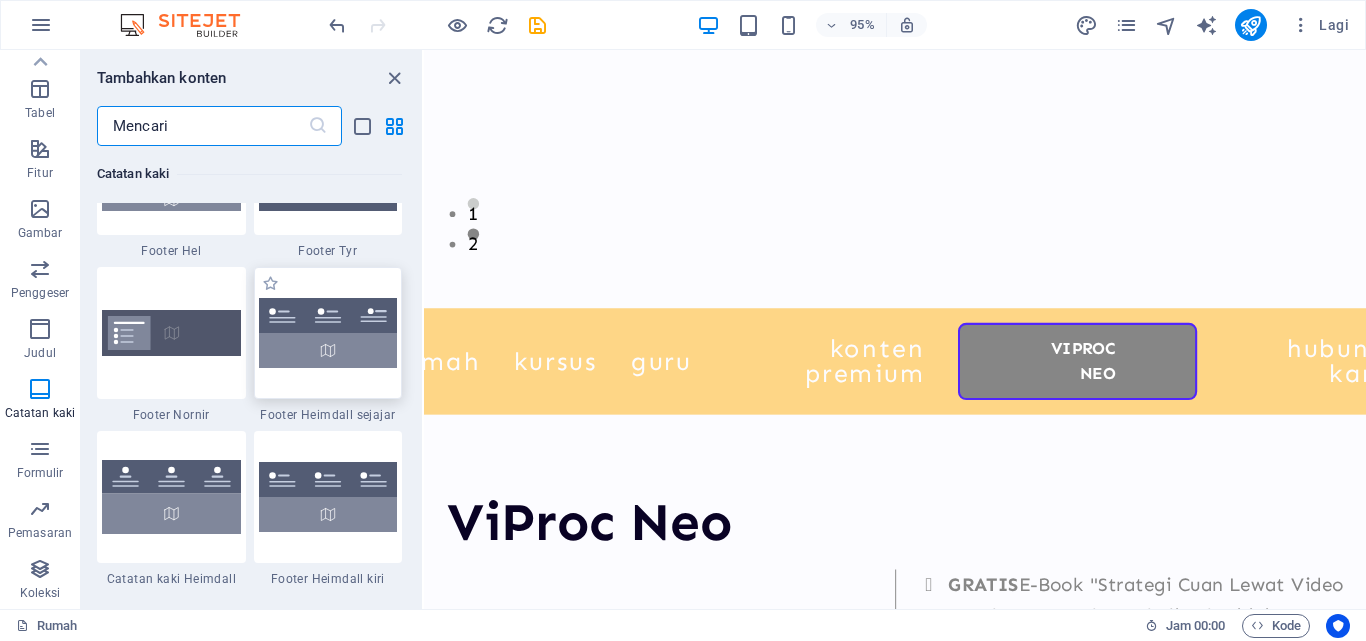 click at bounding box center (328, 333) 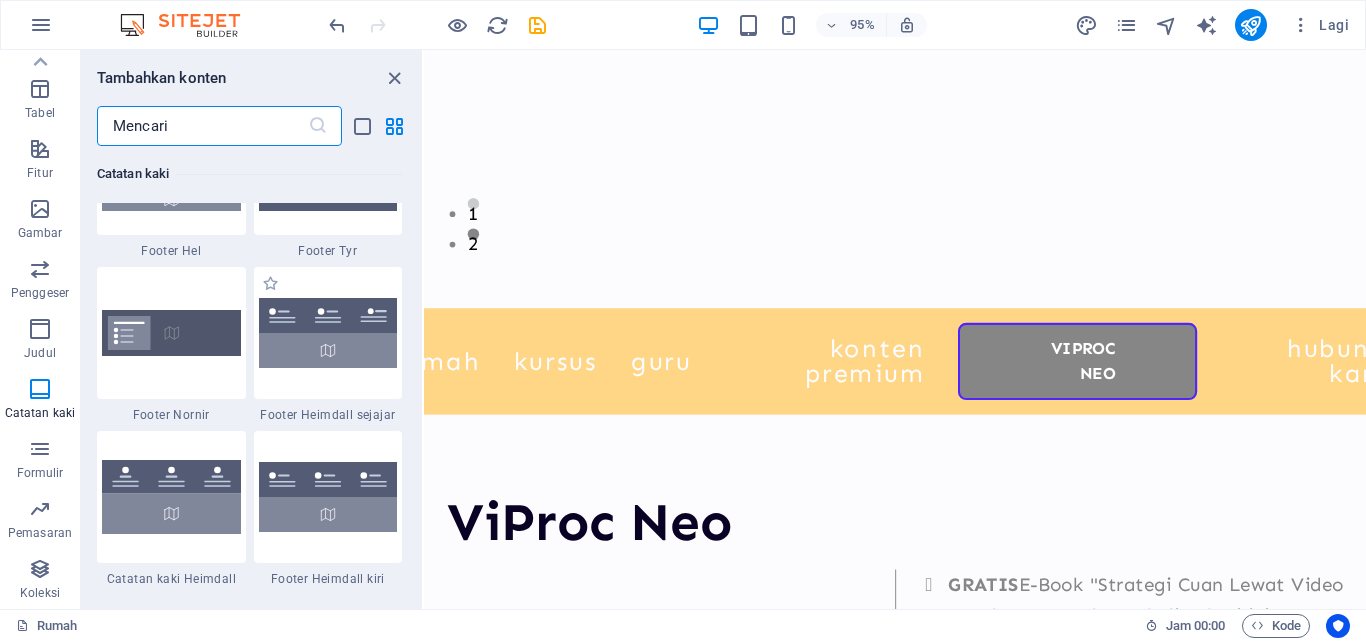 click at bounding box center (328, 333) 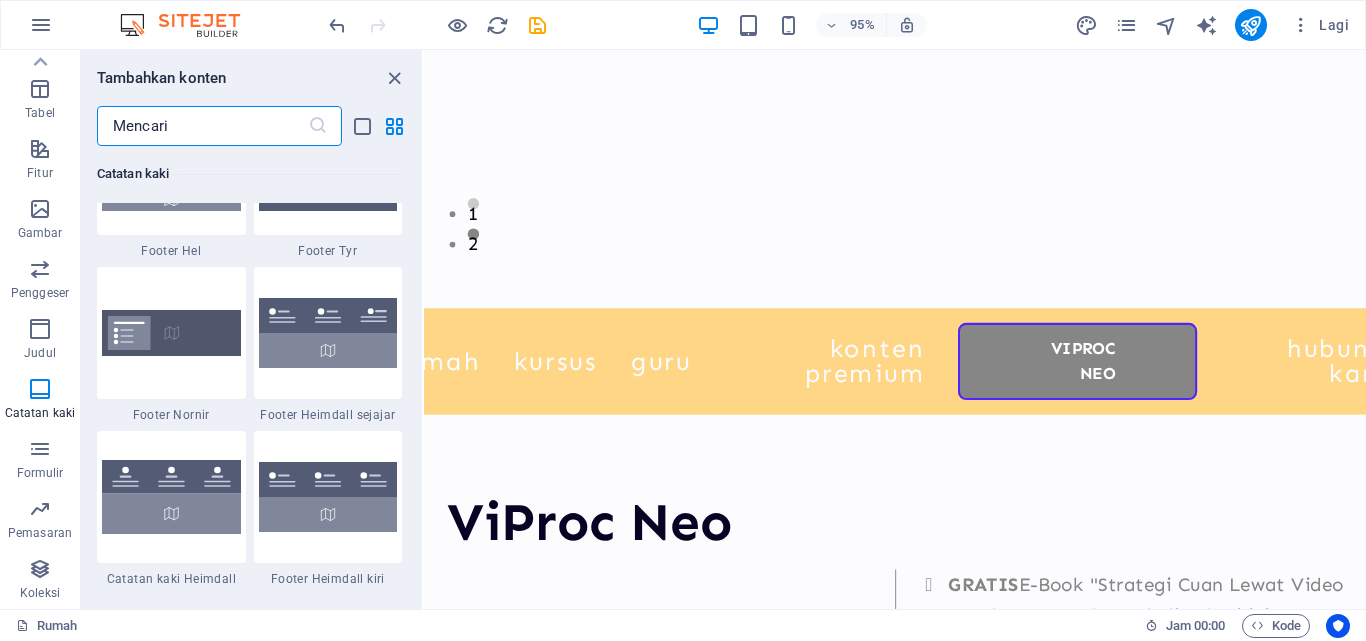 click on "Rumah Kursus Guru Konten Premium ViProc Neo Hubungi kami" at bounding box center [920, 378] 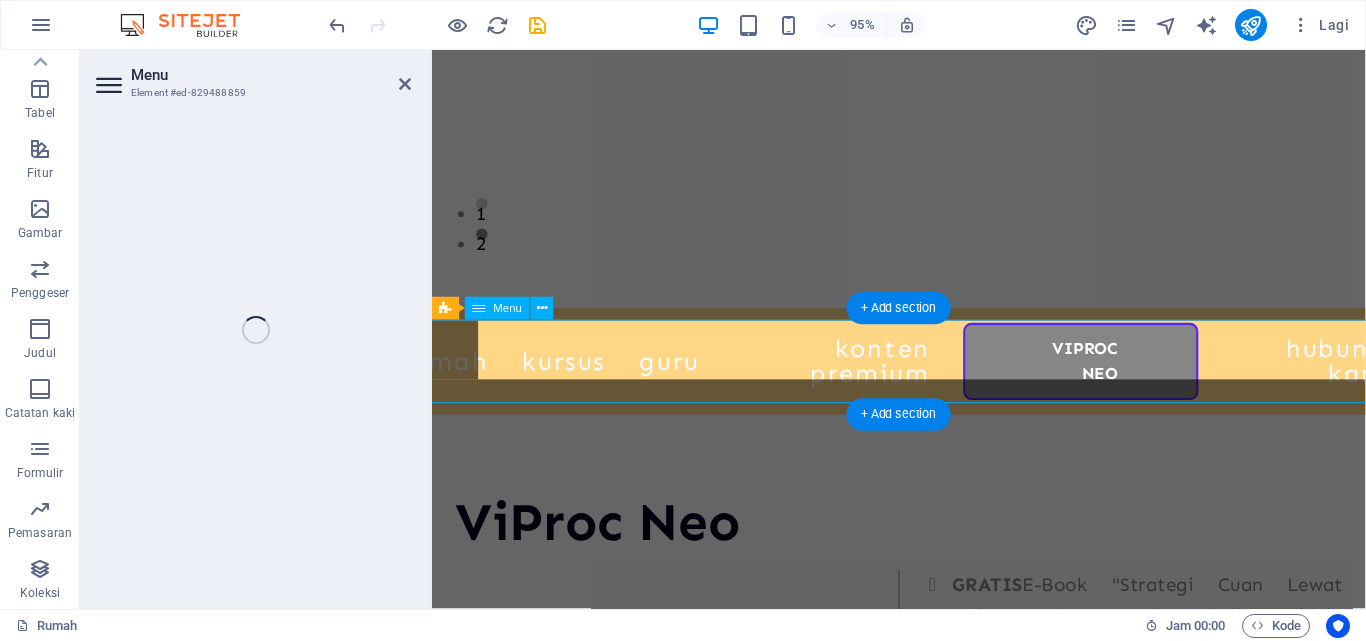 select 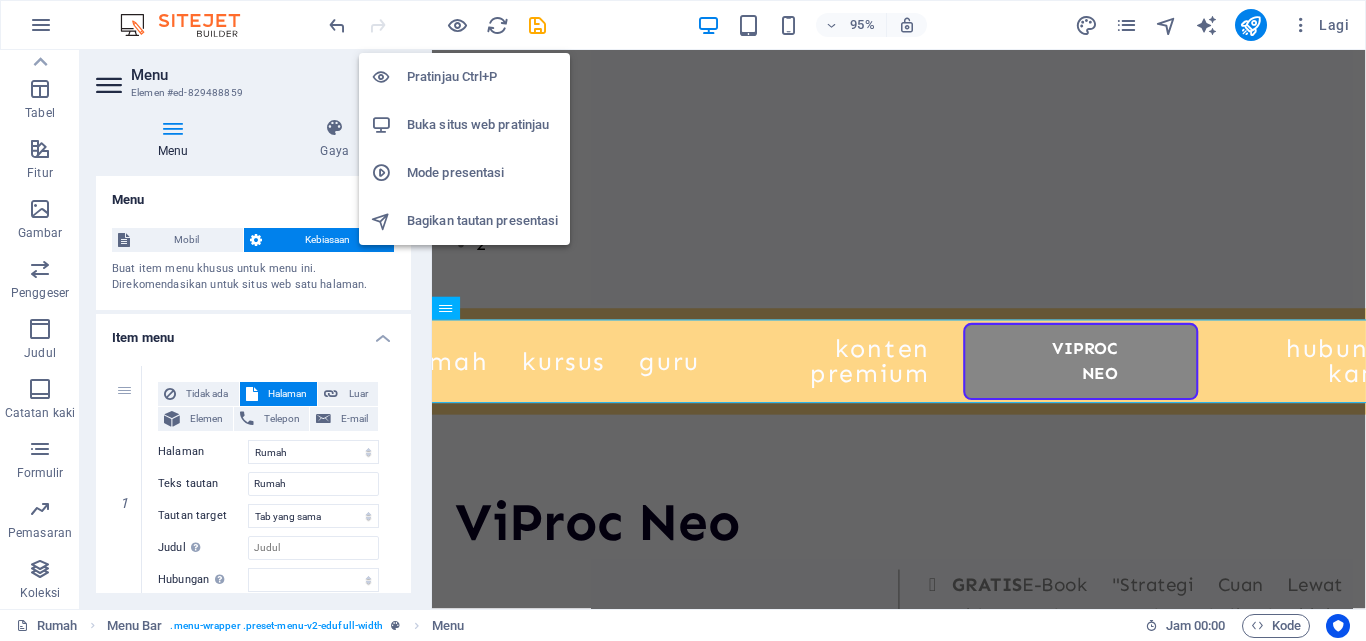 click on "Pratinjau Ctrl+P" at bounding box center [452, 76] 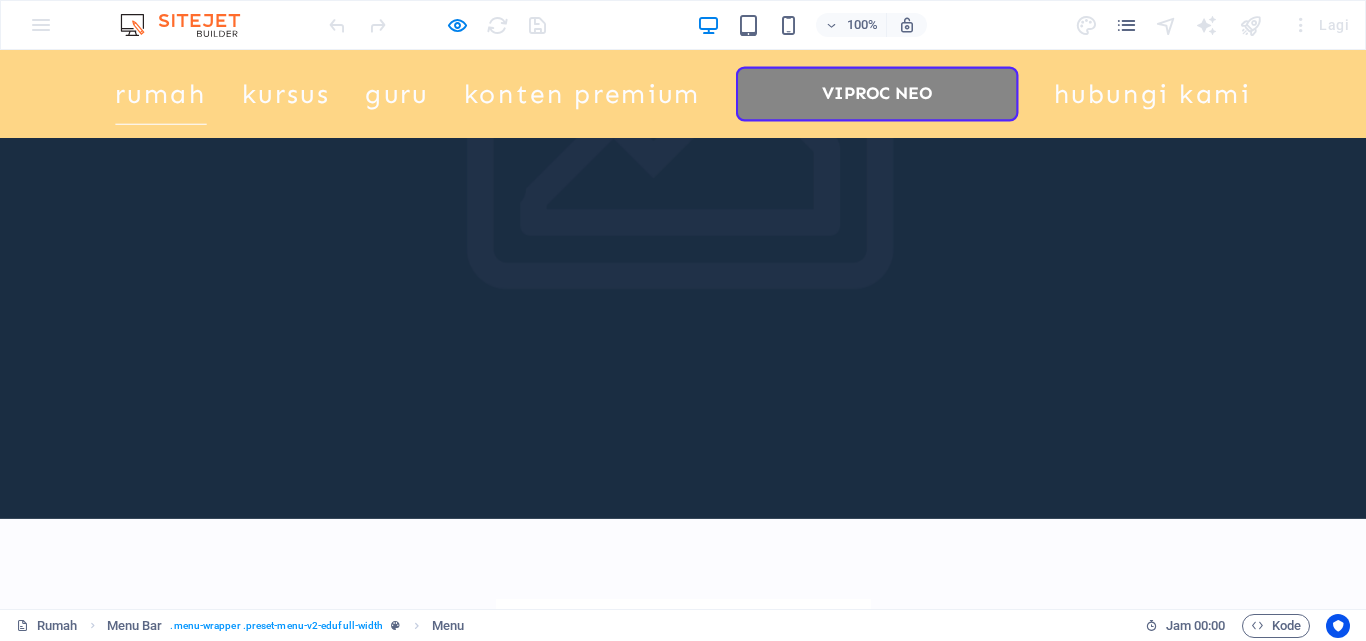 scroll, scrollTop: 1963, scrollLeft: 0, axis: vertical 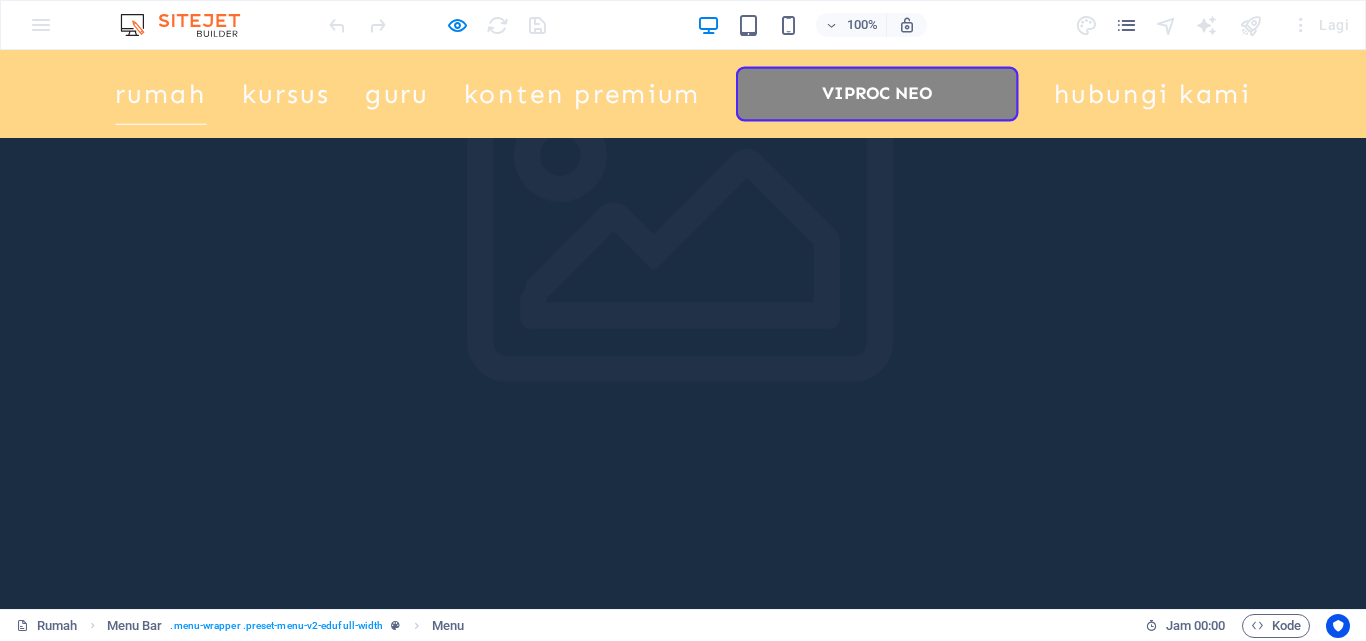 click 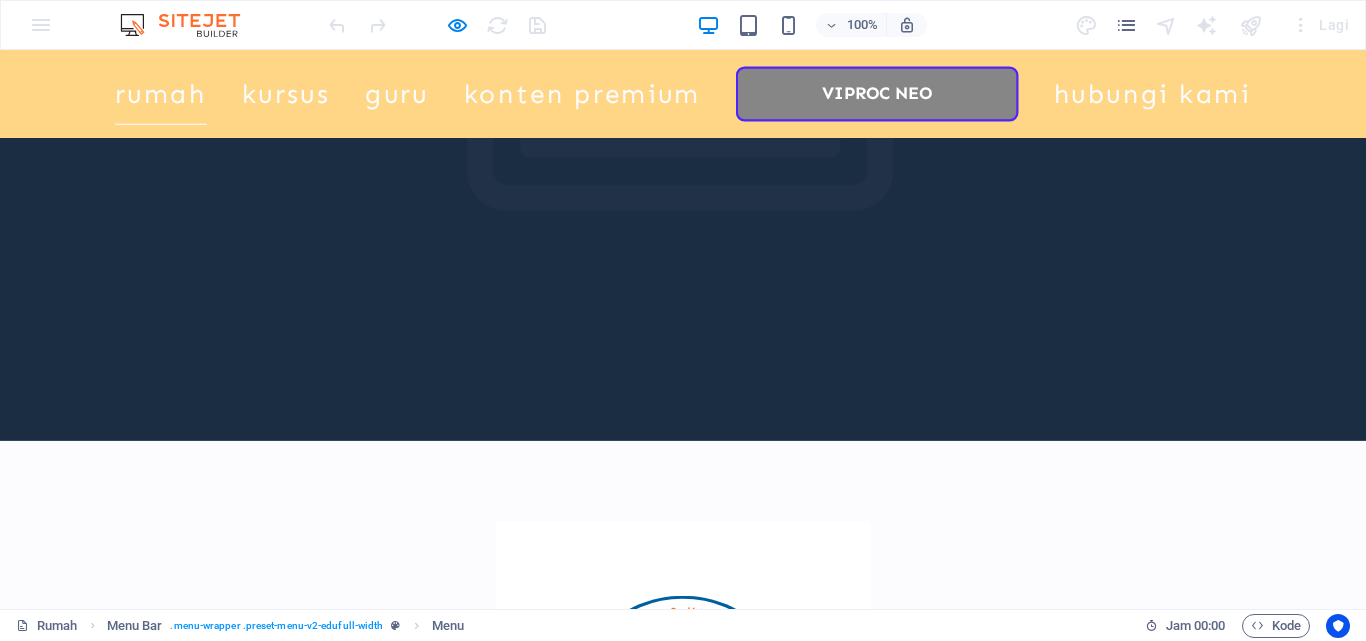 scroll, scrollTop: 2236, scrollLeft: 0, axis: vertical 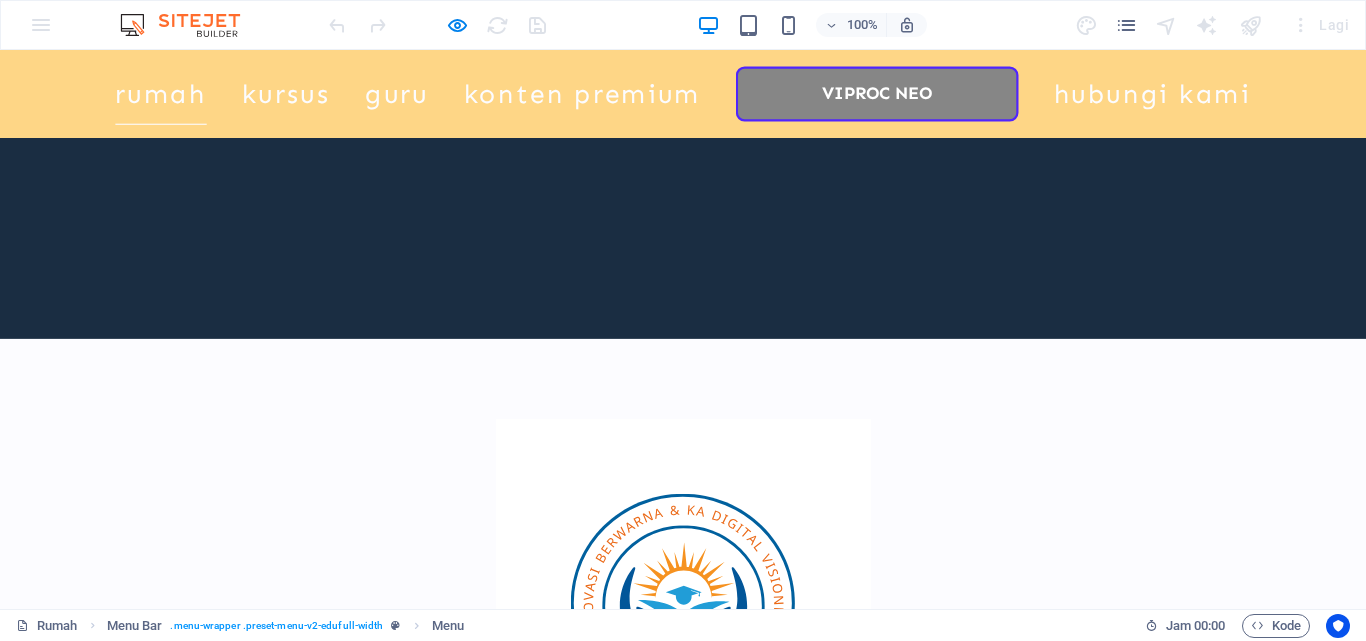 click on "Pelajari lebih lanjut" at bounding box center (683, 972) 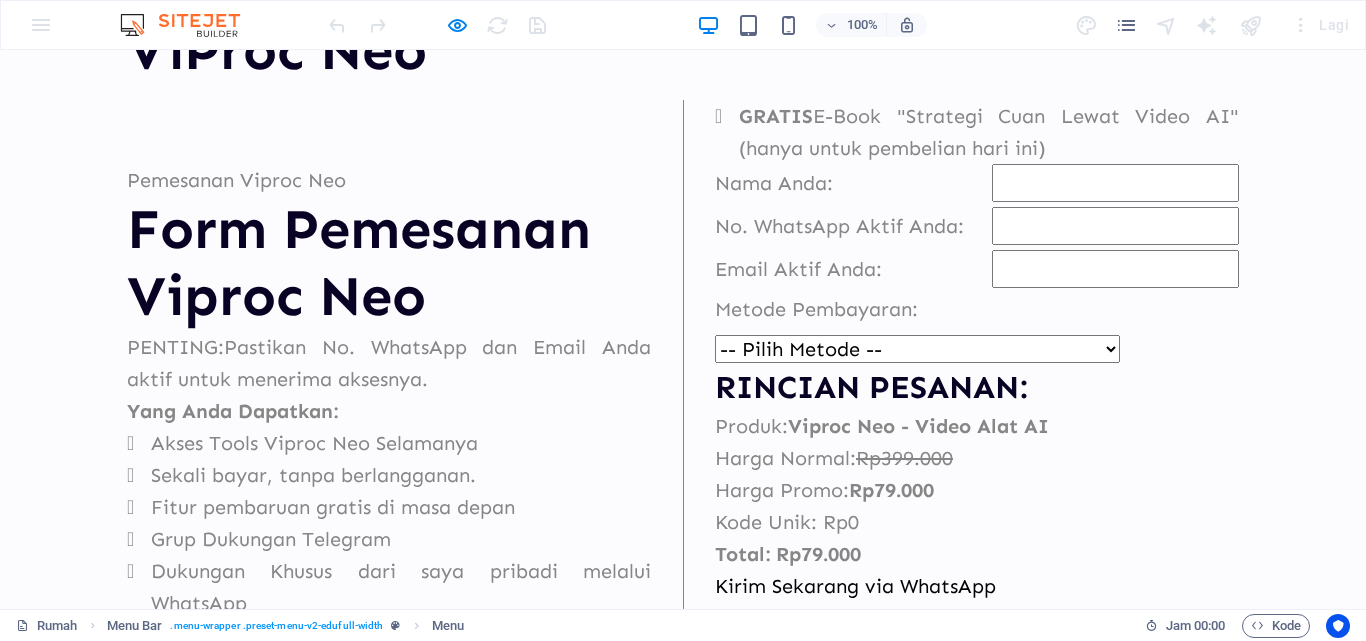 scroll, scrollTop: 636, scrollLeft: 0, axis: vertical 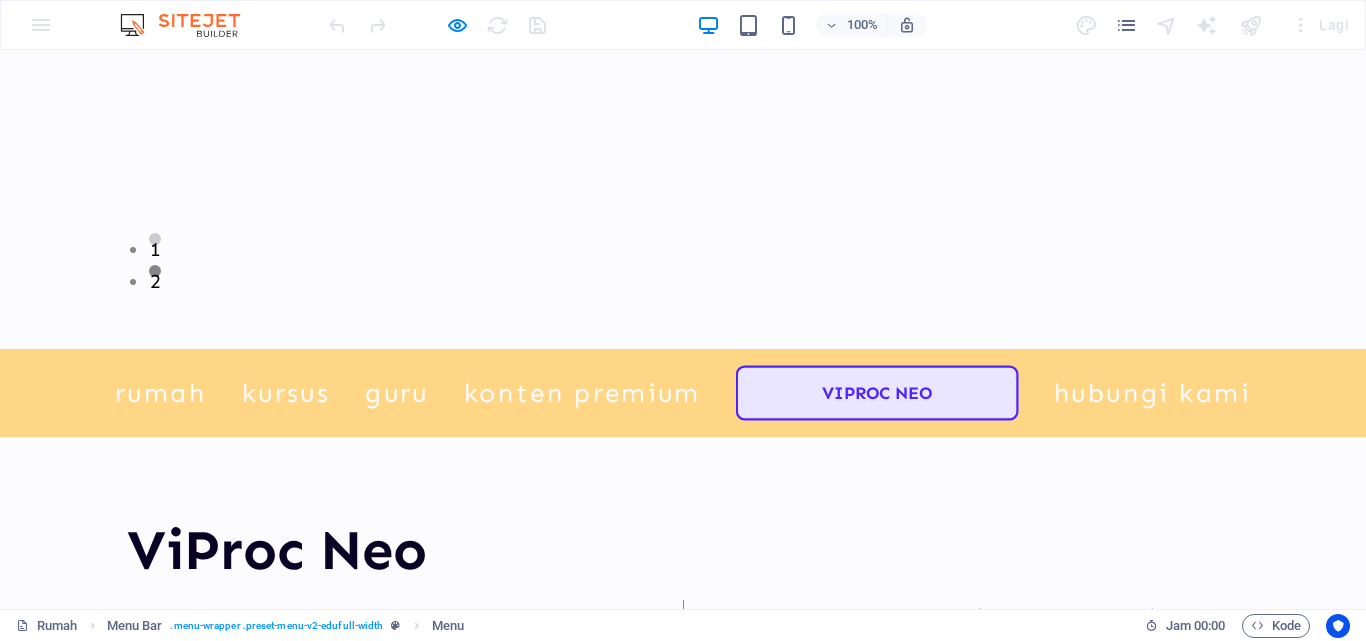 click on "ViProc Neo" at bounding box center (877, 392) 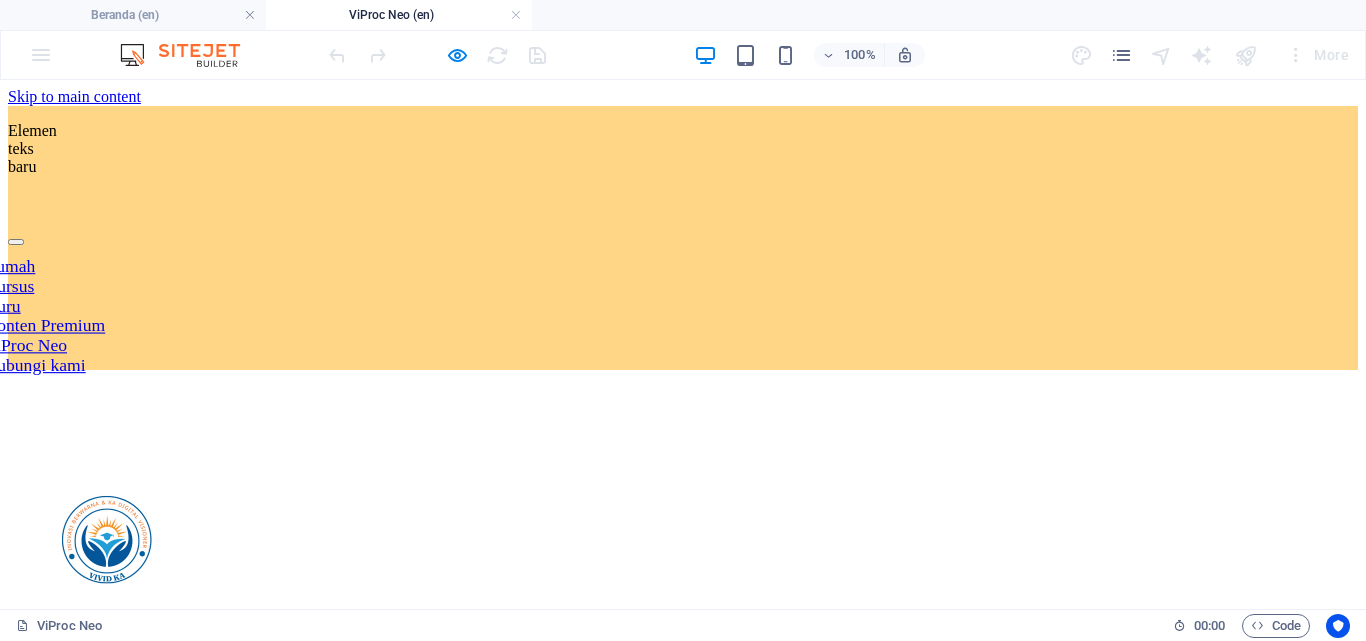scroll, scrollTop: 0, scrollLeft: 0, axis: both 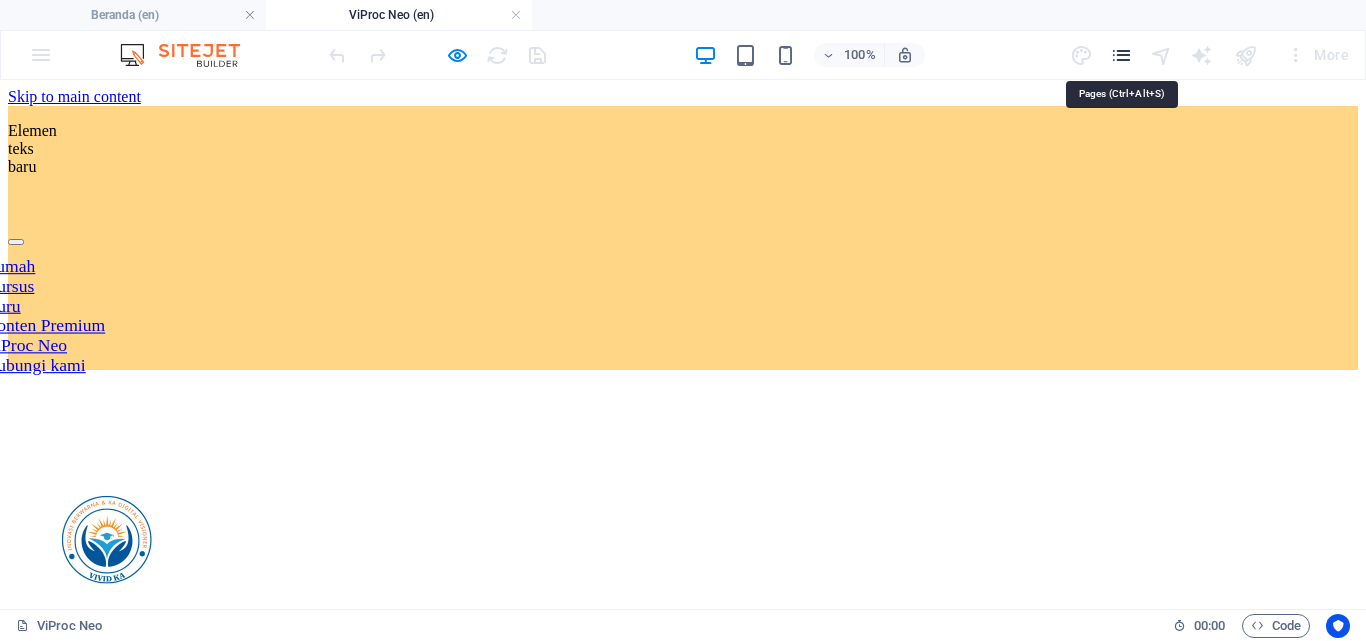 click at bounding box center (1121, 55) 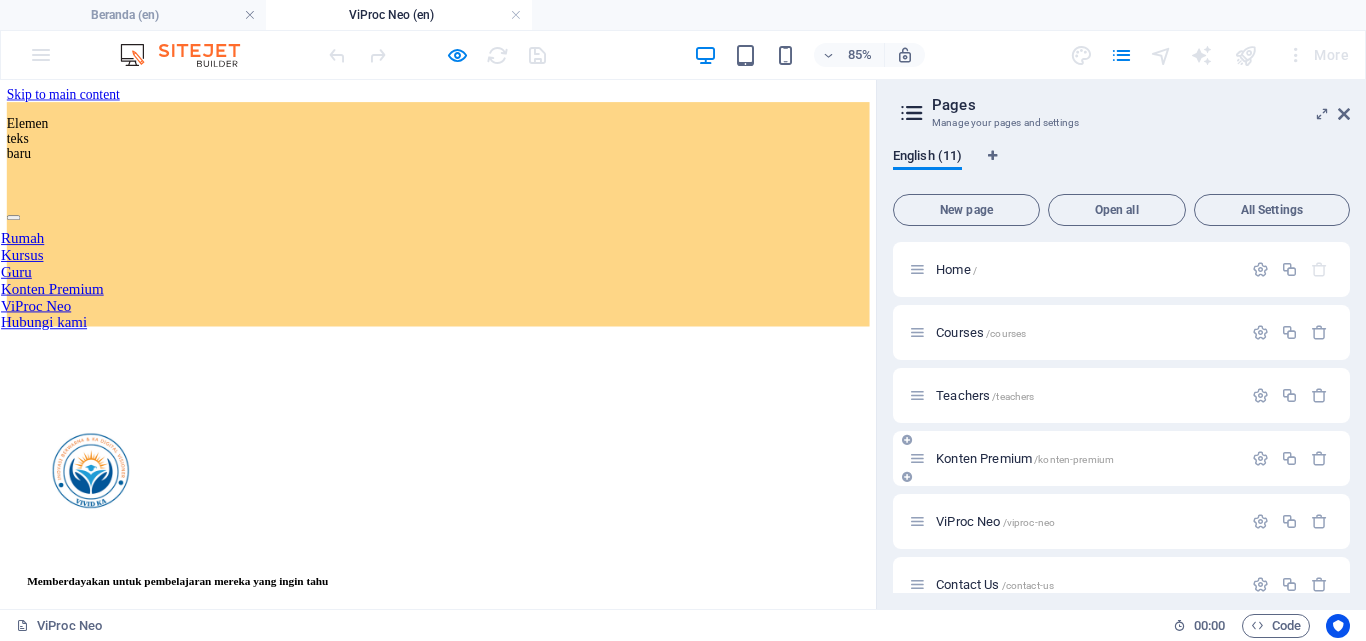 scroll, scrollTop: 100, scrollLeft: 0, axis: vertical 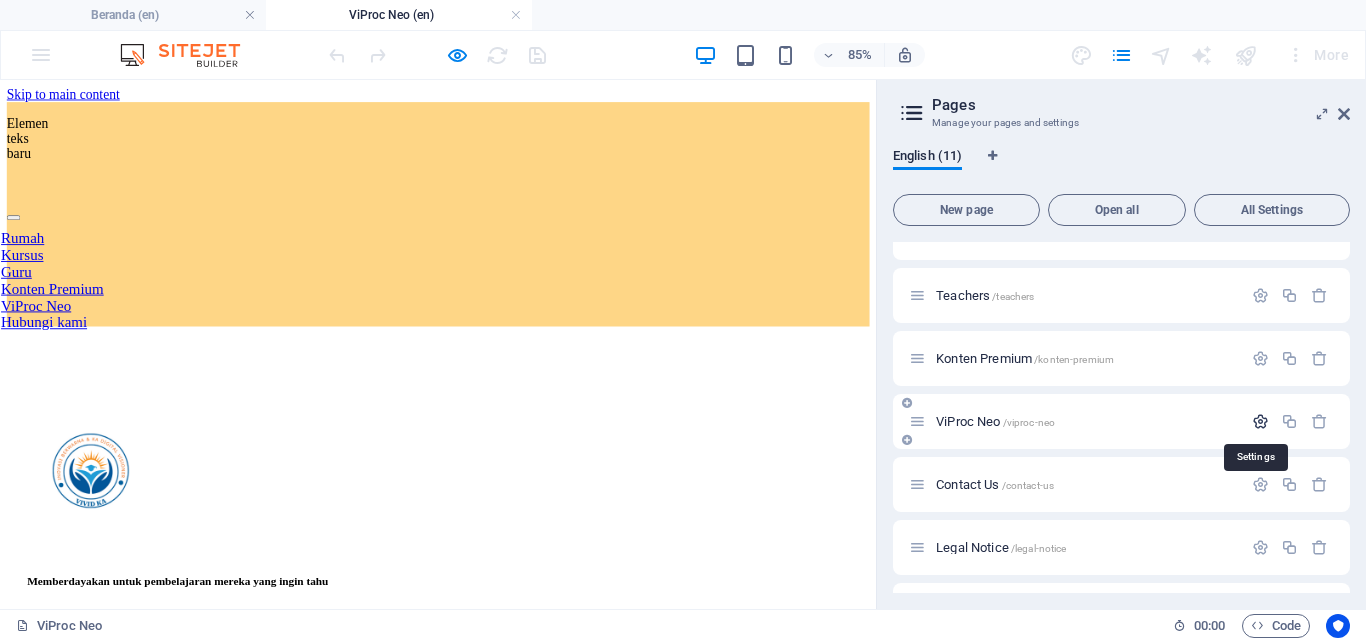click at bounding box center [1260, 421] 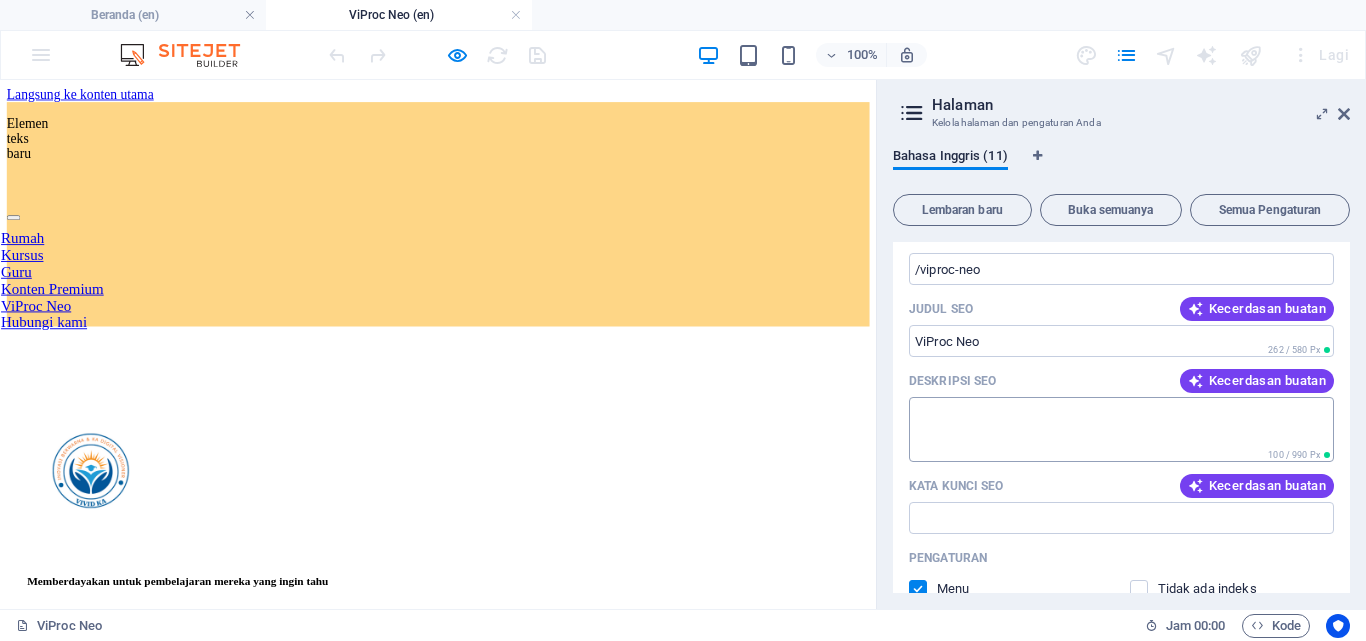 scroll, scrollTop: 500, scrollLeft: 0, axis: vertical 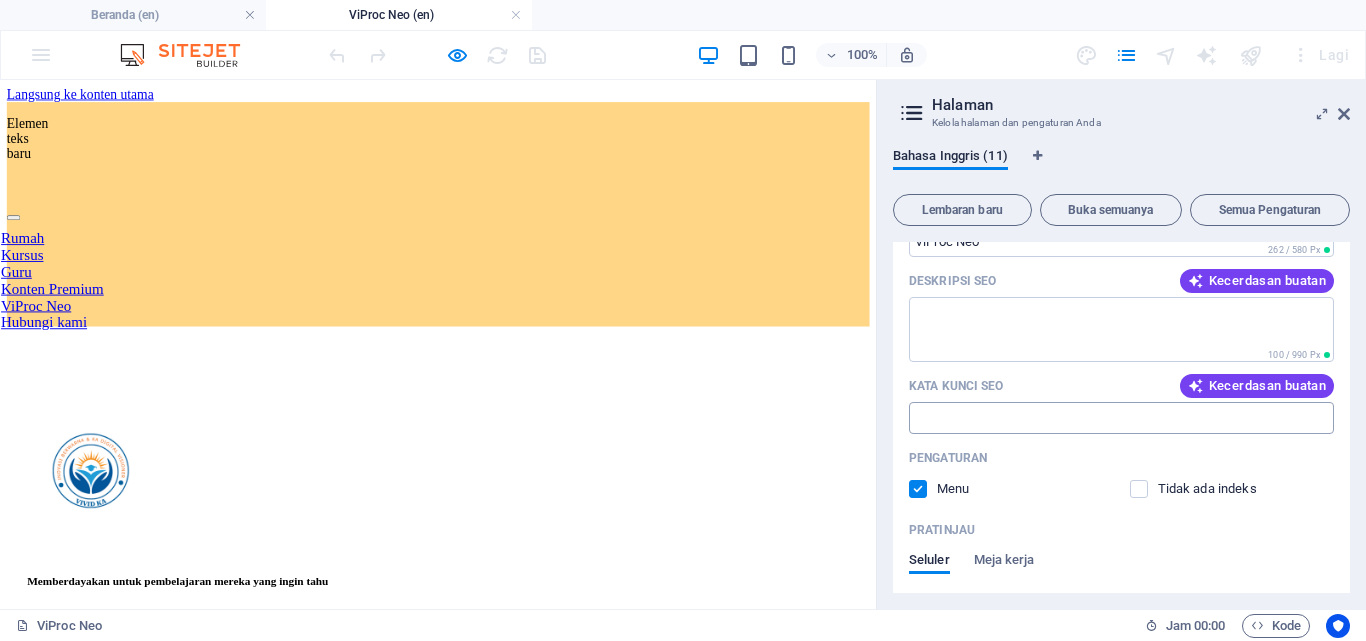 click on "Kata Kunci SEO" at bounding box center [1121, 418] 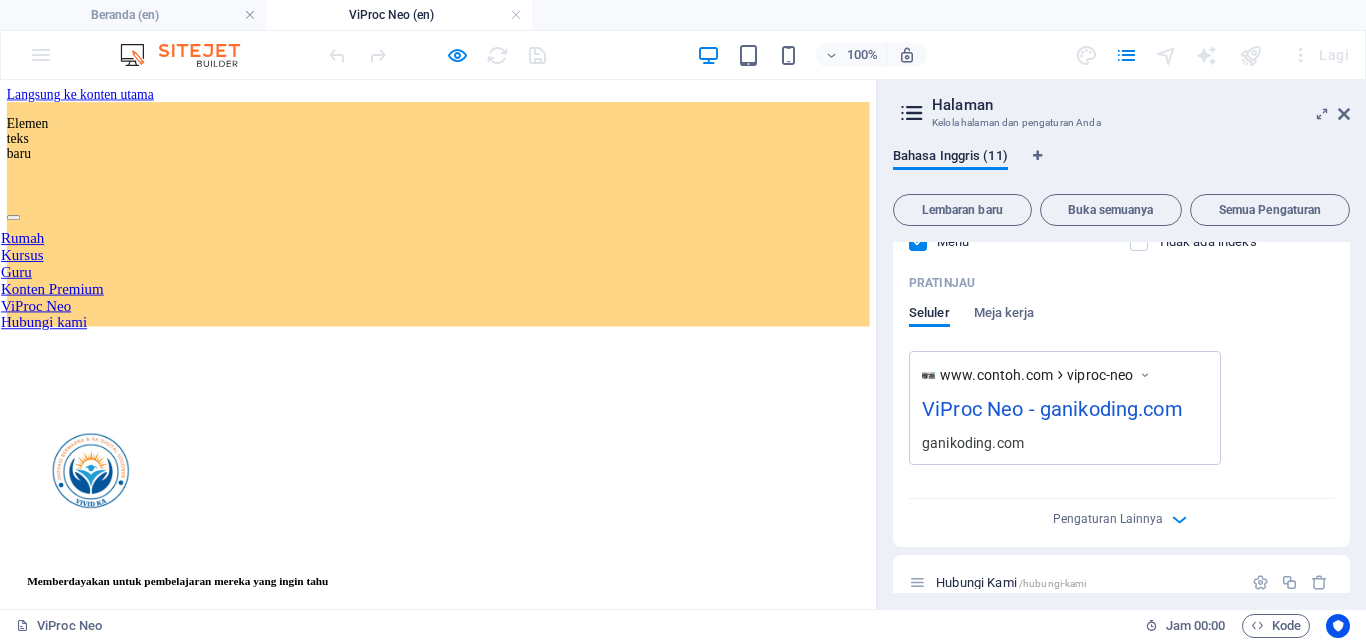 scroll, scrollTop: 687, scrollLeft: 0, axis: vertical 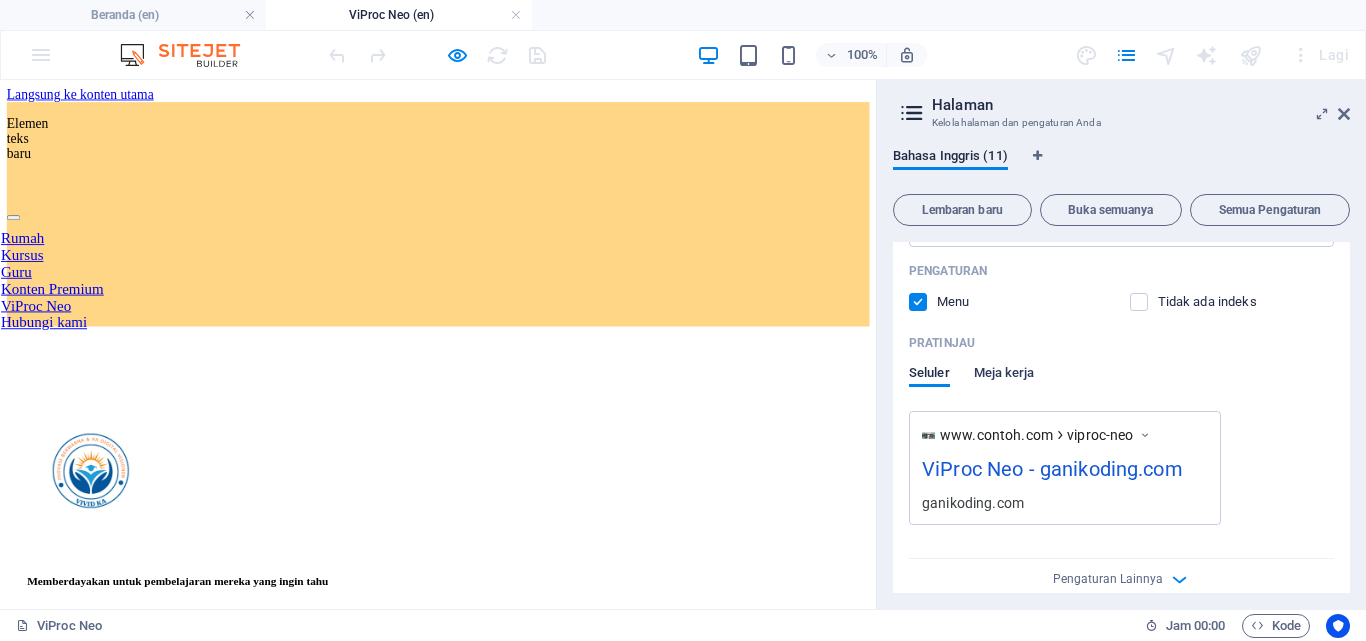 click on "Meja kerja" at bounding box center [1004, 372] 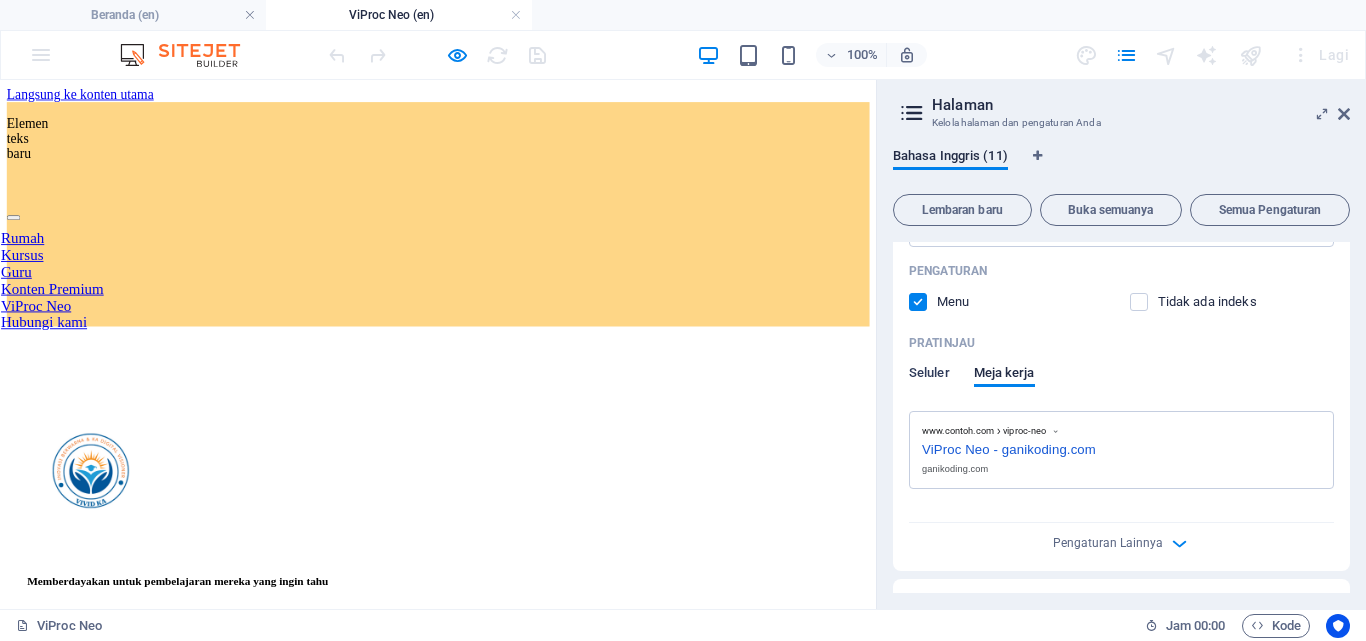 click on "Seluler" at bounding box center [929, 372] 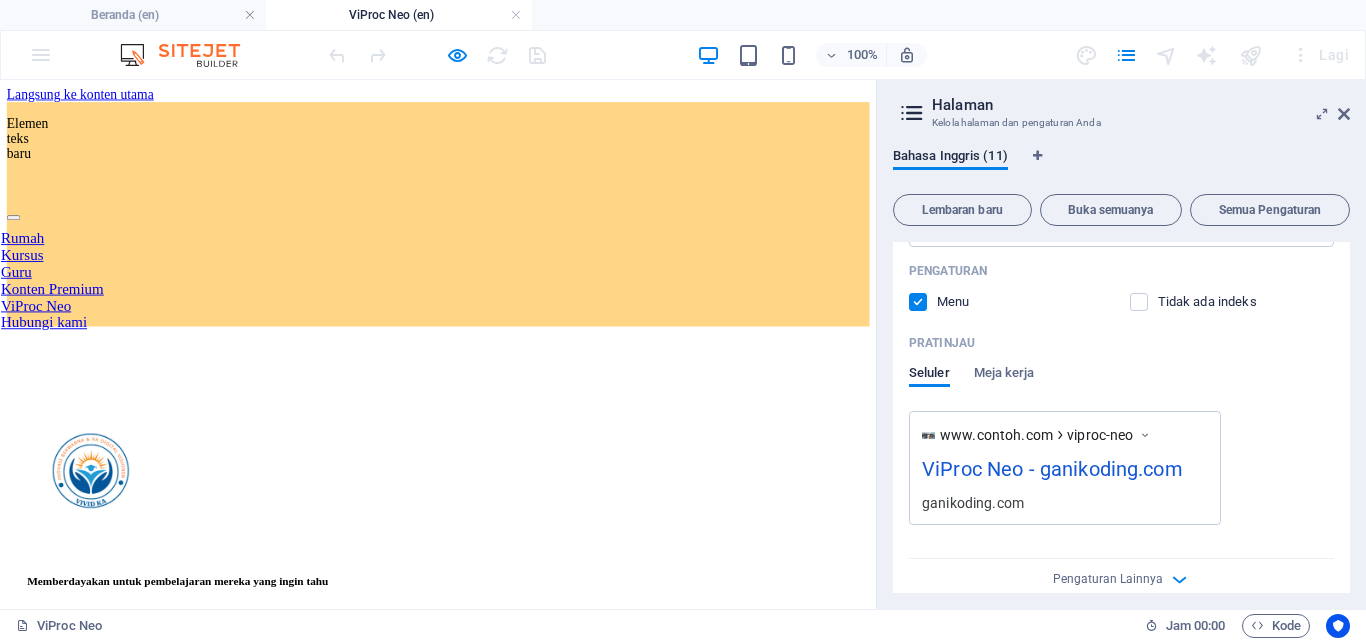 click at bounding box center (1153, 302) 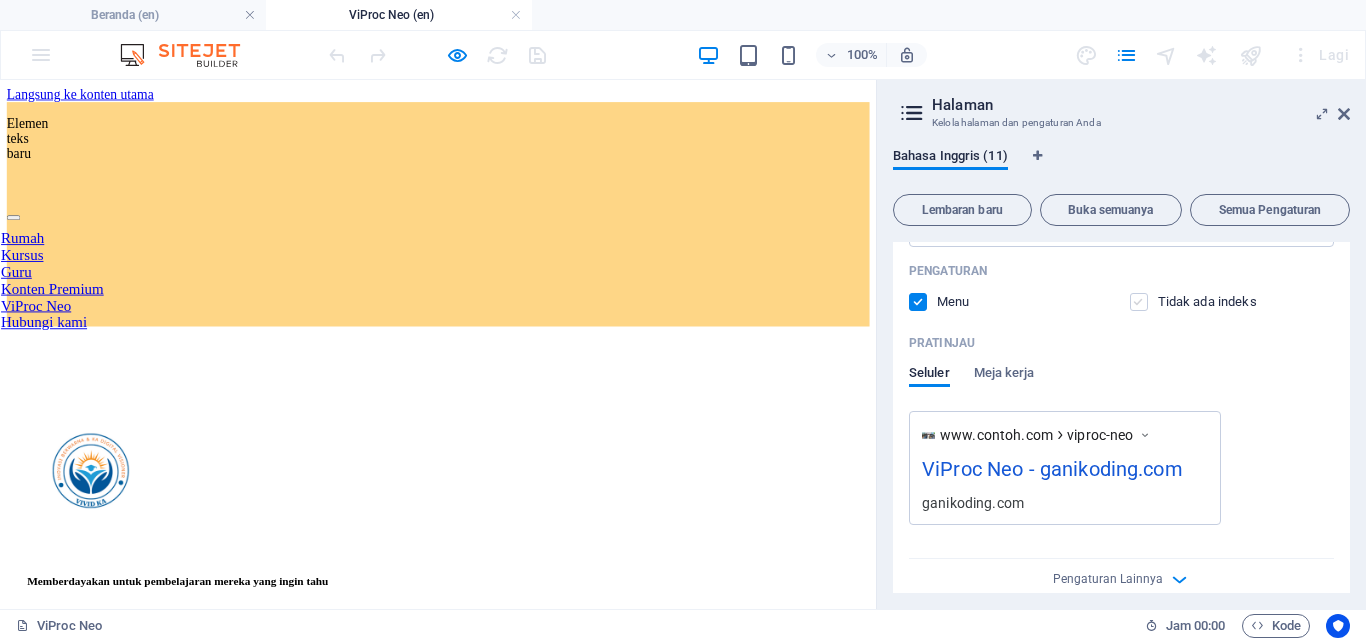 click at bounding box center [1139, 302] 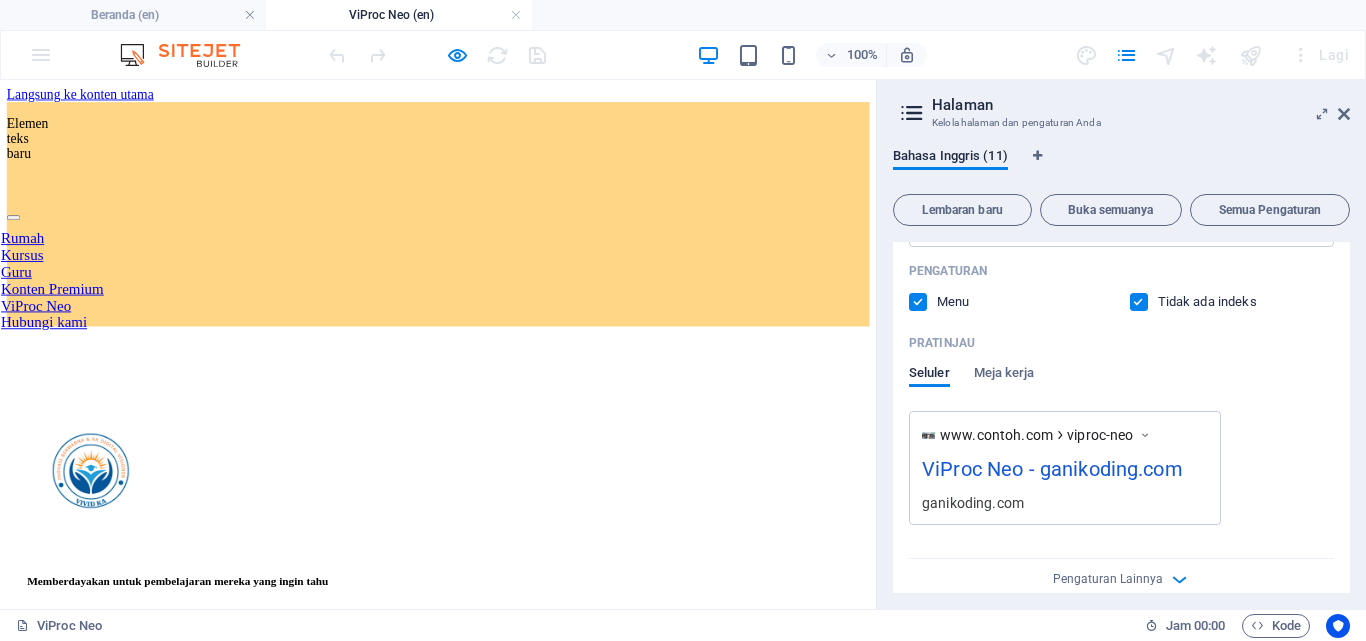 click at bounding box center (1139, 302) 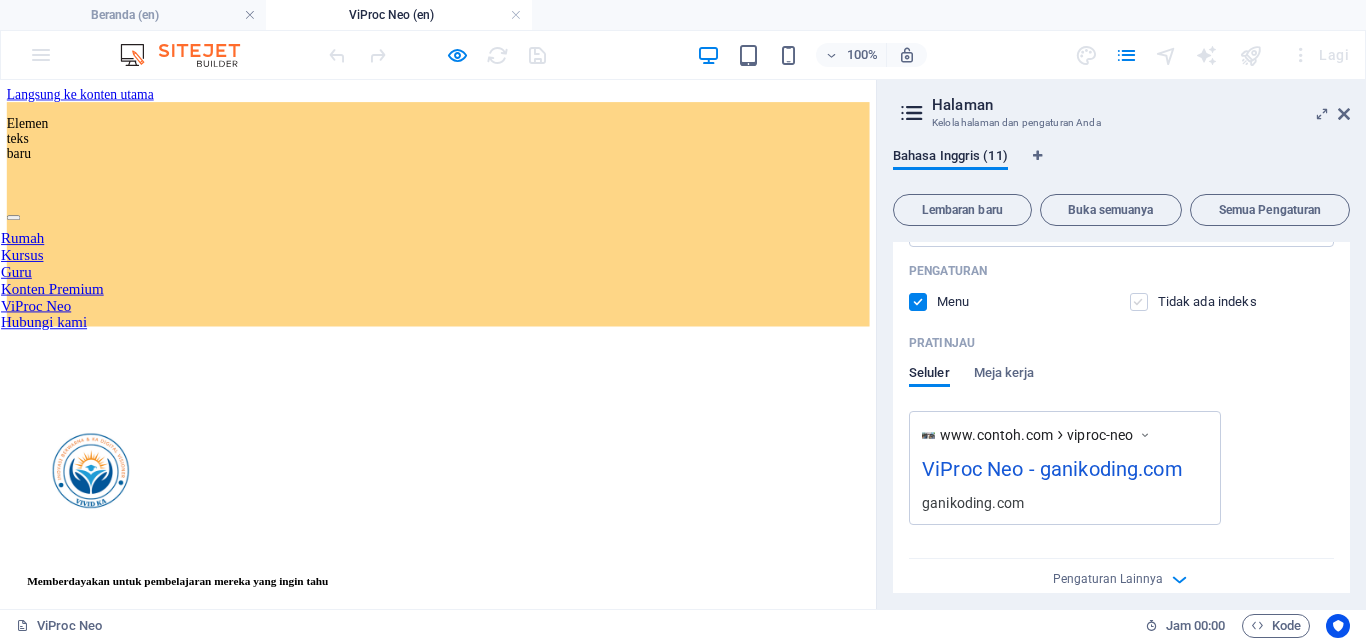 click at bounding box center [1139, 302] 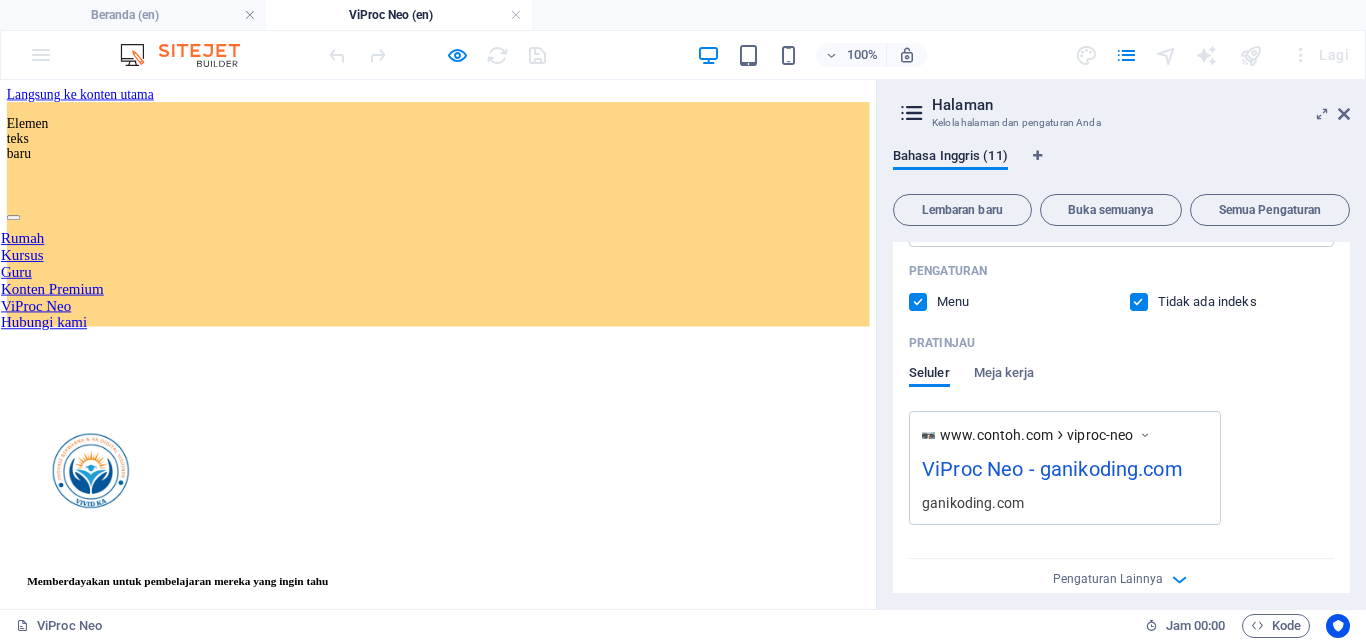 click at bounding box center [1139, 302] 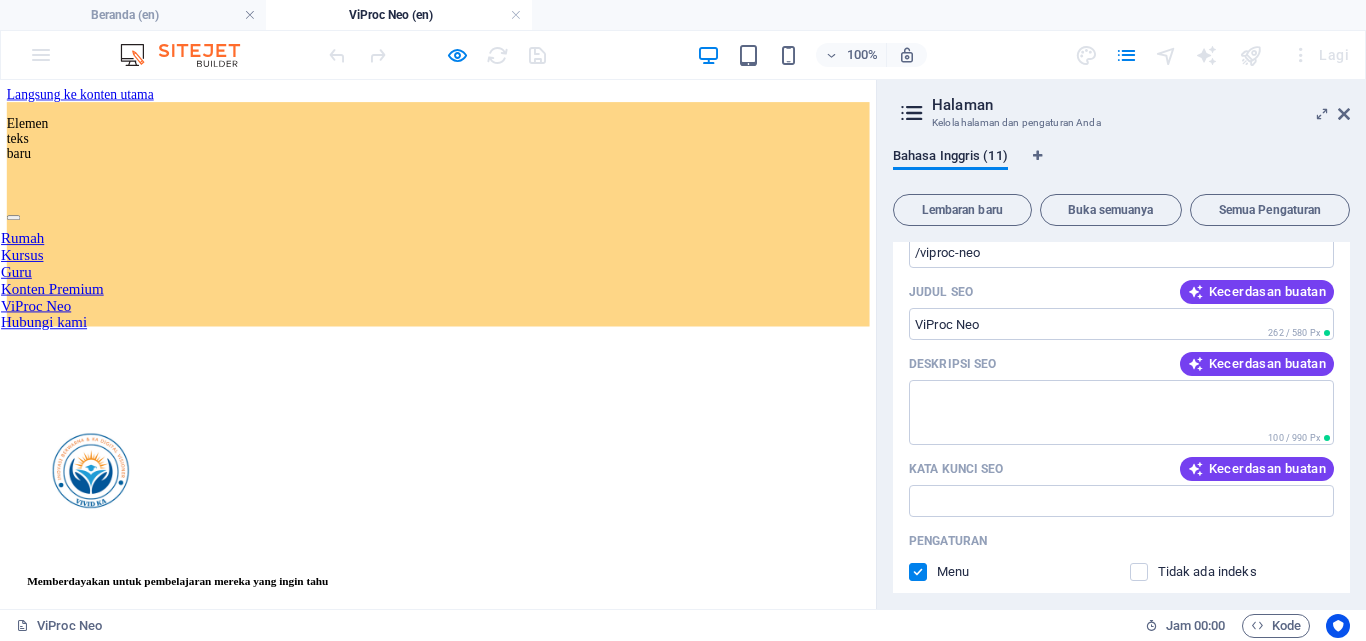 scroll, scrollTop: 387, scrollLeft: 0, axis: vertical 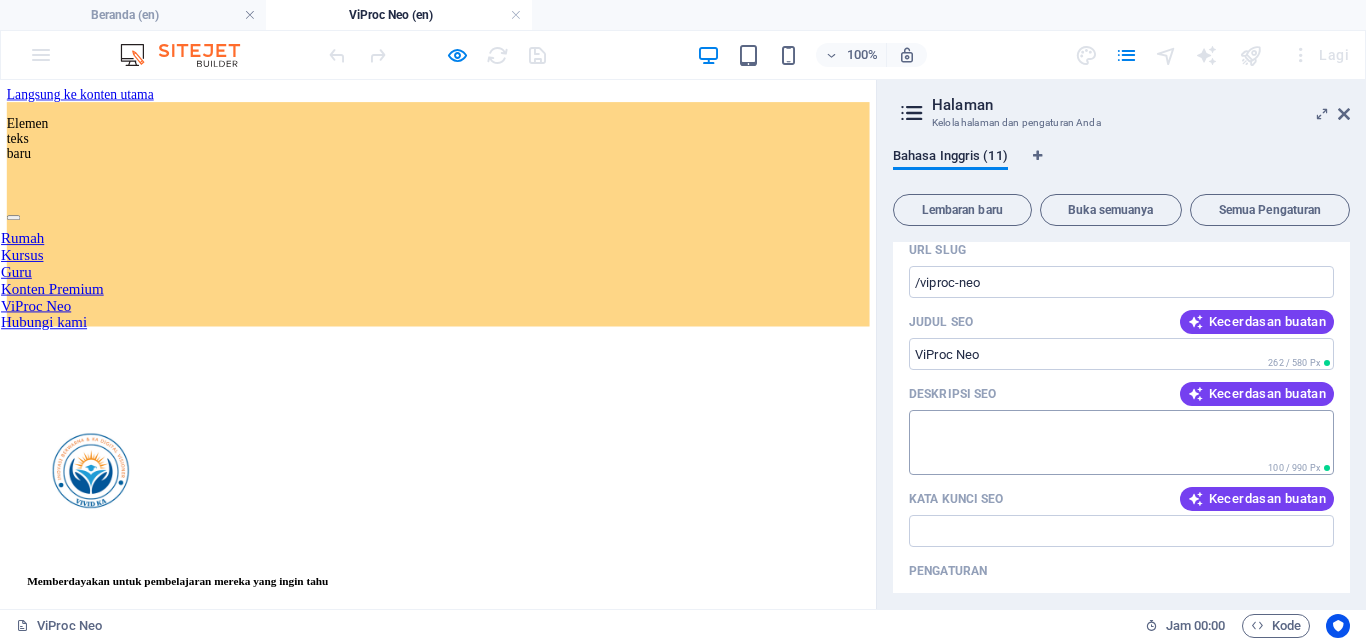 click on "Deskripsi SEO" at bounding box center (1121, 442) 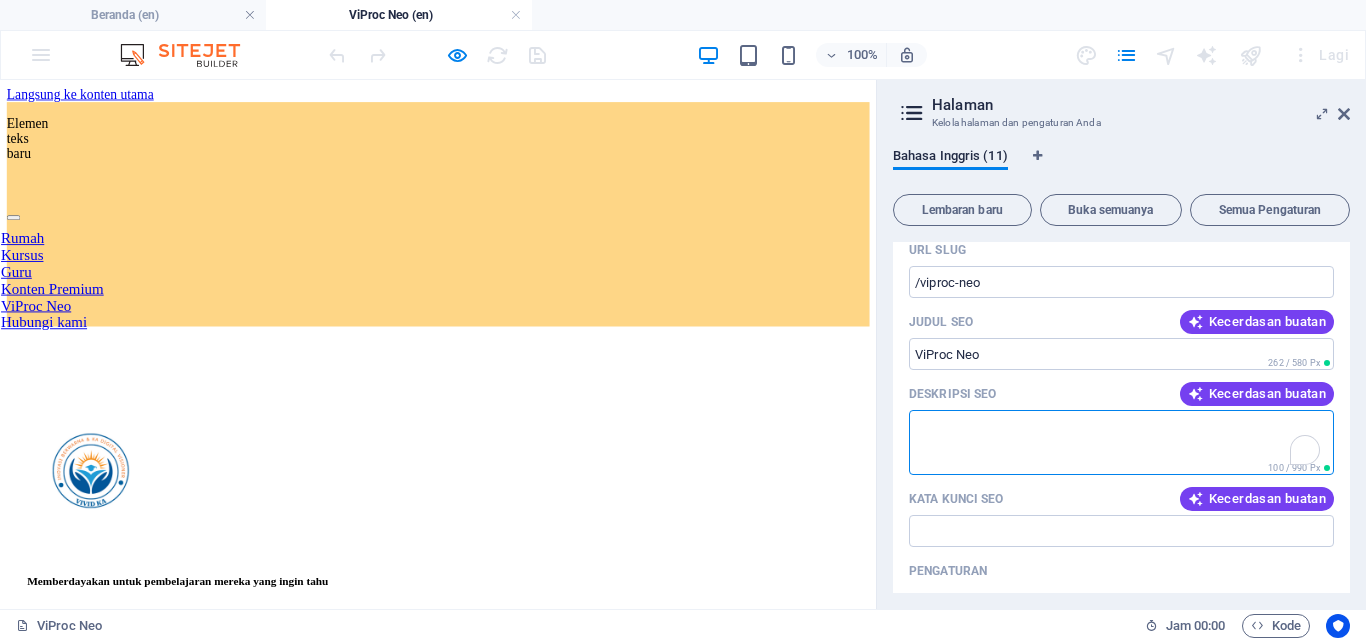 paste on "Di tengah derasnya gelombang inovasi kecerdasan buatan, sebuah tools revolusioner hadir dan langsung mencuri perhatian para konten kreator, pebisnis online, dan digital marketer di Indonesia: ViProc Neo.
Didesain khusus untuk membantu siapa saja menciptakan video berbasis AI hanya dalam hitungan detik, ViProc Neo hadir sebagai solusi tepat di era otomasi dan produktivitas digital. Tanpa perlu keahlian teknis, tanpa harus paham cara menulis prompt yang rumit – cukup input ide sederhana, dan ViProc Neo akan menyulapnya menjadi video profesional siap tayang.
“Kami menciptakan ViProc Neo dengan satu tujuan: membantu semua orang memanfaatkan kekuatan AI secara praktis dan instan,” ujar pengembang ViProc Neo dalam peluncuran resminya." 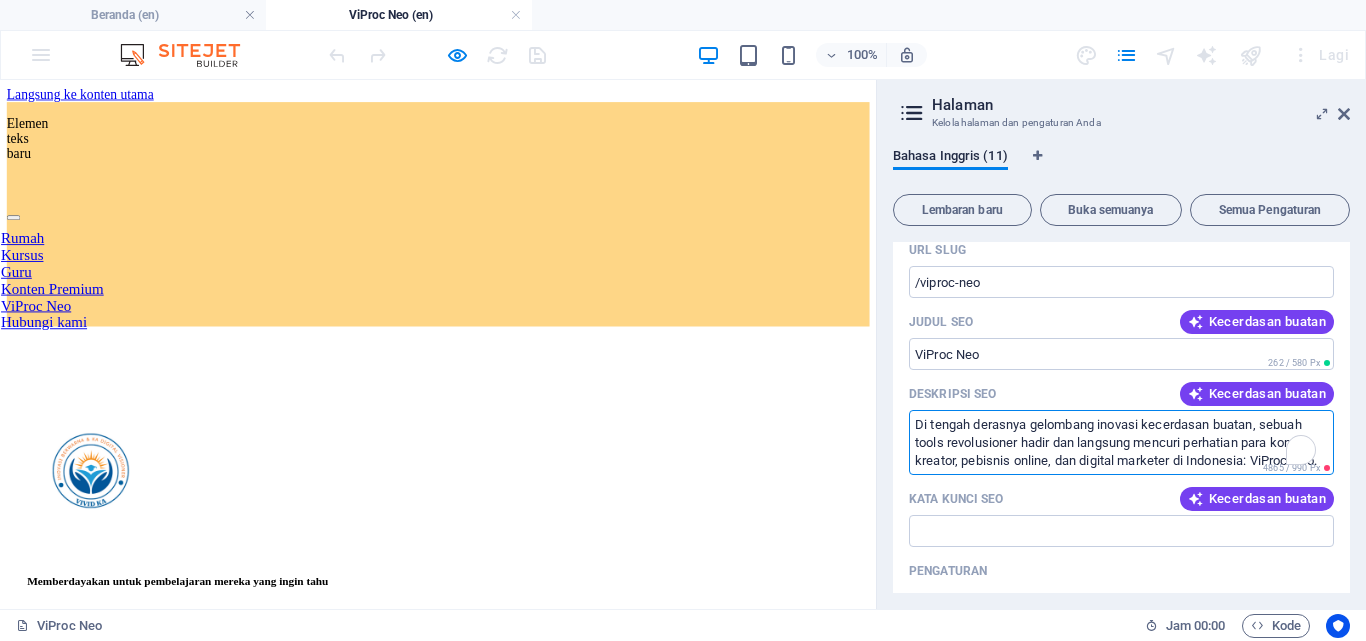 scroll, scrollTop: 207, scrollLeft: 0, axis: vertical 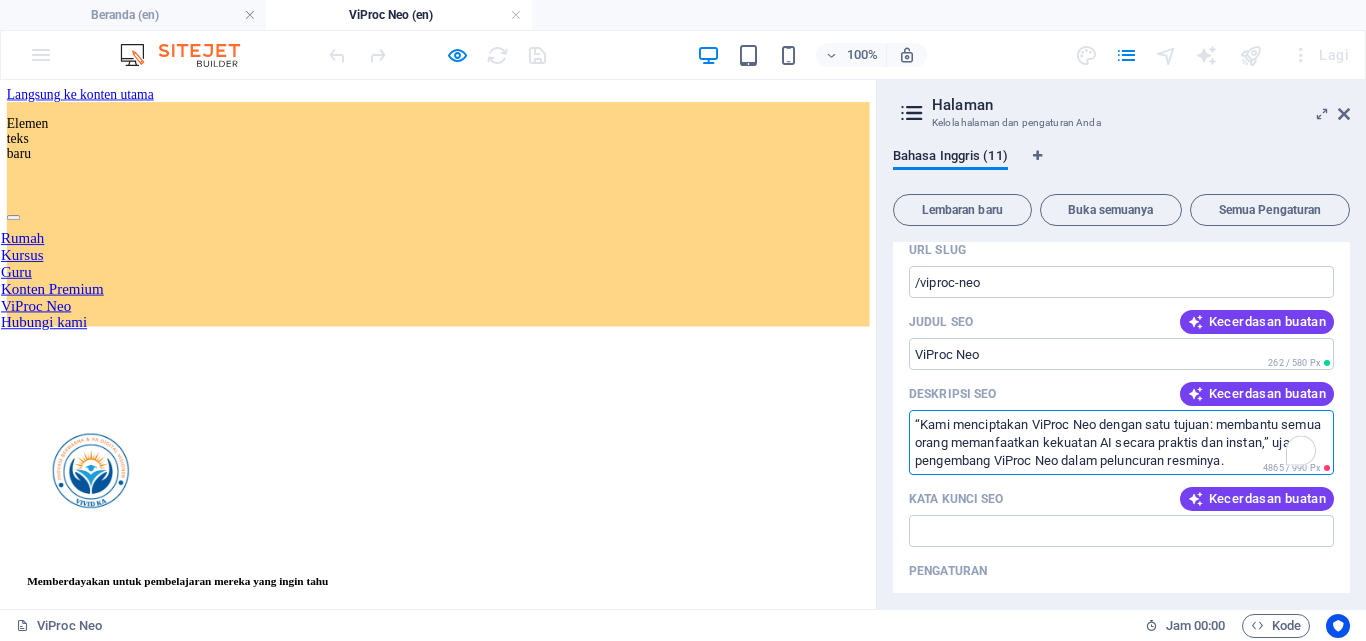 type on "Di tengah derasnya gelombang inovasi kecerdasan buatan, sebuah tools revolusioner hadir dan langsung mencuri perhatian para konten kreator, pebisnis online, dan digital marketer di Indonesia: ViProc Neo.
Didesain khusus untuk membantu siapa saja menciptakan video berbasis AI hanya dalam hitungan detik, ViProc Neo hadir sebagai solusi tepat di era otomasi dan produktivitas digital. Tanpa perlu keahlian teknis, tanpa harus paham cara menulis prompt yang rumit – cukup input ide sederhana, dan ViProc Neo akan menyulapnya menjadi video profesional siap tayang.
“Kami menciptakan ViProc Neo dengan satu tujuan: membantu semua orang memanfaatkan kekuatan AI secara praktis dan instan,” ujar pengembang ViProc Neo dalam peluncuran resminya." 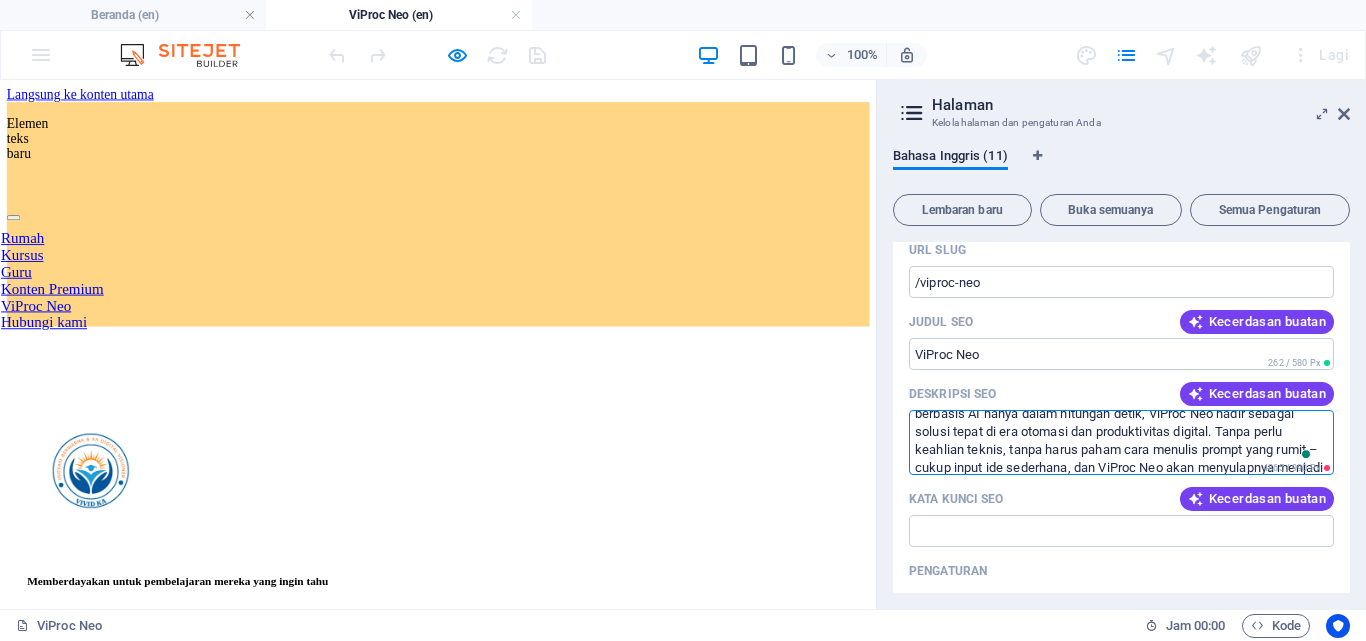 scroll, scrollTop: 0, scrollLeft: 0, axis: both 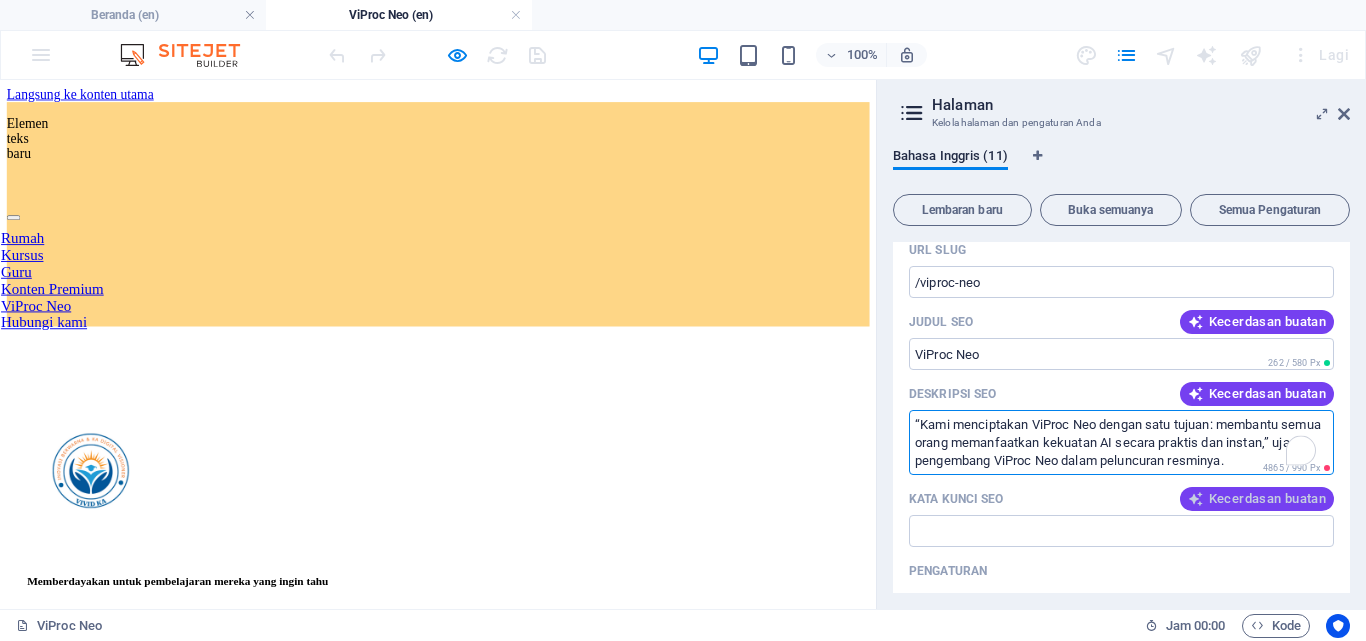 drag, startPoint x: 921, startPoint y: 427, endPoint x: 1291, endPoint y: 499, distance: 376.9403 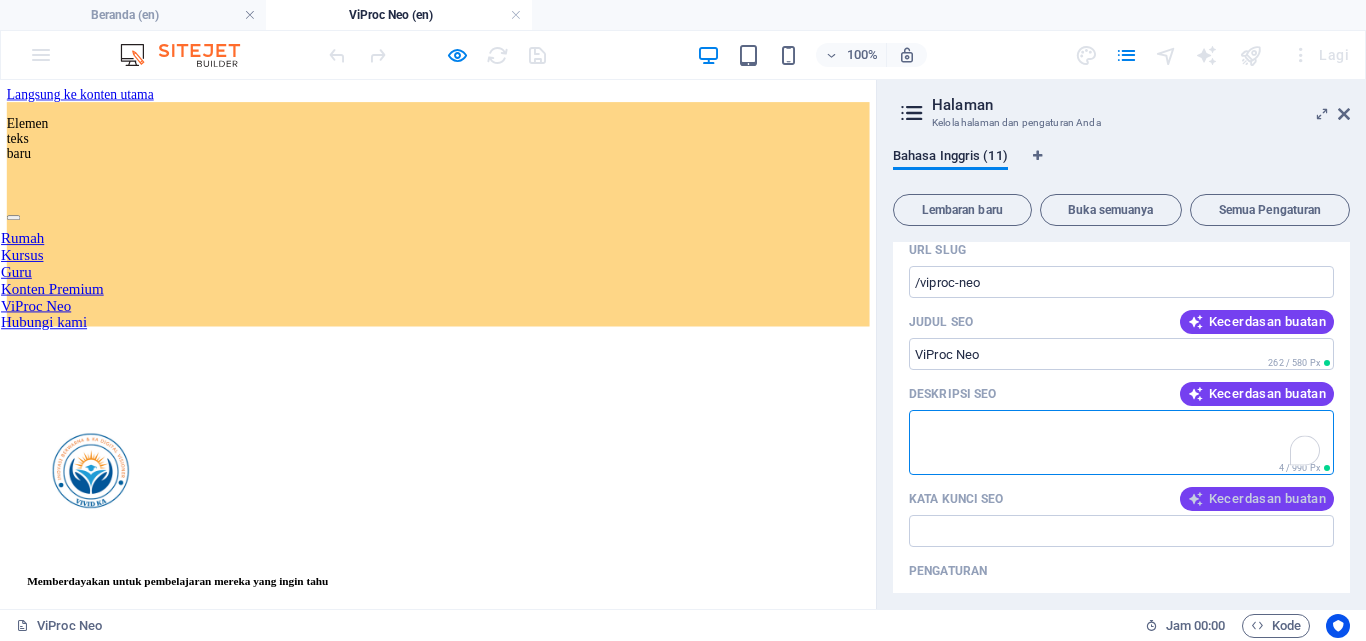 scroll, scrollTop: 0, scrollLeft: 0, axis: both 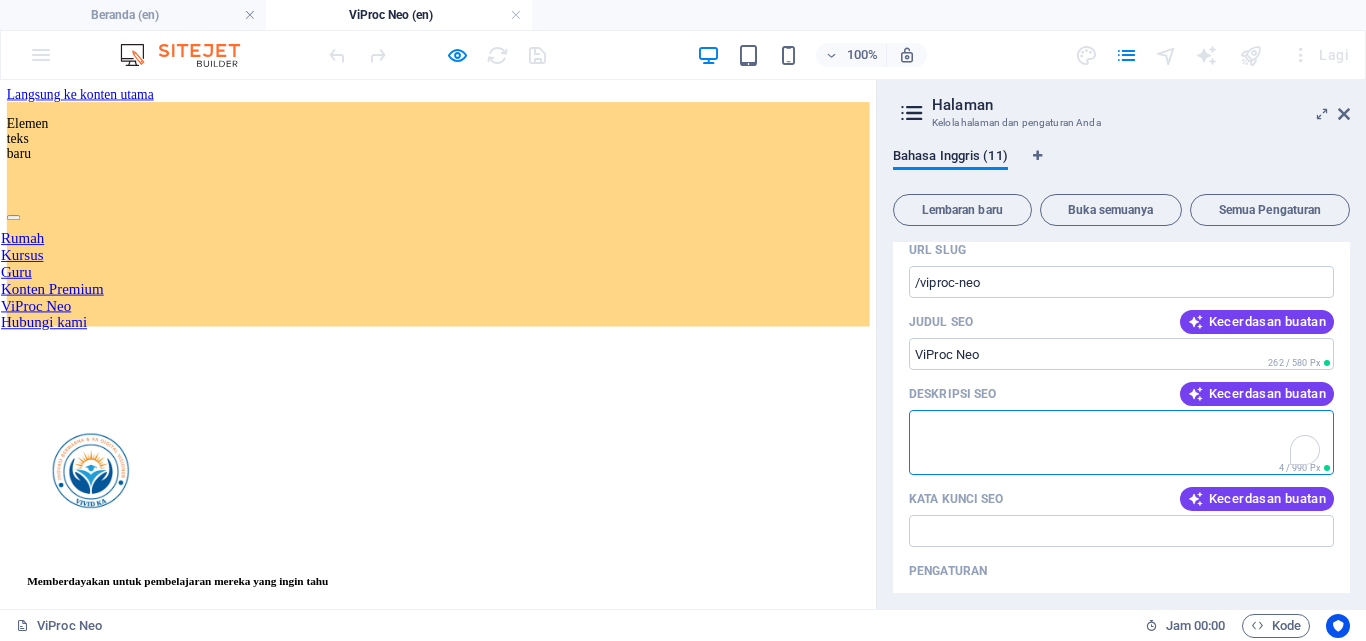 click on "Deskripsi SEO" at bounding box center [1121, 442] 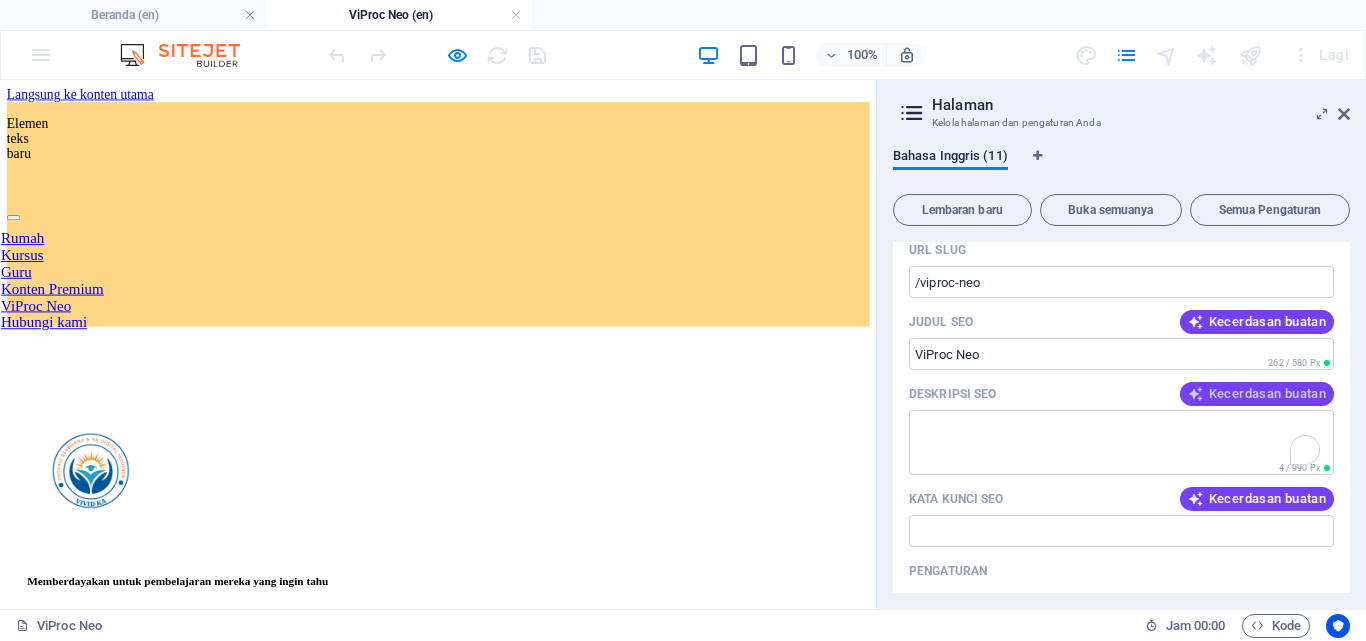 click on "Kecerdasan buatan" at bounding box center (1267, 393) 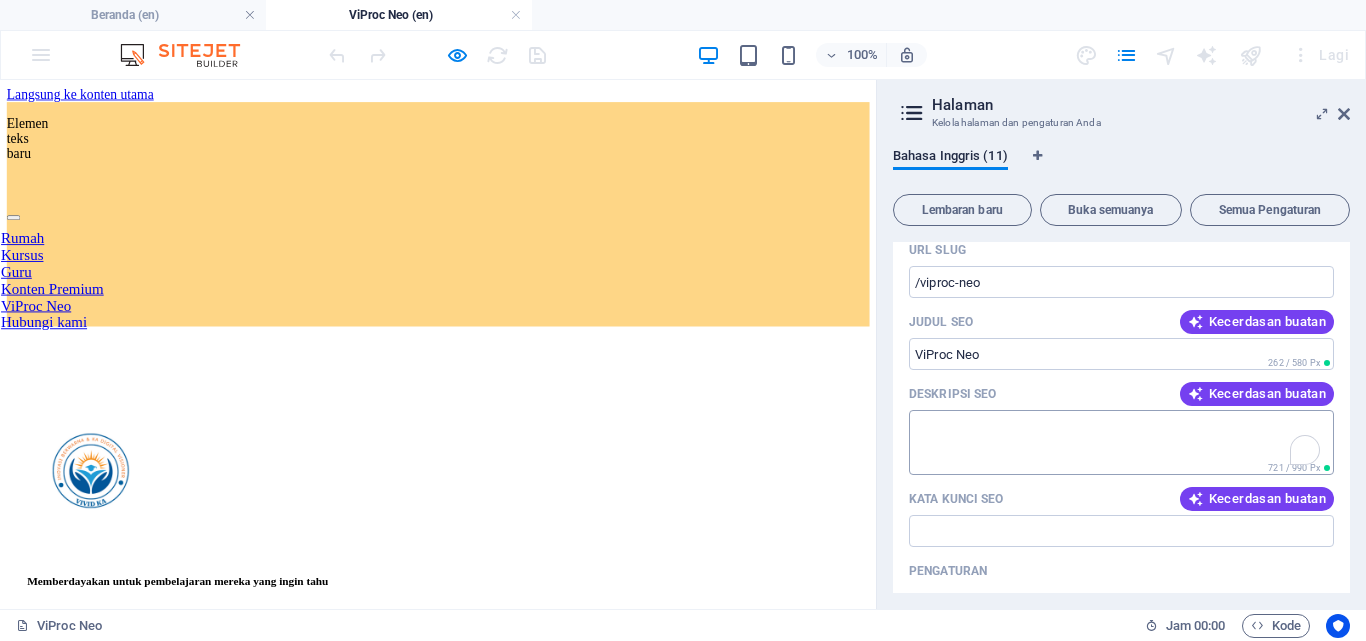 type on "Empower curious learners with our courses! Explore teaching resources, blog insights, and connect with us today!" 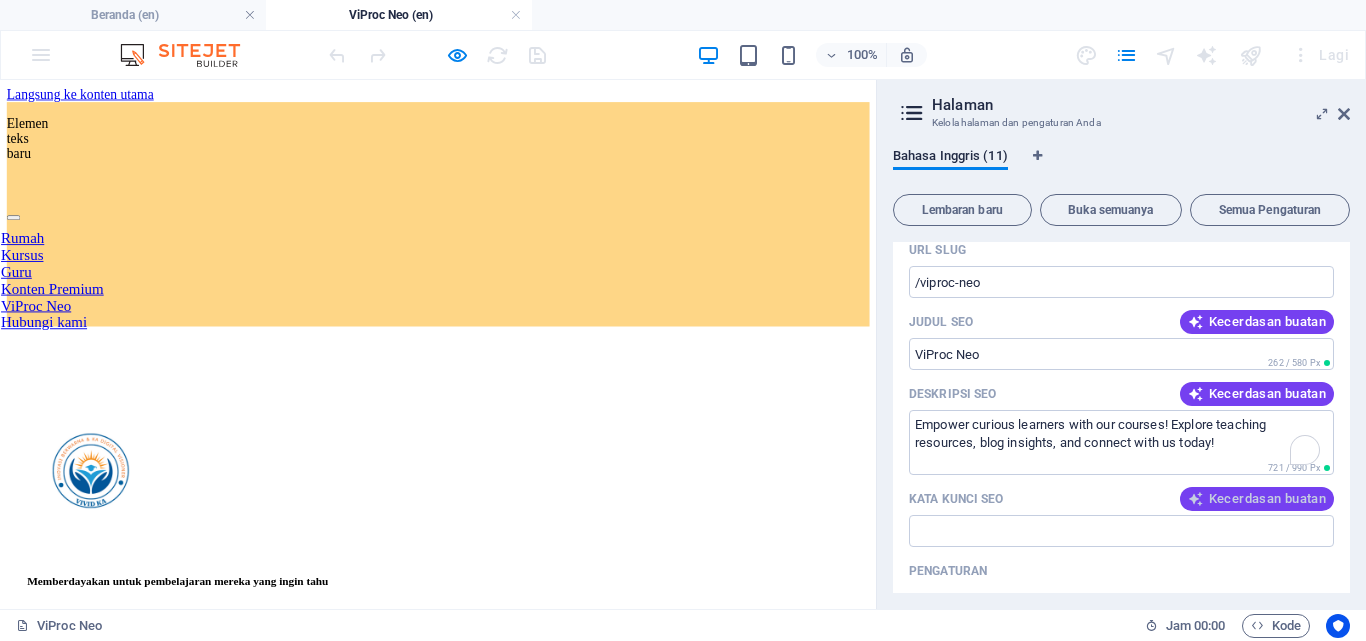 click on "Kecerdasan buatan" at bounding box center [1267, 498] 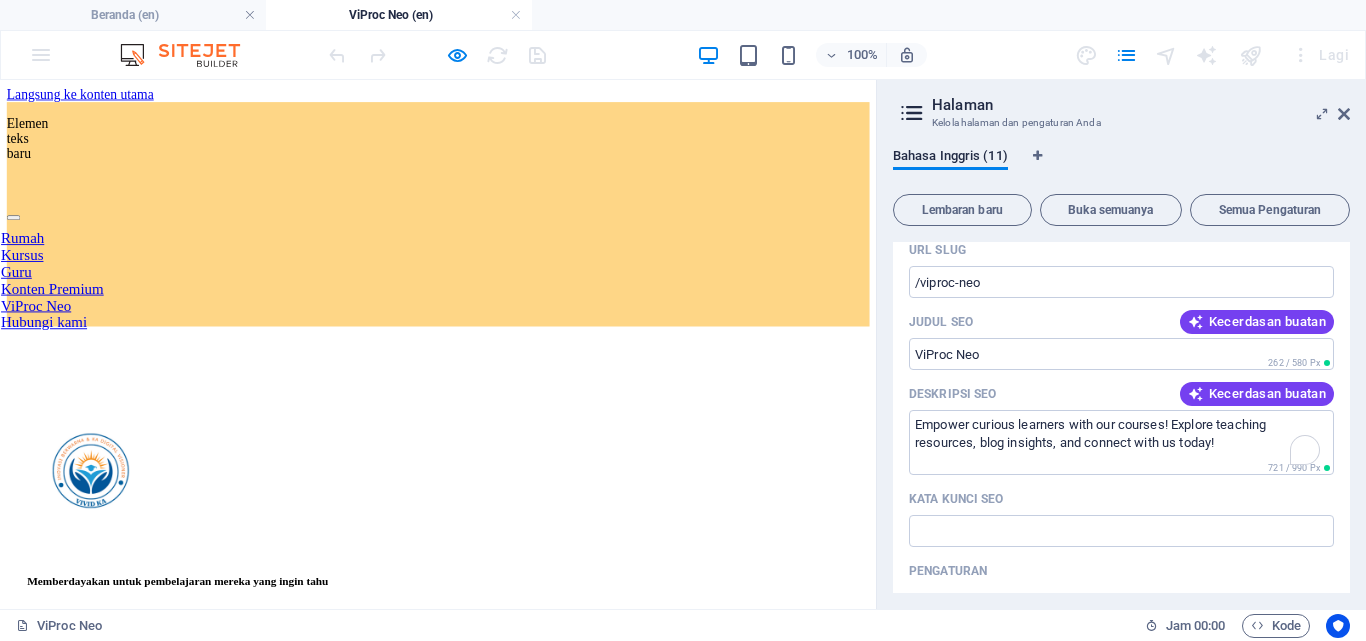type on "text elements, empowerment for learning, online courses, educational resources, contact information, privacy policy" 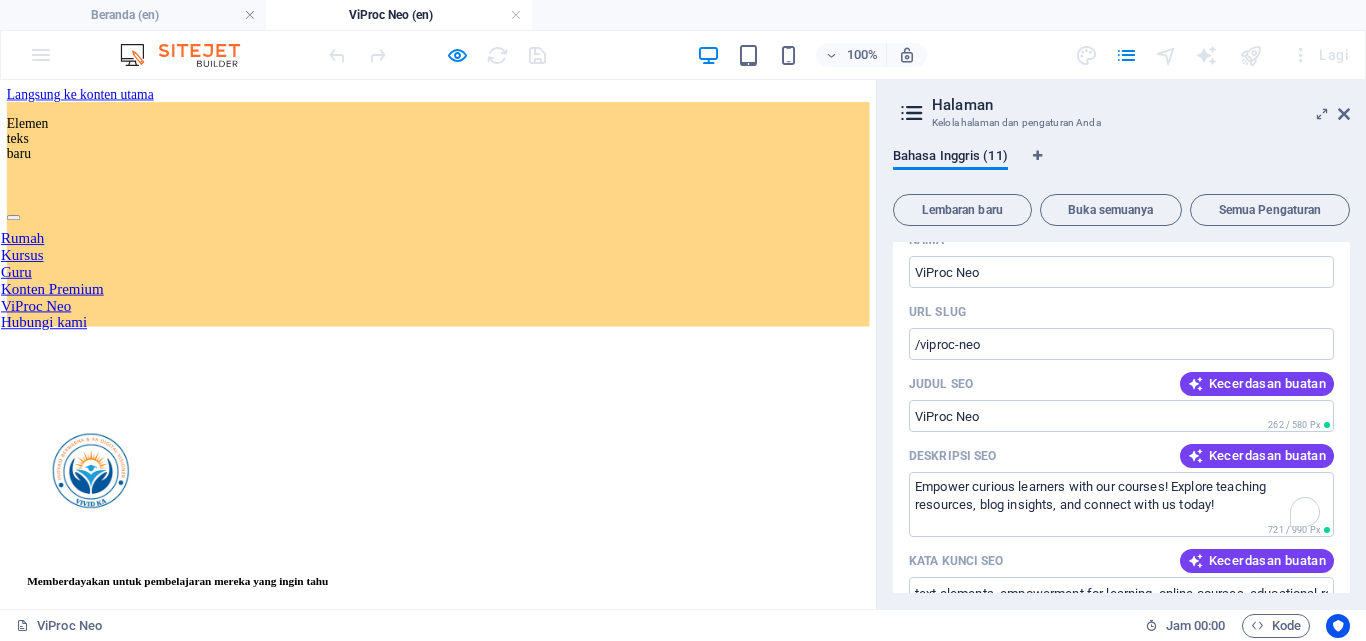 scroll, scrollTop: 300, scrollLeft: 0, axis: vertical 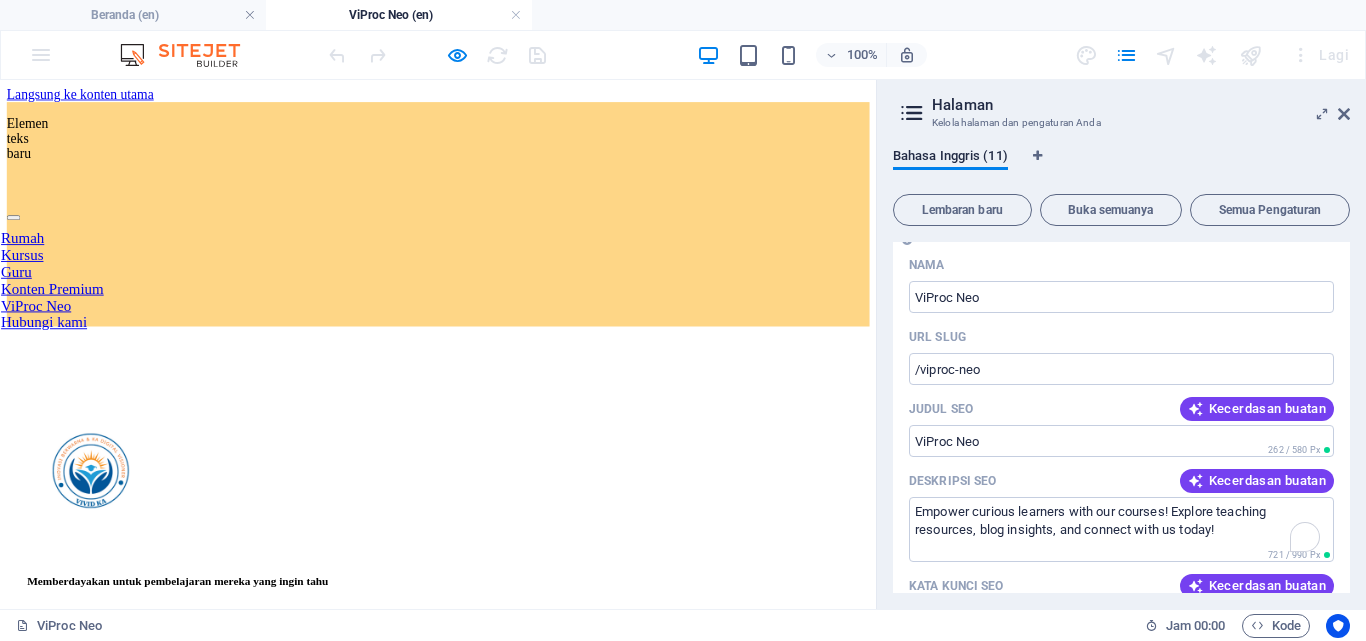 click on "Kecerdasan buatan" at bounding box center (1267, 408) 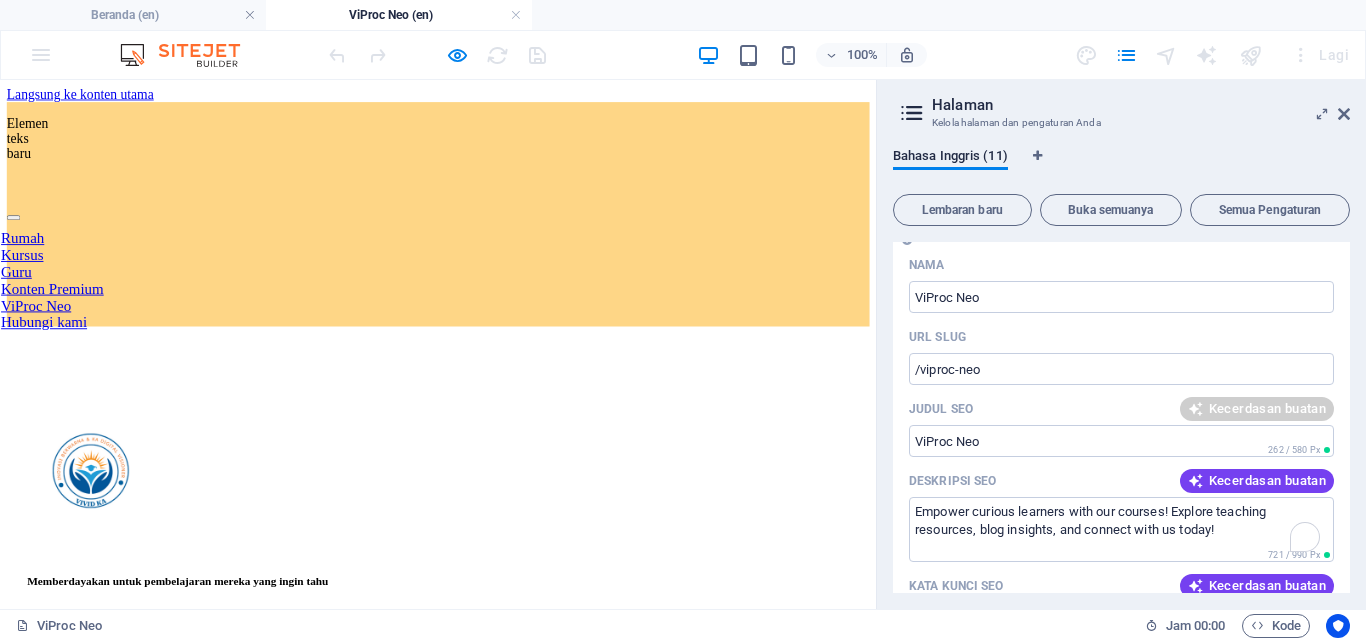 type on "Empower Your Learning Journey" 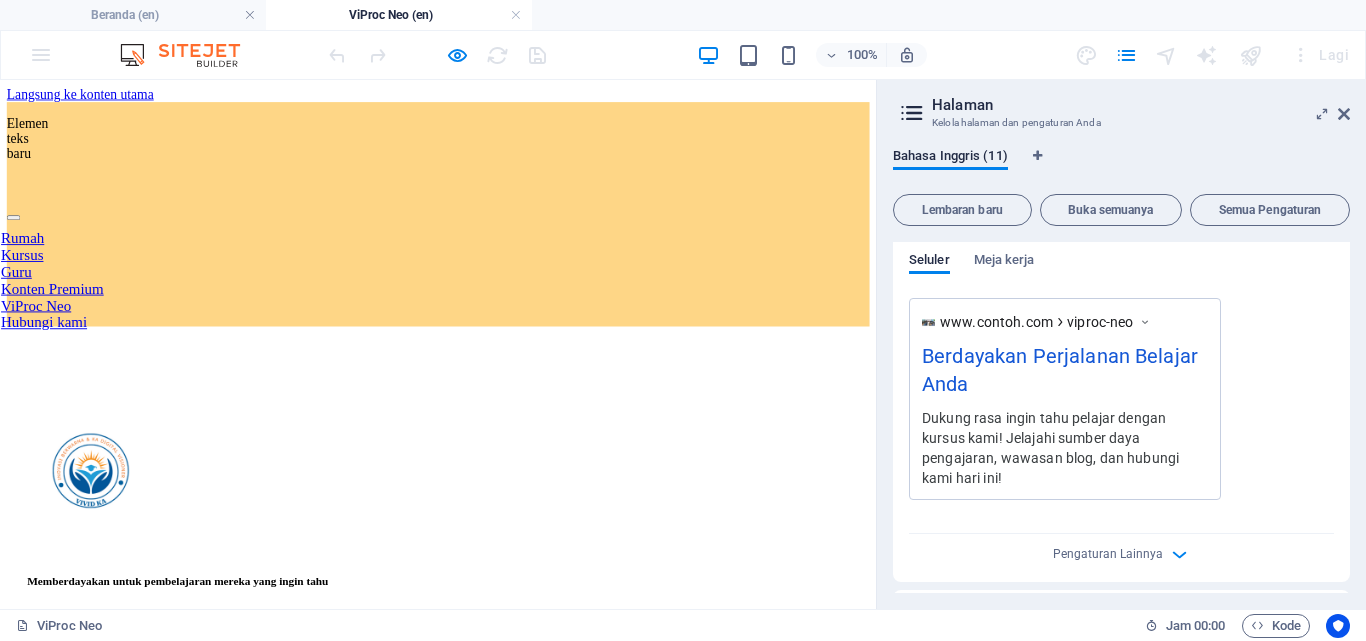 scroll, scrollTop: 600, scrollLeft: 0, axis: vertical 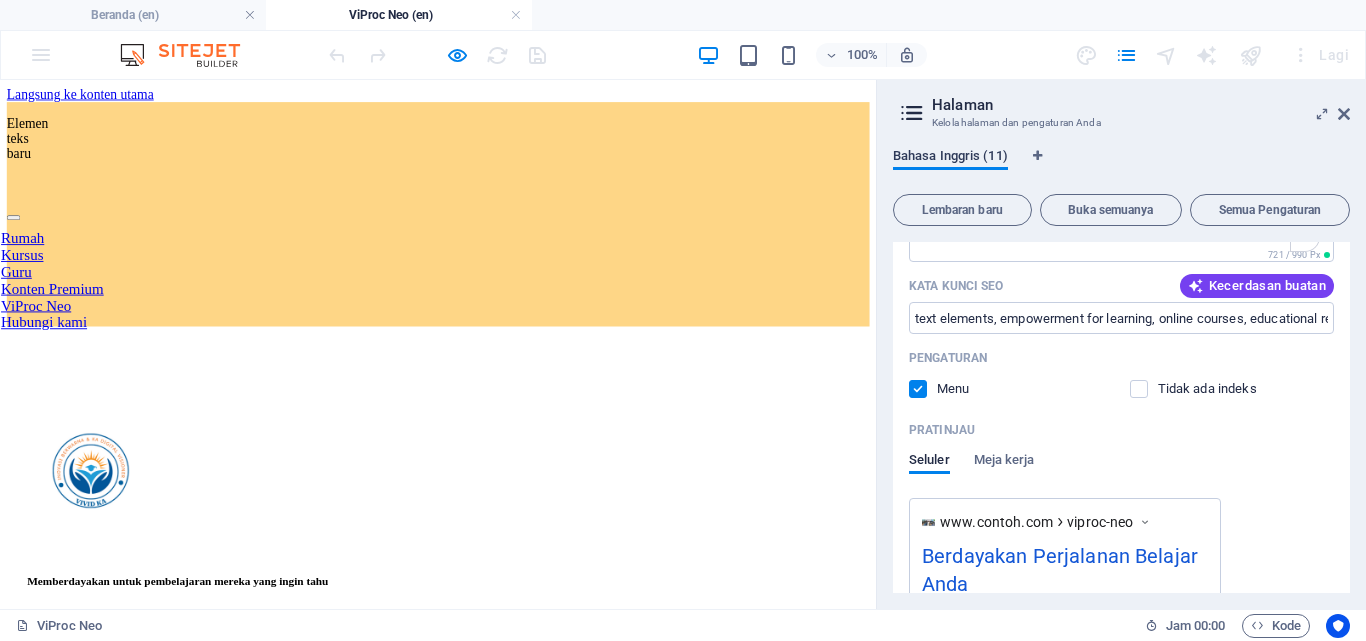 click on "Bahasa Inggris (11)" at bounding box center [950, 155] 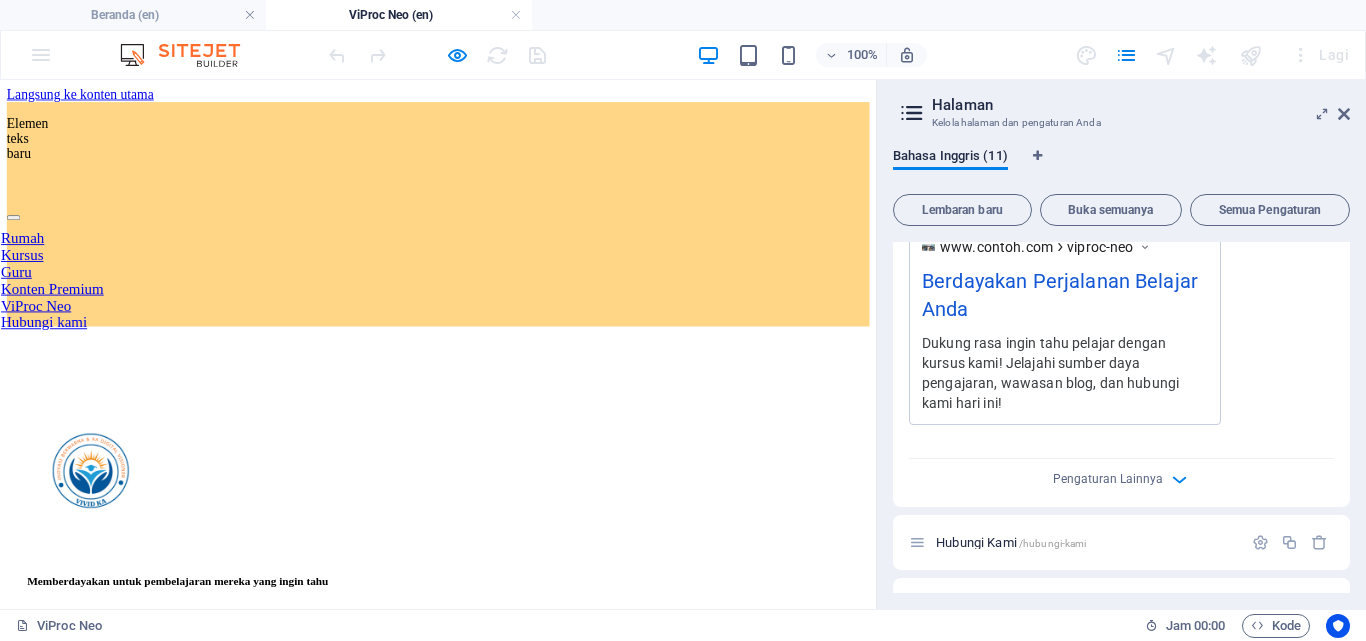 scroll, scrollTop: 775, scrollLeft: 0, axis: vertical 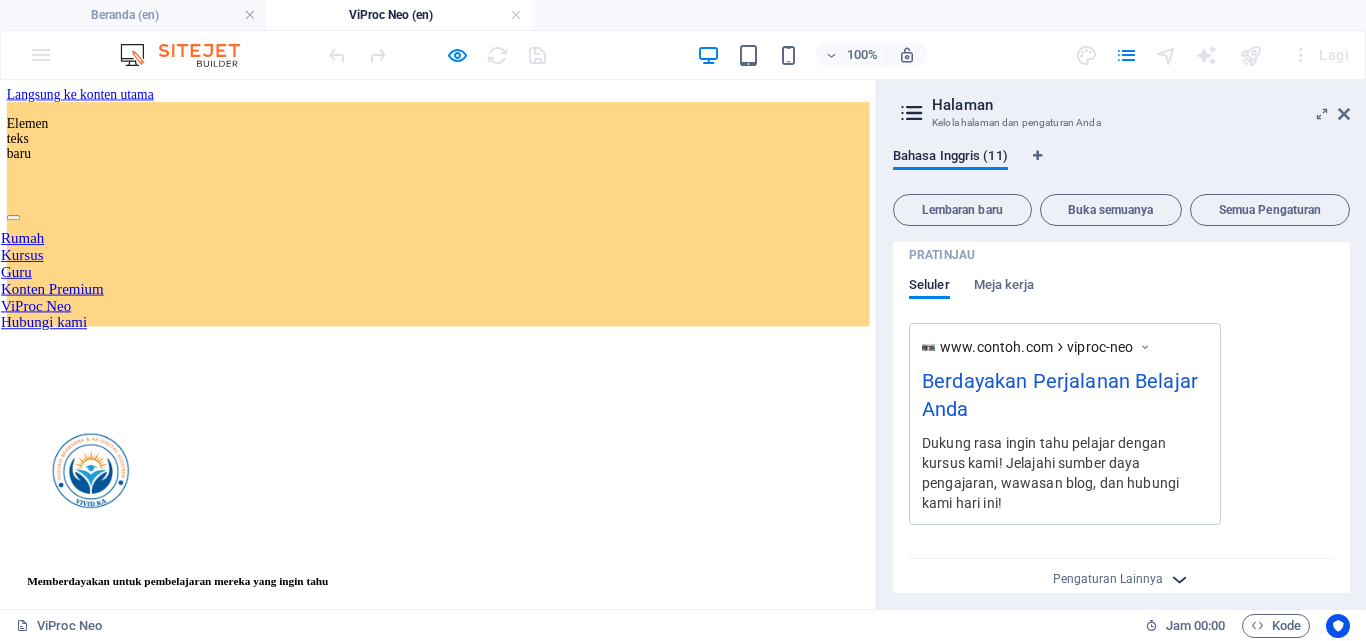 click at bounding box center (1179, 579) 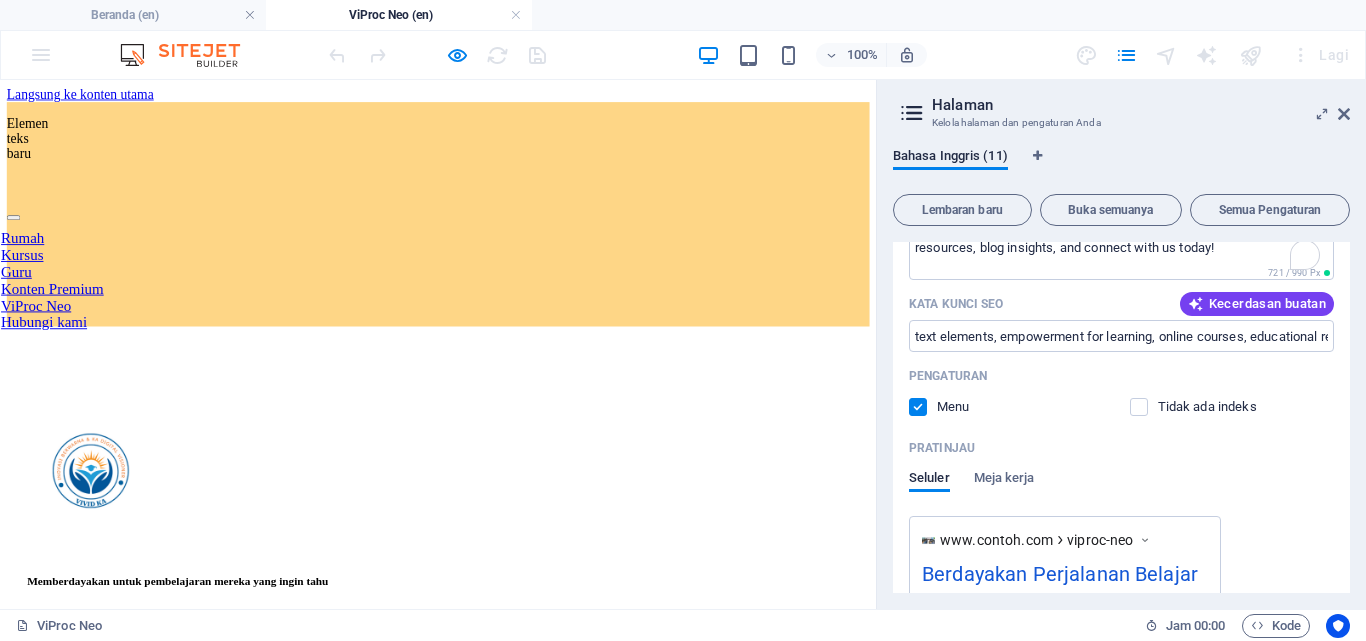 scroll, scrollTop: 575, scrollLeft: 0, axis: vertical 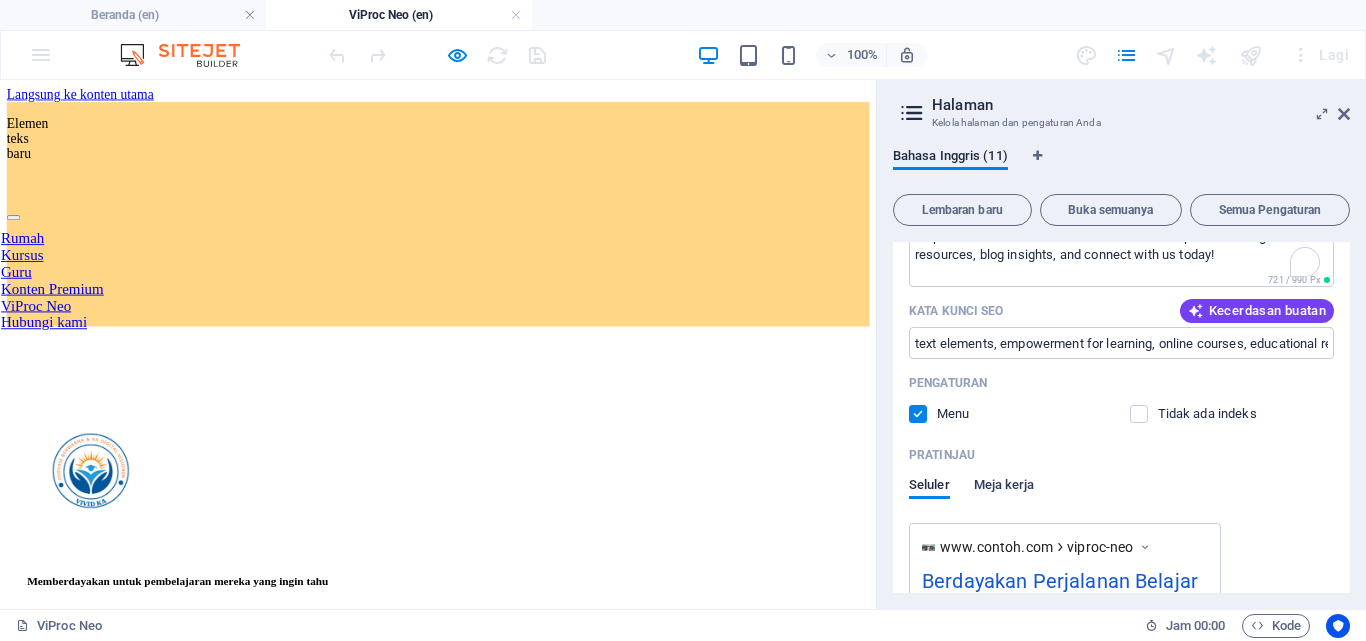click on "Meja kerja" at bounding box center [1004, 484] 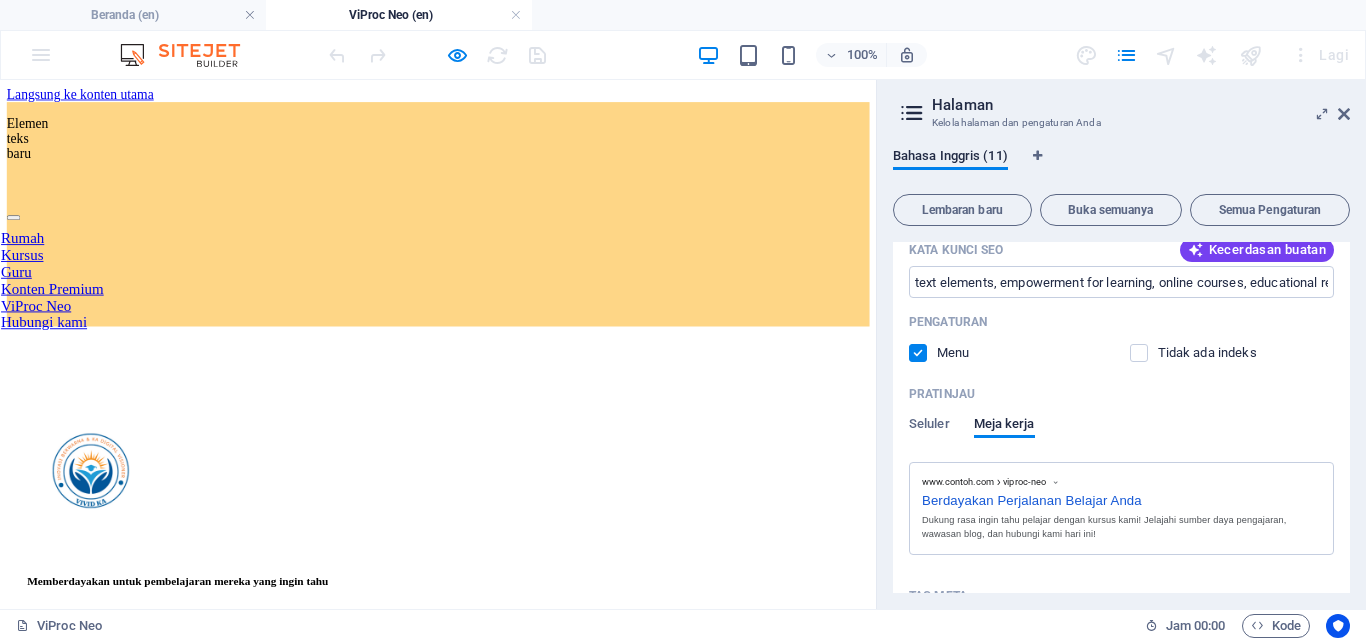 scroll, scrollTop: 675, scrollLeft: 0, axis: vertical 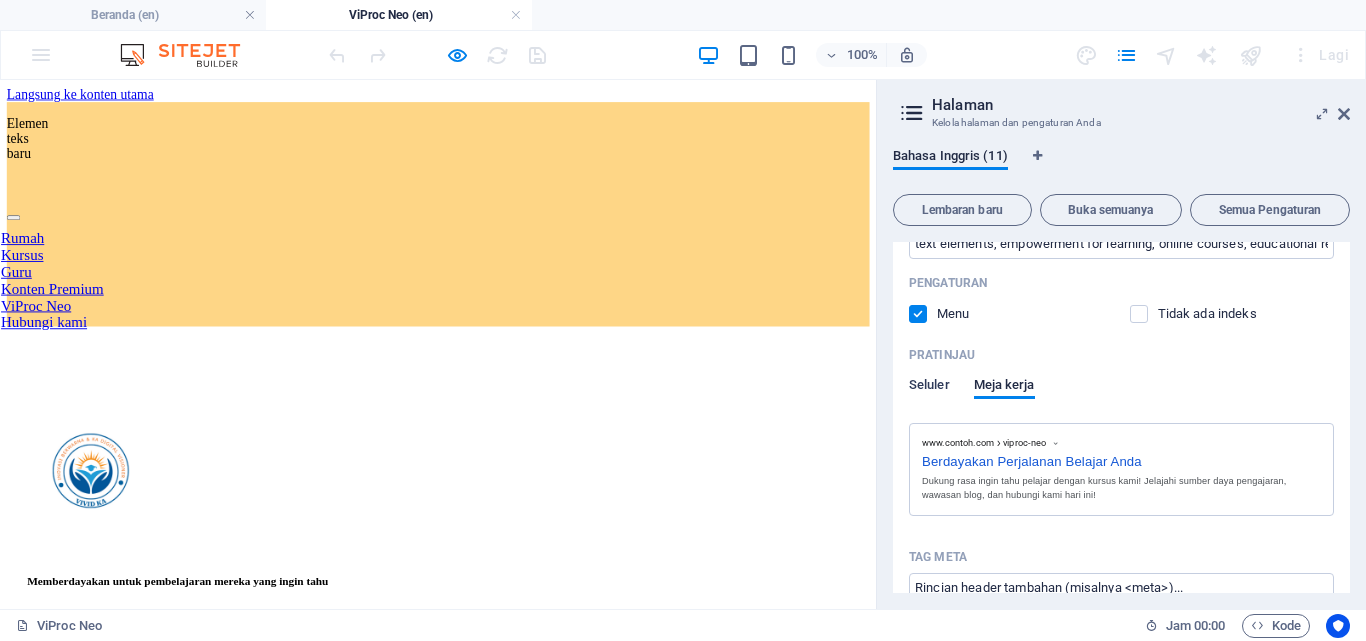 click on "Seluler" at bounding box center (929, 384) 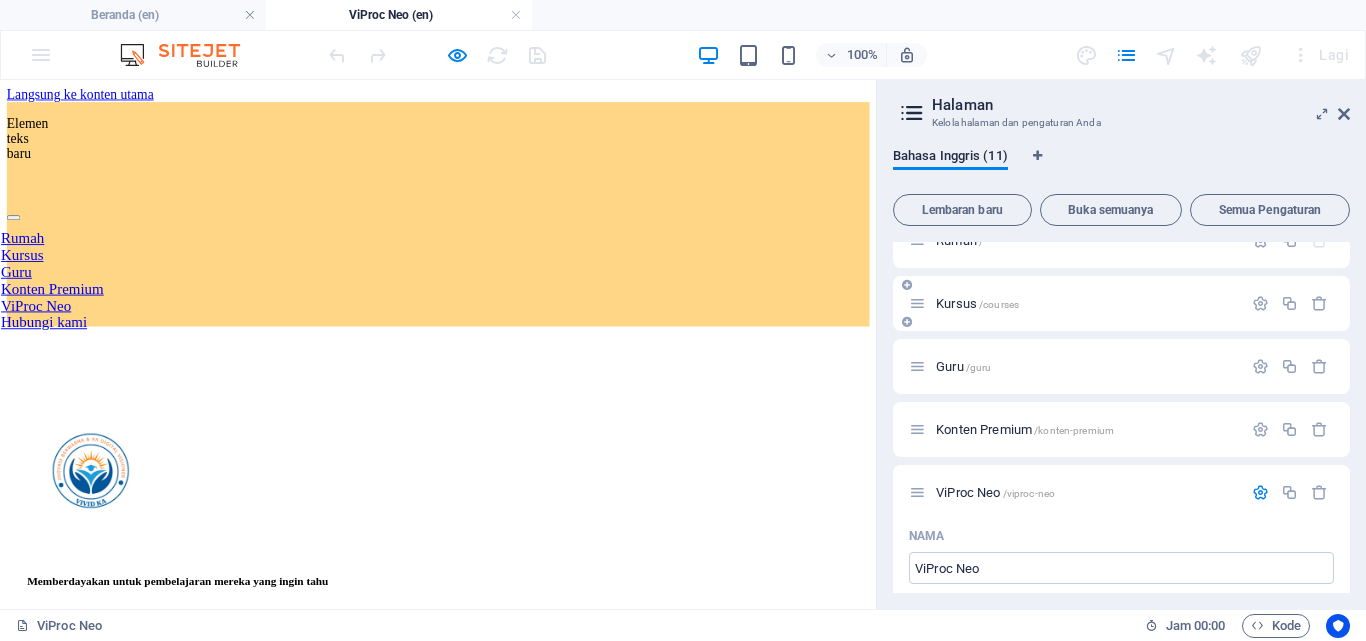 scroll, scrollTop: 0, scrollLeft: 0, axis: both 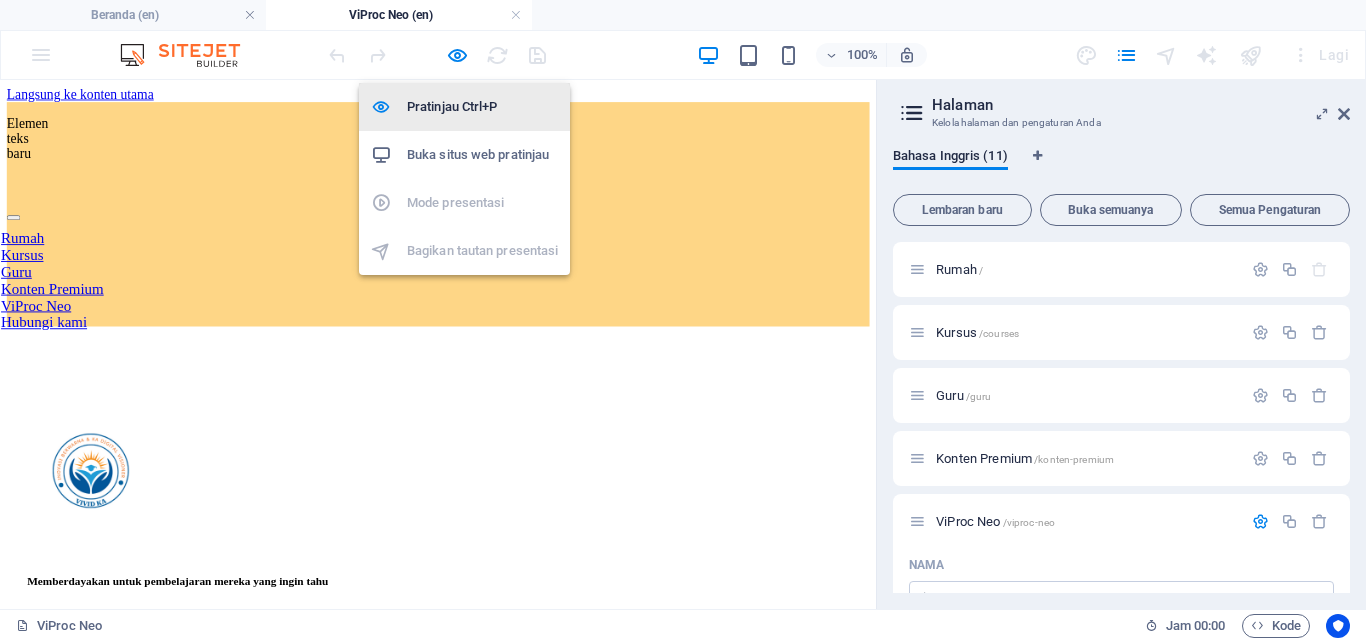 click on "Pratinjau Ctrl+P" at bounding box center [452, 106] 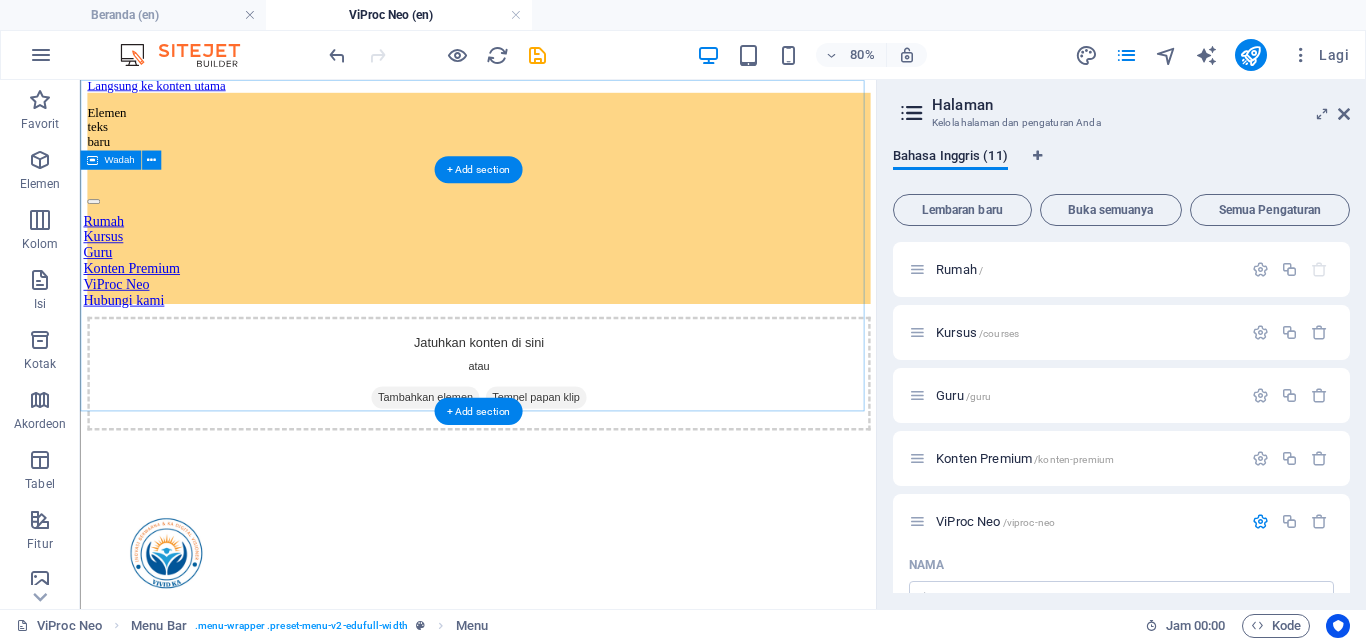scroll, scrollTop: 0, scrollLeft: 0, axis: both 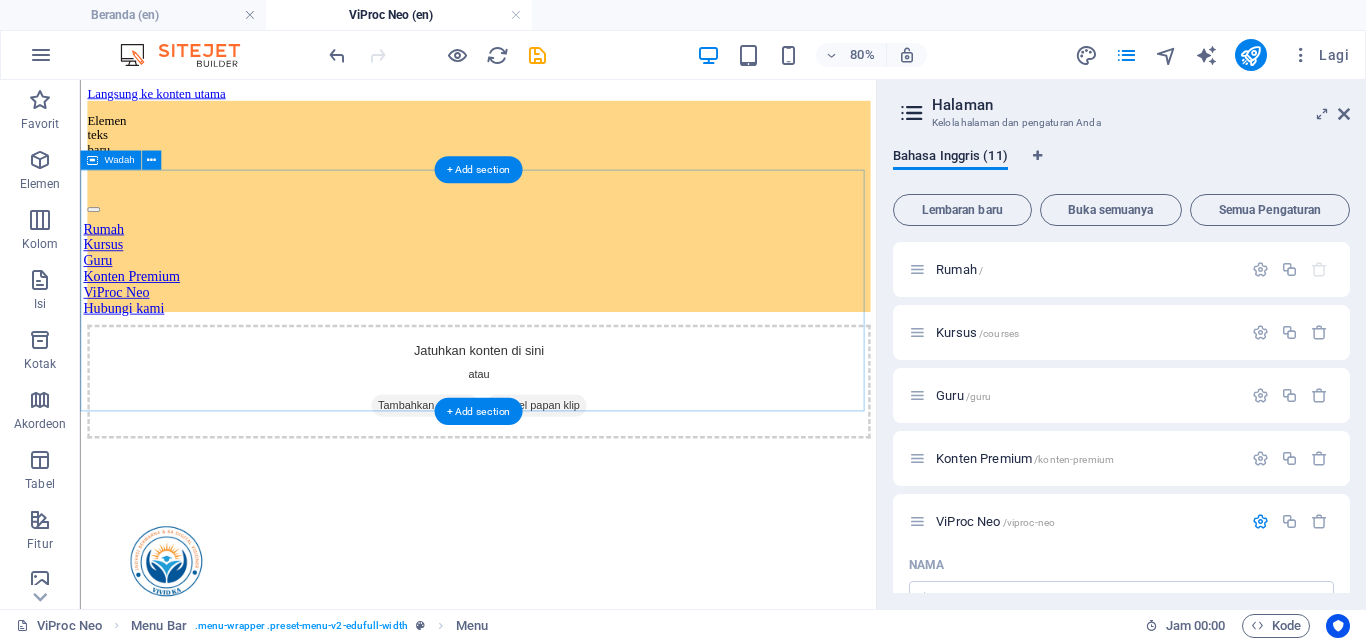 click on "Jatuhkan konten di sini atau  Tambahkan elemen  Tempel papan klip" at bounding box center [577, 457] 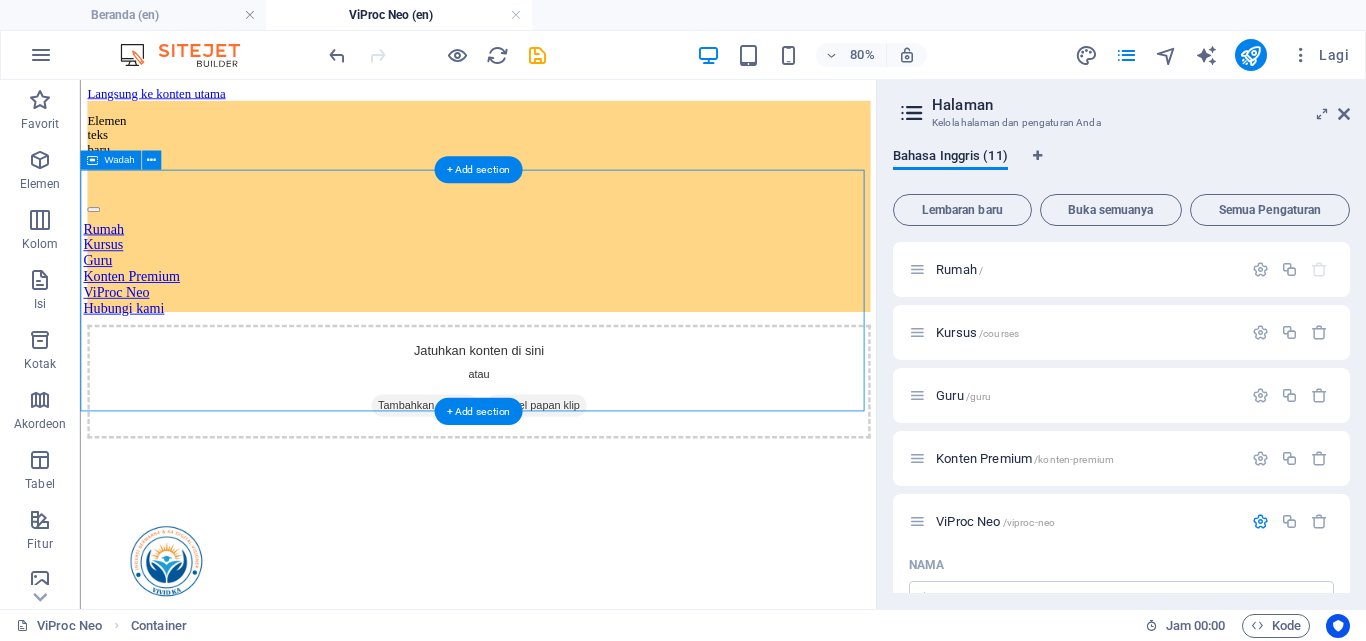 click on "Jatuhkan konten di sini atau  Tambahkan elemen  Tempel papan klip" at bounding box center (577, 457) 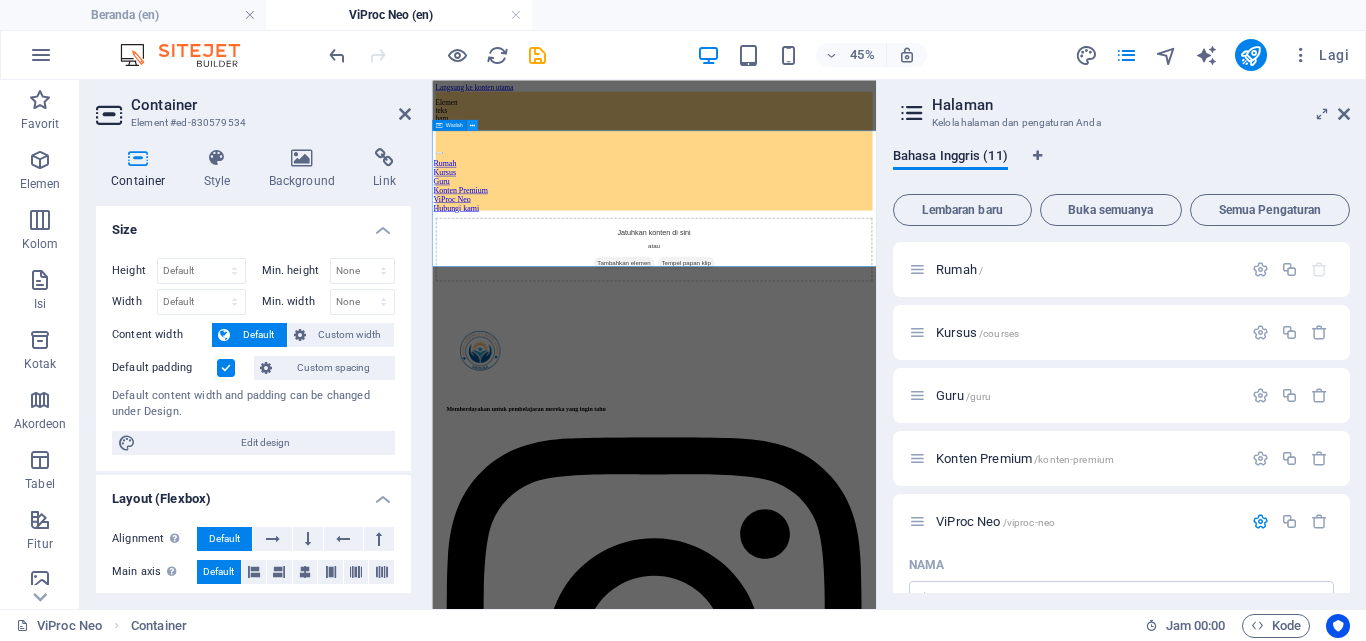 click at bounding box center (471, 124) 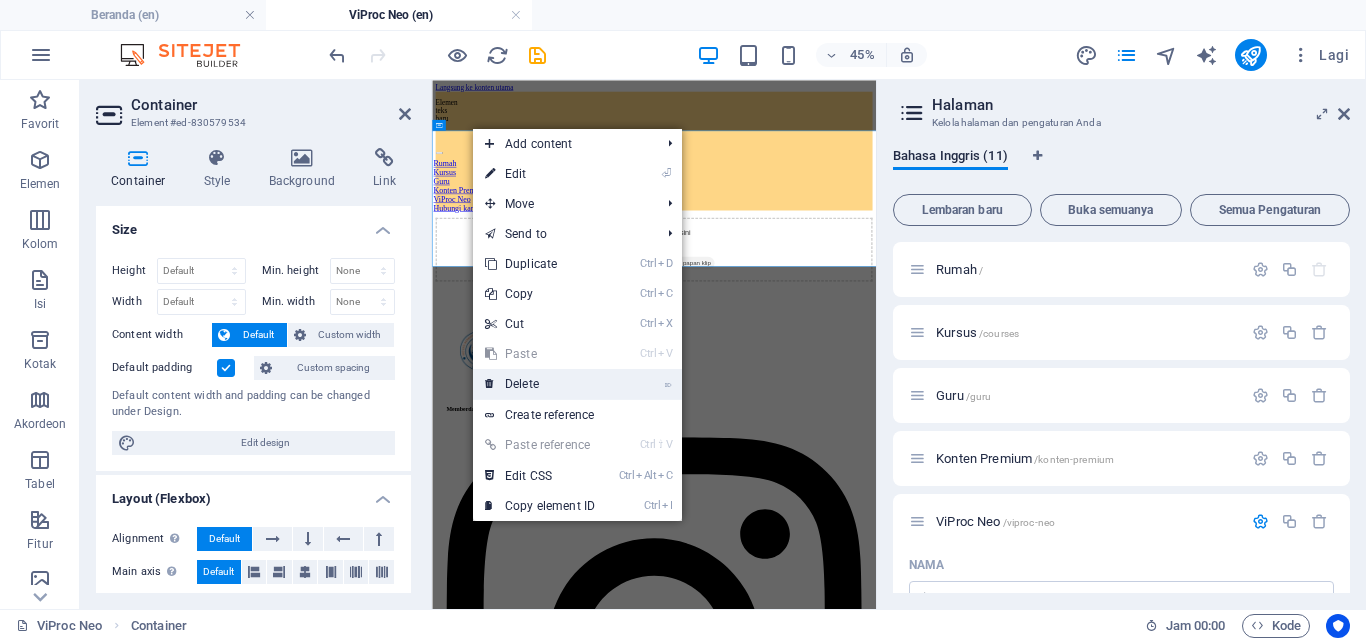 click on "⌦  Delete" at bounding box center [540, 384] 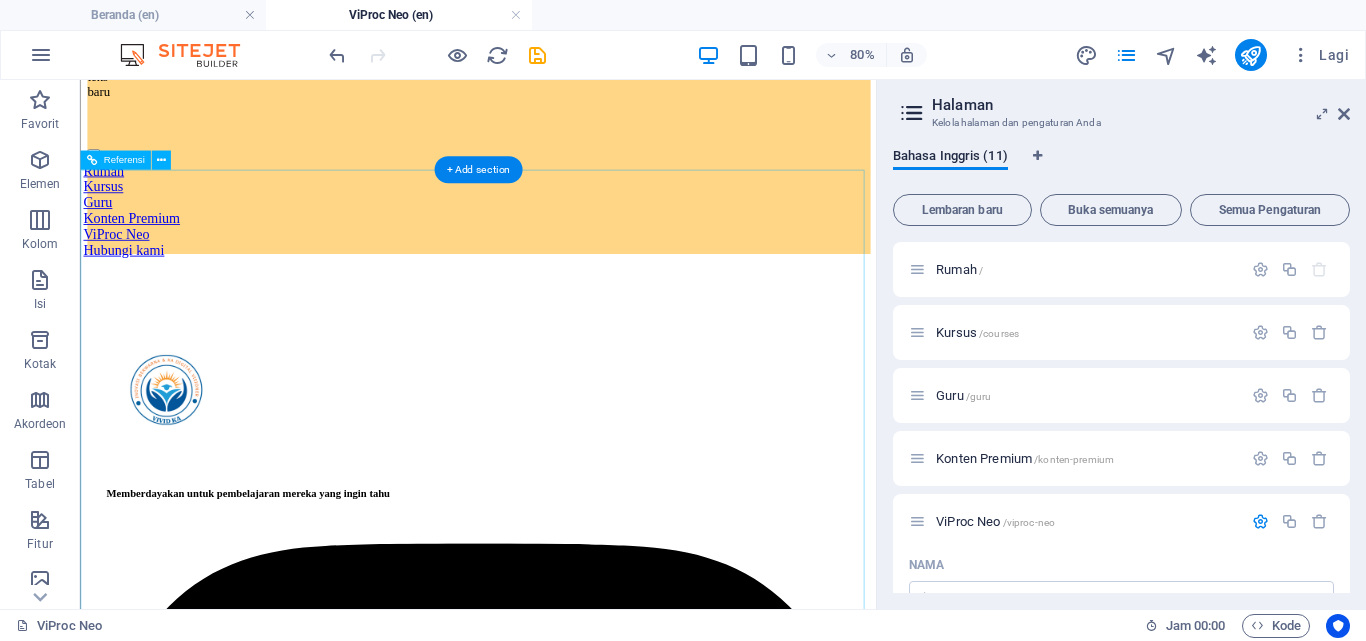 scroll, scrollTop: 0, scrollLeft: 0, axis: both 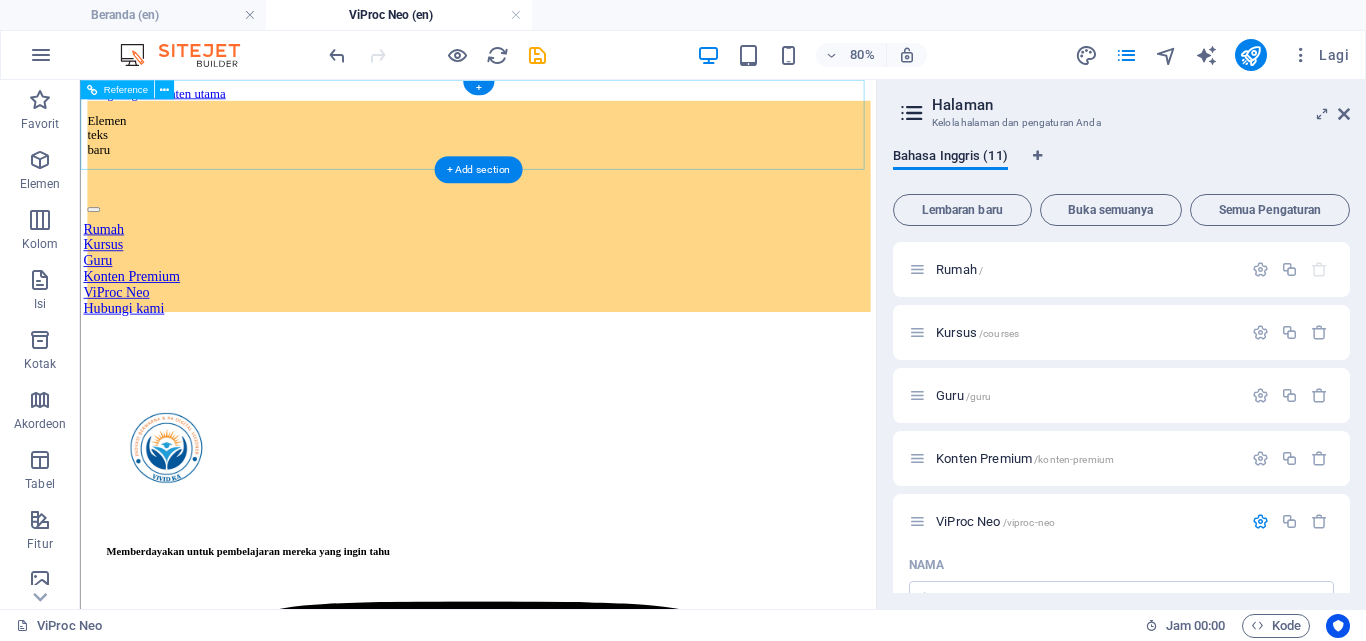 click on "Rumah Kursus Guru Konten Premium ViProc Neo Hubungi kami" at bounding box center [577, 316] 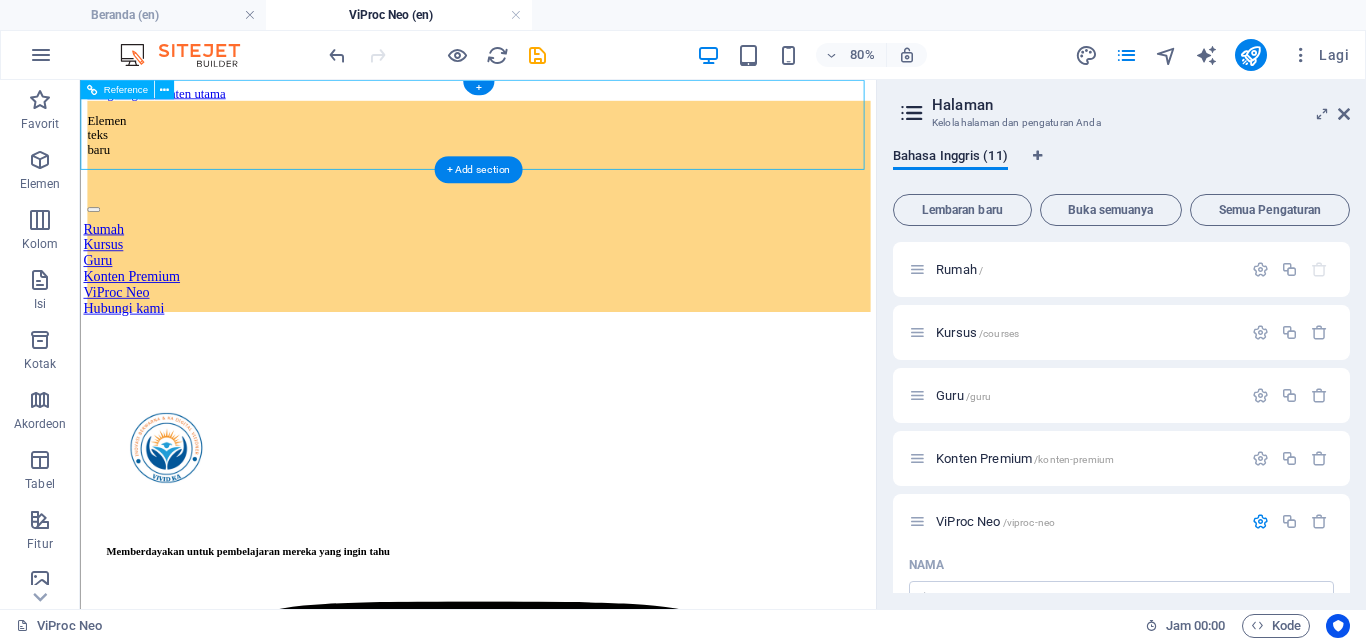 click on "Rumah Kursus Guru Konten Premium ViProc Neo Hubungi kami" at bounding box center (577, 316) 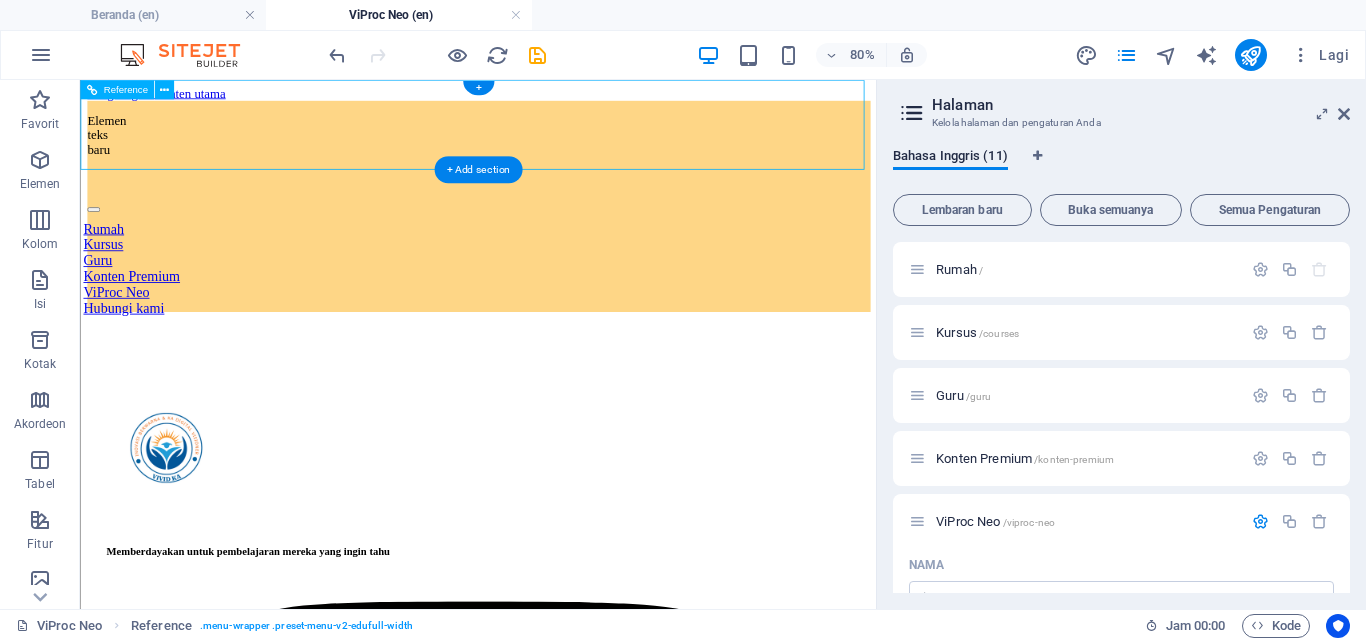 click on "Rumah Kursus Guru Konten Premium ViProc Neo Hubungi kami" at bounding box center [577, 316] 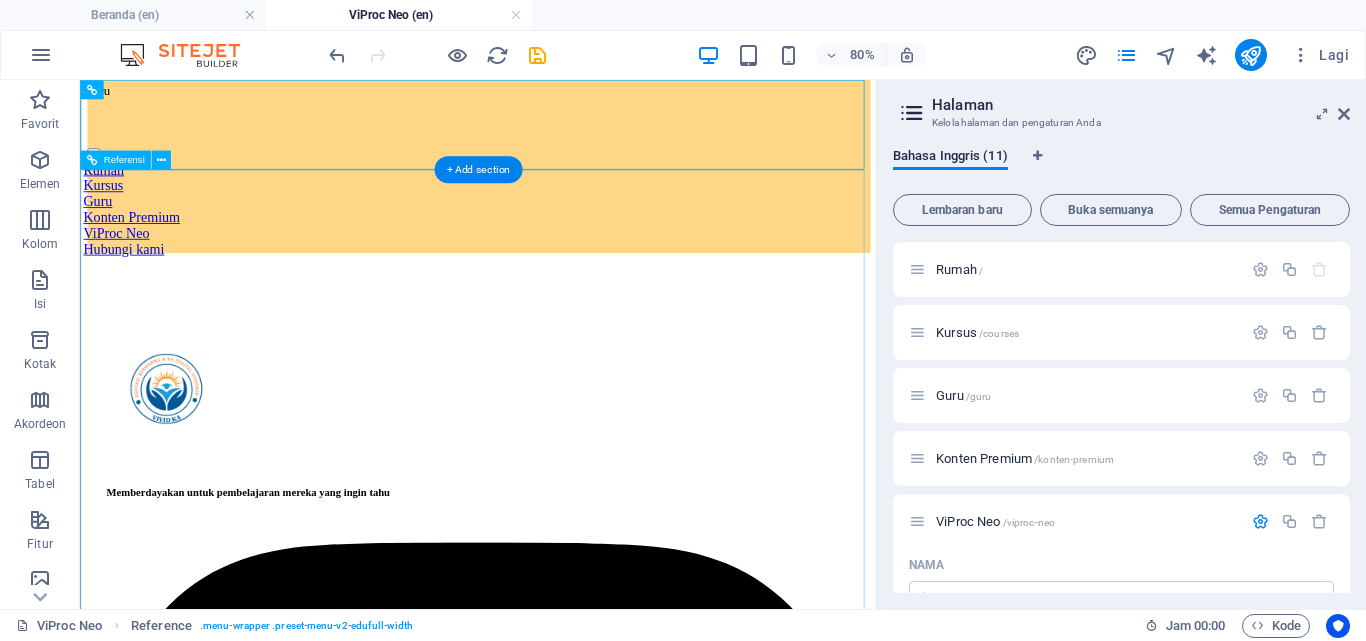 scroll, scrollTop: 0, scrollLeft: 0, axis: both 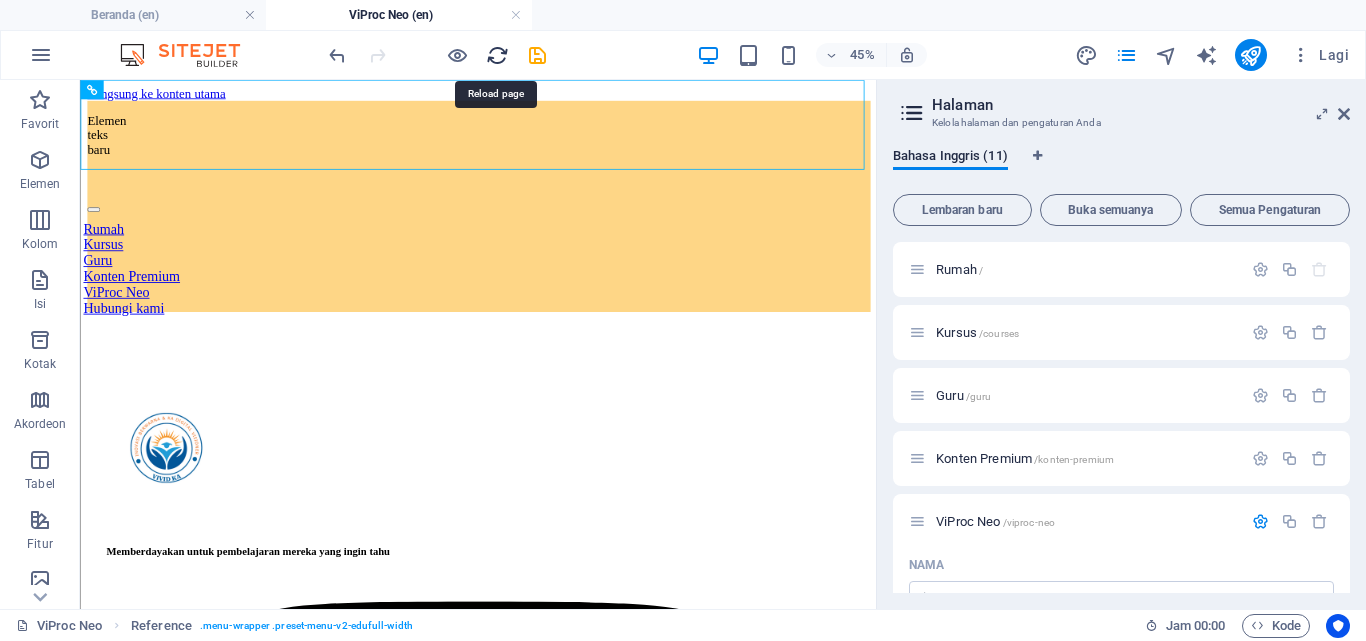 drag, startPoint x: 488, startPoint y: 60, endPoint x: 846, endPoint y: 42, distance: 358.45224 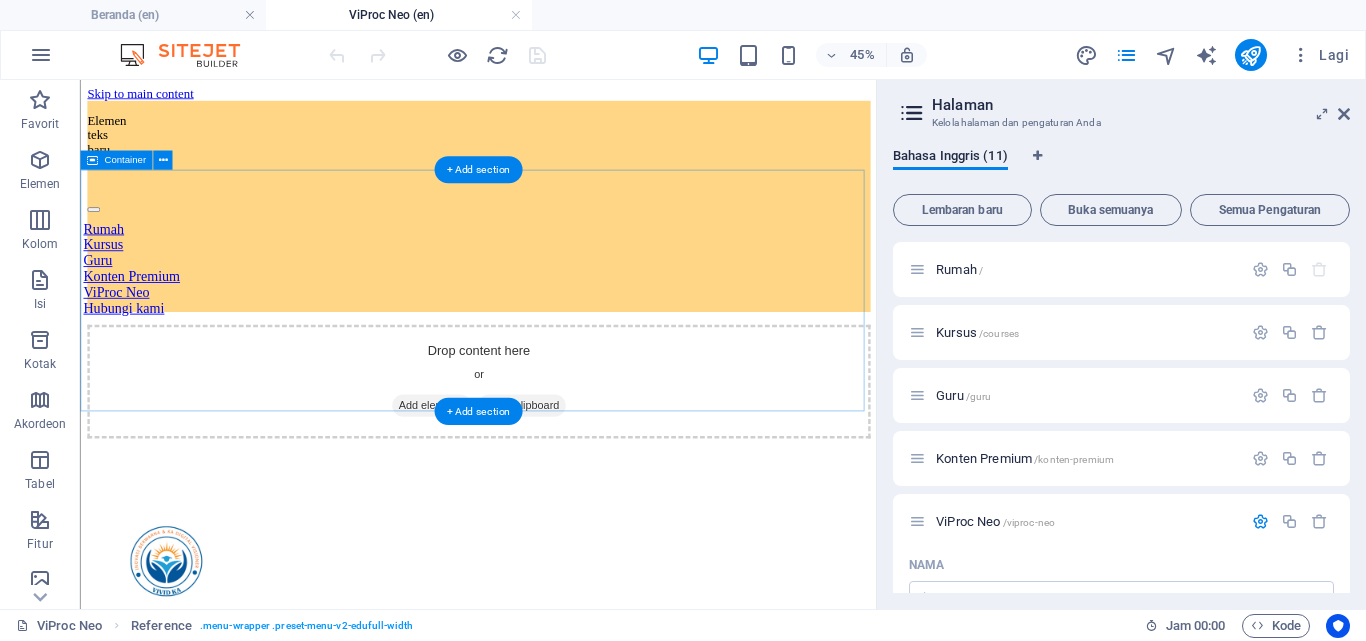 scroll, scrollTop: 0, scrollLeft: 0, axis: both 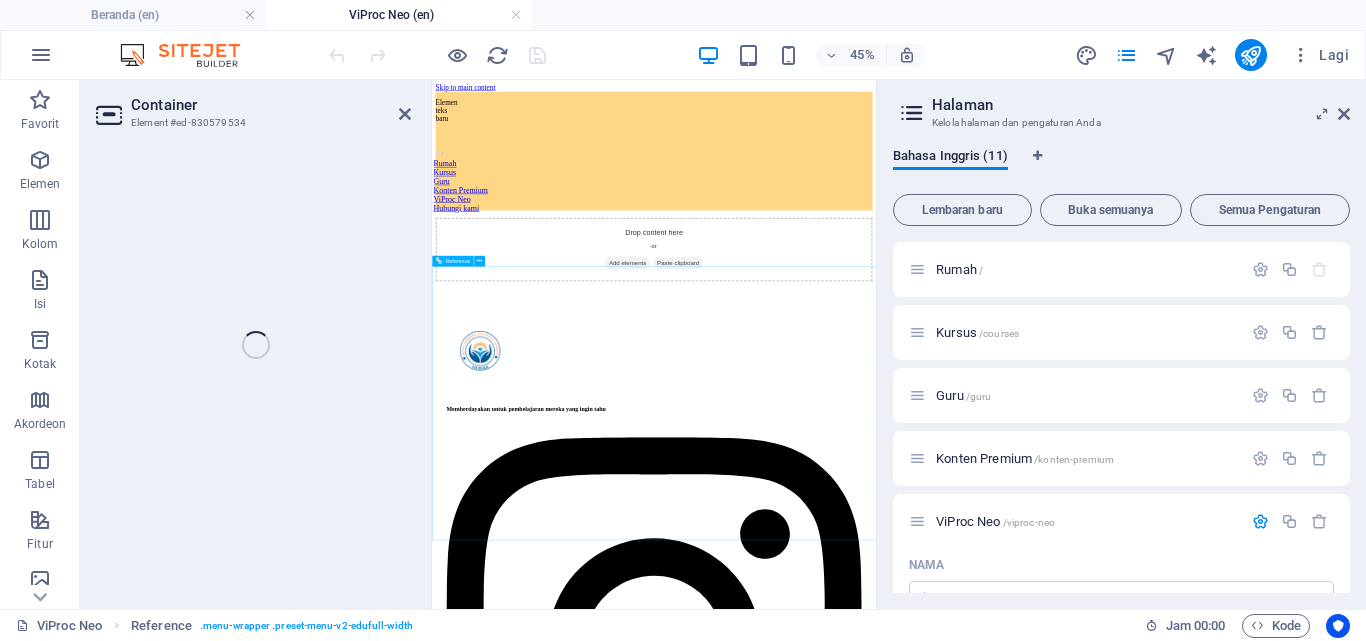 click on "Drop content here or  Add elements  Paste clipboard" at bounding box center (925, 457) 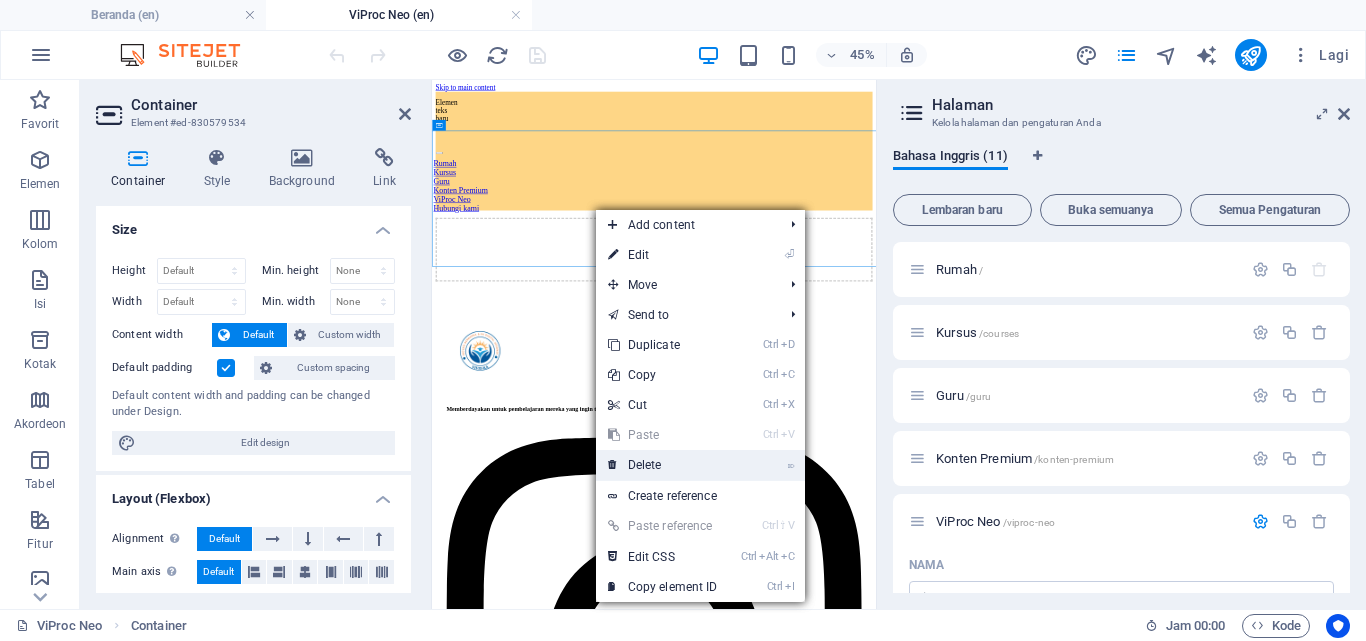 drag, startPoint x: 703, startPoint y: 475, endPoint x: 644, endPoint y: 464, distance: 60.016663 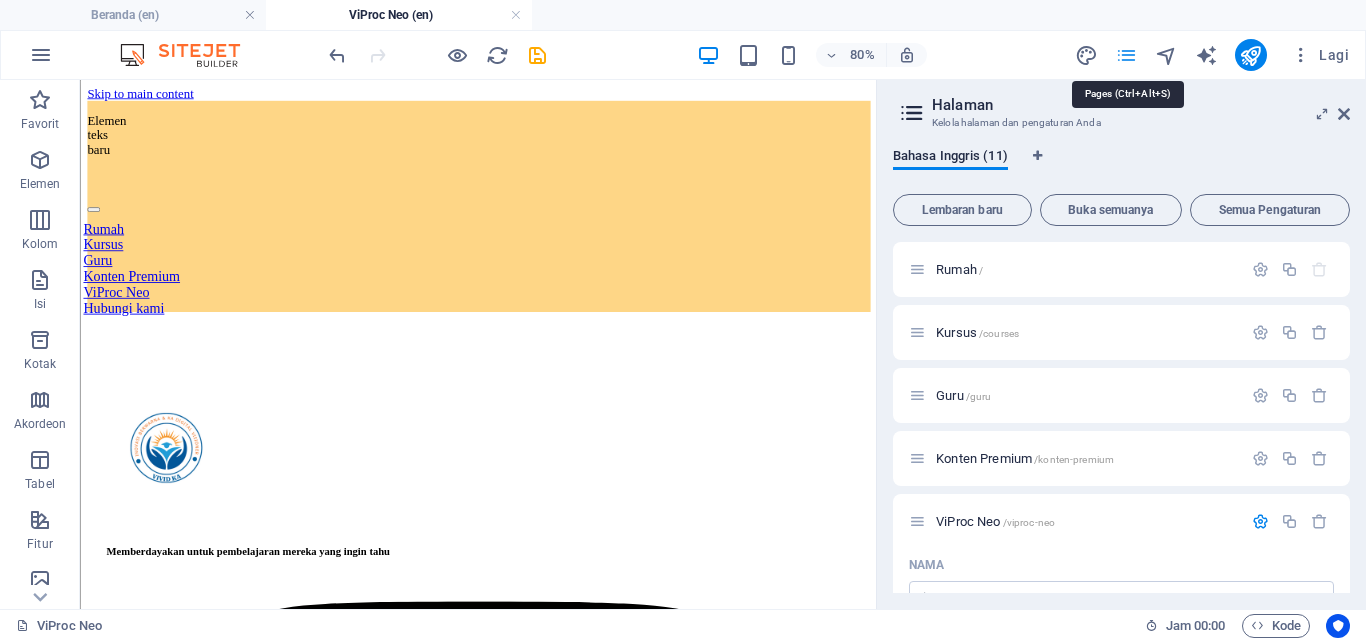 click at bounding box center [1126, 55] 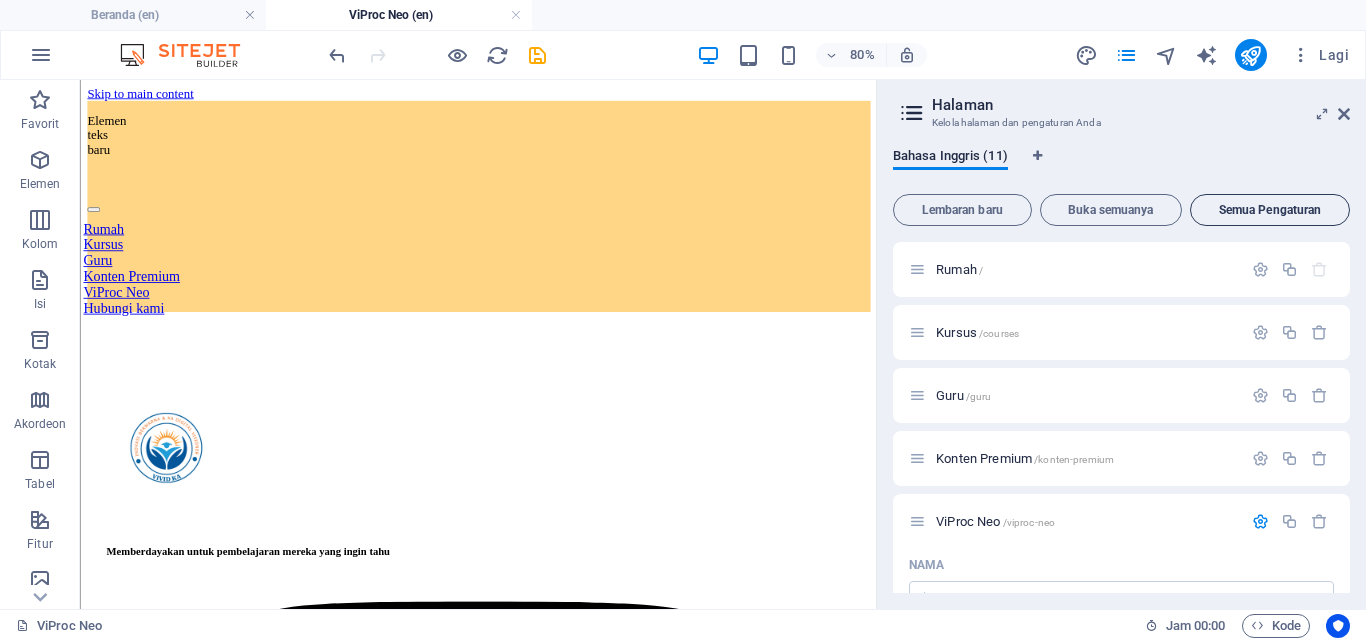 click on "Semua Pengaturan" at bounding box center (1270, 210) 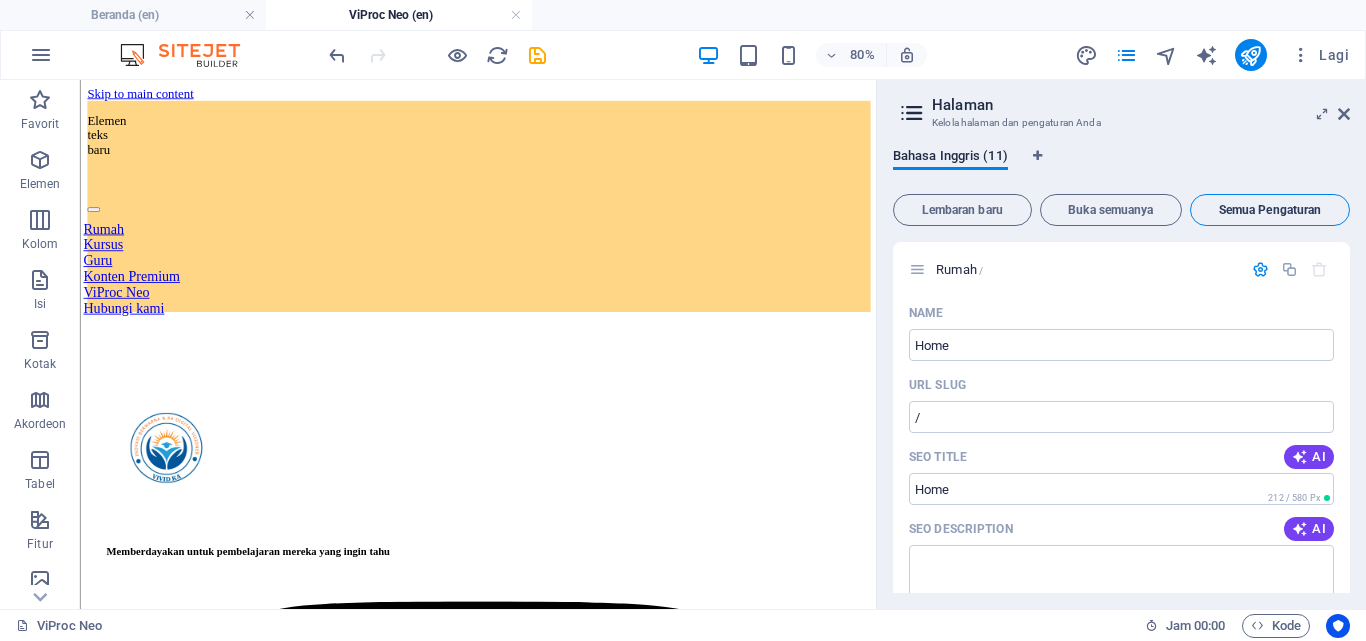 scroll, scrollTop: 7117, scrollLeft: 0, axis: vertical 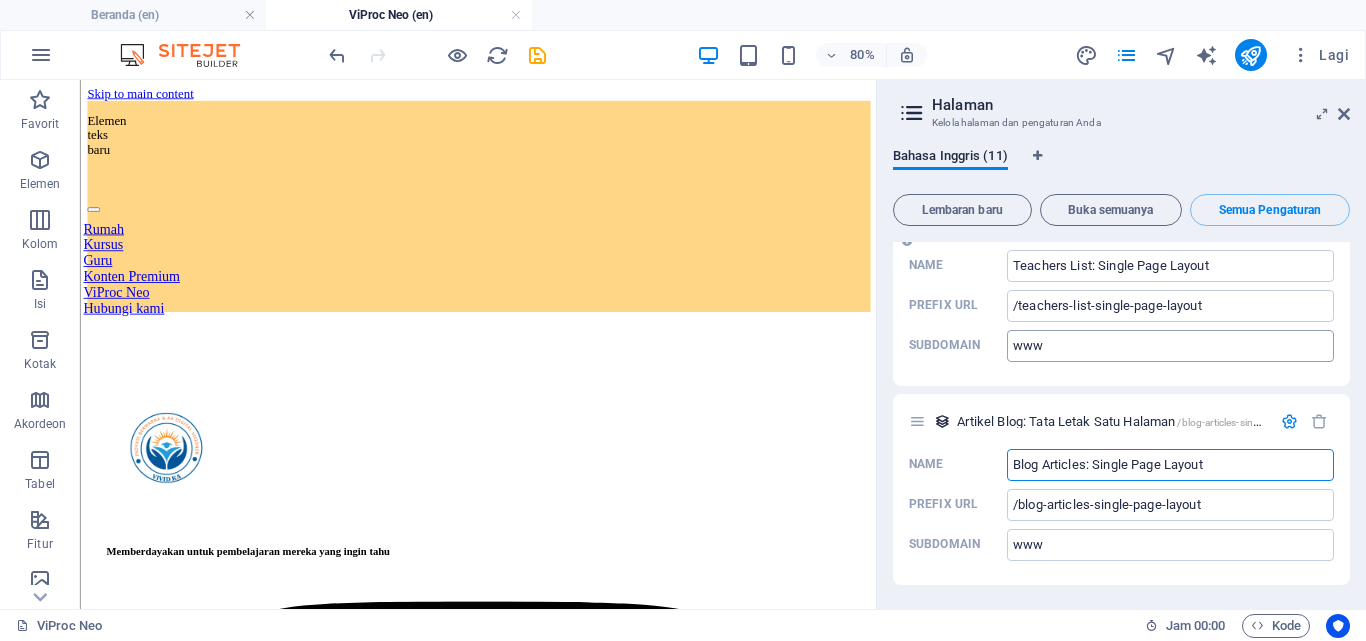 click on "www" at bounding box center [1170, 346] 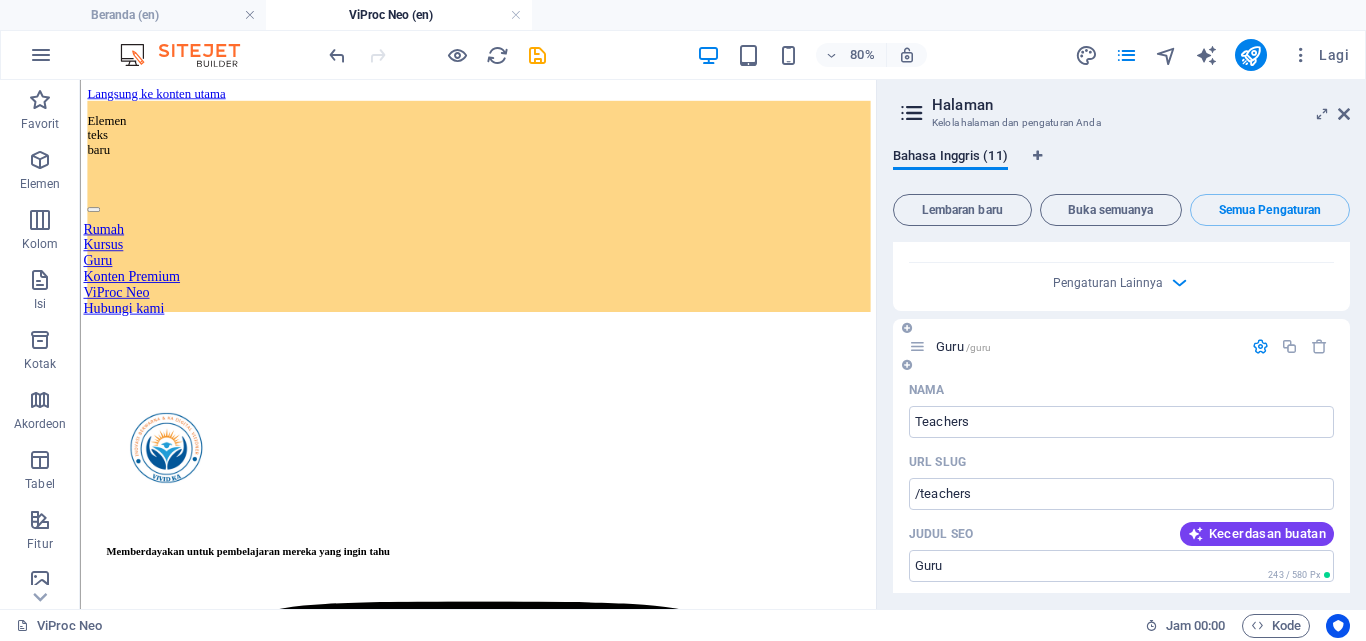 scroll, scrollTop: 1417, scrollLeft: 0, axis: vertical 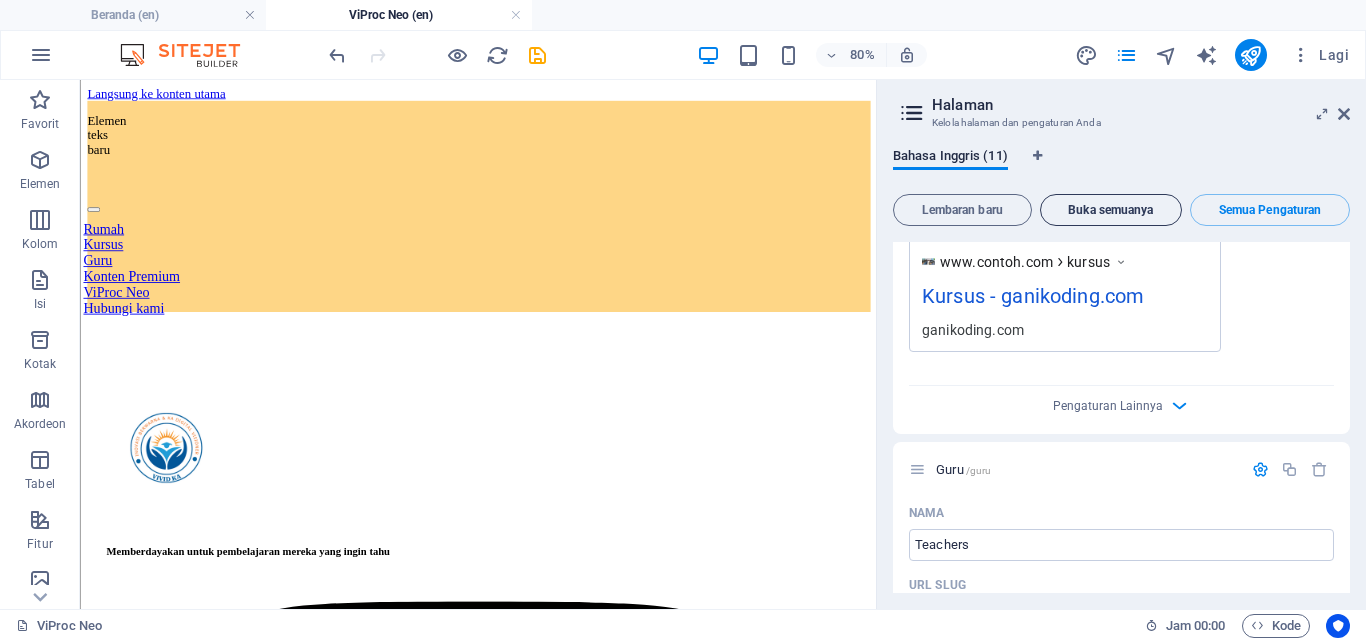 click on "Buka semuanya" at bounding box center [1110, 210] 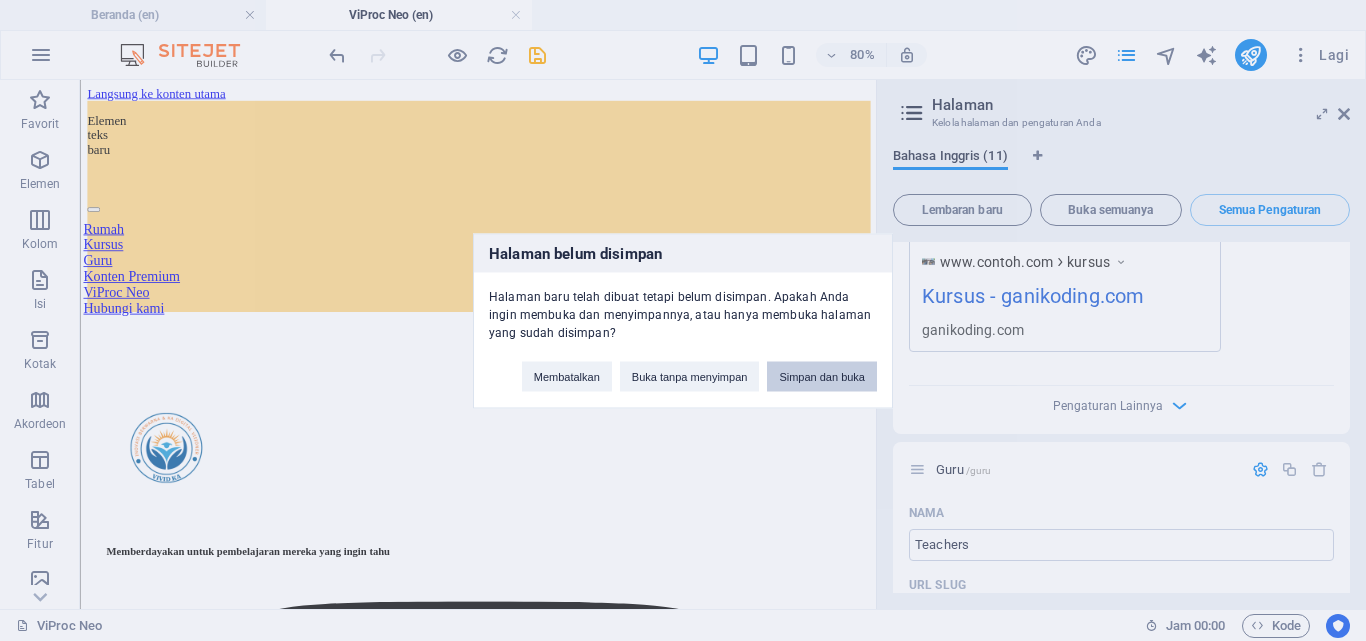 click on "Simpan dan buka" at bounding box center [822, 376] 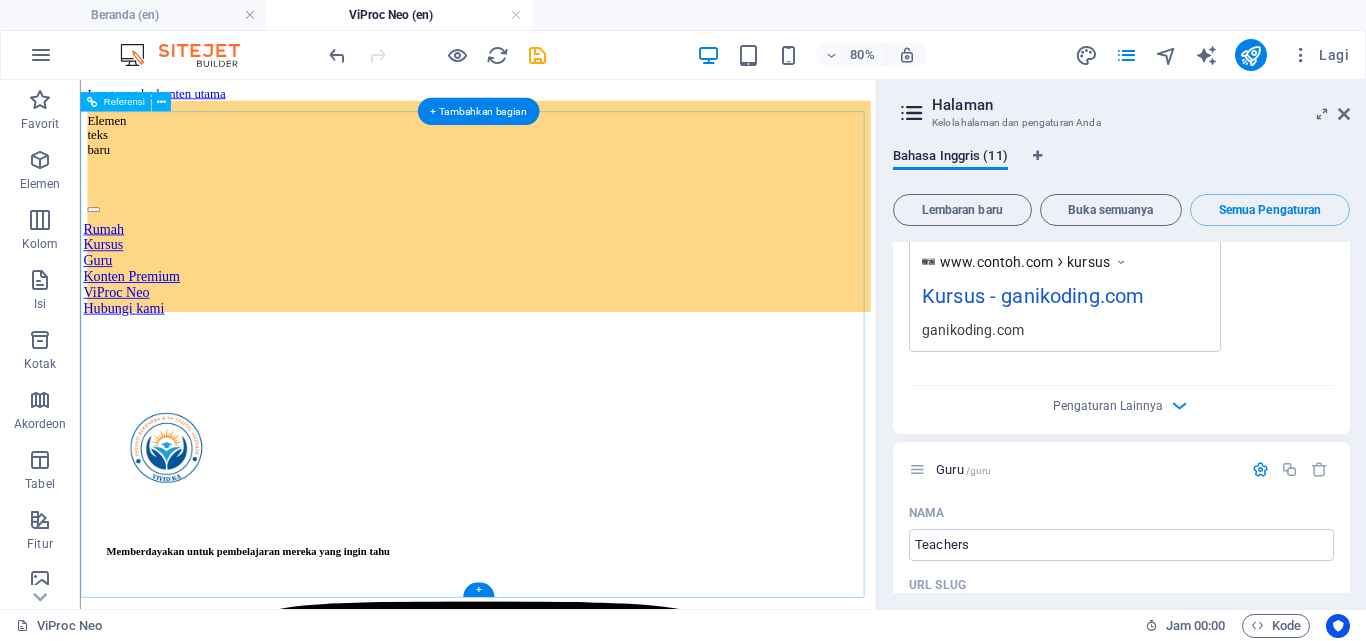 scroll, scrollTop: 74, scrollLeft: 0, axis: vertical 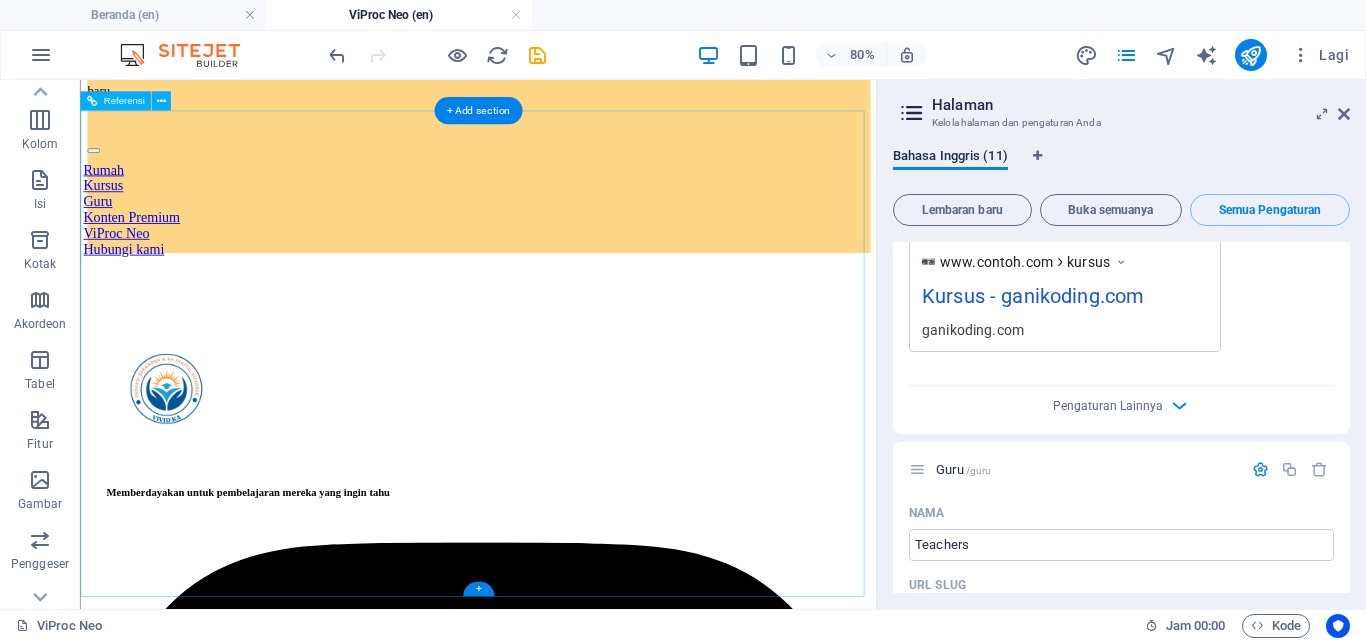 click on "Beranda (en) ViProc Neo (en) Favorit Elemen Kolom Isi Kotak Akordeon Tabel Fitur Gambar Penggeser Judul Catatan kaki Formulir Pemasaran Koleksi Menu Element #ed-829488859 Menu Gaya Menu Mobil Kebiasaan Buat item menu khusus untuk menu ini. Direkomendasikan untuk situs web satu halaman. Kelola halaman Item menu 1 Tidak ada Halaman Luar Elemen Telepon E-mail Halaman Home Courses Teachers Konten Premium ViProc Neo Contact Us Legal Notice Privacy Elemen
Alamat URL /en/15957817 Telepon E-mail Teks tautan Rumah Tautan target Tab baru Tab yang sama Hamparan Judul Deskripsi tautan tambahan tidak boleh sama dengan teks tautan. Judul paling sering ditampilkan sebagai teks keterangan alat saat kursor diarahkan ke elemen. Kosongkan jika tidak yakin. Hubungan Mengatur  hubungan tautan ini dengan target tautan  . Misalnya, nilai "nofollow" menginstruksikan mesin pencari untuk tidak mengikuti tautan tersebut. Nilai ini dapat dikosongkan. bergantian pengarang penanda buku luar membantu lisensi mencari" at bounding box center [683, 344] 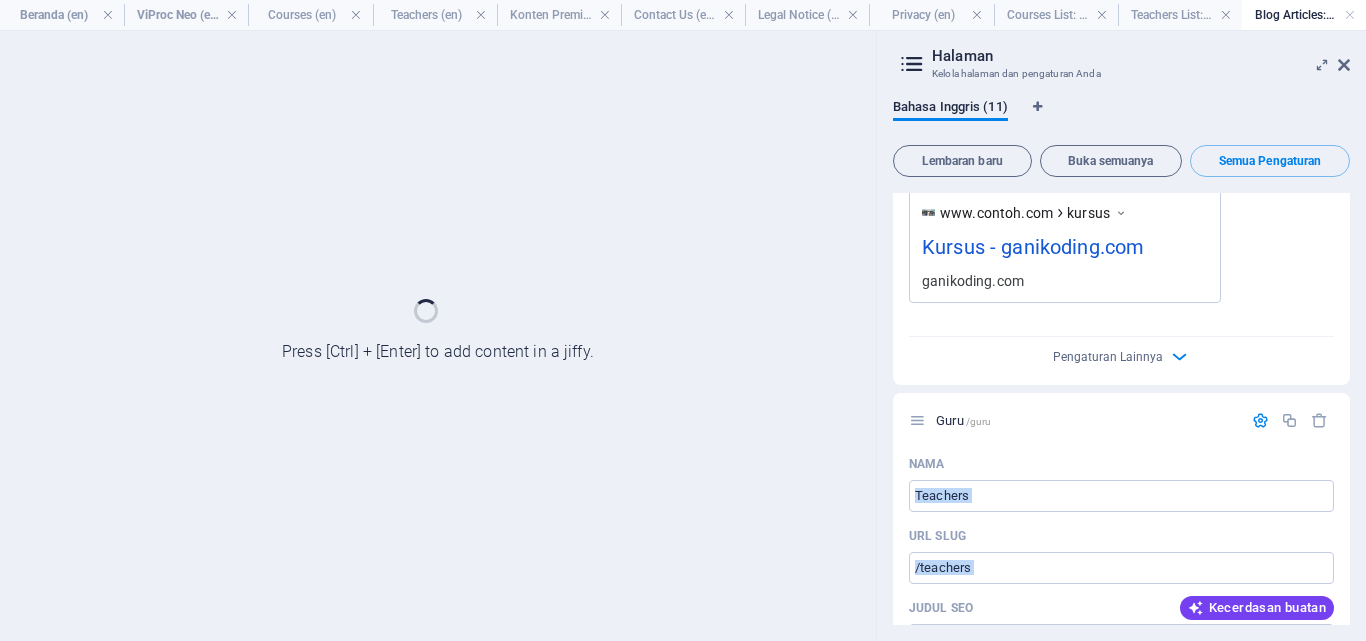 scroll, scrollTop: 0, scrollLeft: 0, axis: both 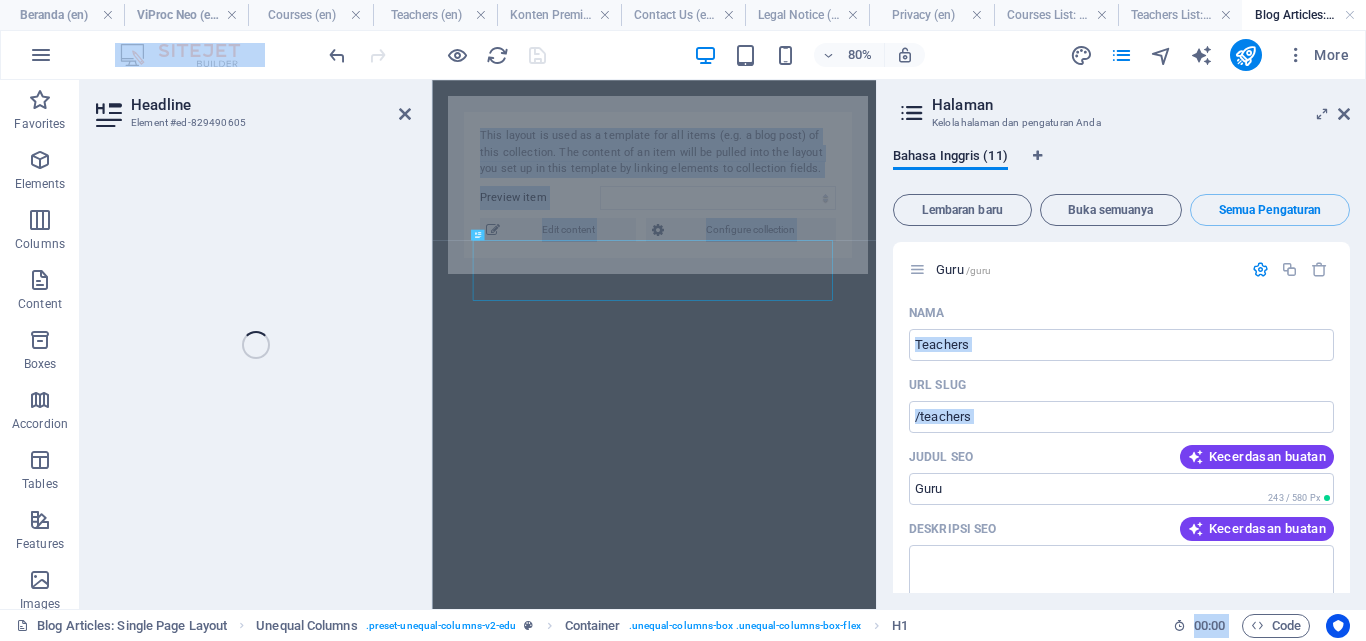 click on "Headline Element #ed-829490605
Container   H2   Preset   Preset   Collection item   Collection item   Preset   Container   Container   Collection item   Preset   Image   Placeholder   Container   Container This layout is used as a template for all items (e.g. a blog post) of this collection. The content of an item will be pulled into the layout you set up in this template by linking elements to collection fields. Preview item You have not created any items yet. Edit content Configure collection" at bounding box center [478, 344] 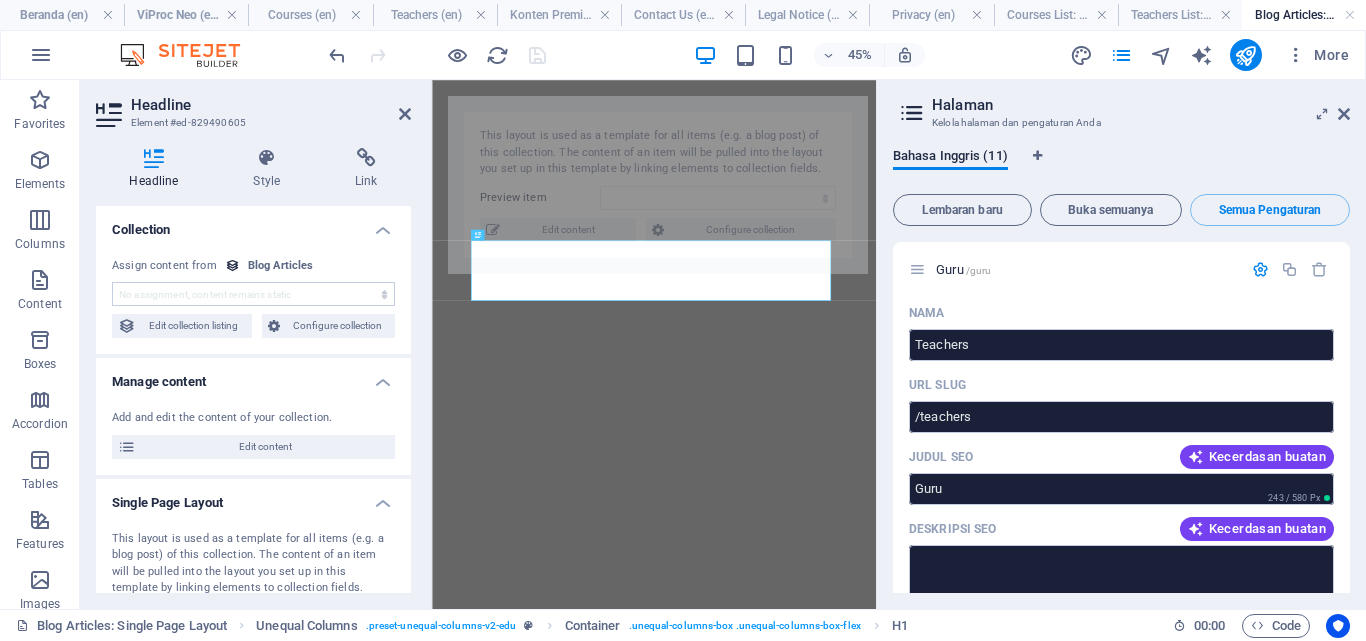 scroll, scrollTop: 240, scrollLeft: 0, axis: vertical 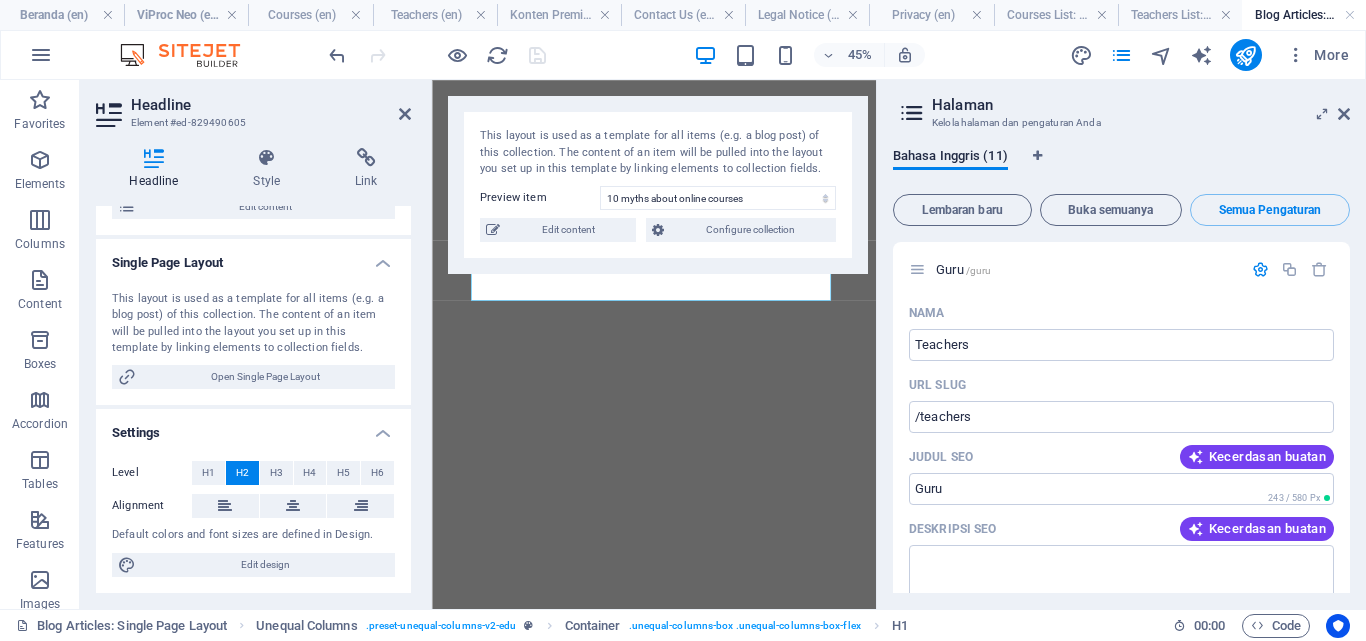 select on "68927bfeadde444827093086" 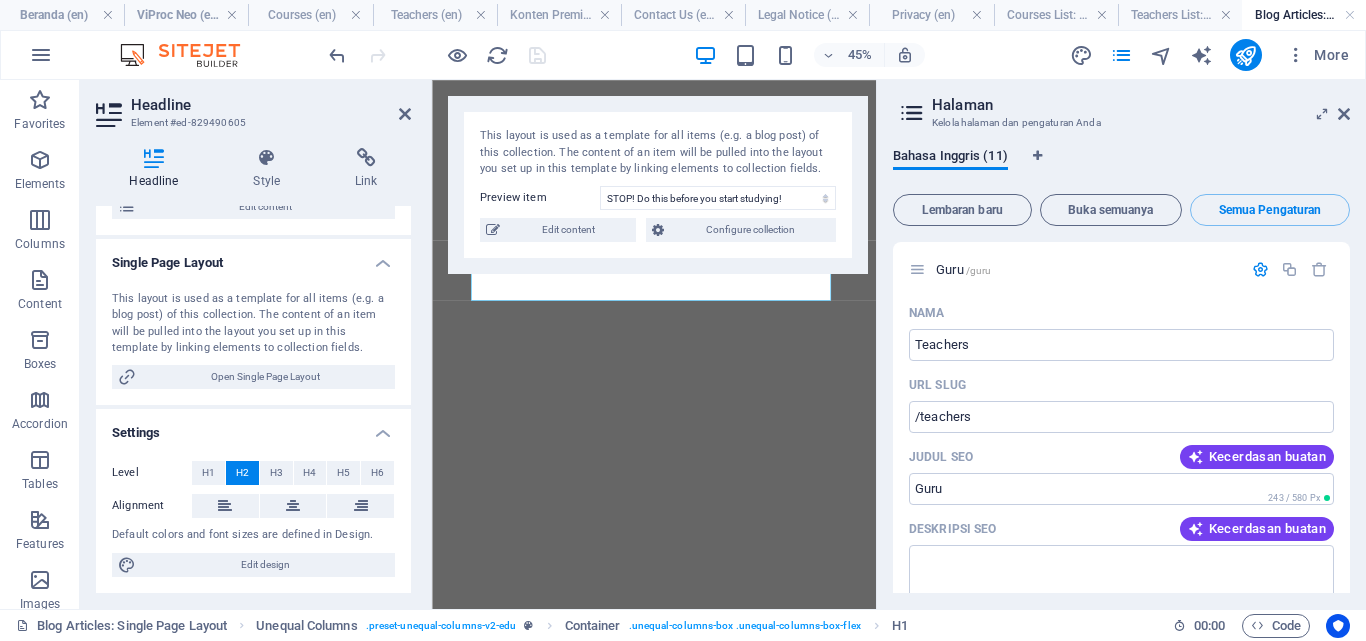 scroll, scrollTop: 0, scrollLeft: 0, axis: both 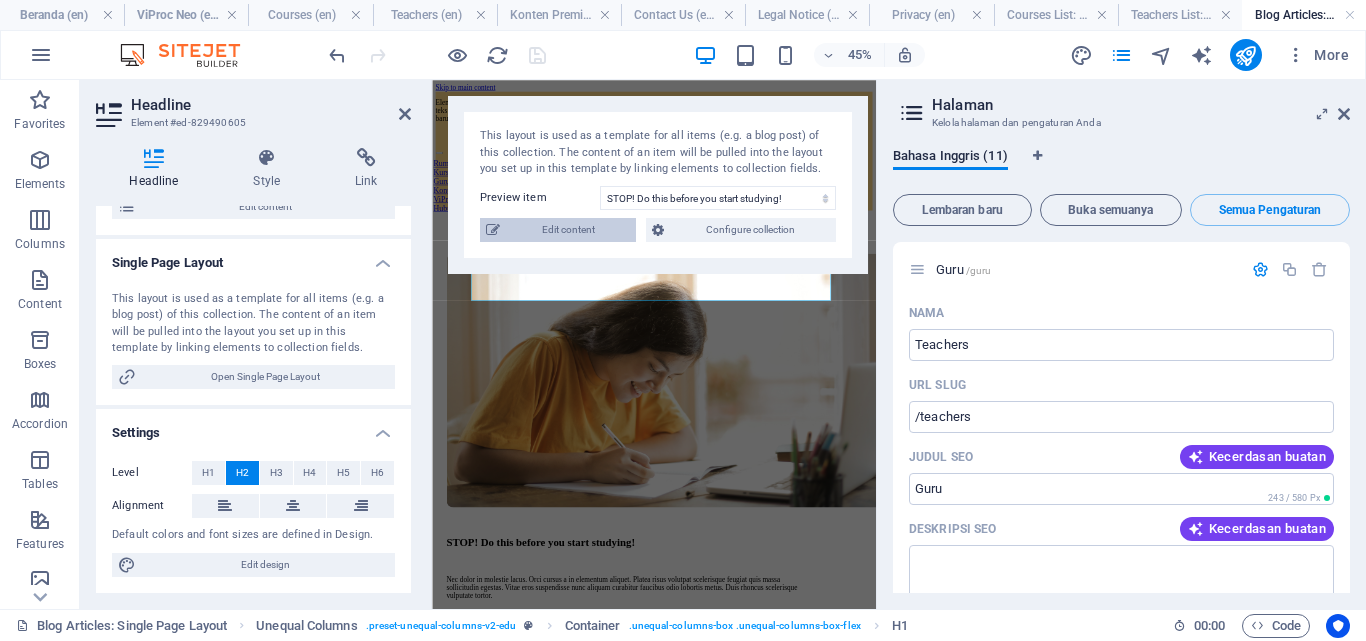 select on "name" 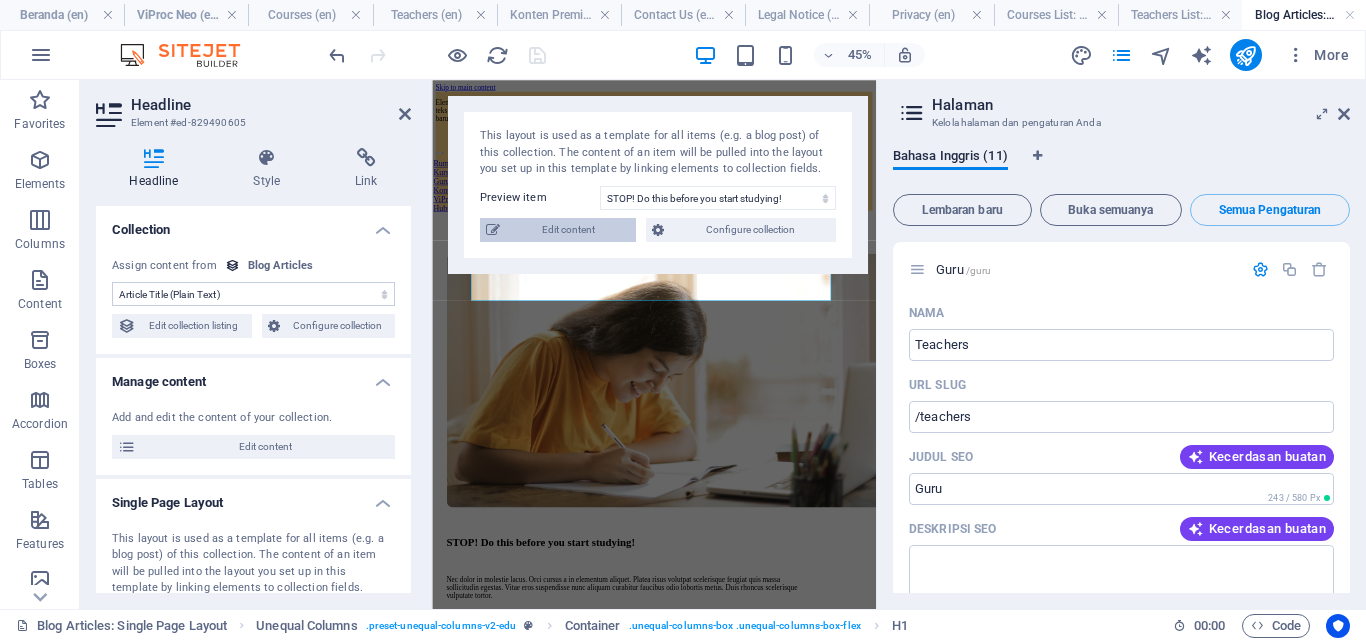 scroll, scrollTop: 0, scrollLeft: 0, axis: both 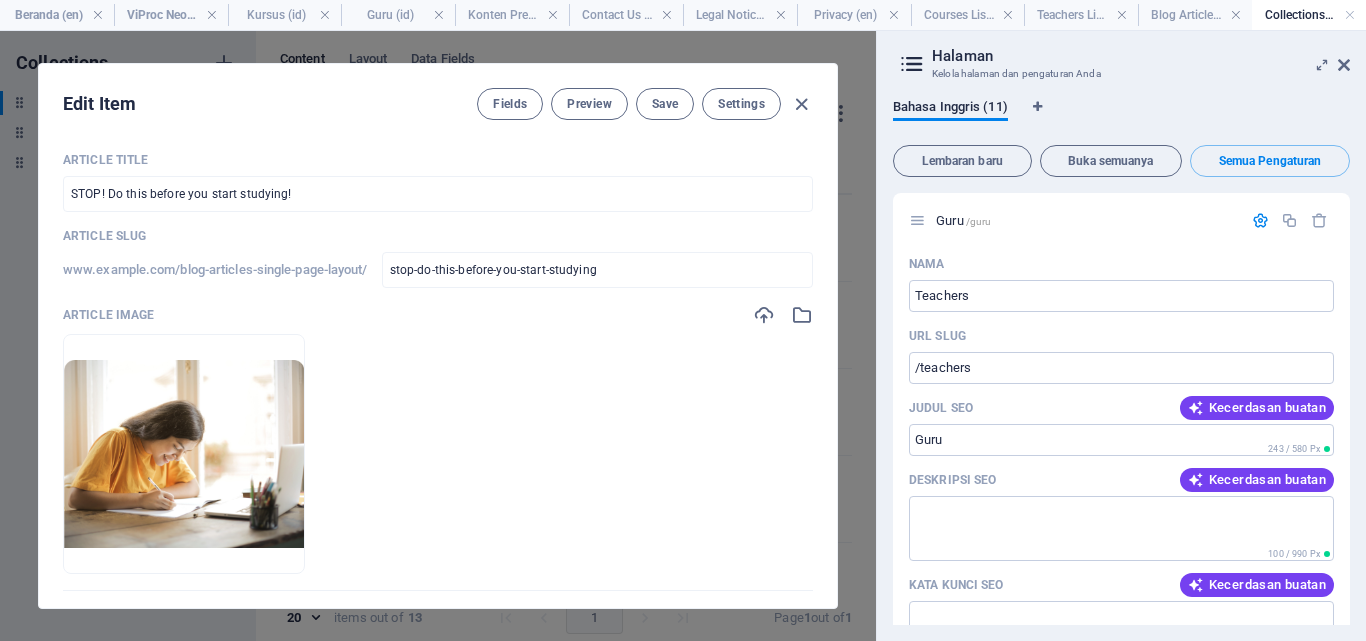drag, startPoint x: 800, startPoint y: 105, endPoint x: 258, endPoint y: 255, distance: 562.37354 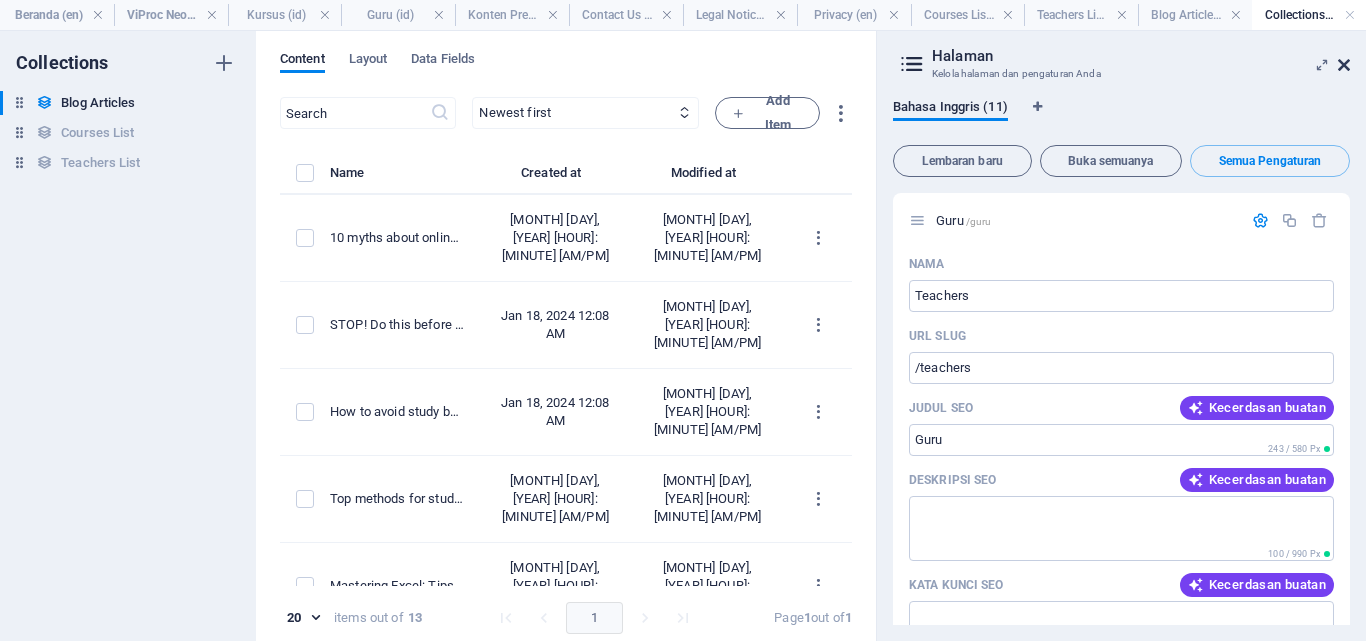 click at bounding box center [1344, 65] 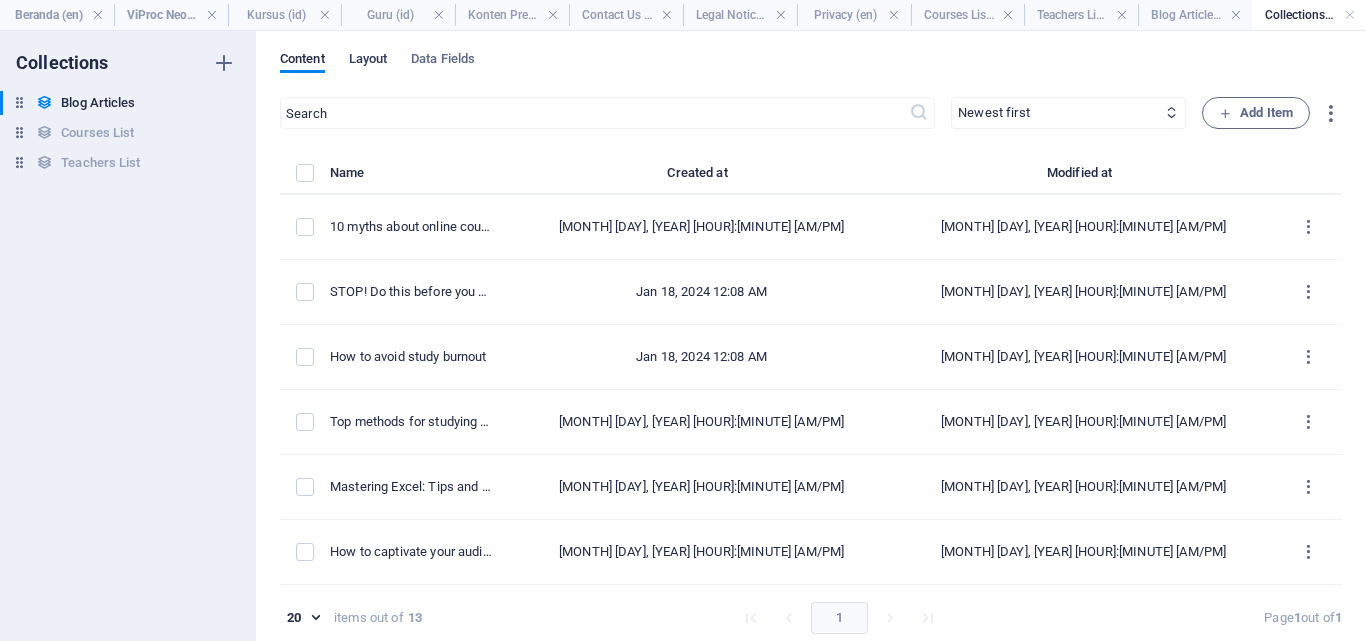click on "Layout" at bounding box center [368, 61] 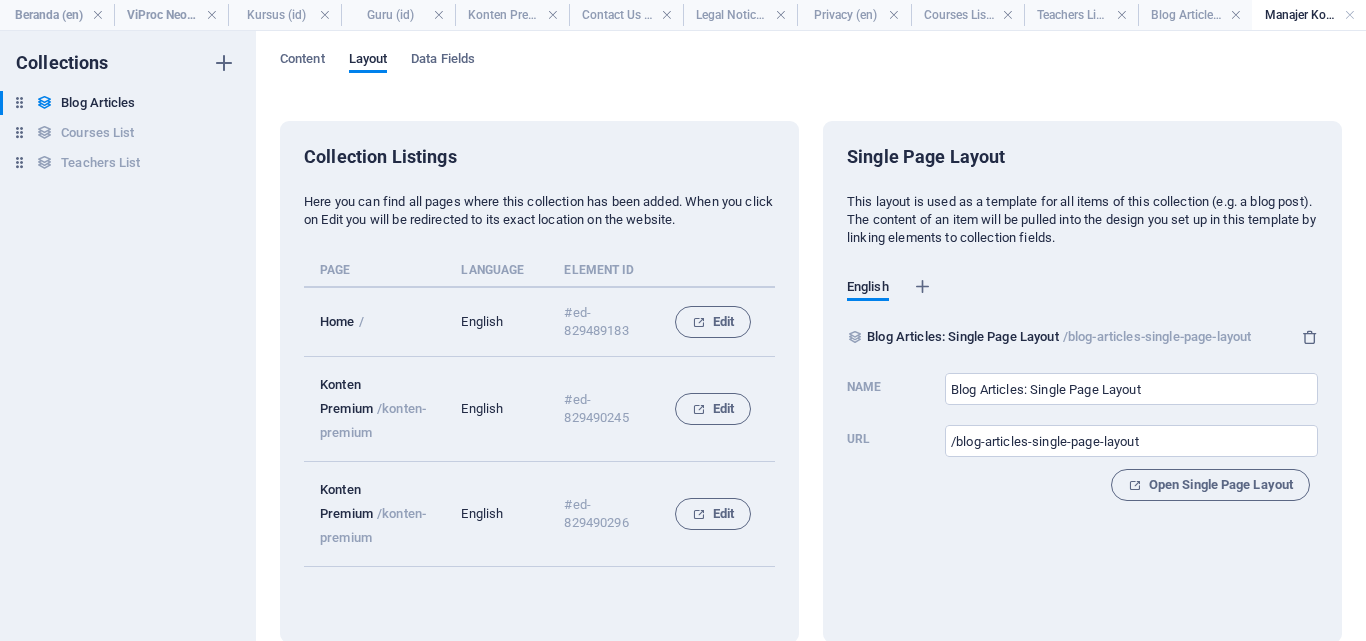 scroll, scrollTop: 2, scrollLeft: 0, axis: vertical 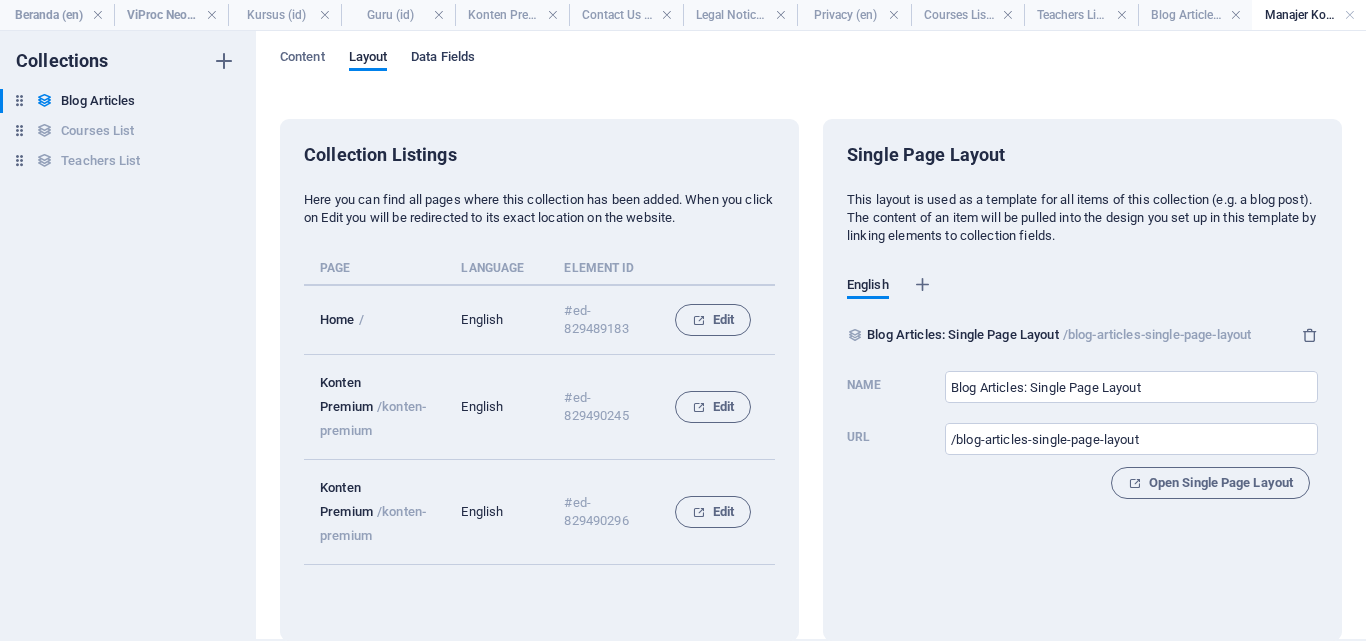 click on "Data Fields" at bounding box center [443, 59] 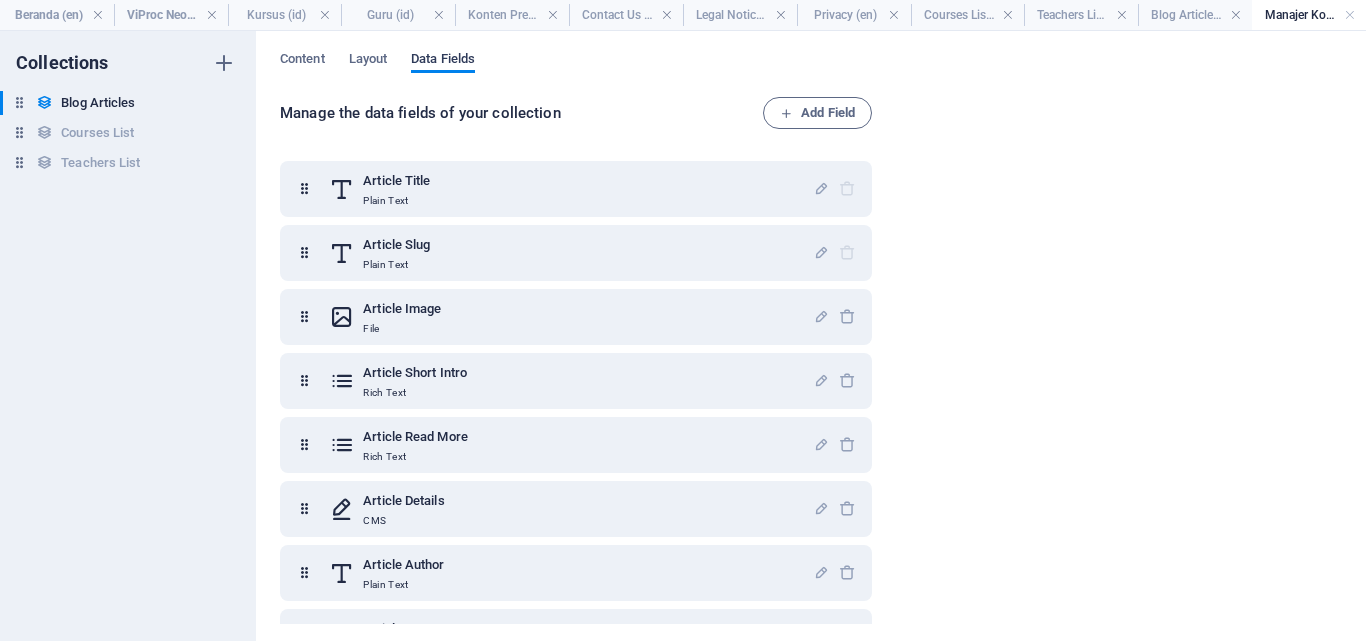 scroll, scrollTop: 0, scrollLeft: 0, axis: both 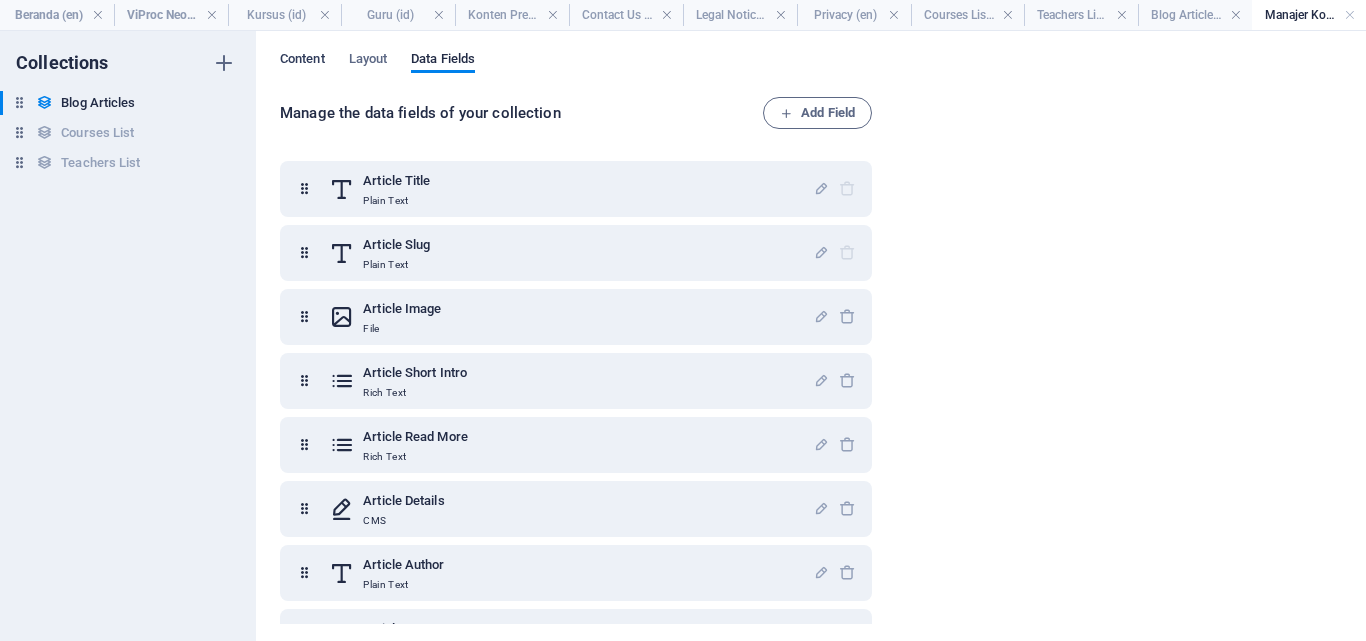 click on "Content" at bounding box center [302, 61] 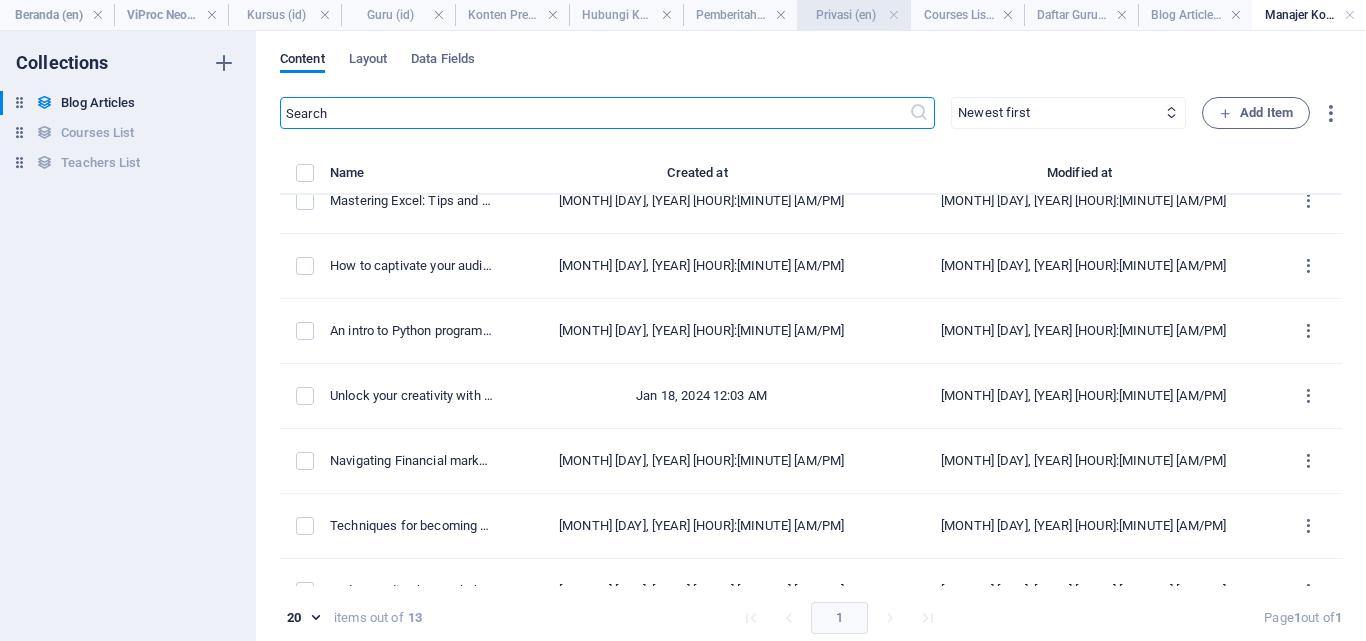 scroll, scrollTop: 154, scrollLeft: 0, axis: vertical 